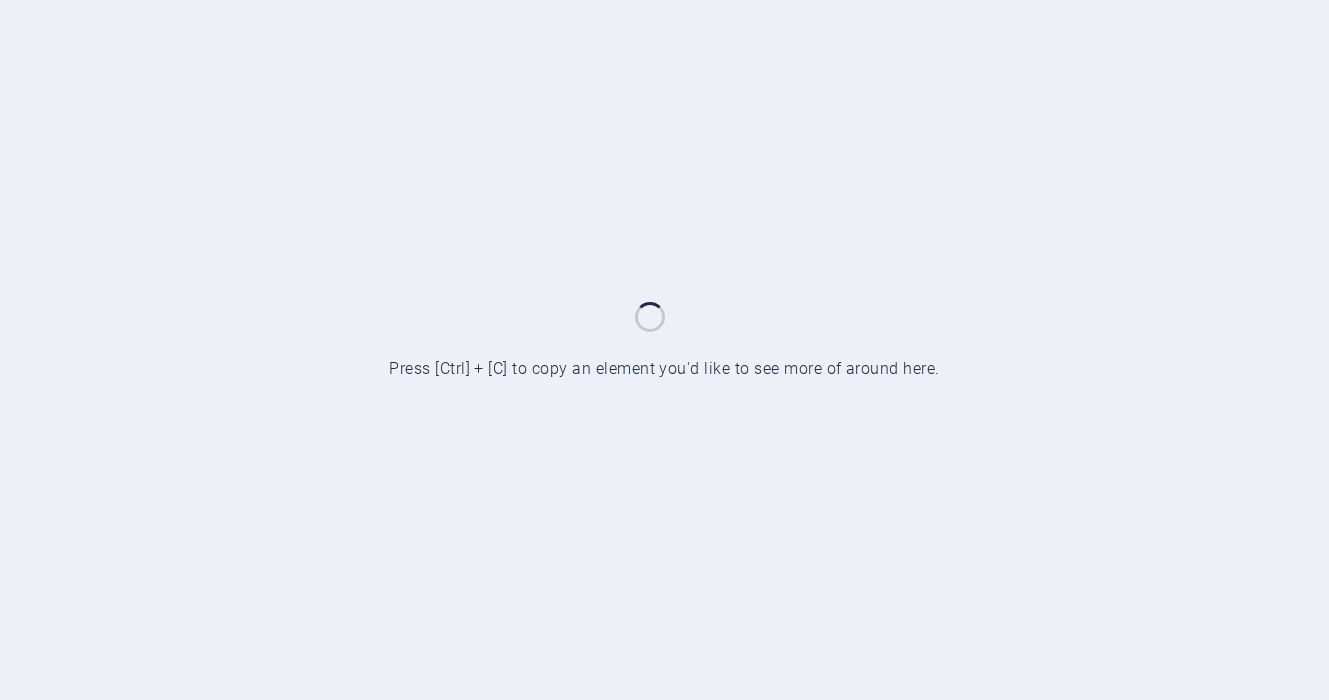 scroll, scrollTop: 0, scrollLeft: 0, axis: both 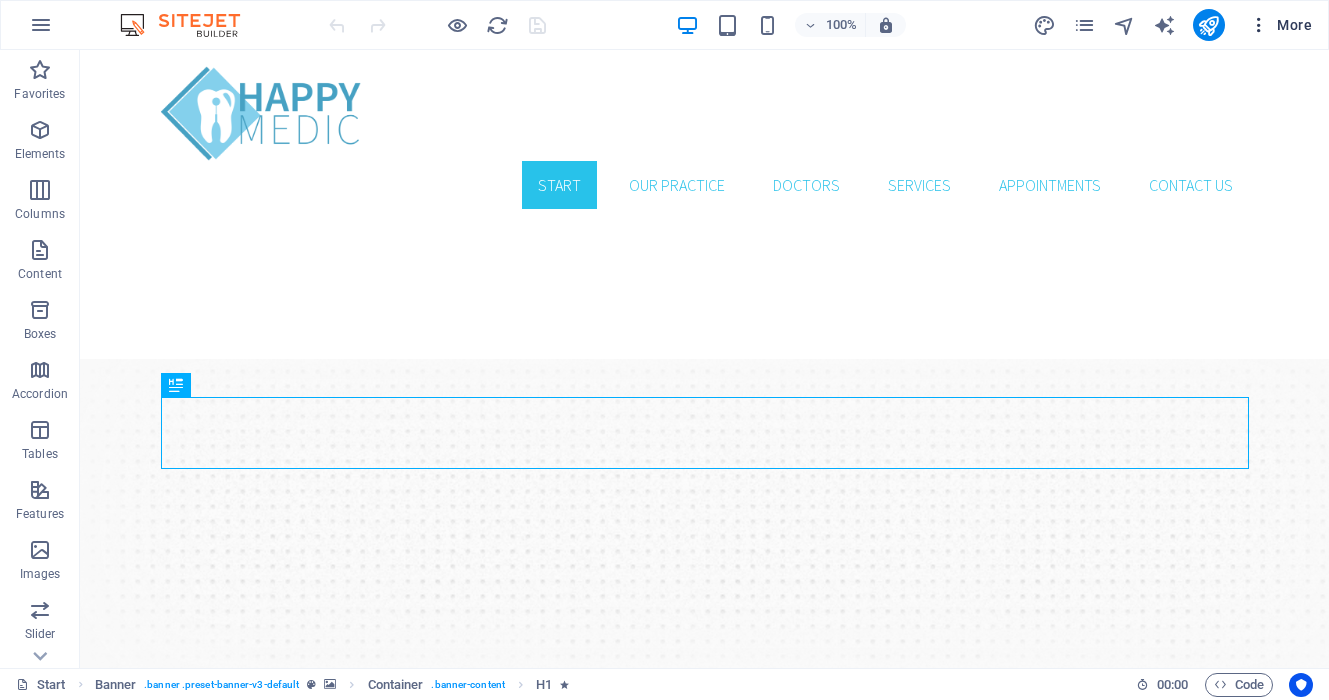 click on "More" at bounding box center (1280, 25) 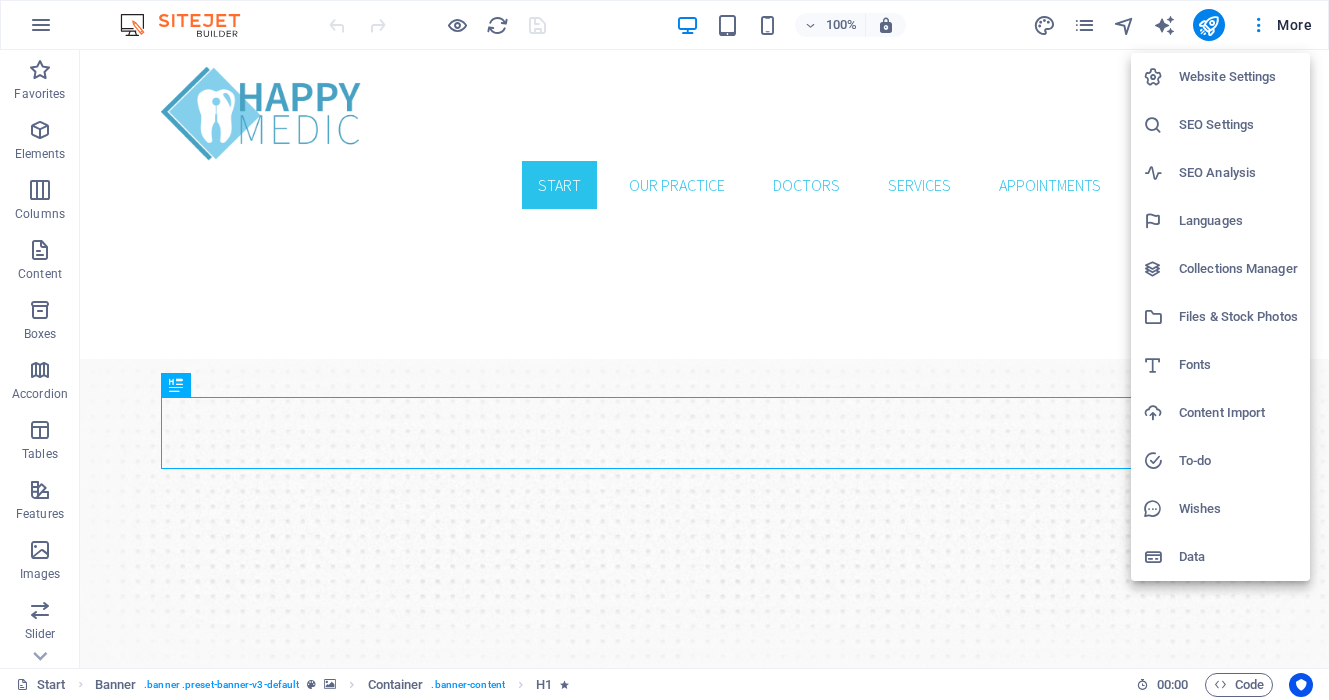 click at bounding box center [664, 350] 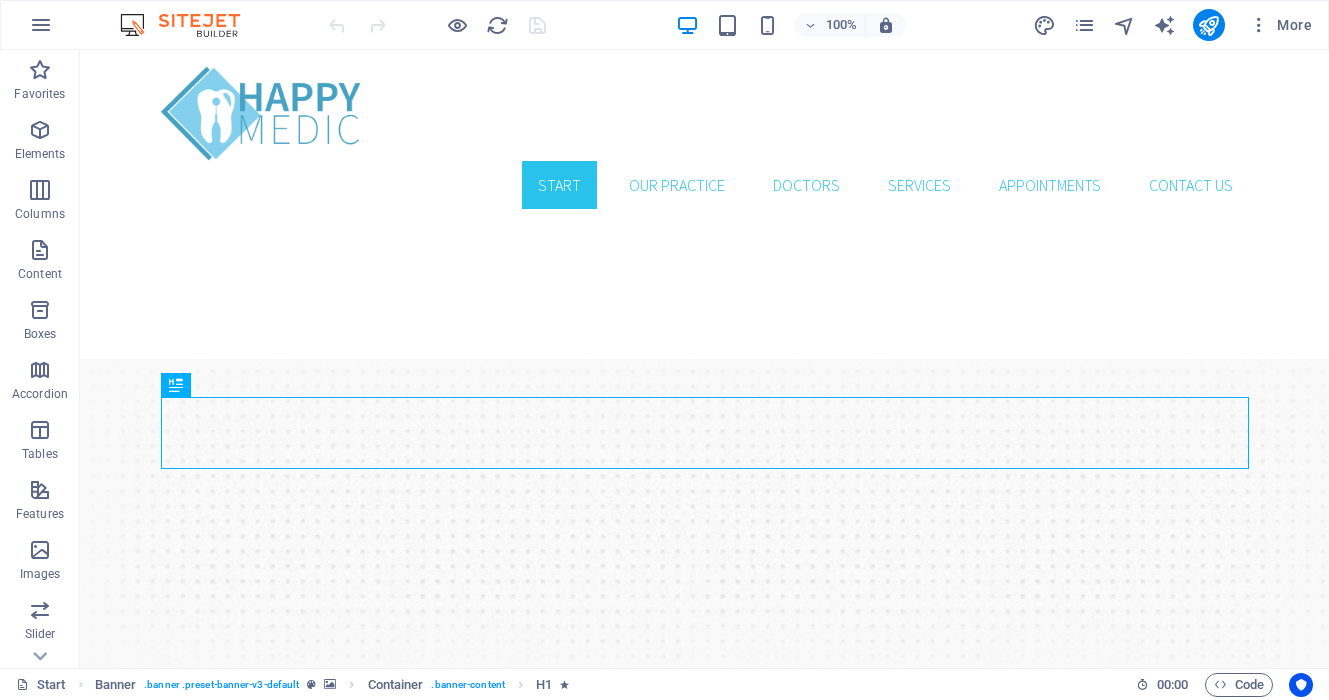 click on "100% More" at bounding box center (664, 25) 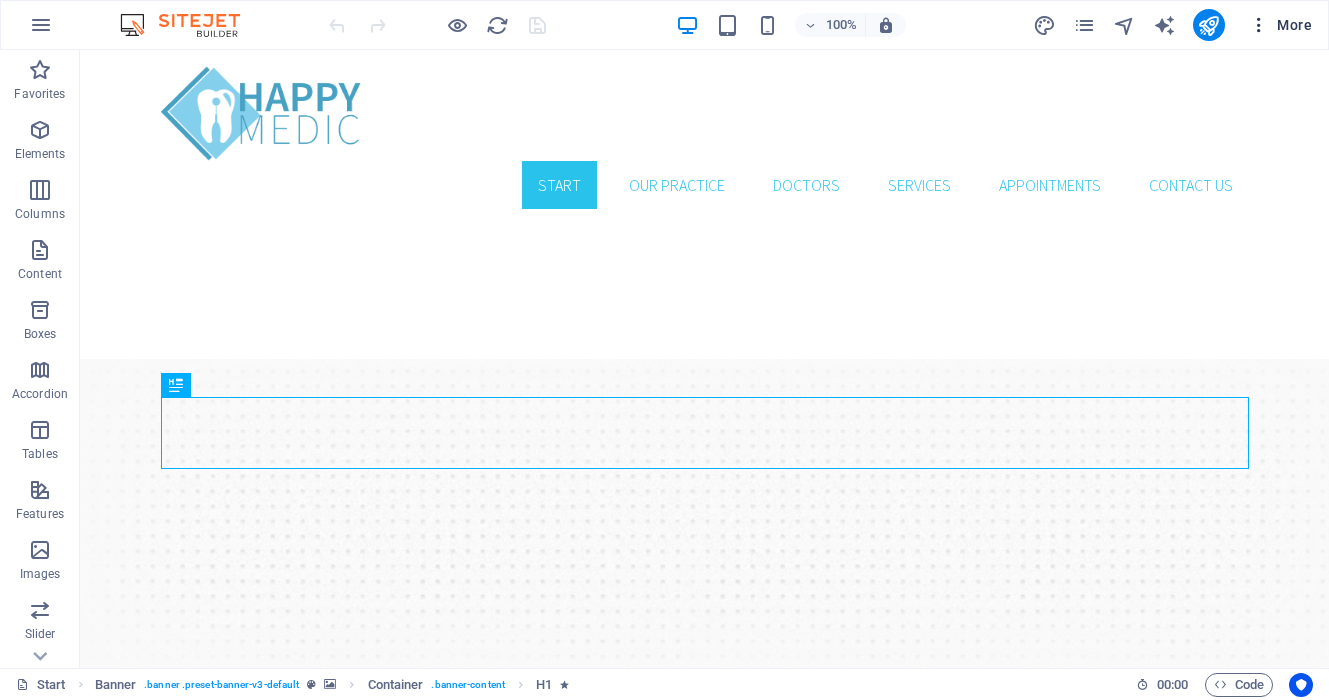 click on "More" at bounding box center [1280, 25] 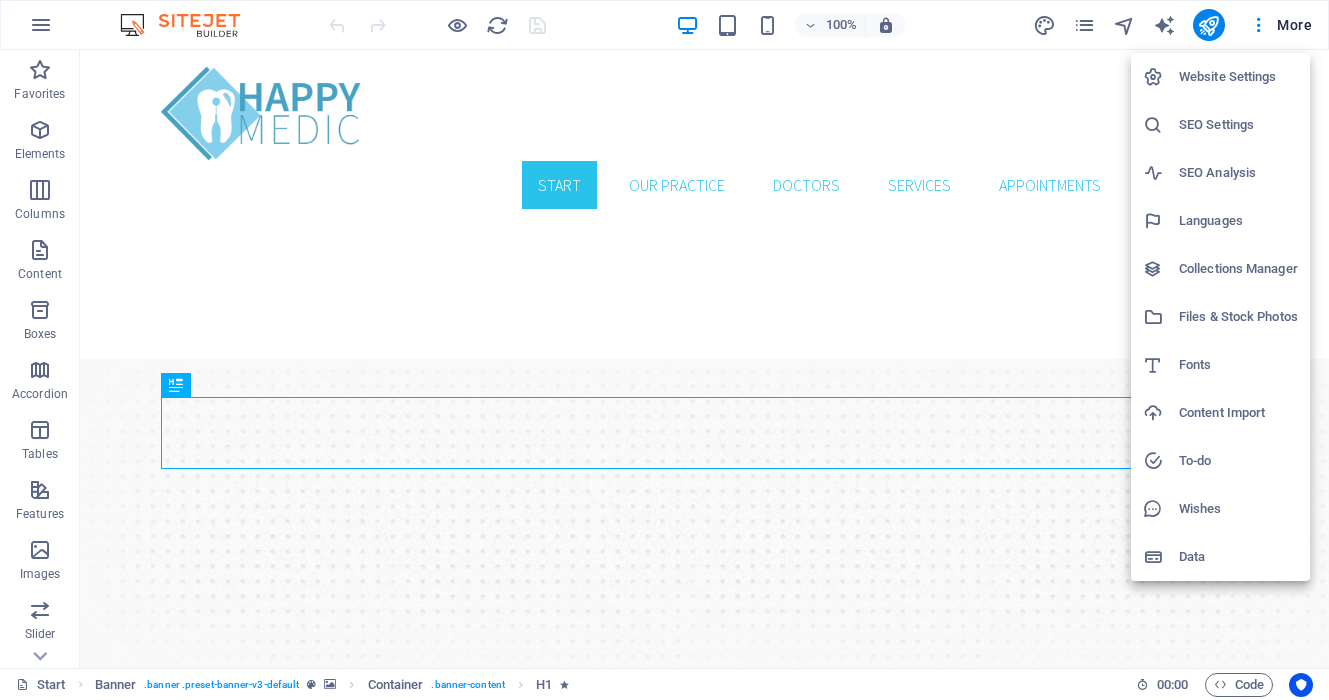 click on "Website Settings" at bounding box center [1238, 77] 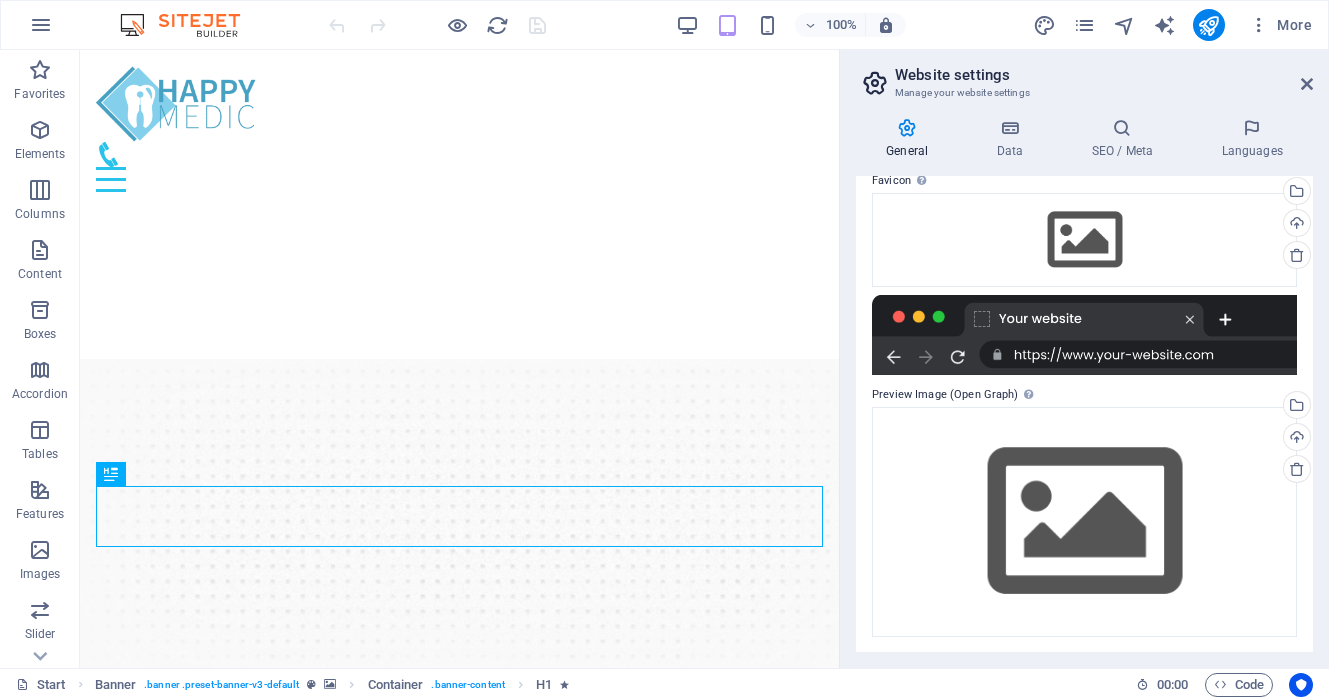 scroll, scrollTop: 0, scrollLeft: 0, axis: both 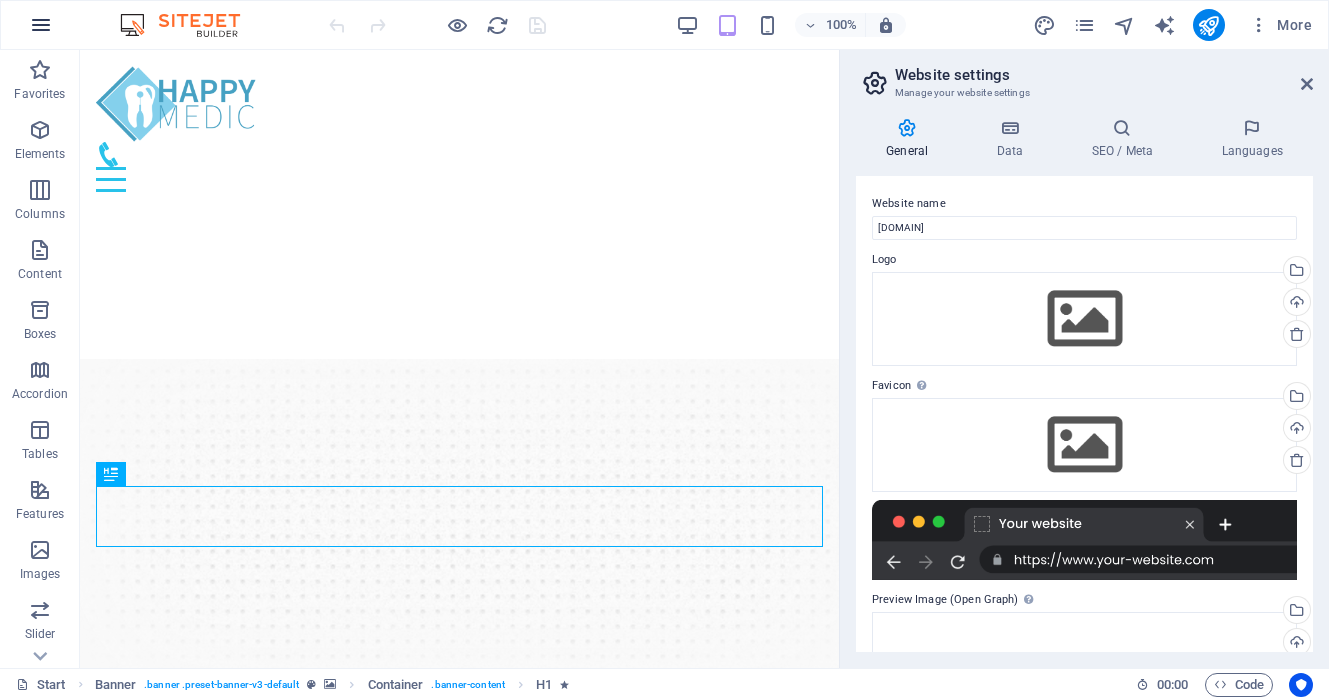 click at bounding box center (41, 25) 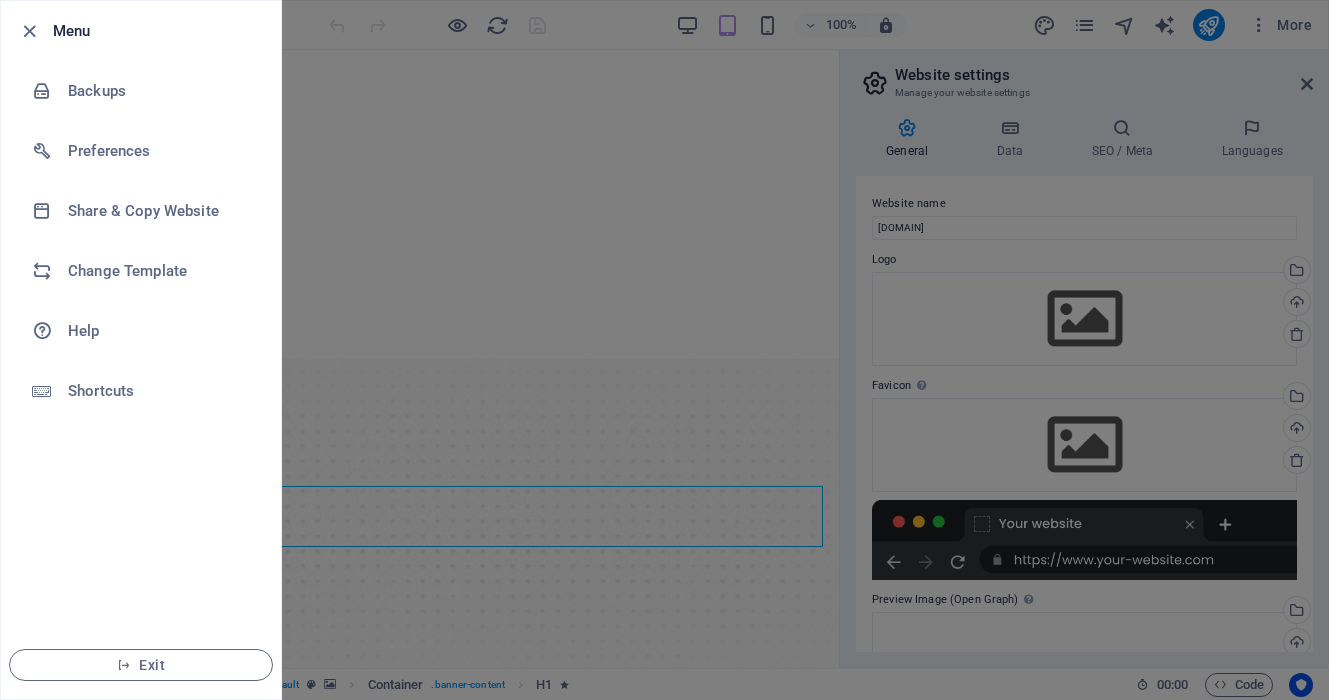 click at bounding box center [664, 350] 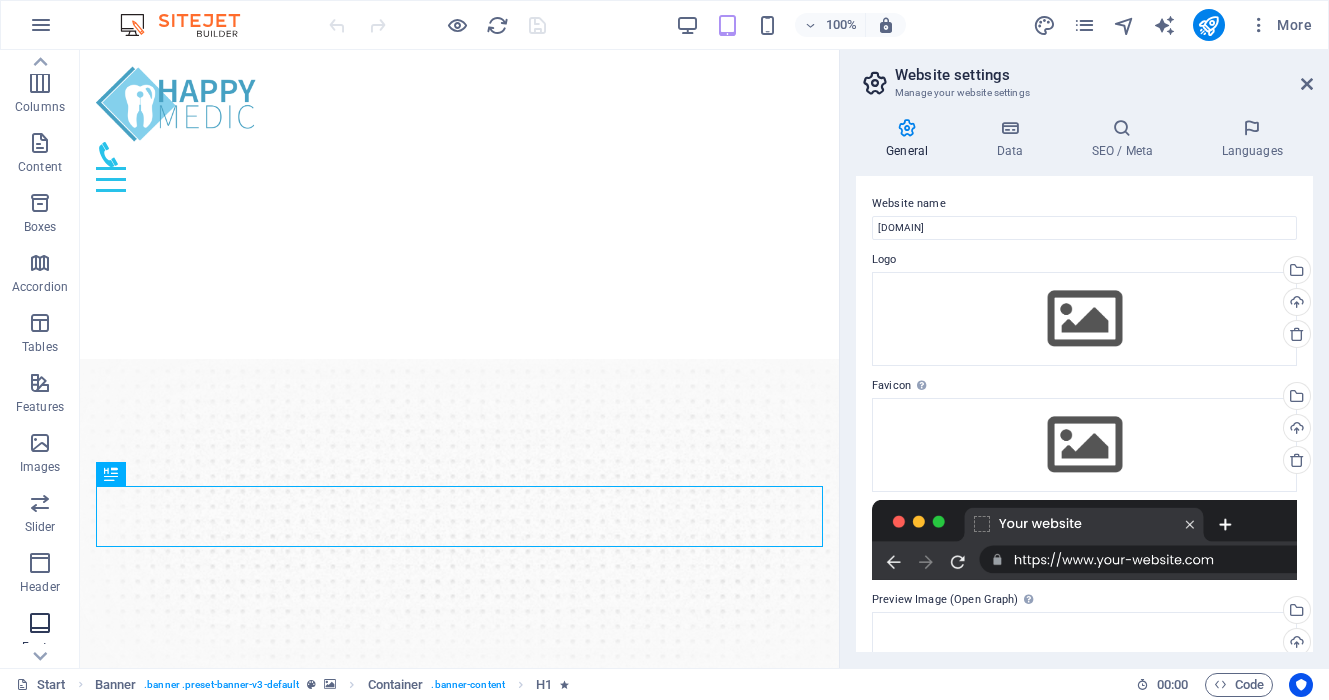 scroll, scrollTop: 0, scrollLeft: 0, axis: both 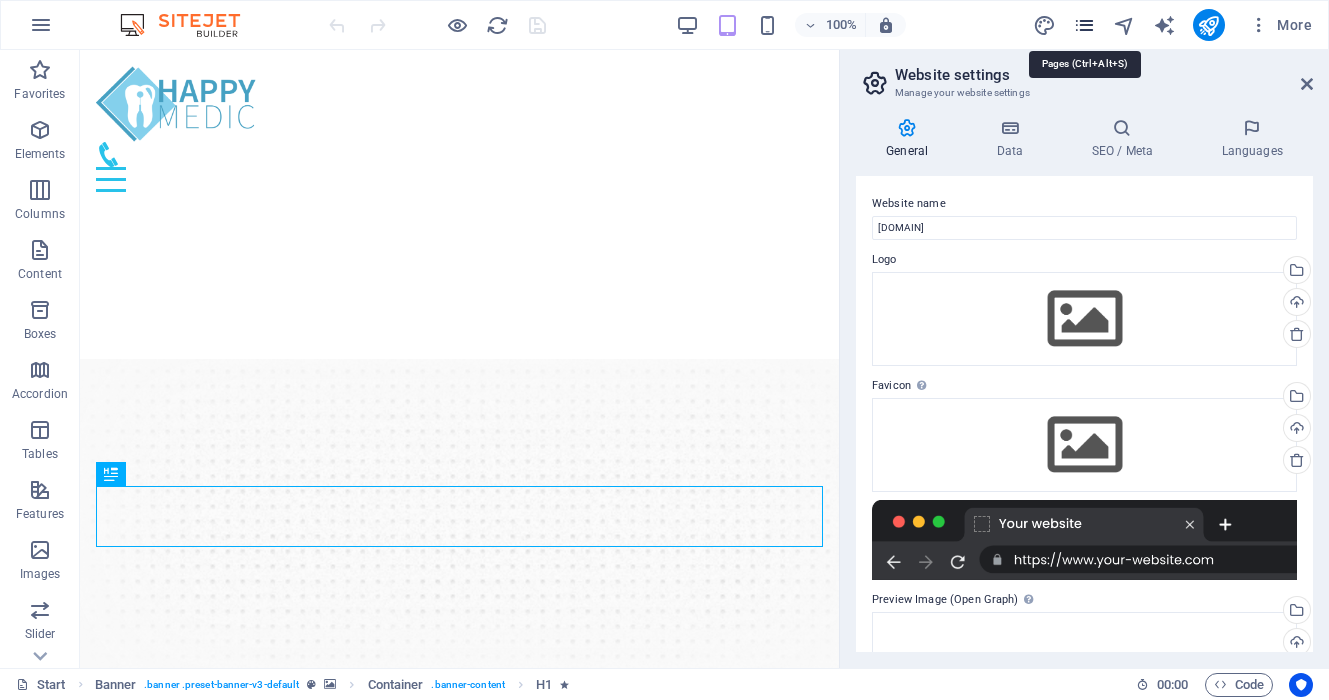click at bounding box center (1084, 25) 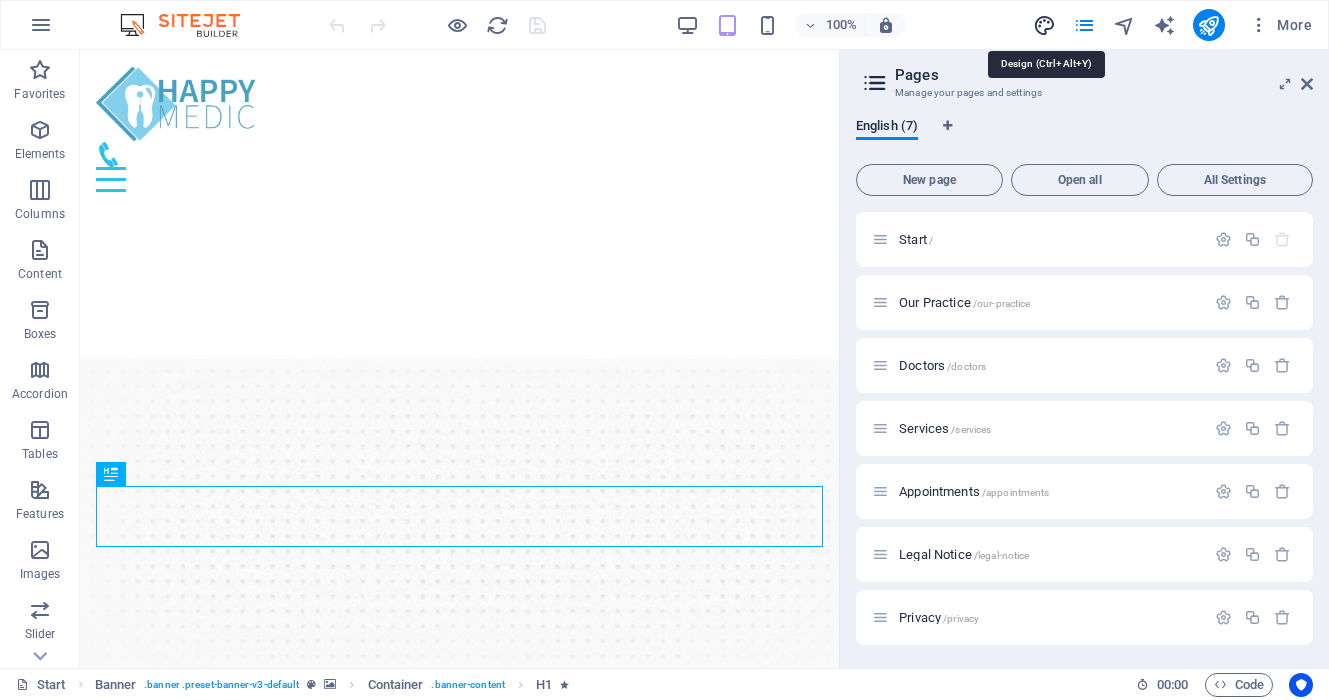 click at bounding box center [1044, 25] 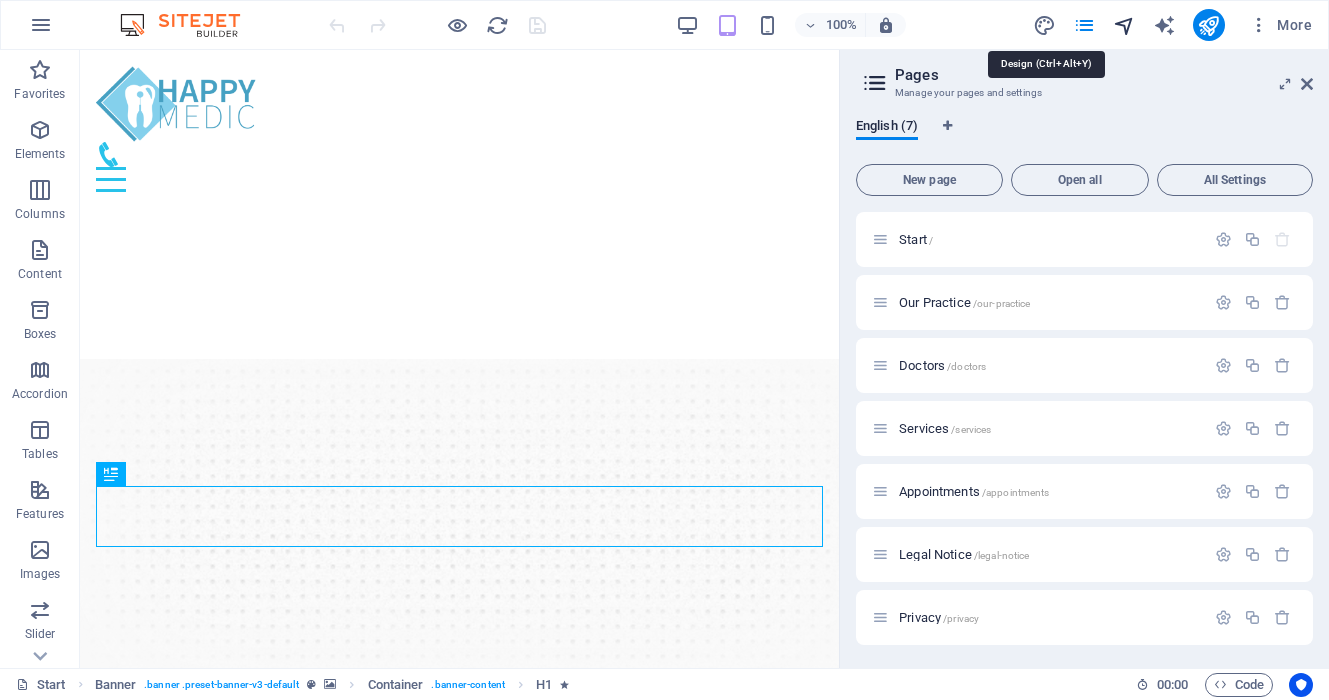 click at bounding box center (1124, 25) 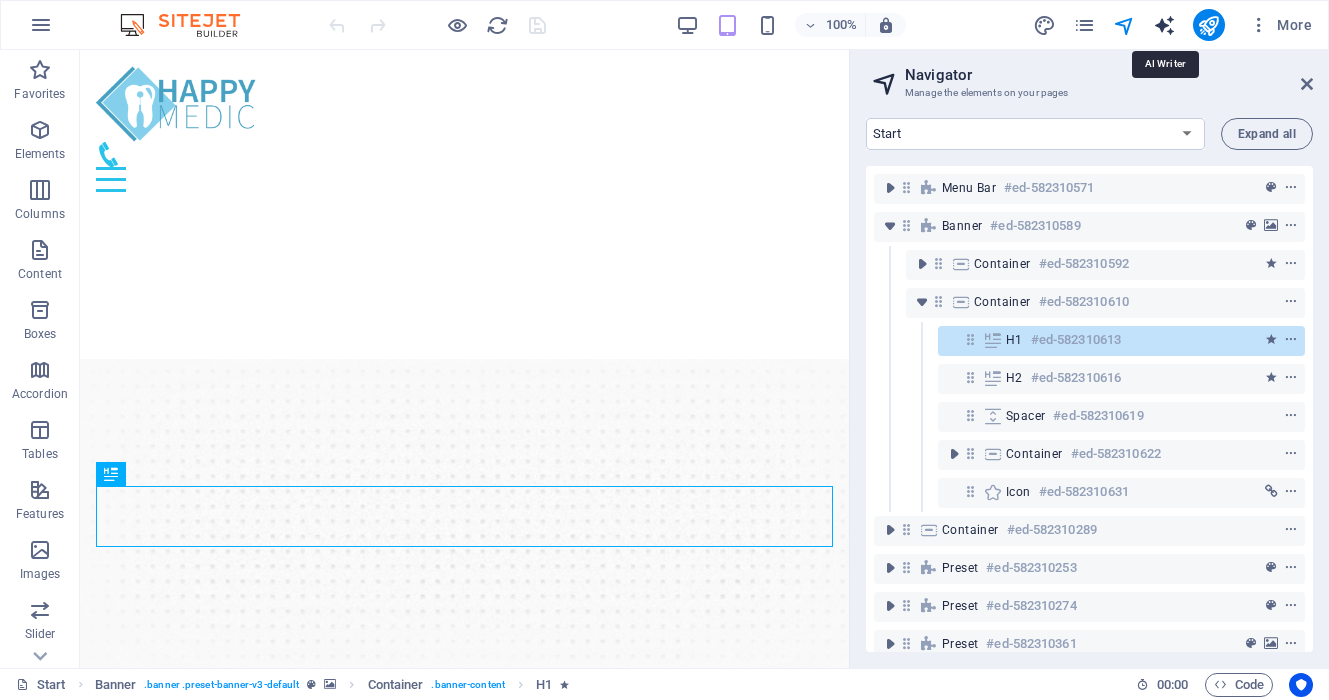 click at bounding box center (1164, 25) 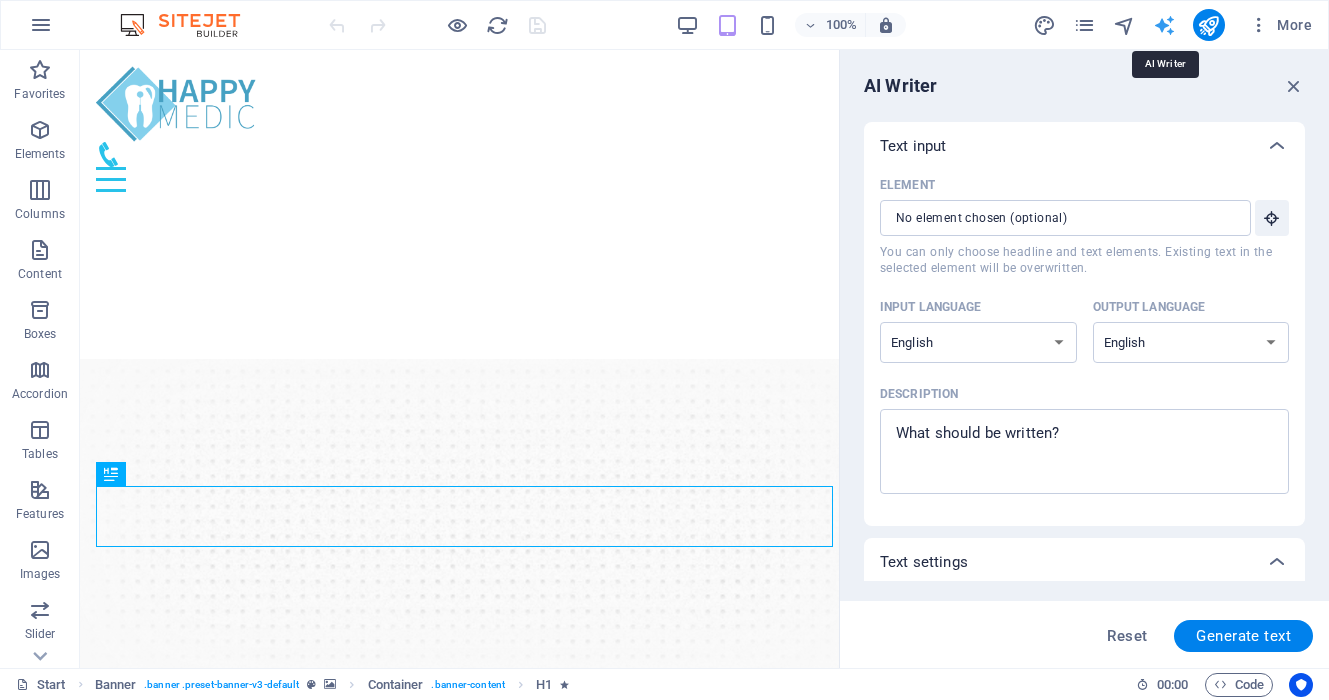 scroll, scrollTop: 0, scrollLeft: 0, axis: both 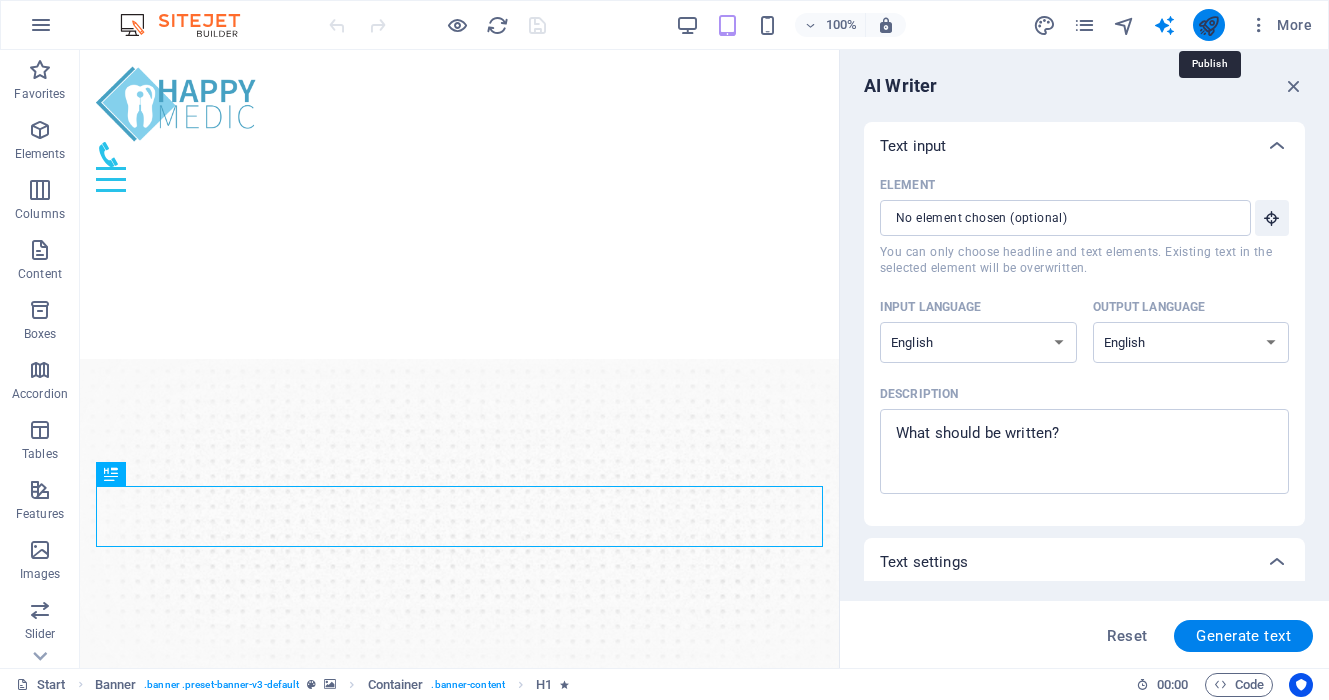 click at bounding box center (1208, 25) 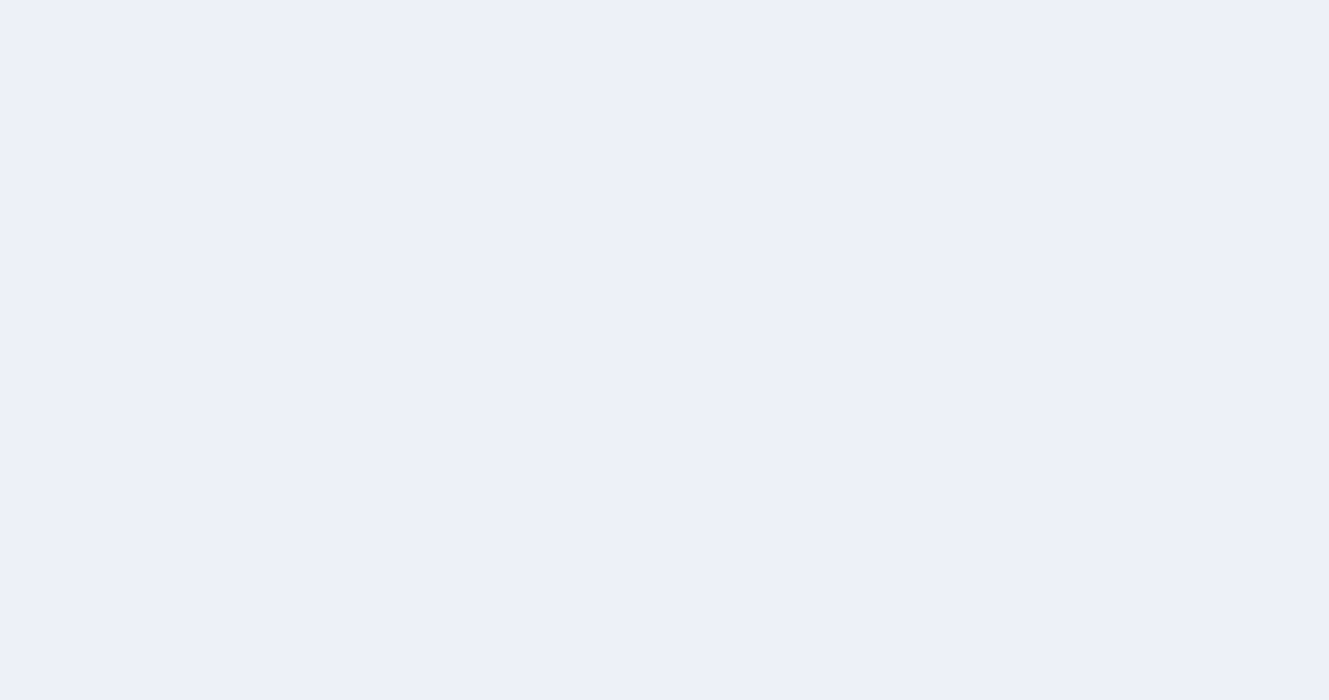 scroll, scrollTop: 0, scrollLeft: 0, axis: both 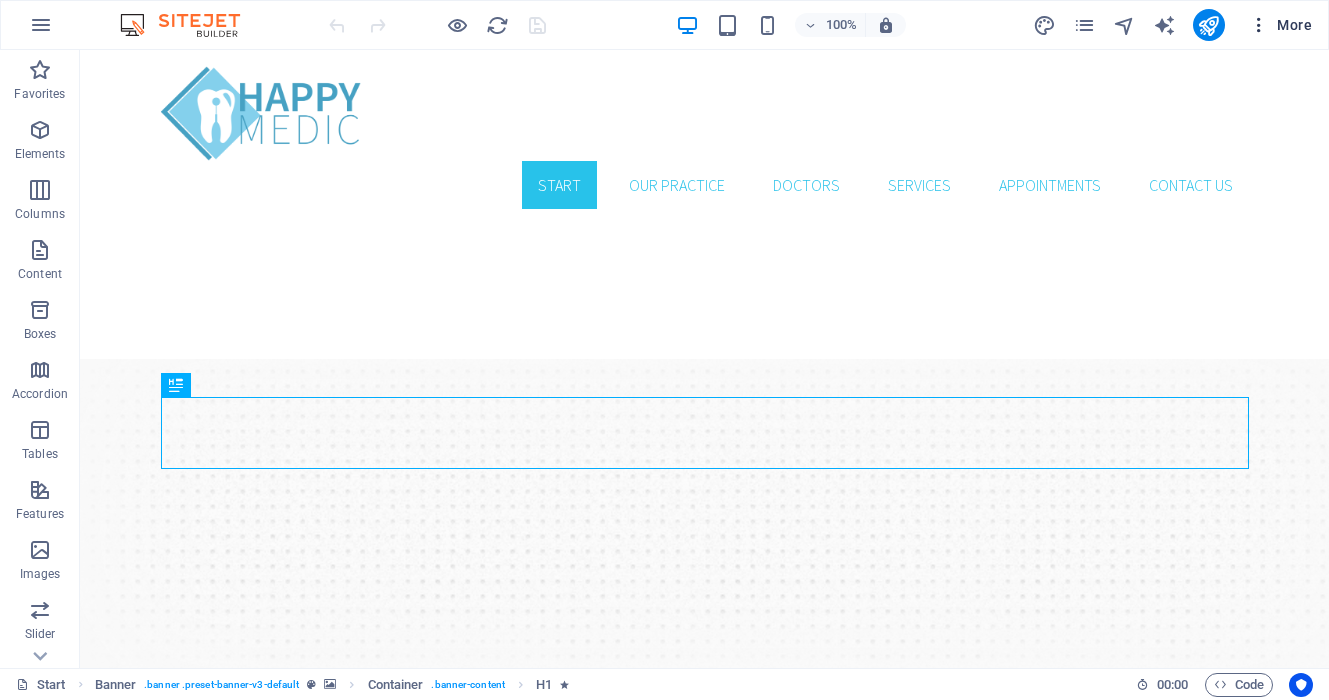 click on "More" at bounding box center (1280, 25) 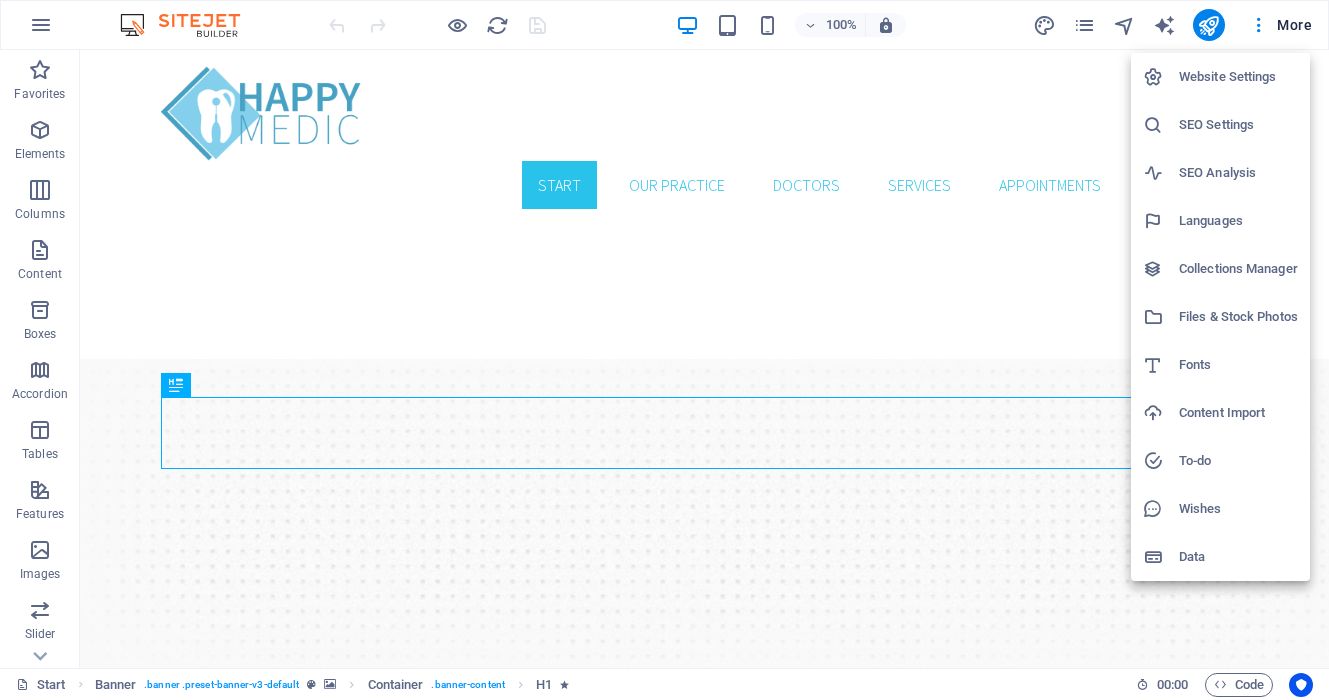 click on "Website Settings" at bounding box center [1238, 77] 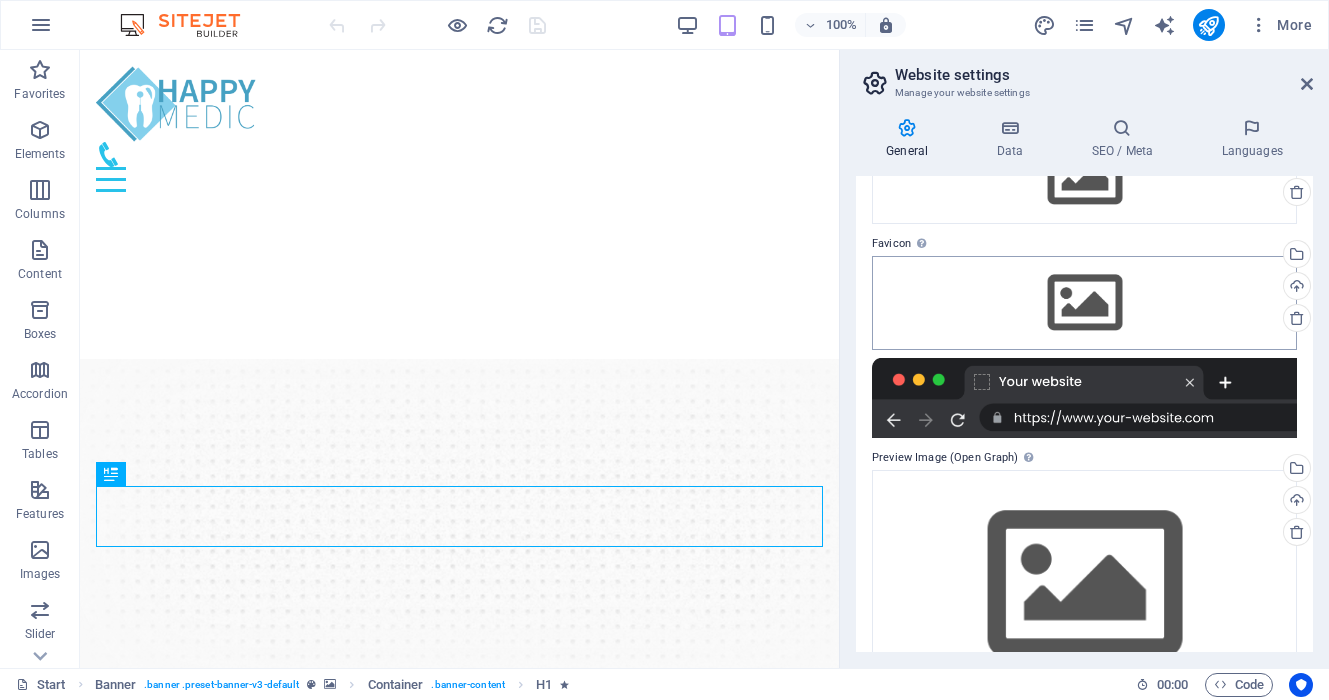scroll, scrollTop: 205, scrollLeft: 0, axis: vertical 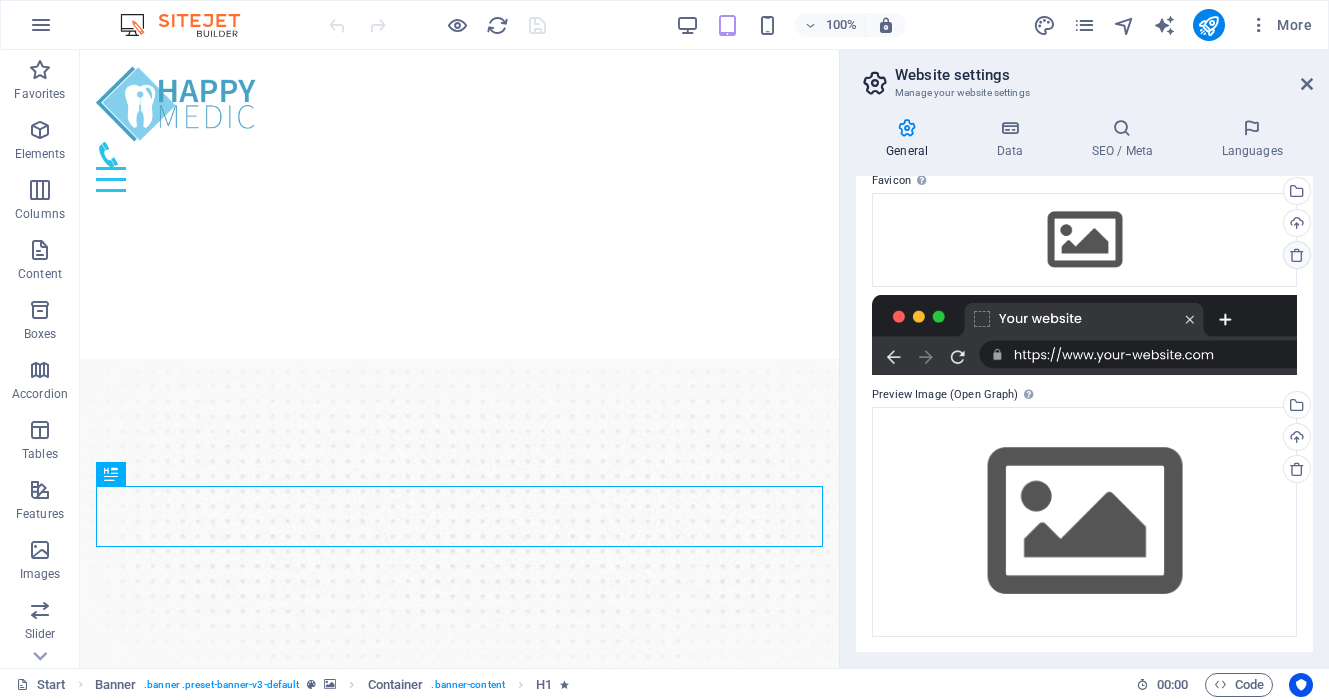 click at bounding box center (1297, 255) 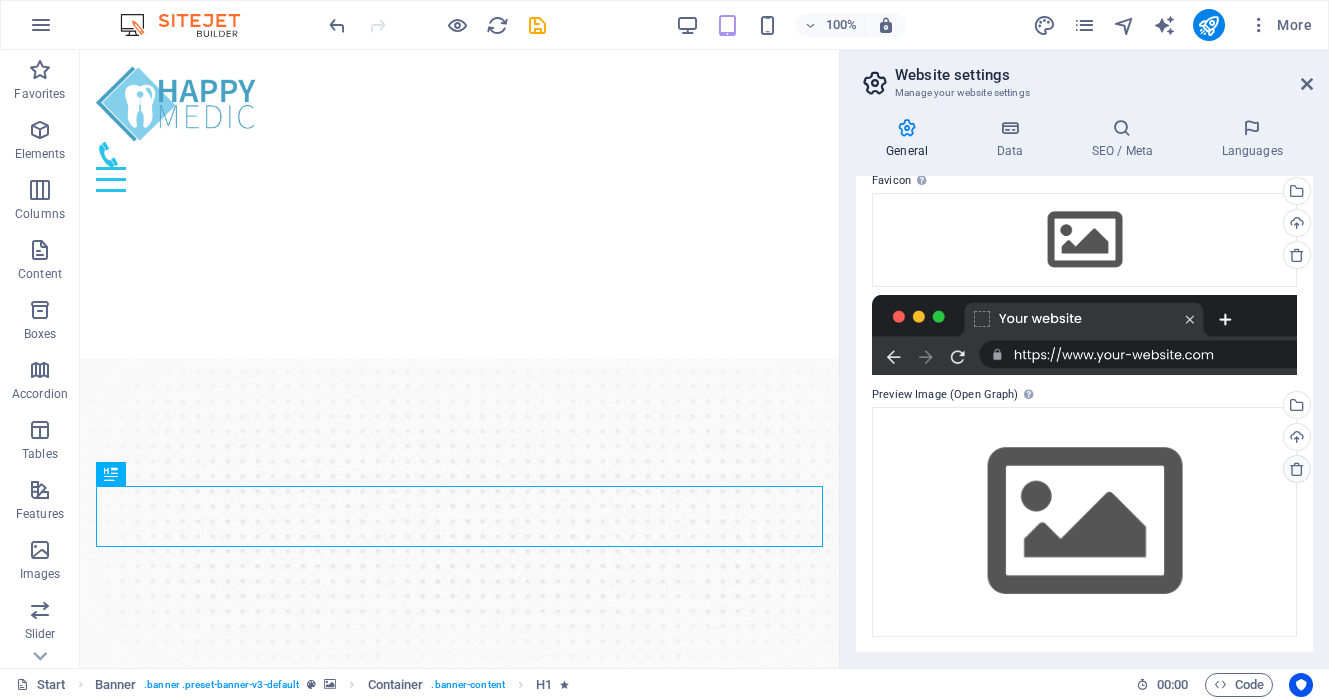 click at bounding box center (1297, 469) 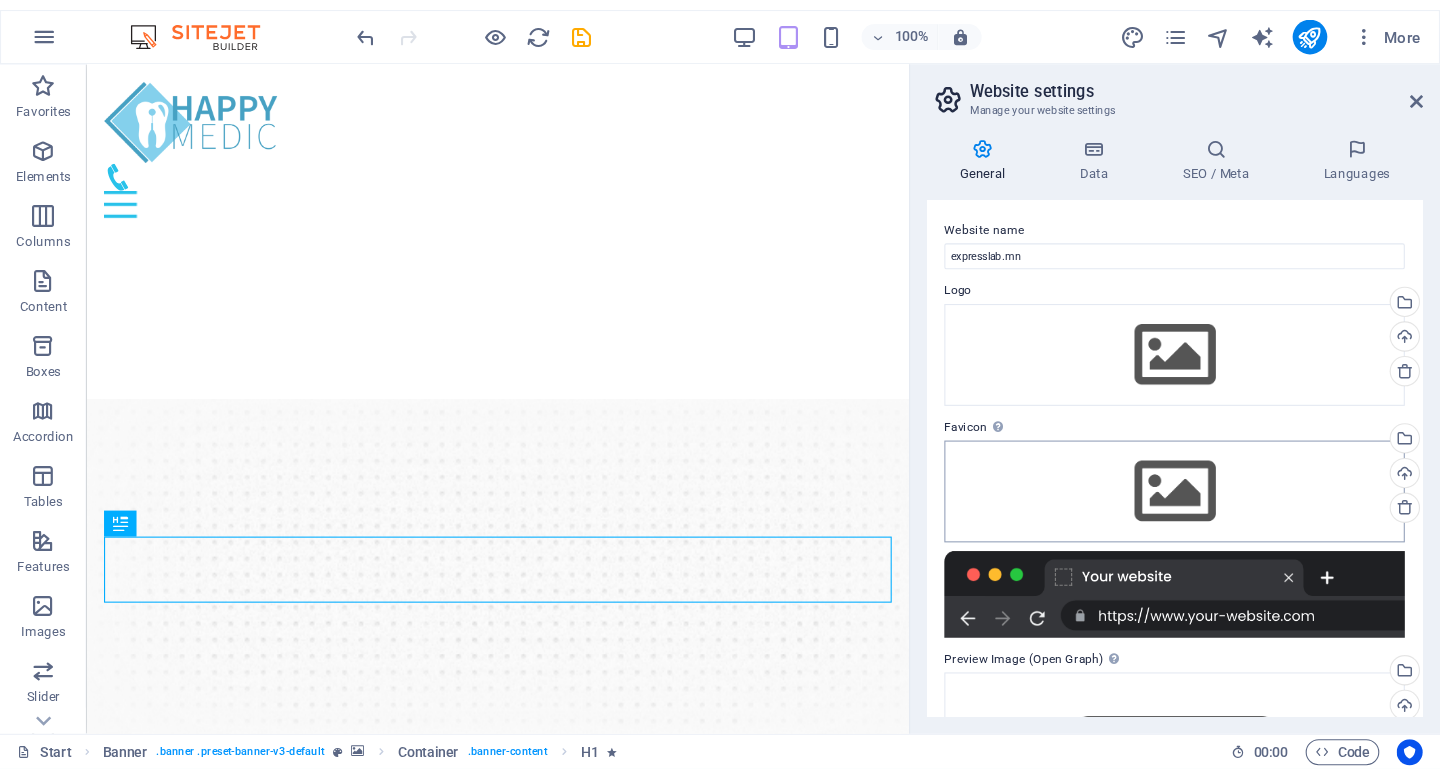 scroll, scrollTop: 0, scrollLeft: 0, axis: both 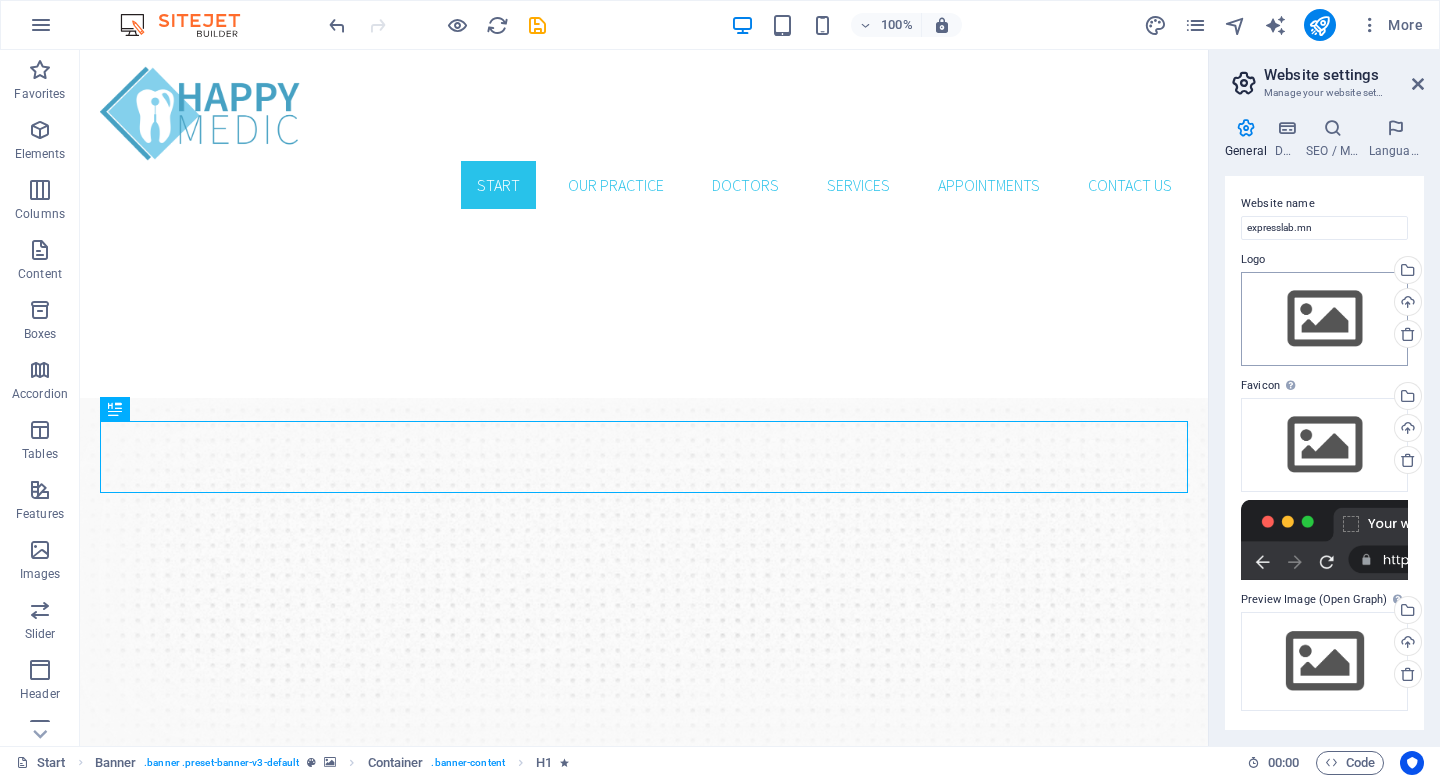 drag, startPoint x: 951, startPoint y: 360, endPoint x: 1266, endPoint y: 363, distance: 315.01428 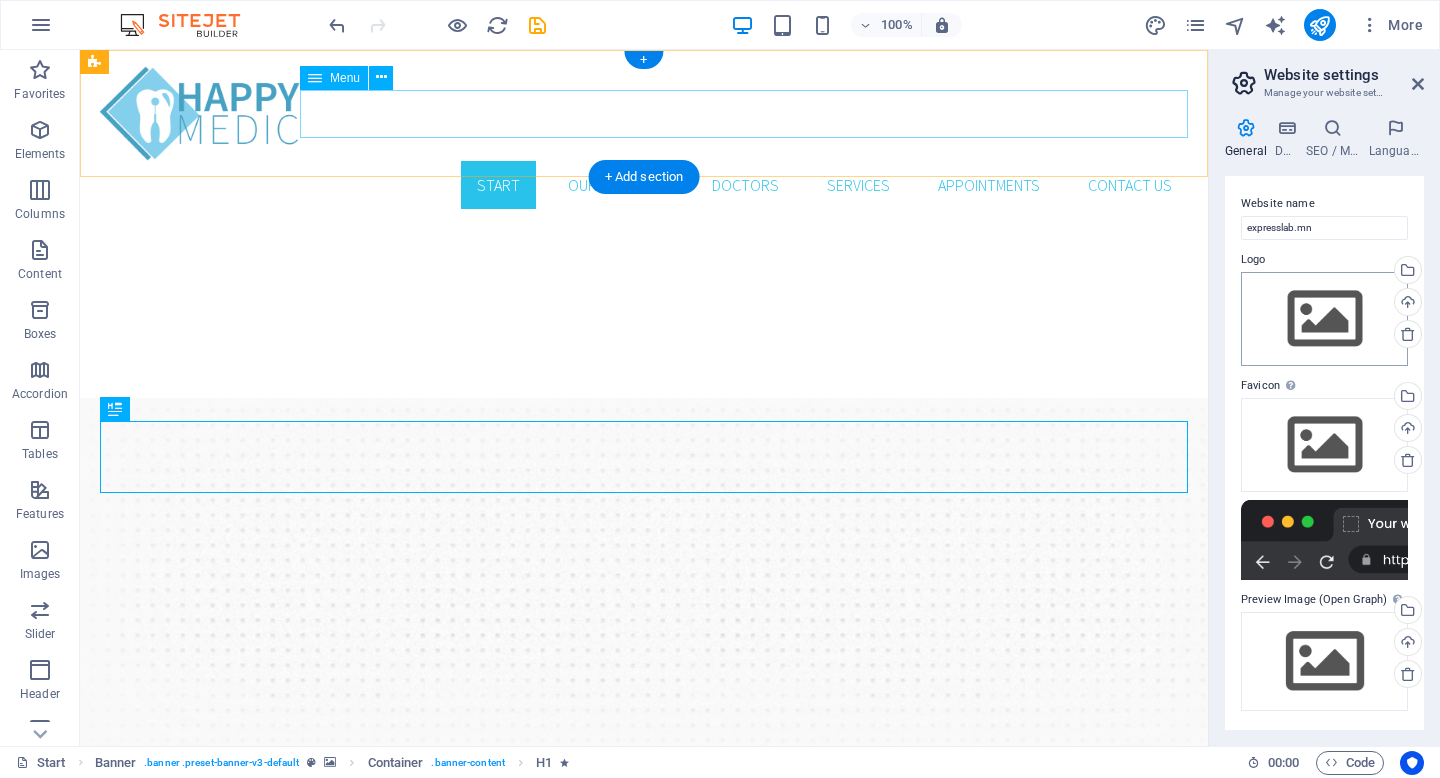 click on "Start Our Practice Doctors Services Appointments Contact us" at bounding box center [644, 185] 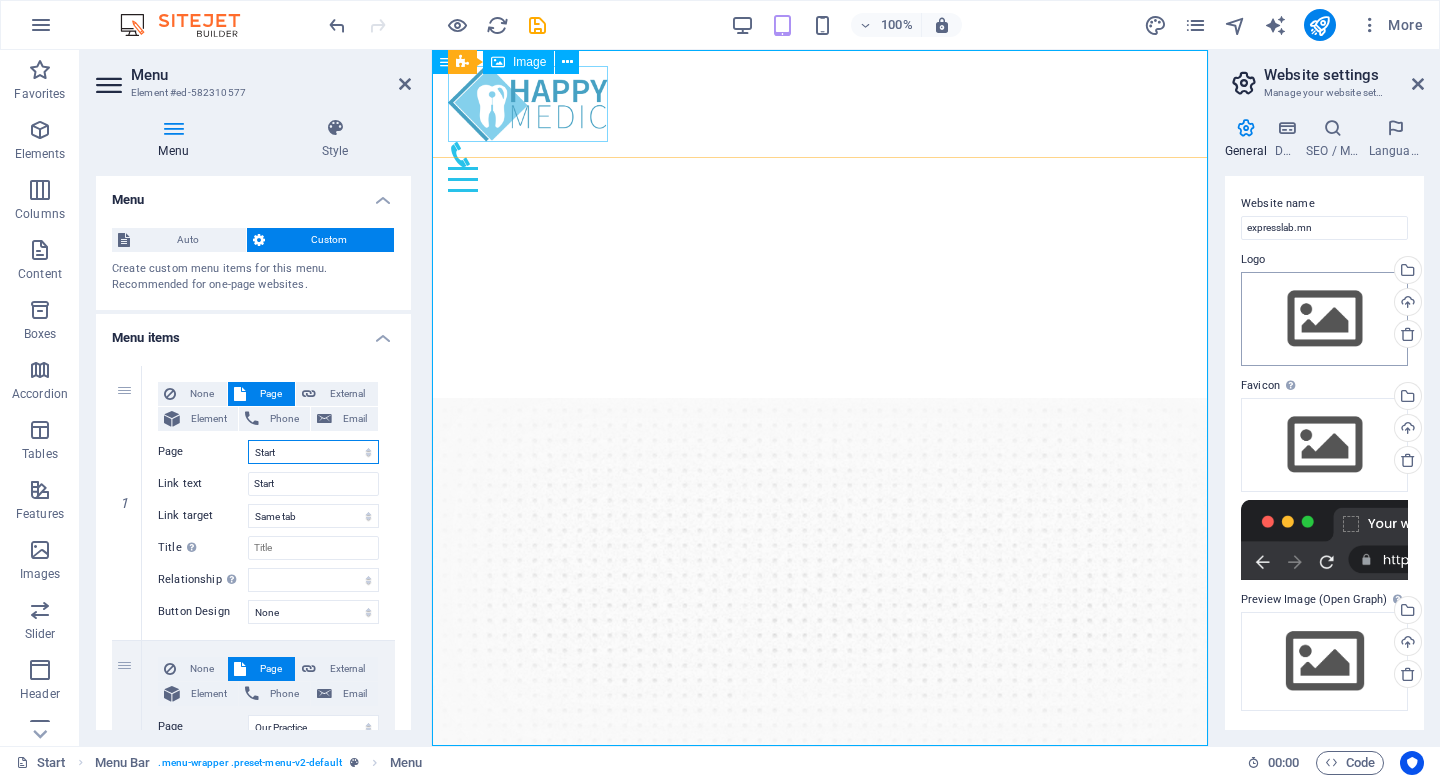 click on "Start Our Practice Doctors Services Appointments Legal Notice Privacy" at bounding box center (313, 452) 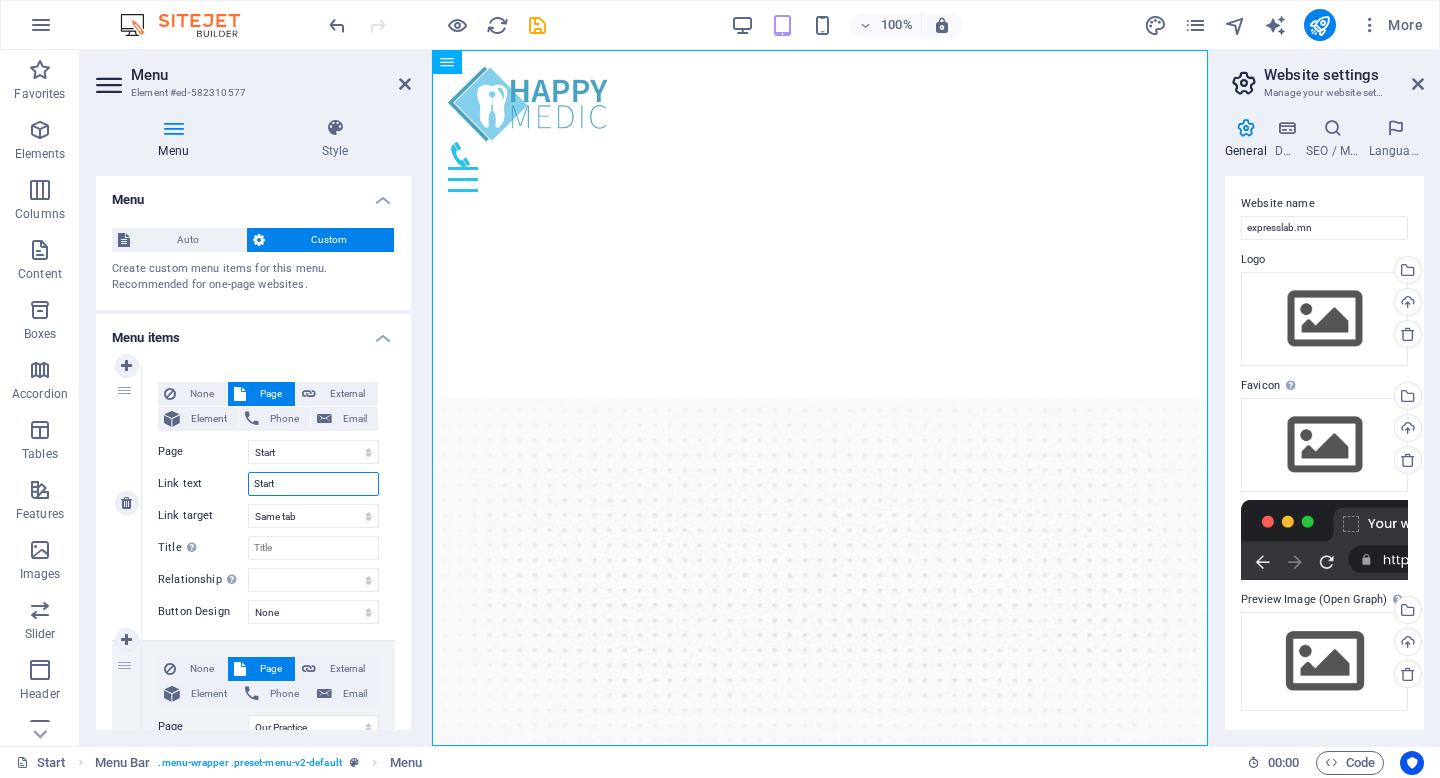click on "Start" at bounding box center [313, 484] 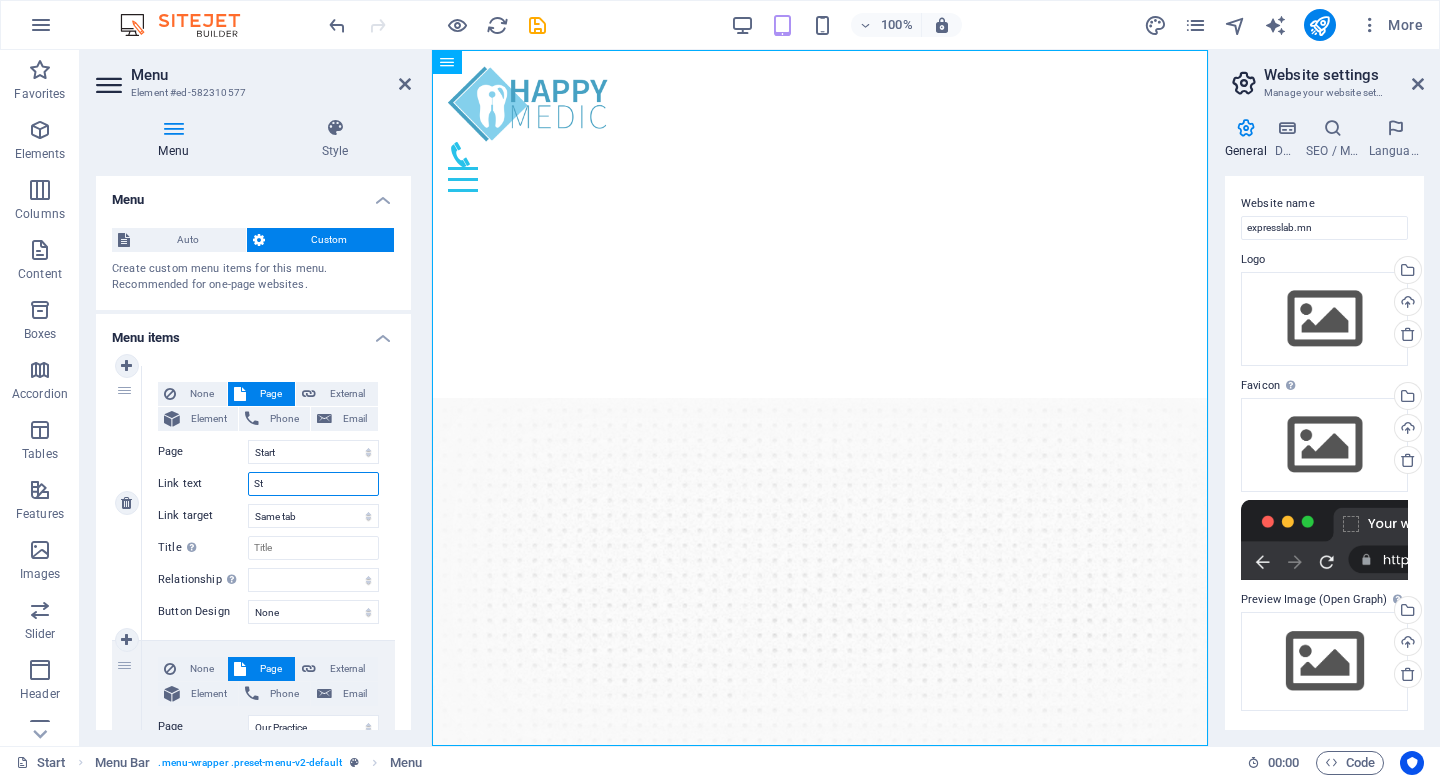type on "S" 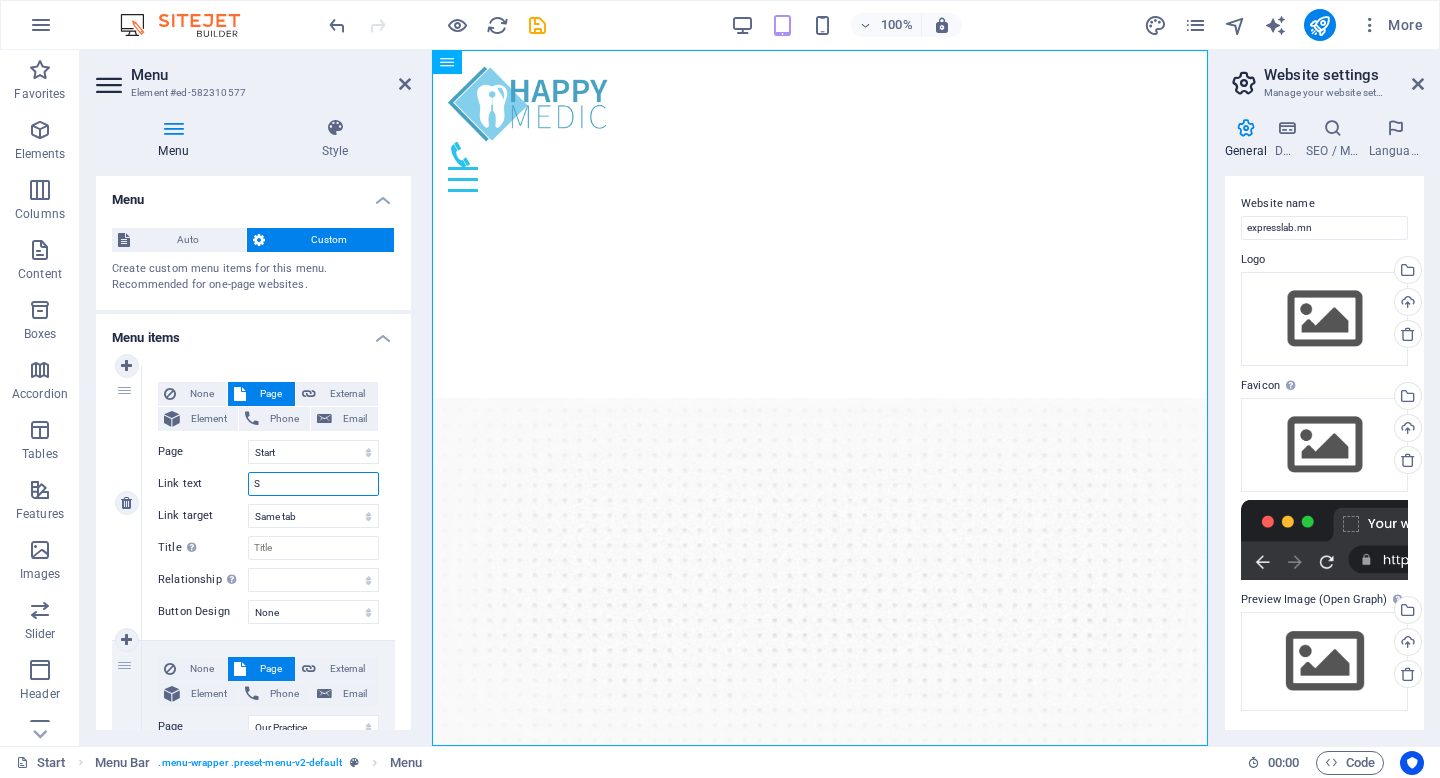 type 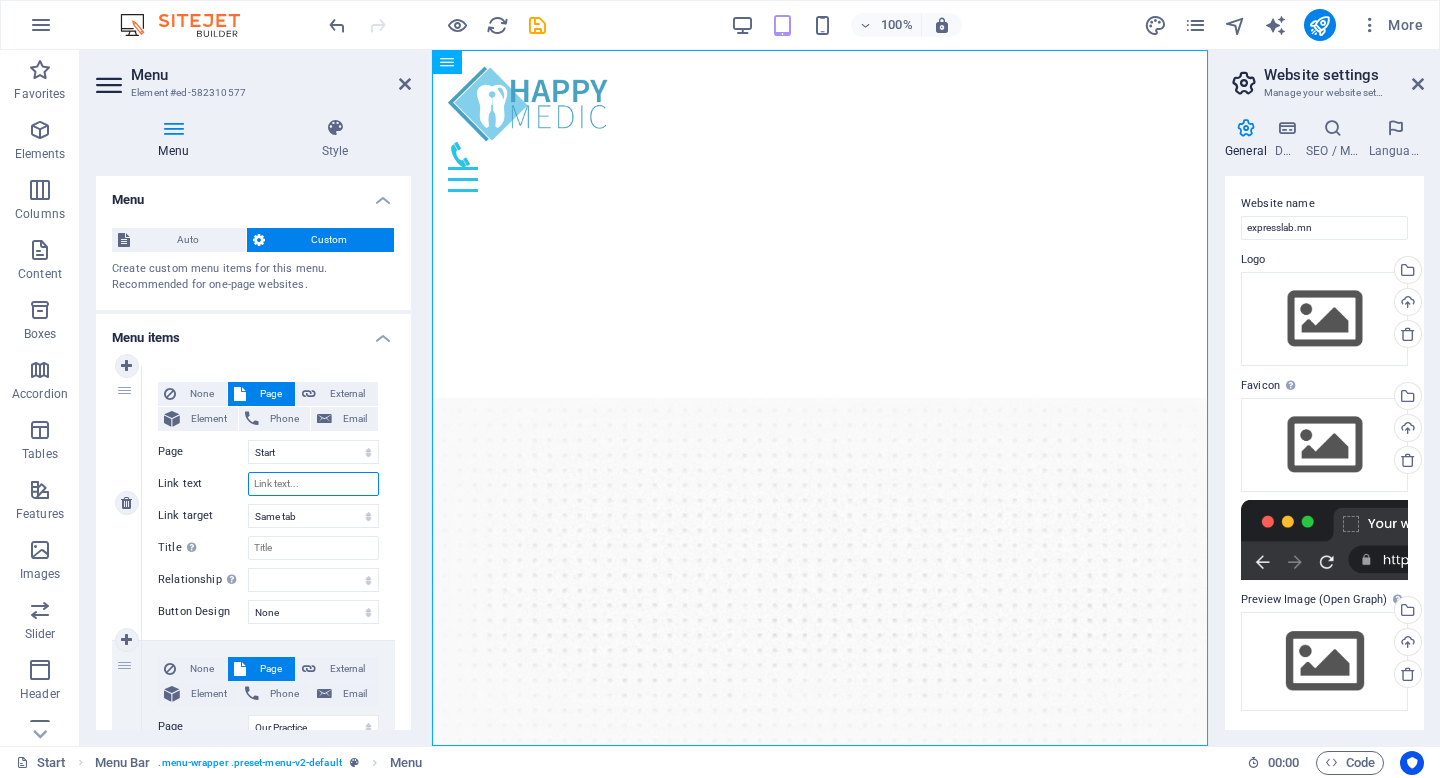 select 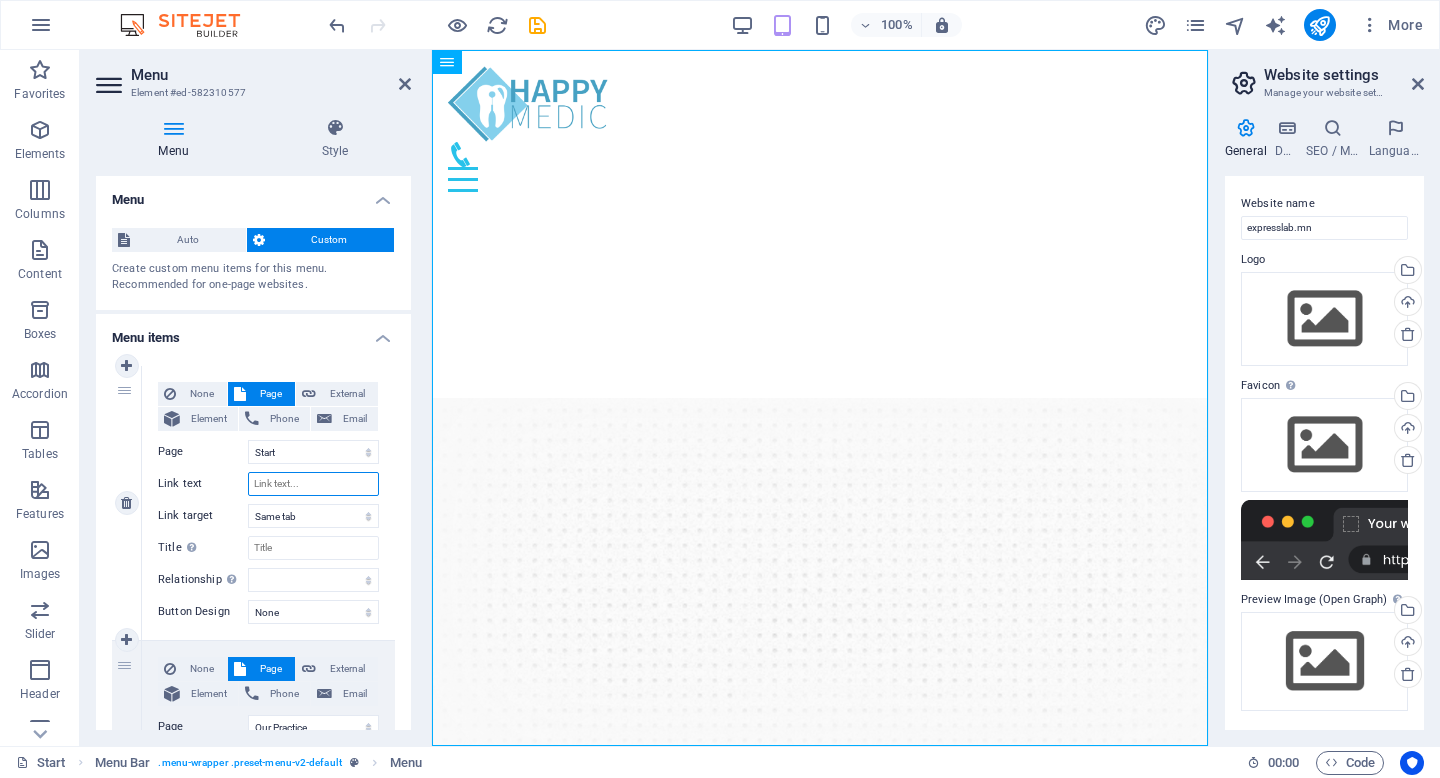 select 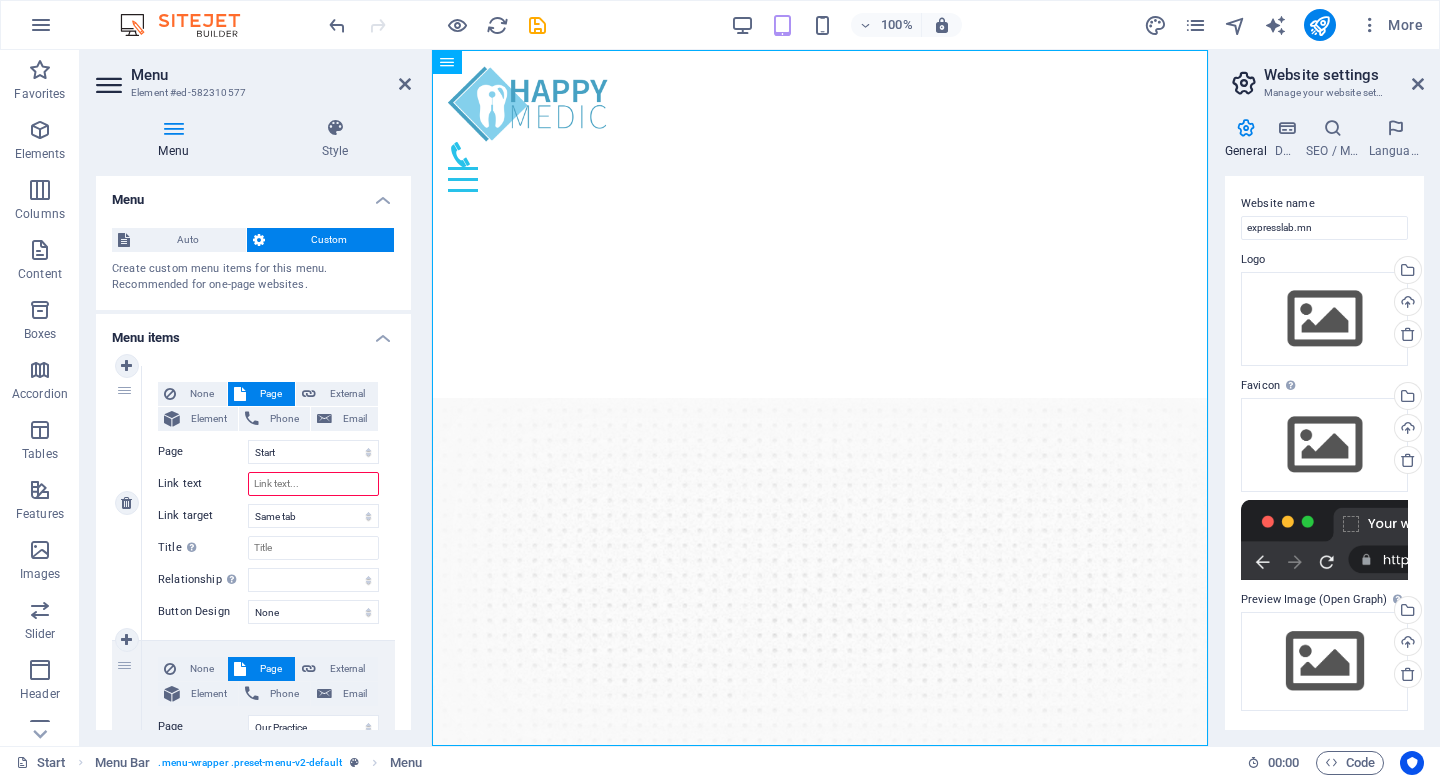 type on "н" 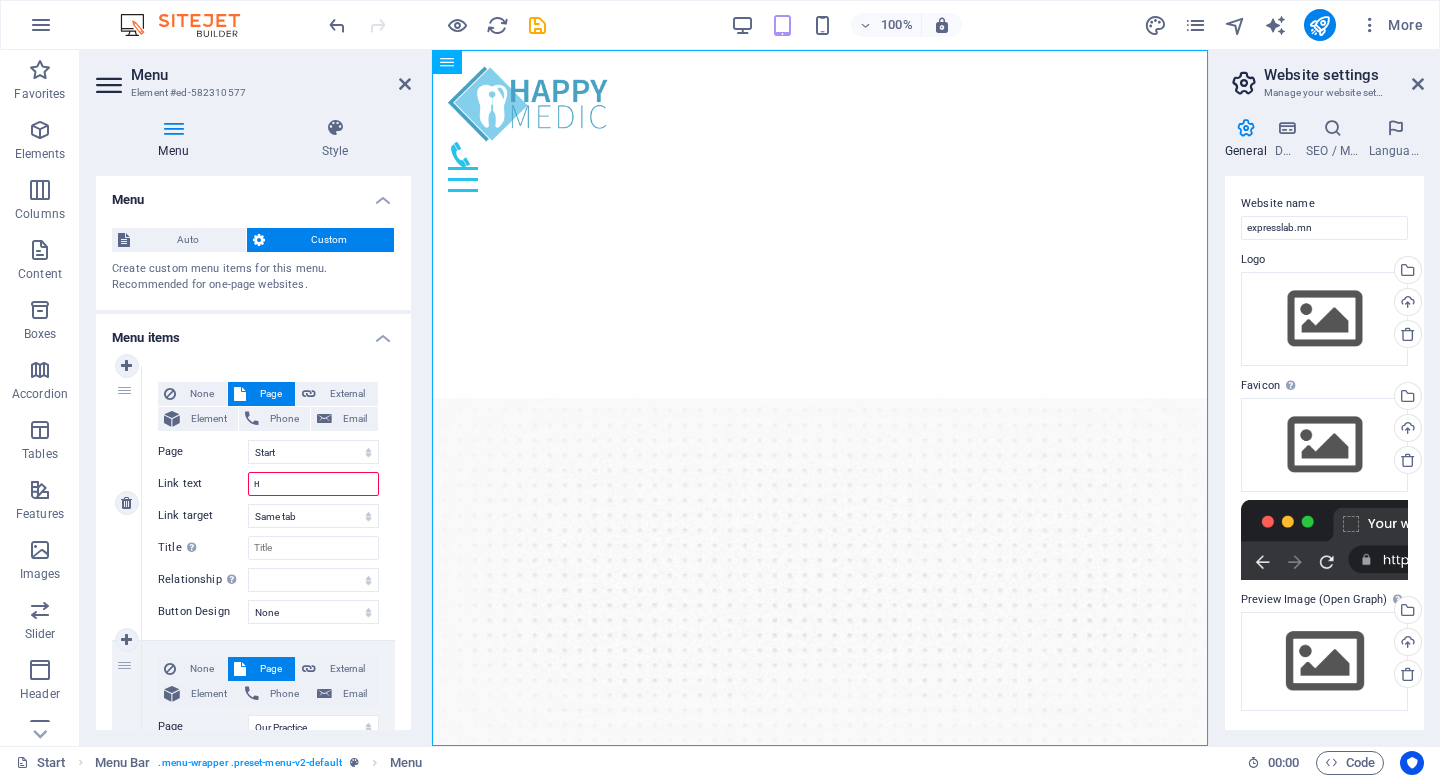 select 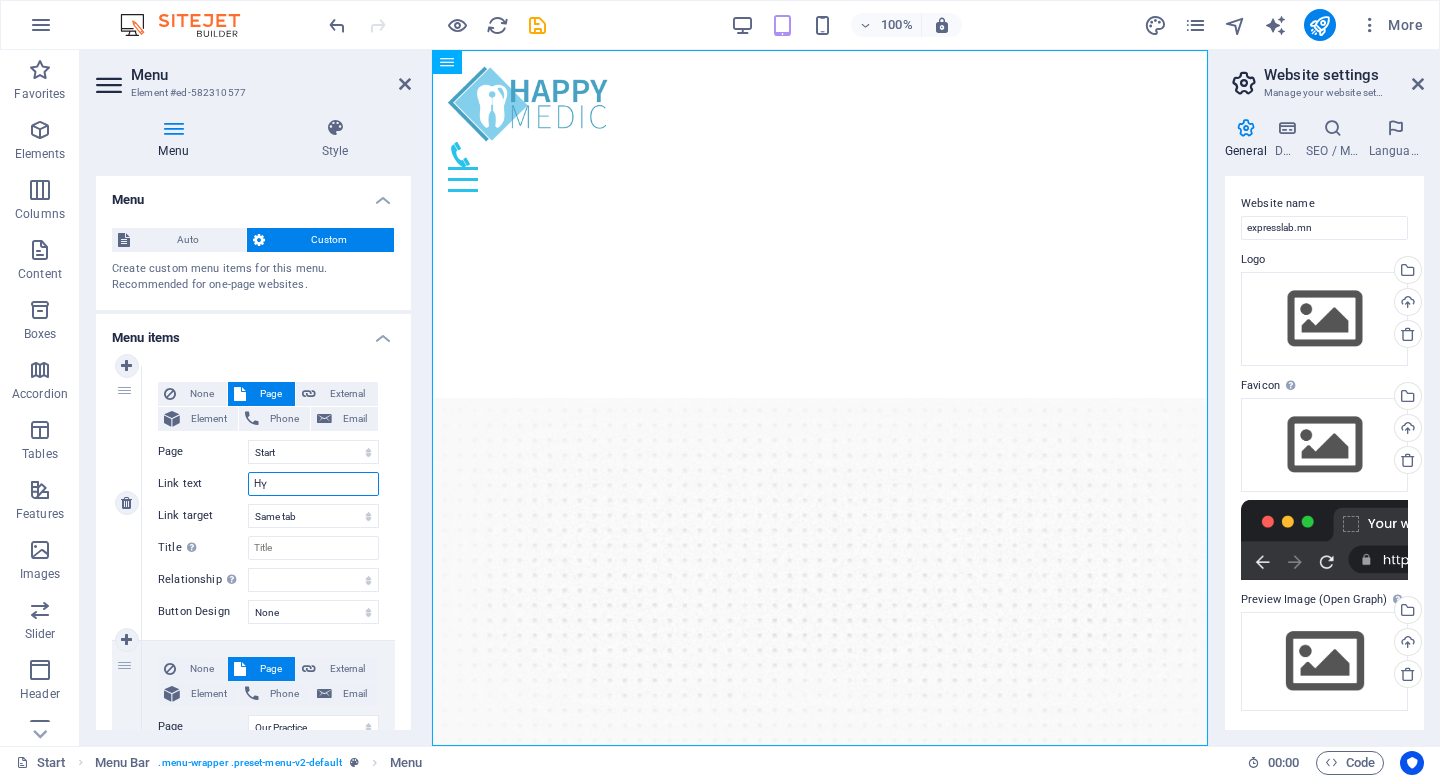 type on "Нүү" 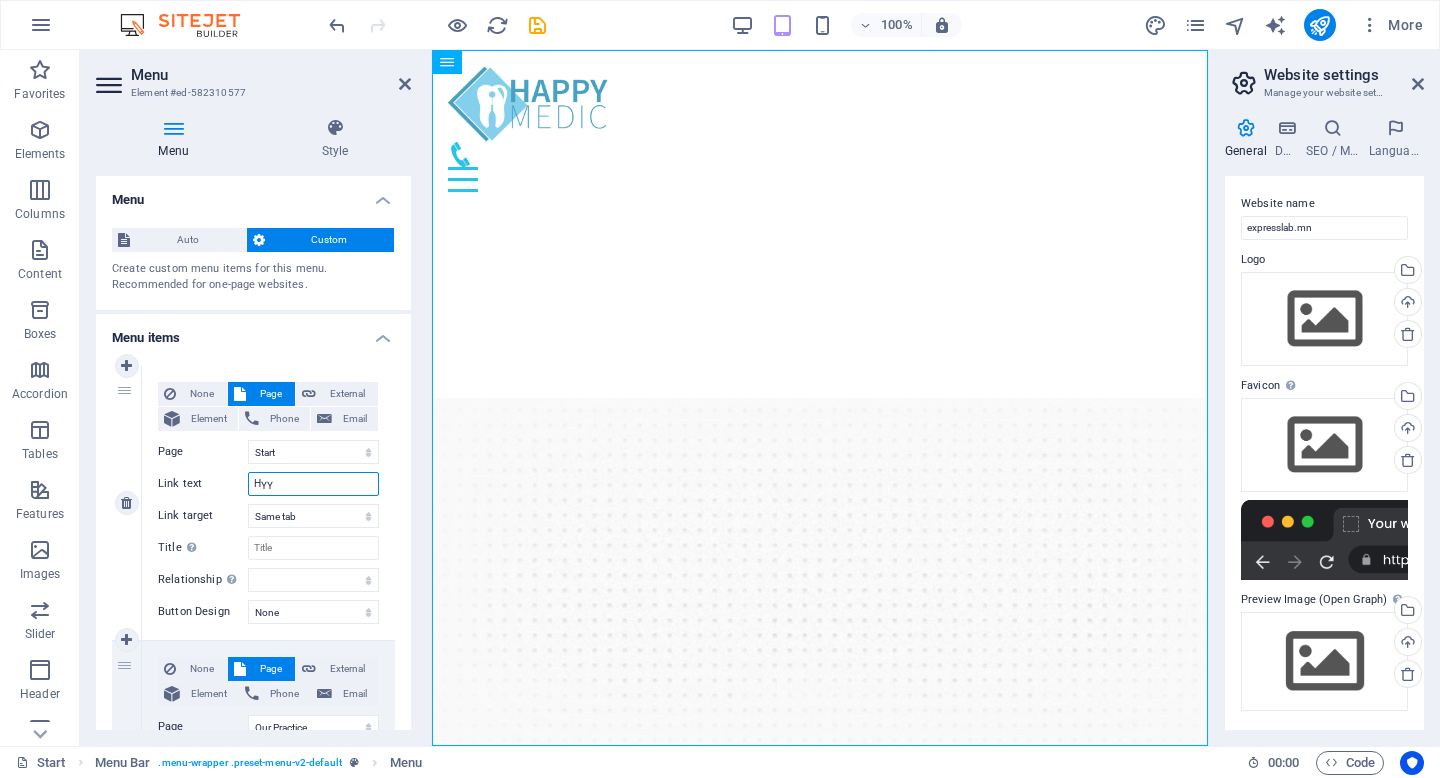 select 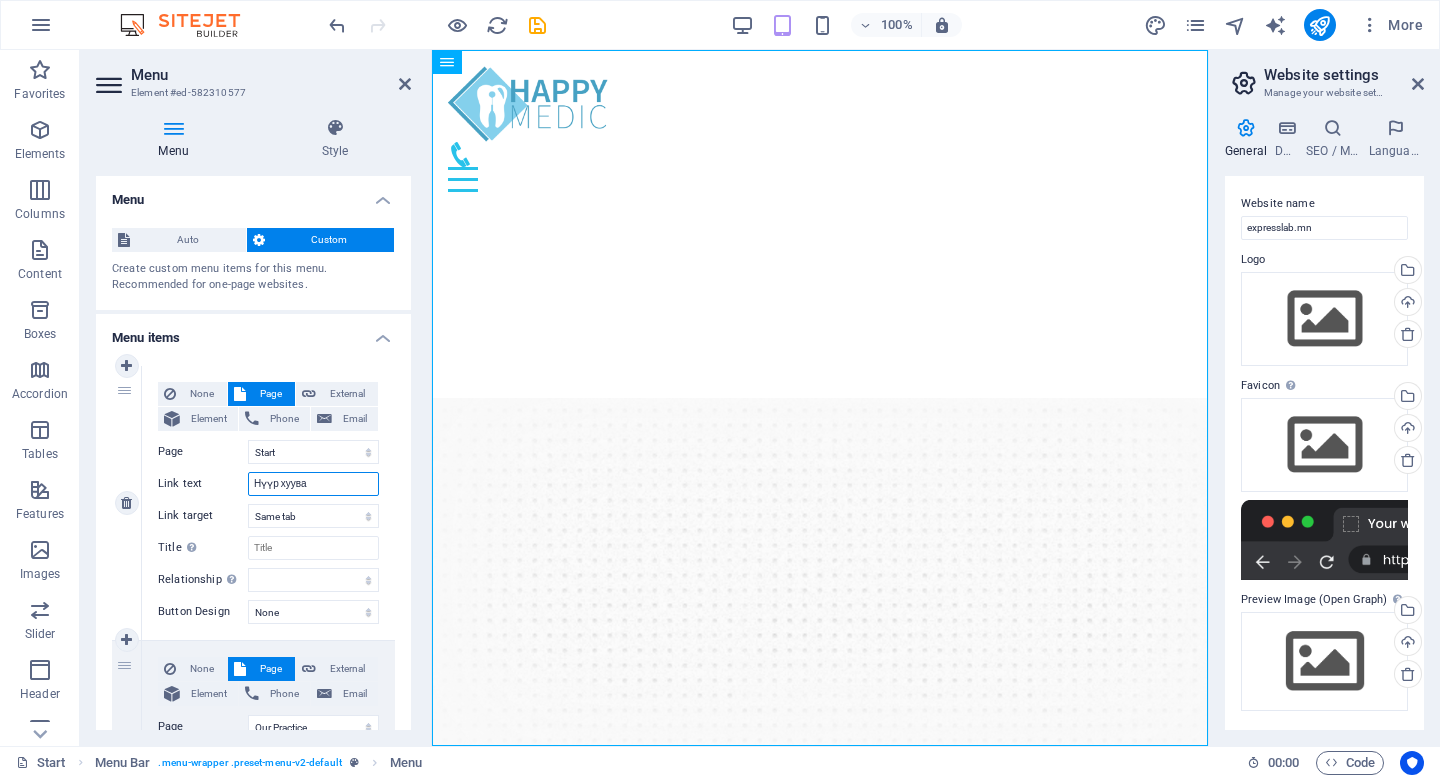 type on "Нүүр хуувас" 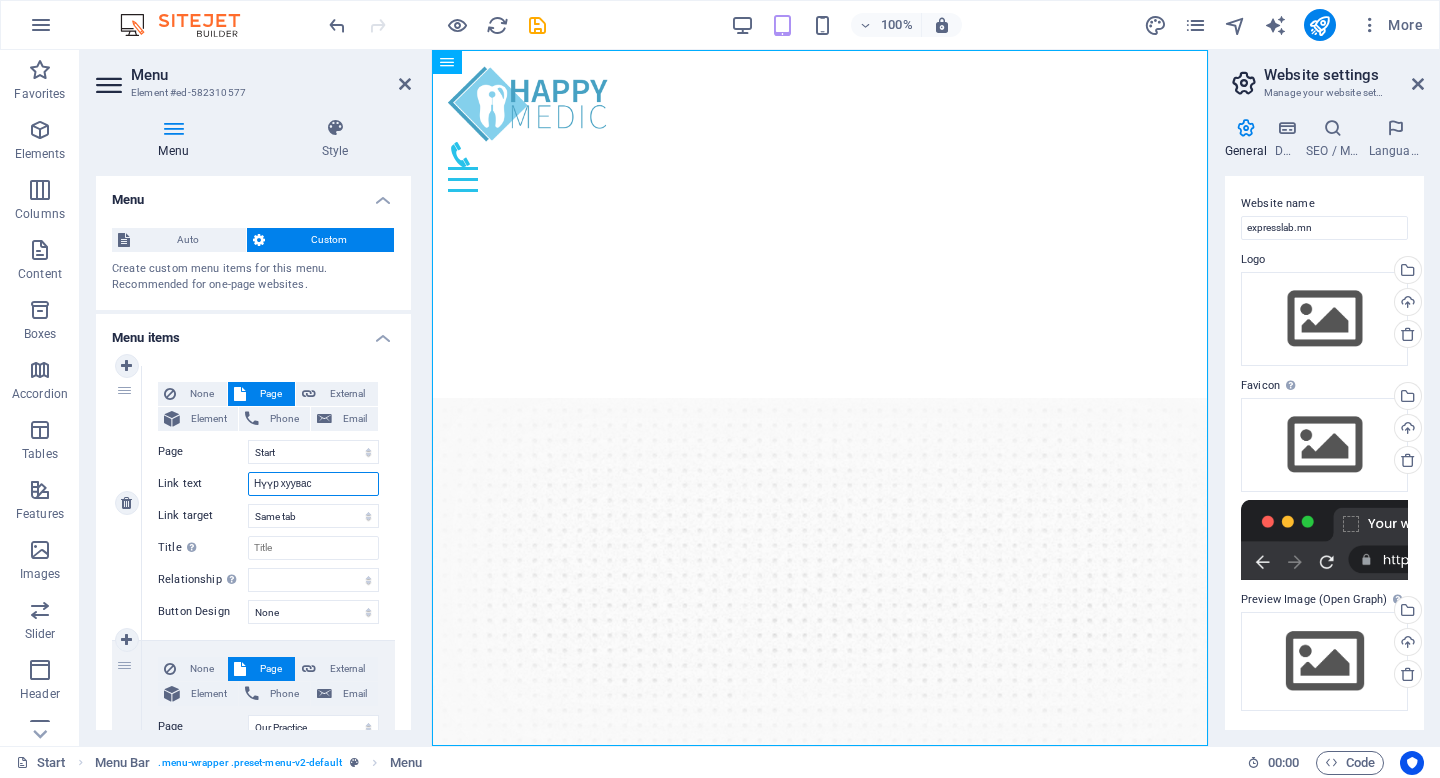 select 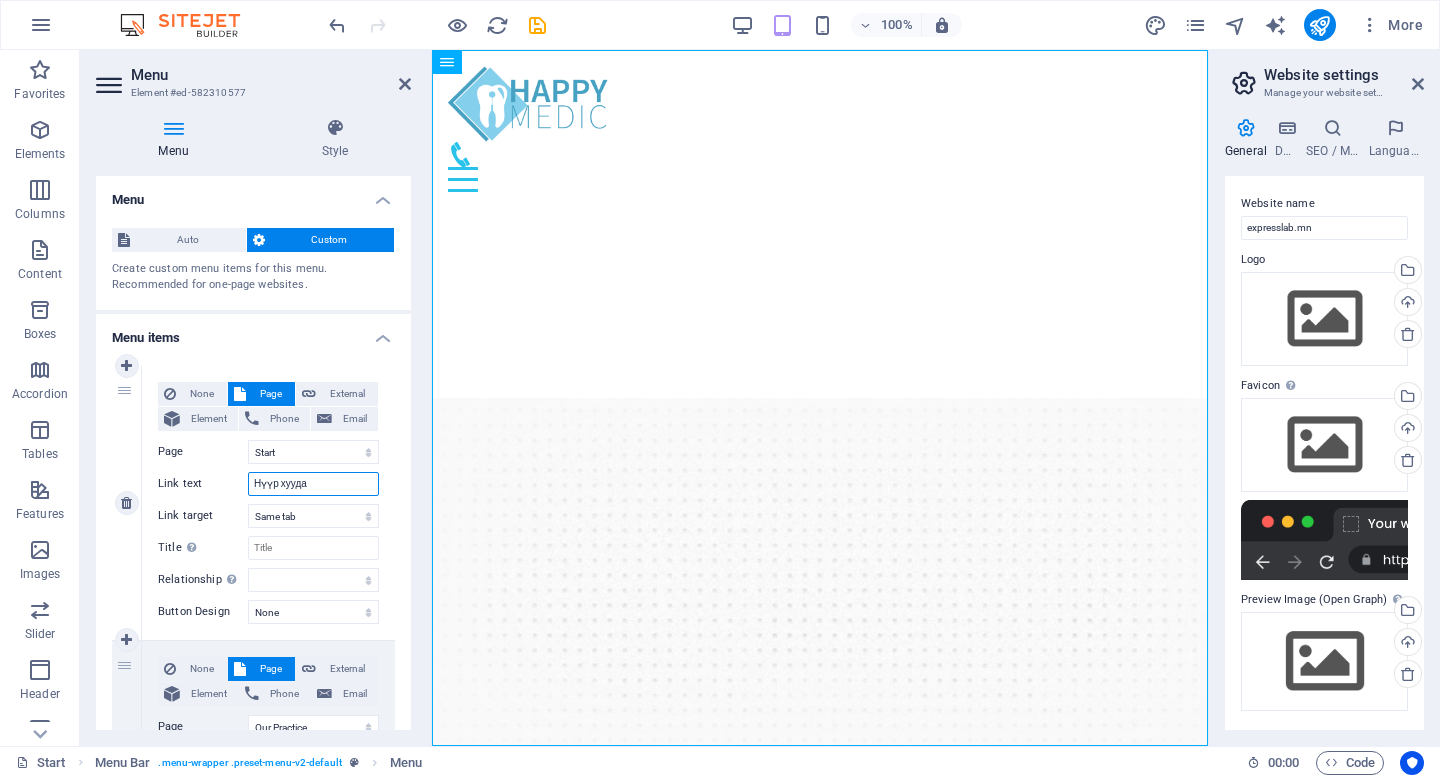 type on "Нүүр хуудас" 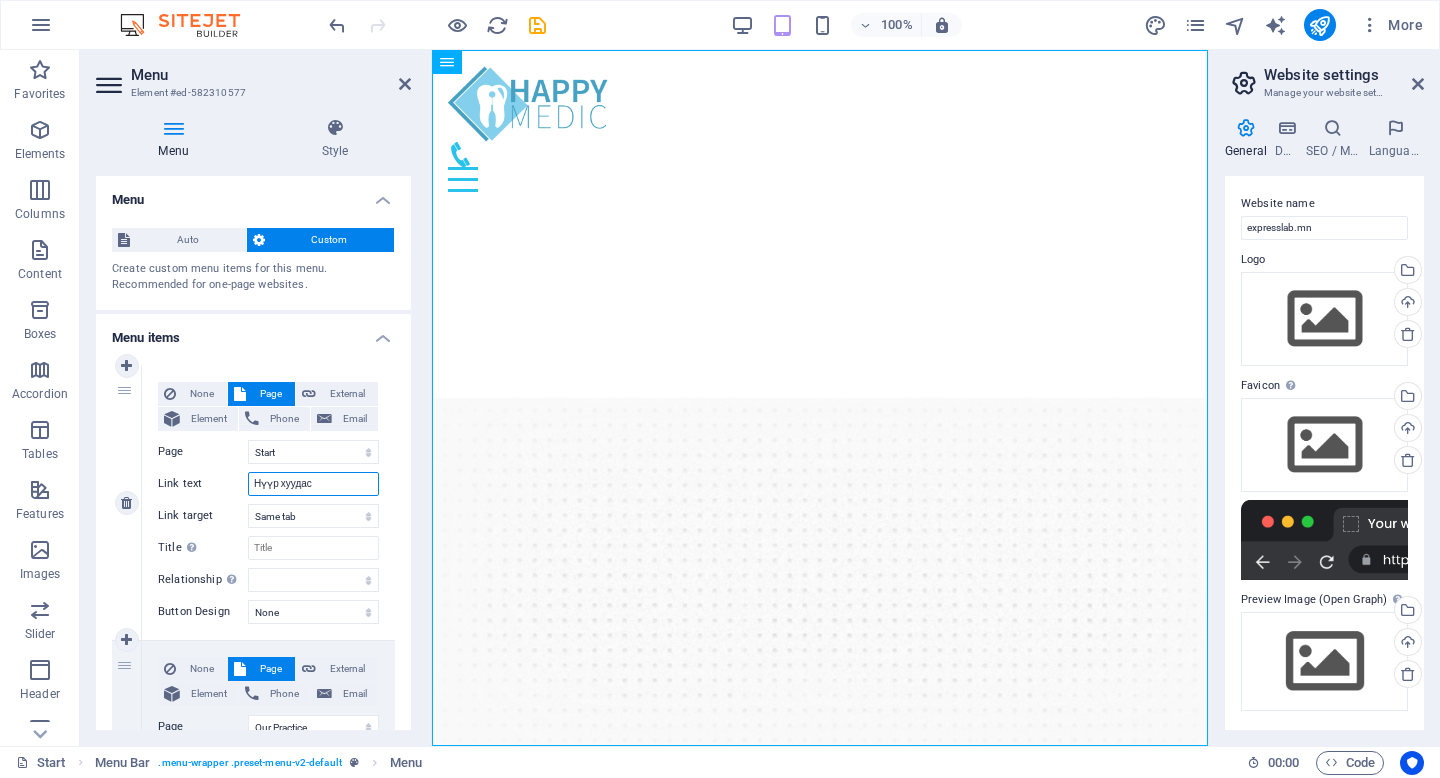 select 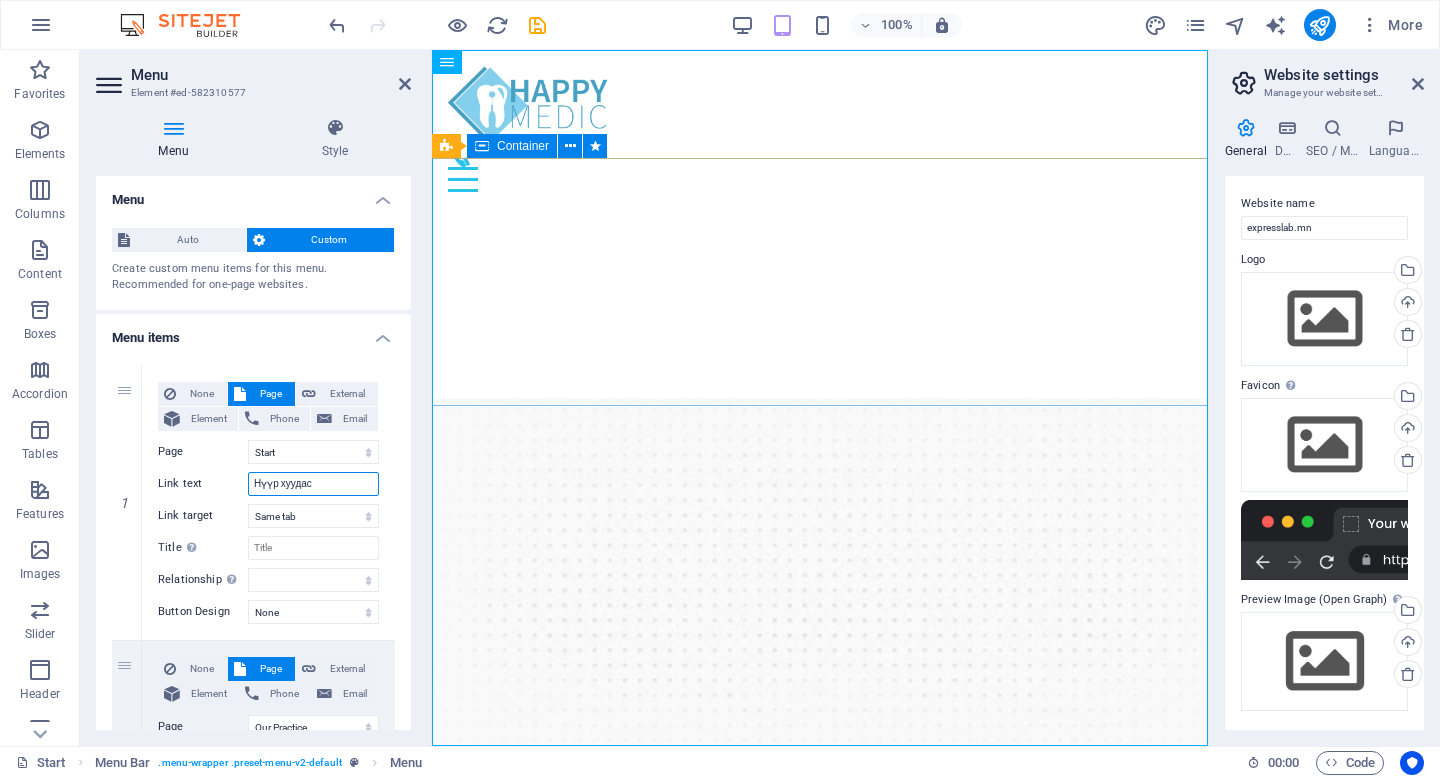 type on "Нүүр хуудас" 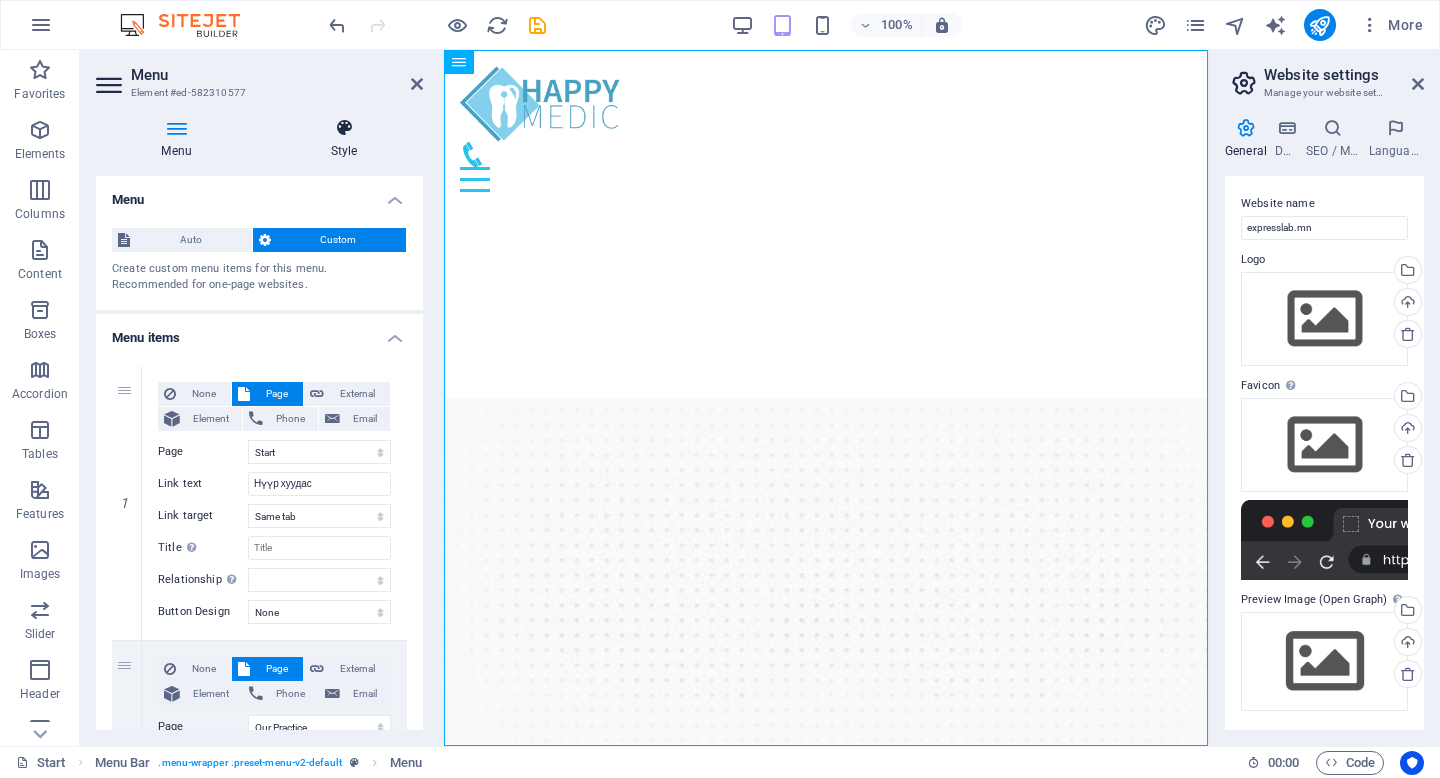 drag, startPoint x: 428, startPoint y: 149, endPoint x: 297, endPoint y: 149, distance: 131 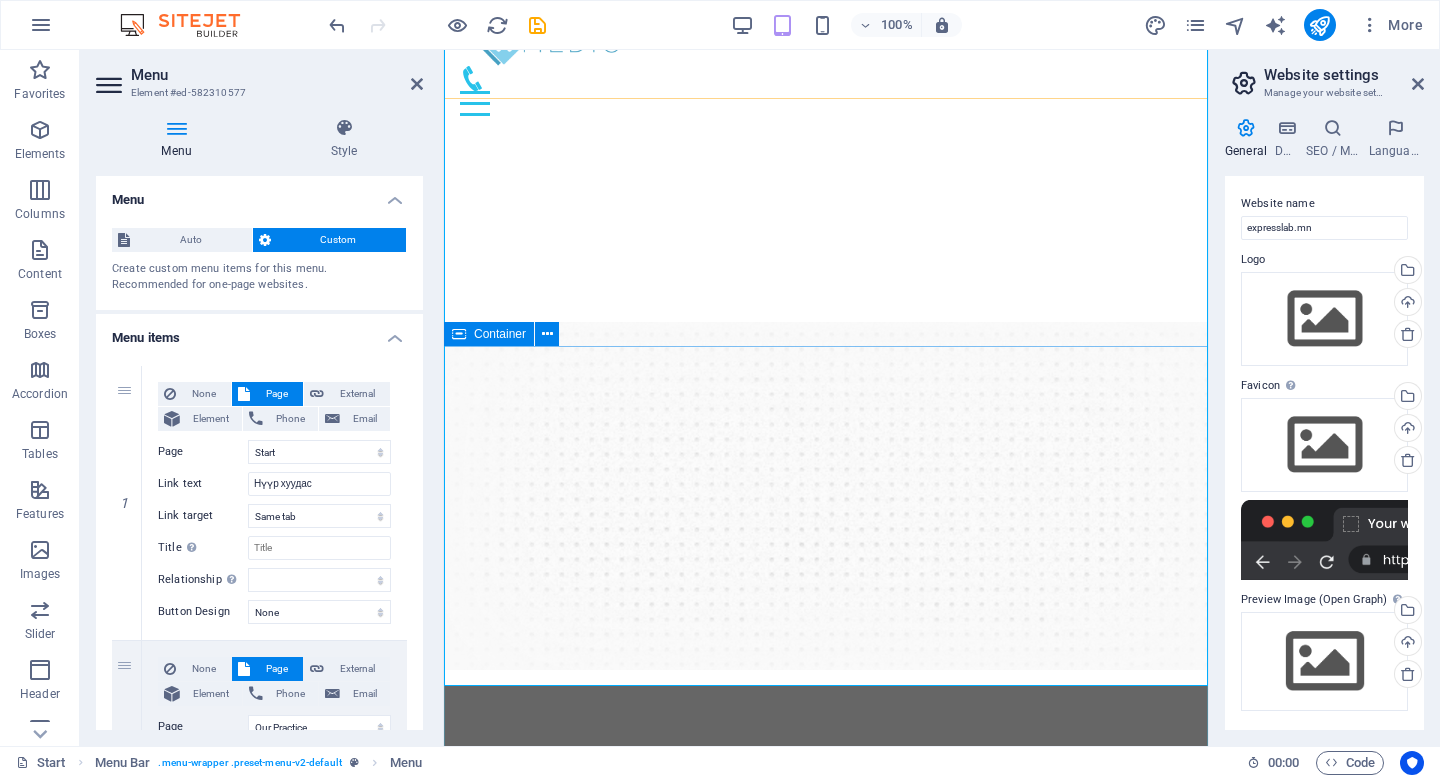 scroll, scrollTop: 0, scrollLeft: 0, axis: both 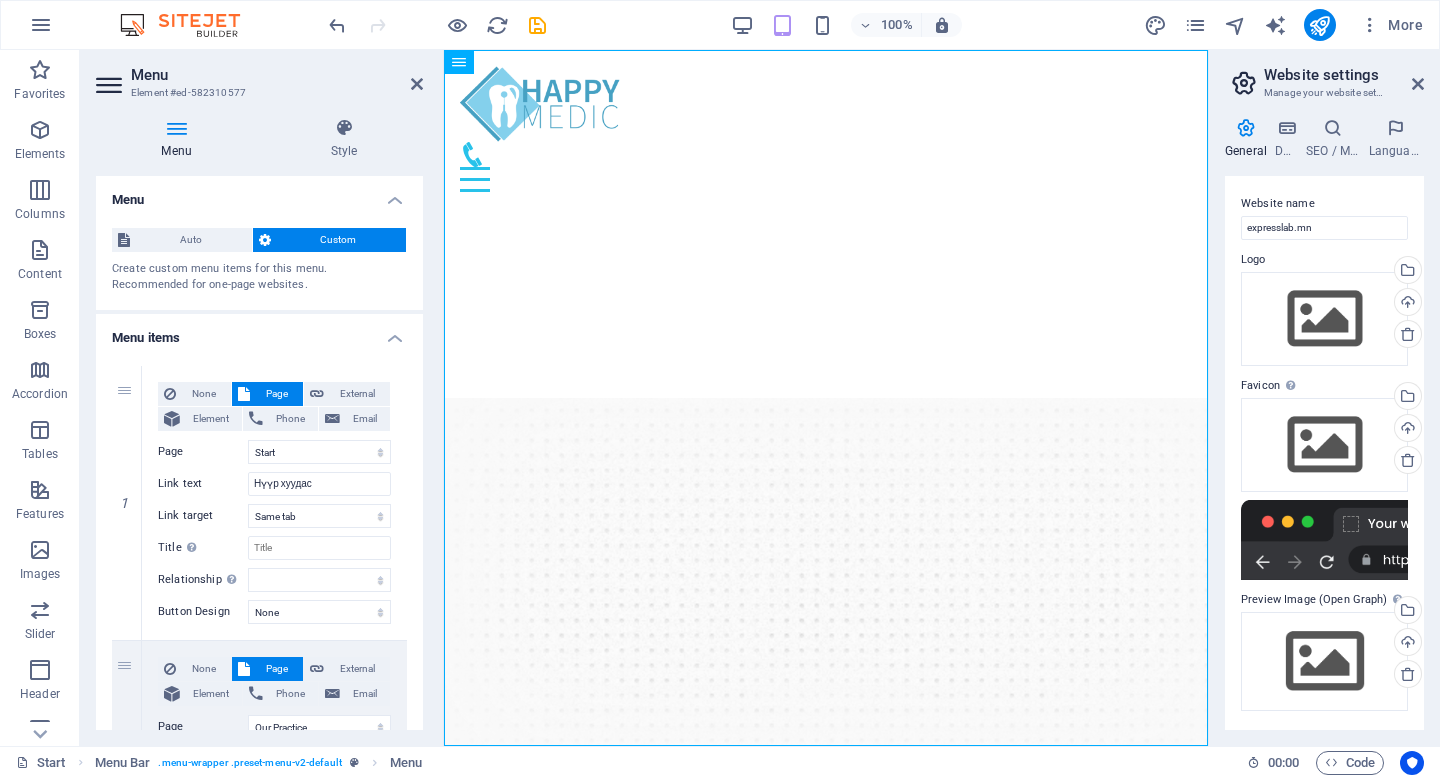 click on "Menu Style Menu Auto Custom Create custom menu items for this menu. Recommended for one-page websites. Manage pages Menu items 1 None Page External Element Phone Email Page Start Our Practice Doctors Services Appointments Legal Notice Privacy Element
URL /11452286 Phone Email Link text Нүүр хуудас Link target New tab Same tab Overlay Title Additional link description, should not be the same as the link text. The title is most often shown as a tooltip text when the mouse moves over the element. Leave empty if uncertain. Relationship Sets the  relationship of this link to the link target . For example, the value "nofollow" instructs search engines not to follow the link. Can be left empty. alternate author bookmark external help license next nofollow noreferrer noopener prev search tag Button Design None Default Primary Secondary 2 None Page External Element Phone Email Page Start Our Practice Doctors Services Appointments Legal Notice Privacy Element
3" at bounding box center (259, 424) 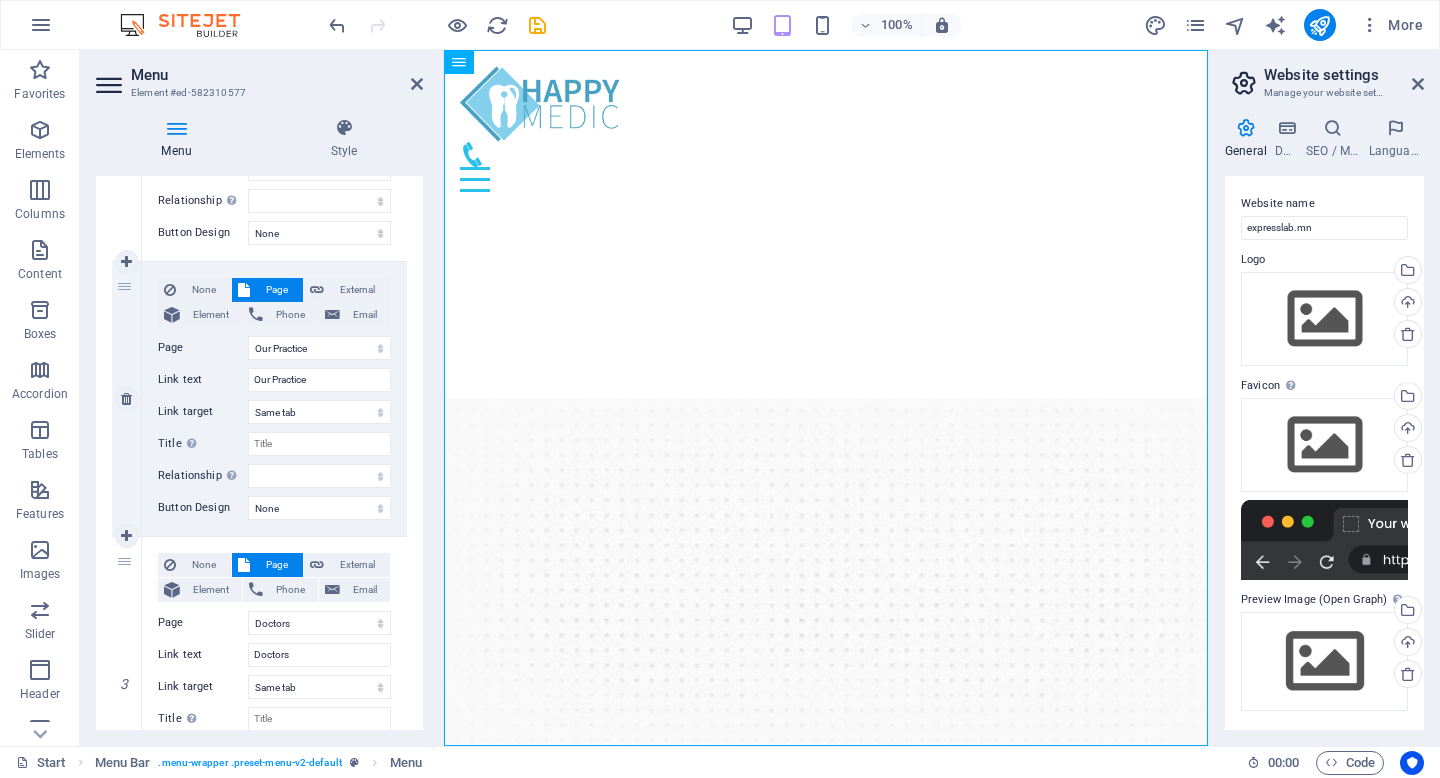 scroll, scrollTop: 380, scrollLeft: 0, axis: vertical 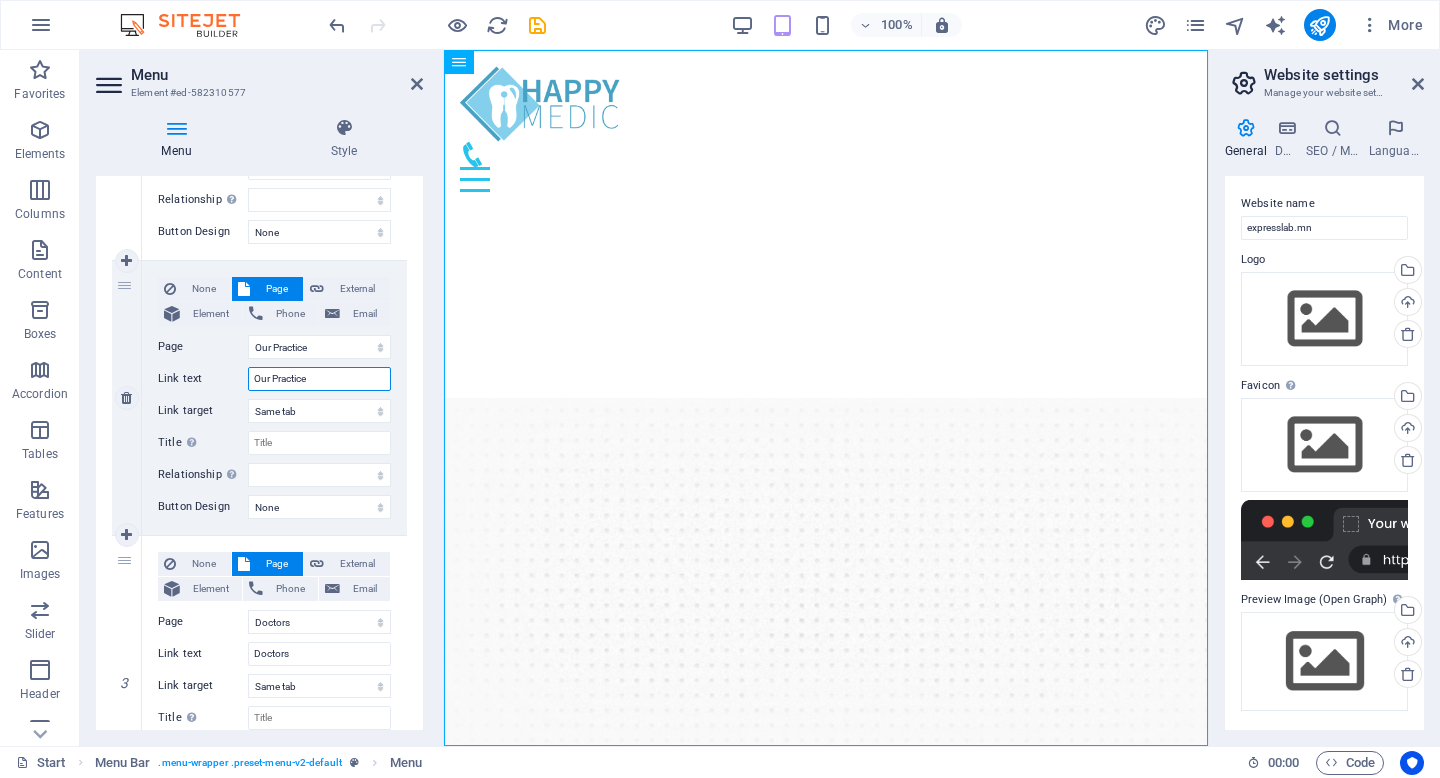 drag, startPoint x: 322, startPoint y: 380, endPoint x: 209, endPoint y: 380, distance: 113 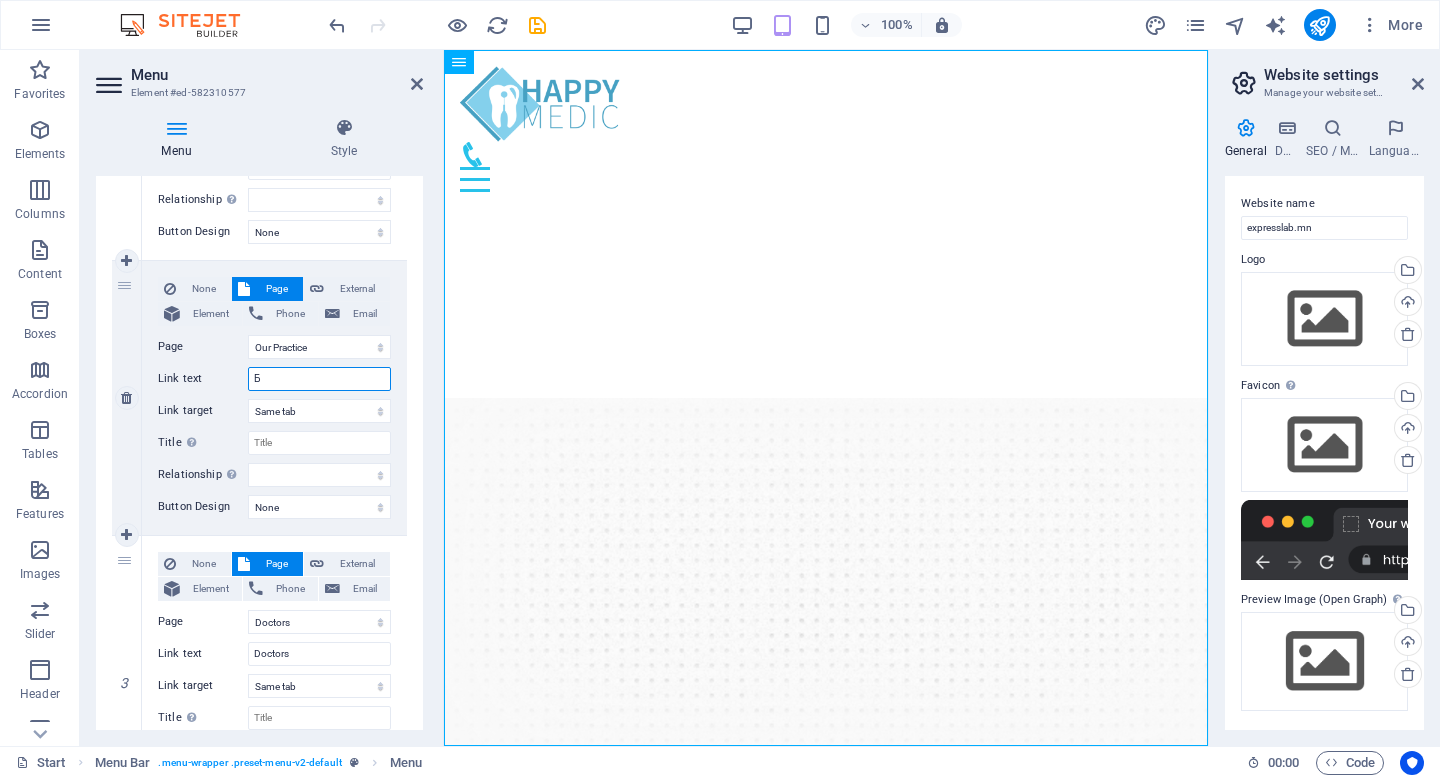 type on "Би" 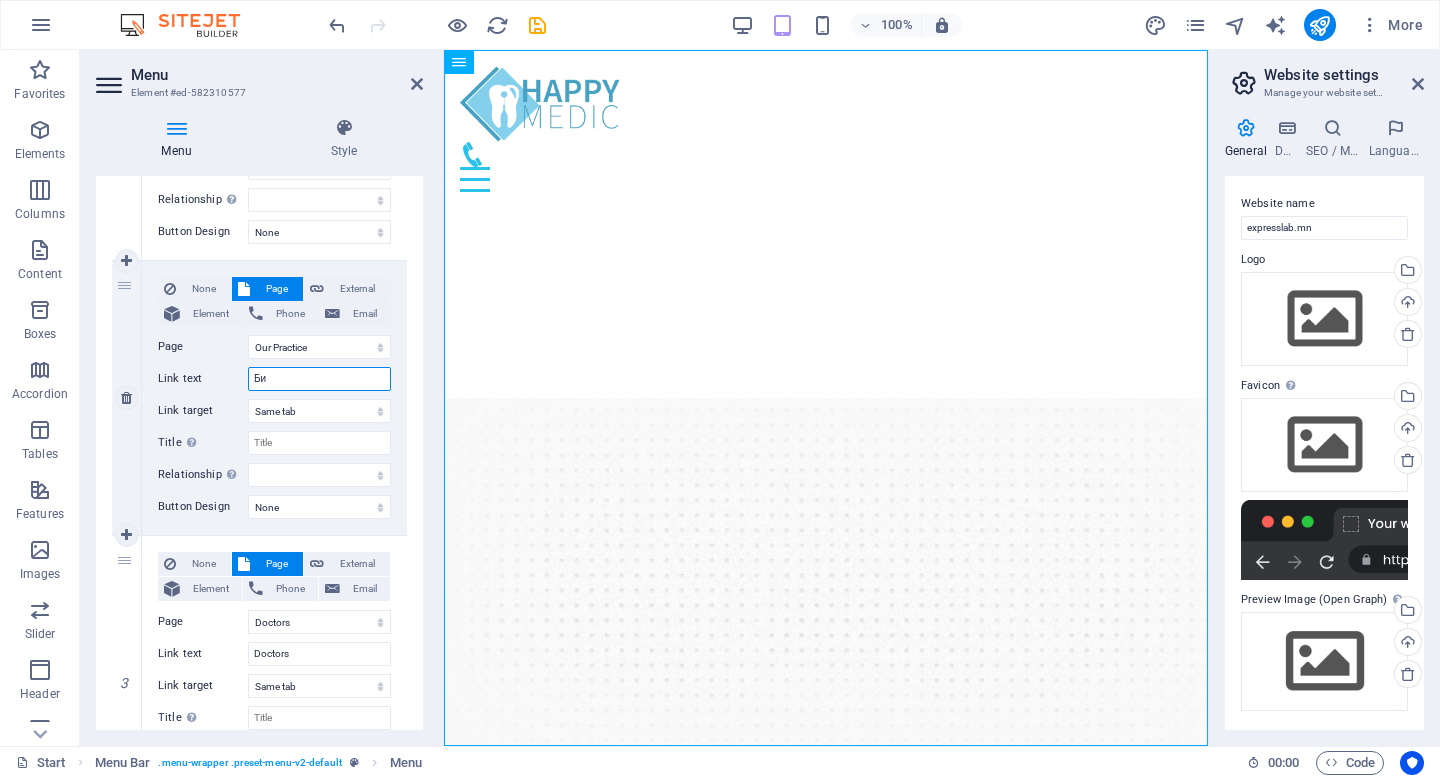 select 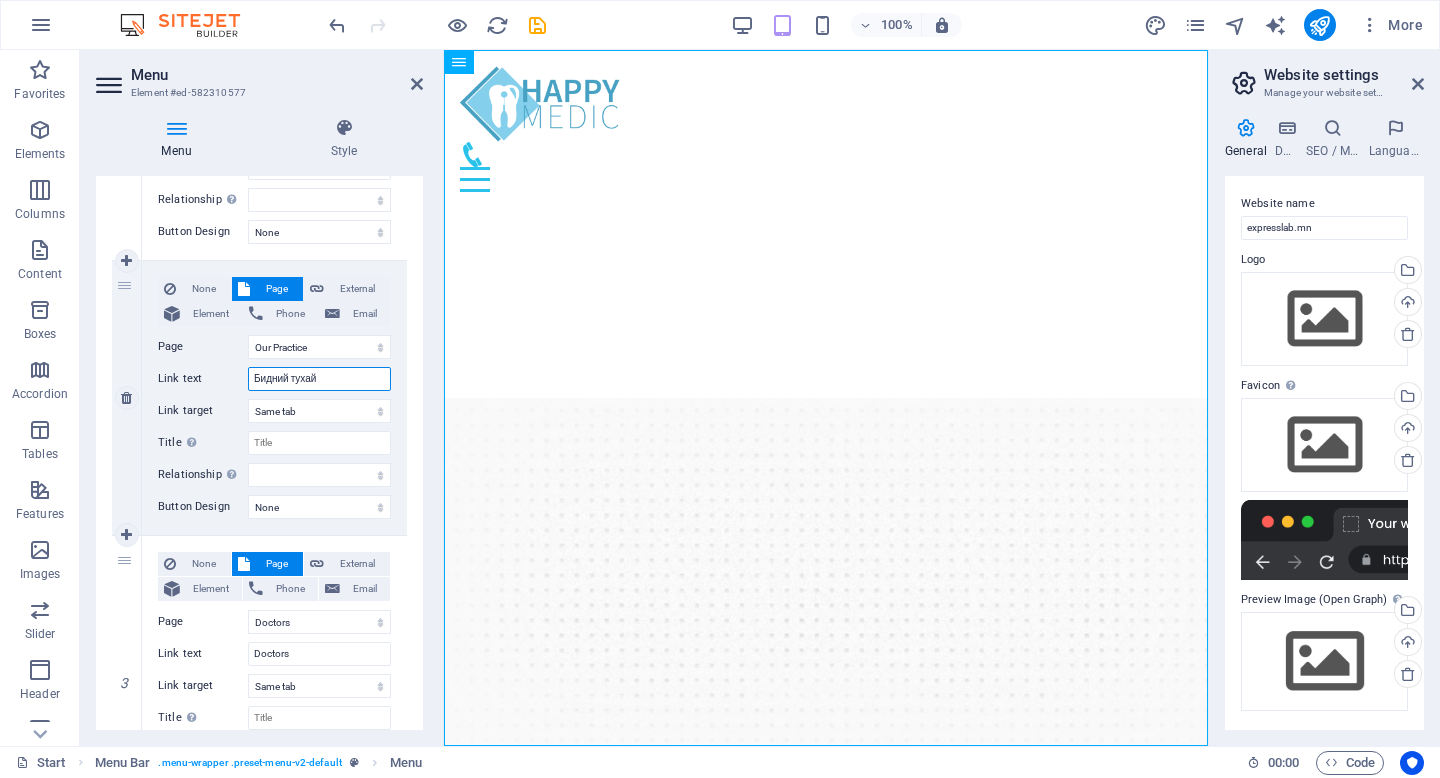 type on "Бидний тухай" 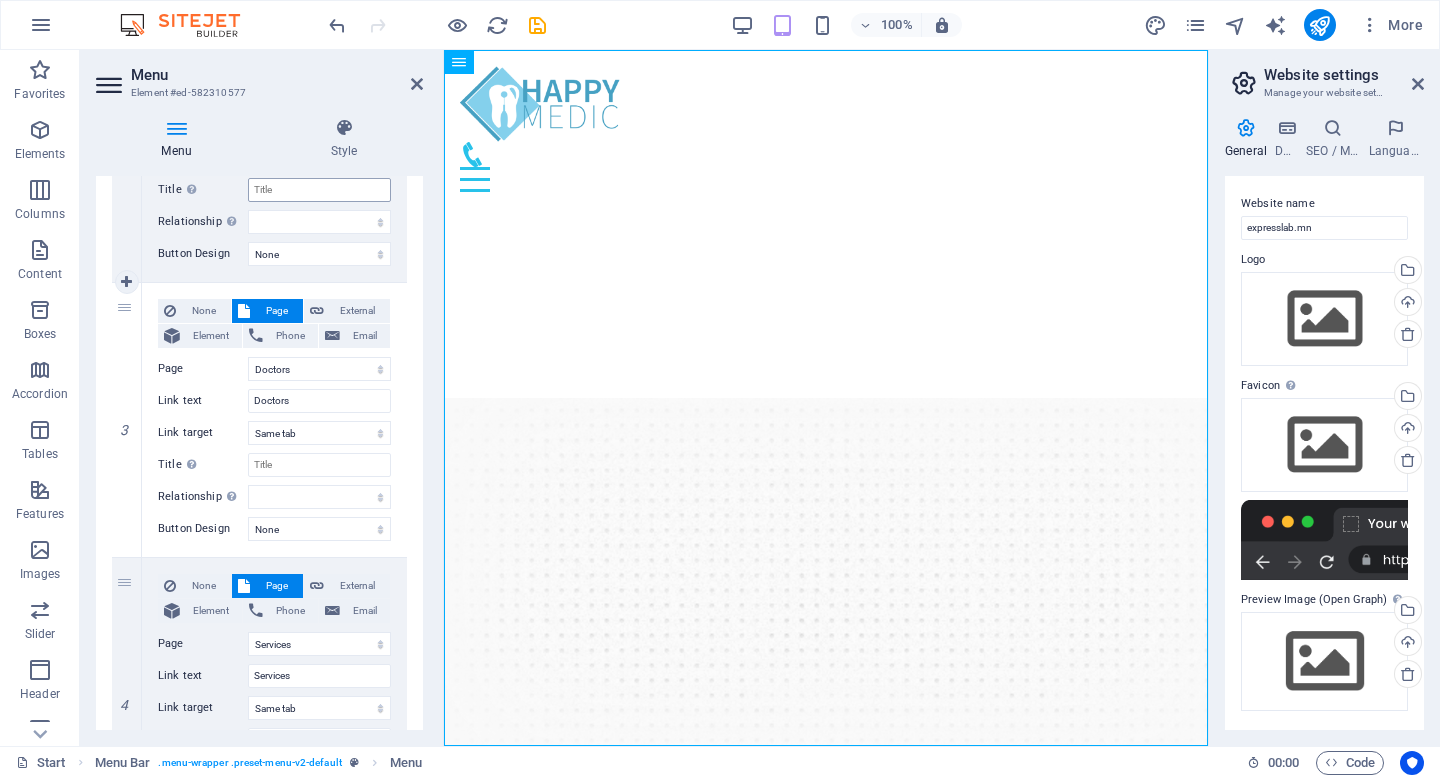 scroll, scrollTop: 648, scrollLeft: 0, axis: vertical 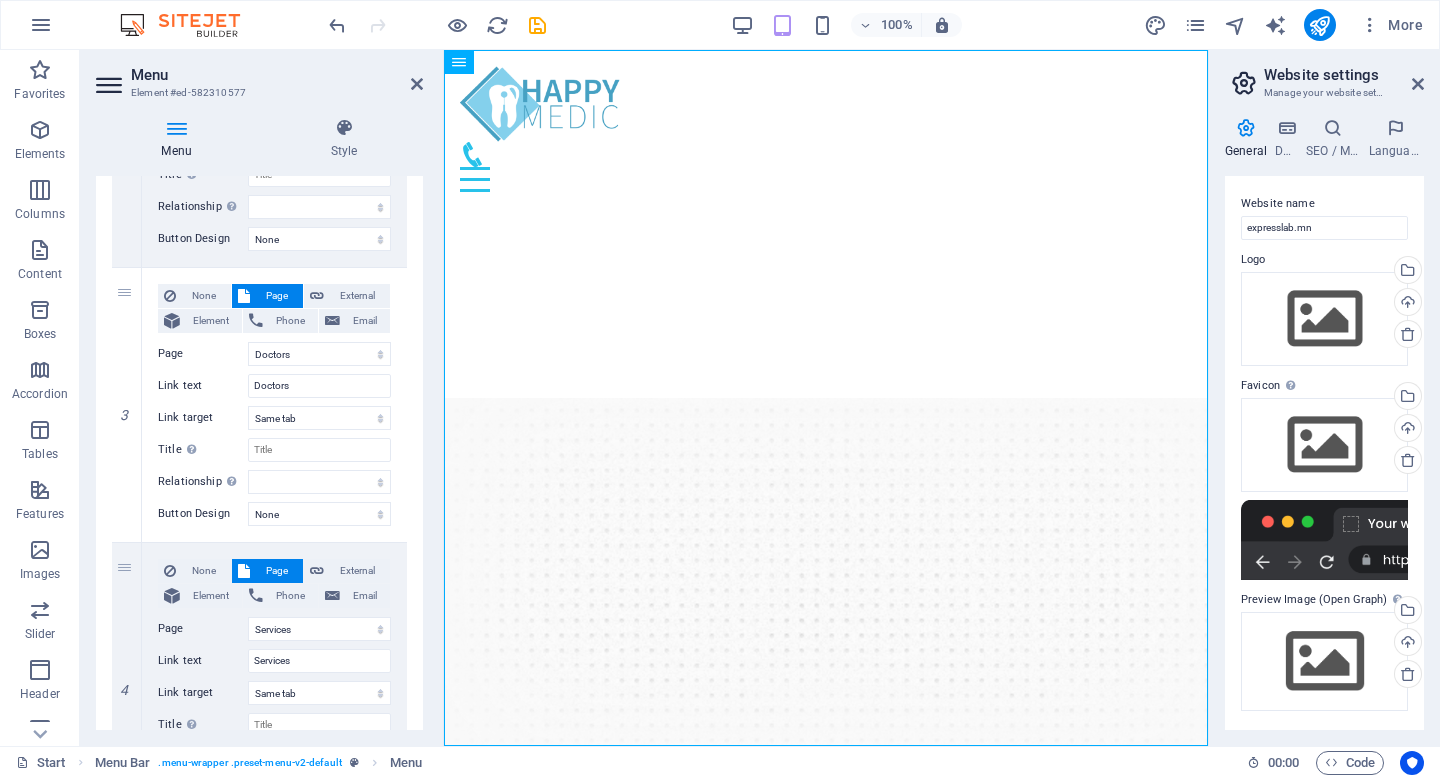 type on "Бидний тухай" 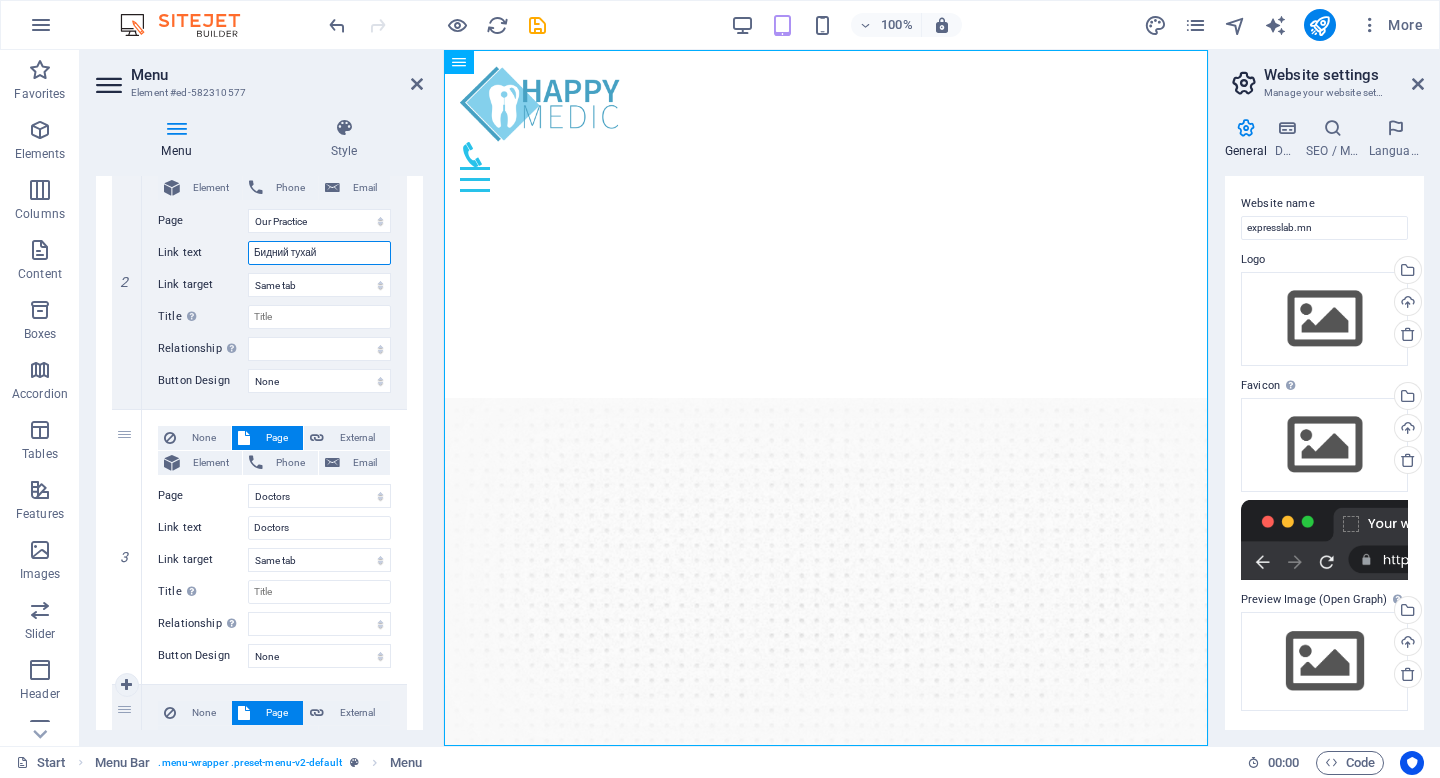 scroll, scrollTop: 500, scrollLeft: 0, axis: vertical 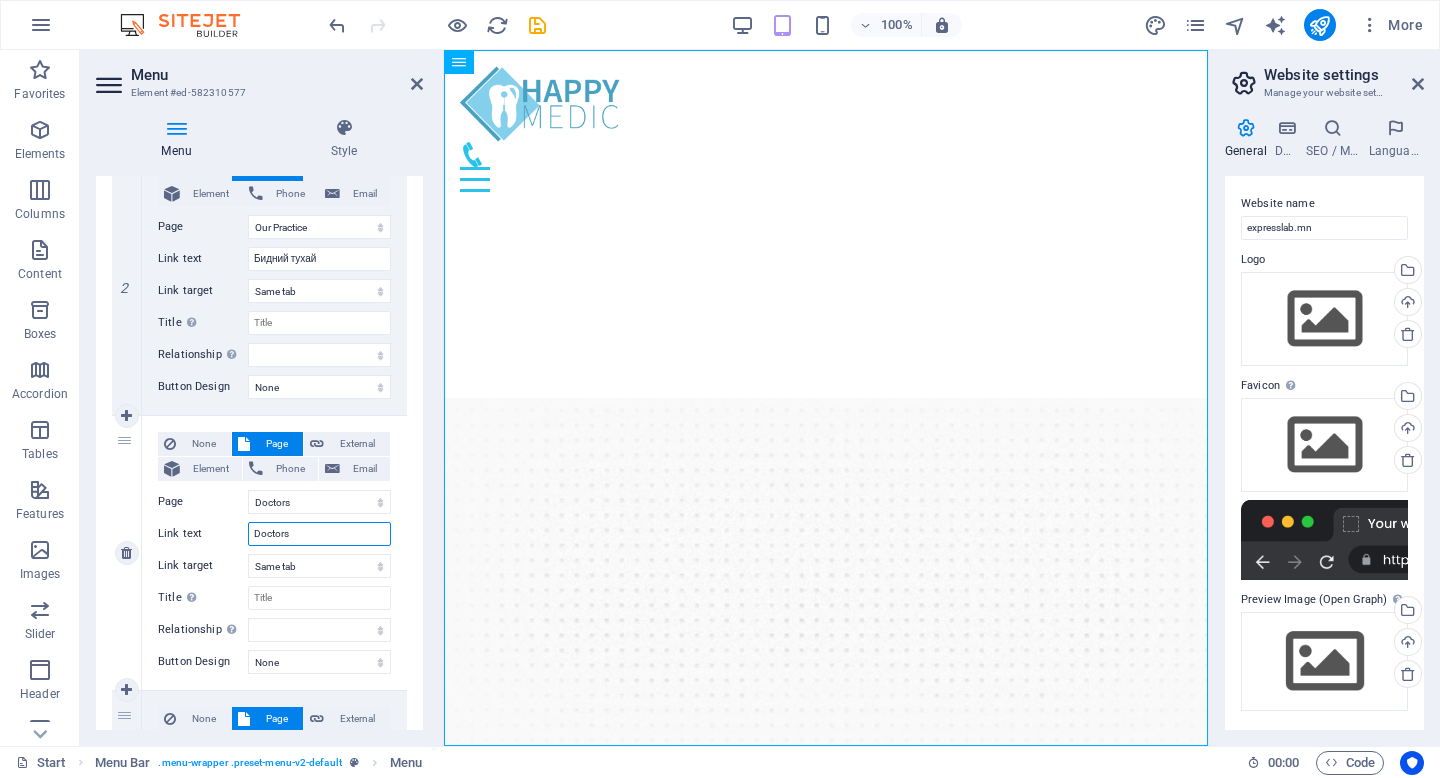 drag, startPoint x: 325, startPoint y: 534, endPoint x: 161, endPoint y: 529, distance: 164.0762 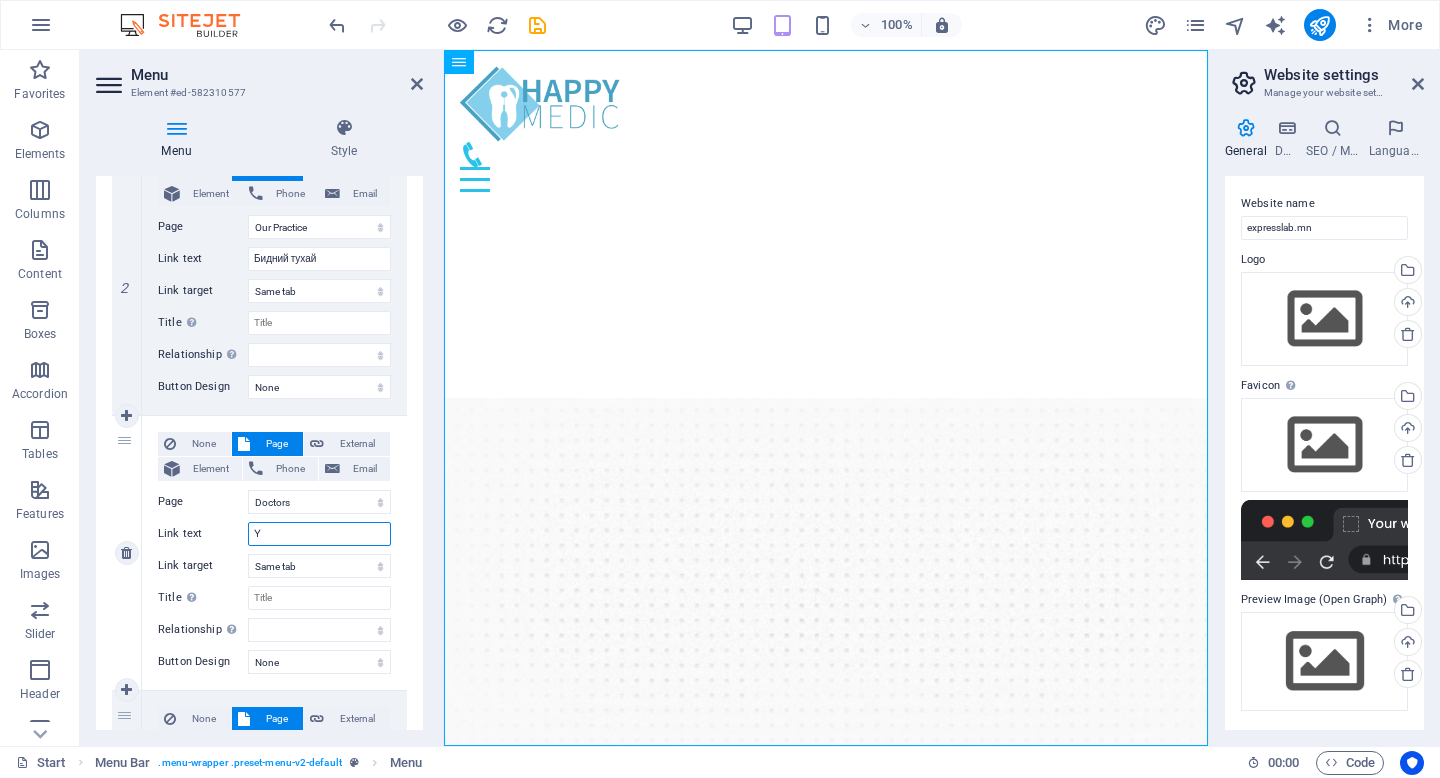 type on "Үй" 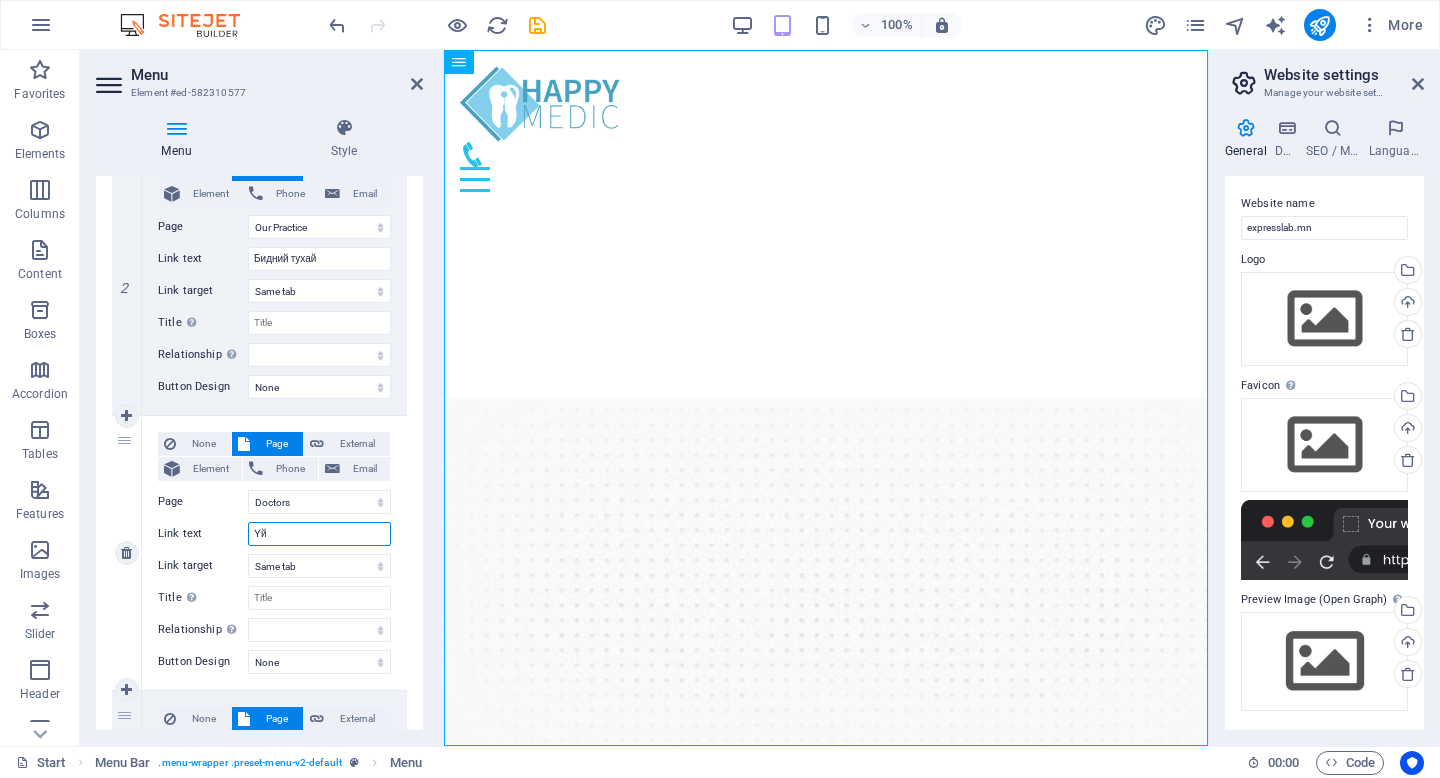 select 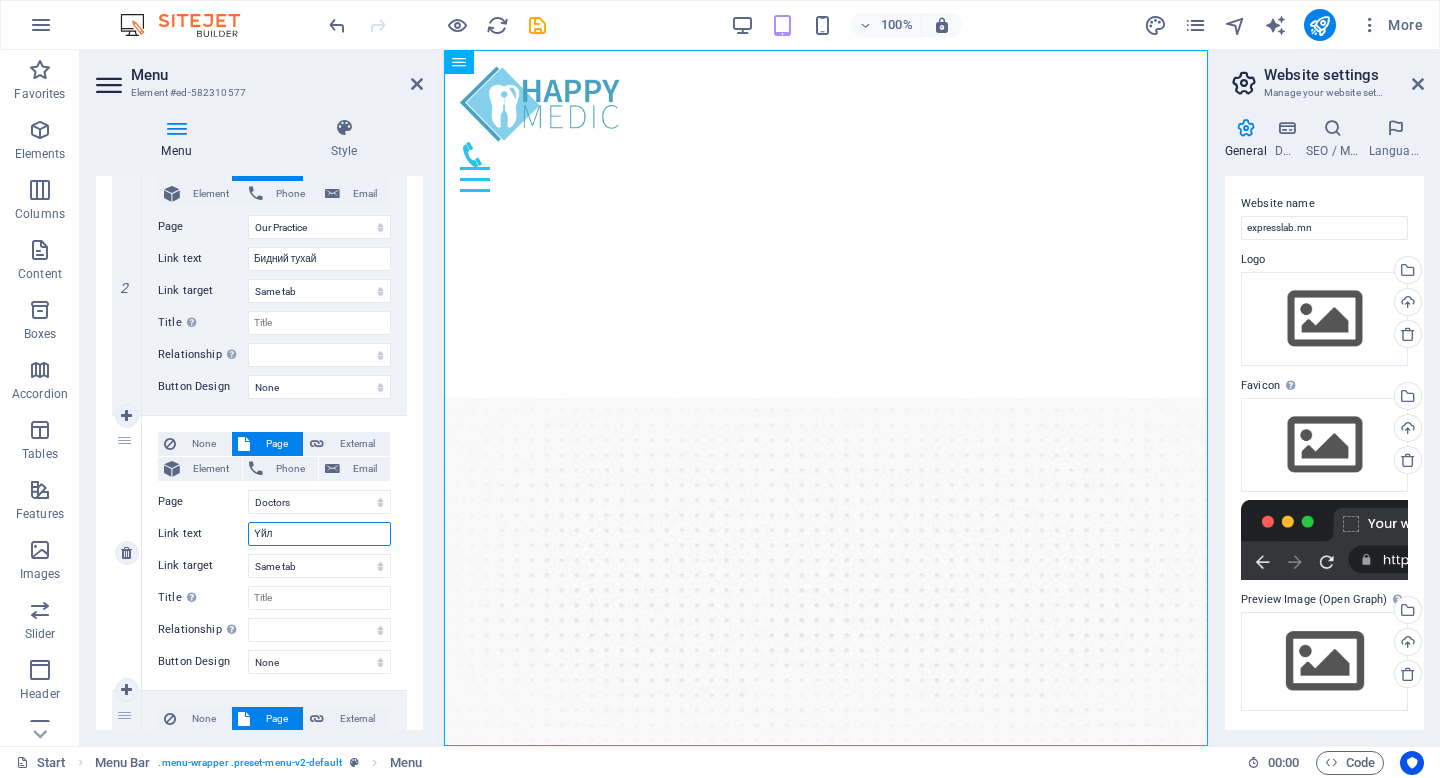 select 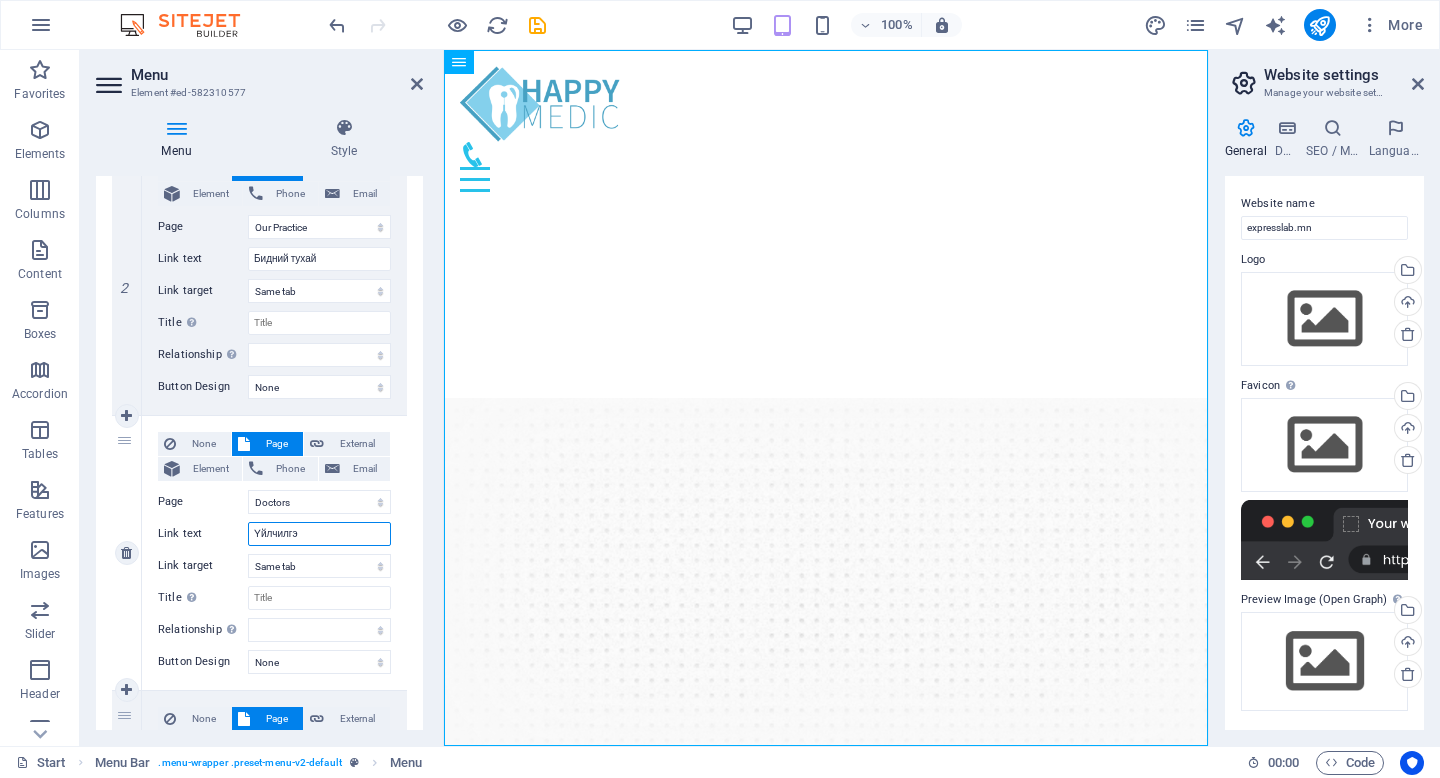 type on "Үйлчилгээ" 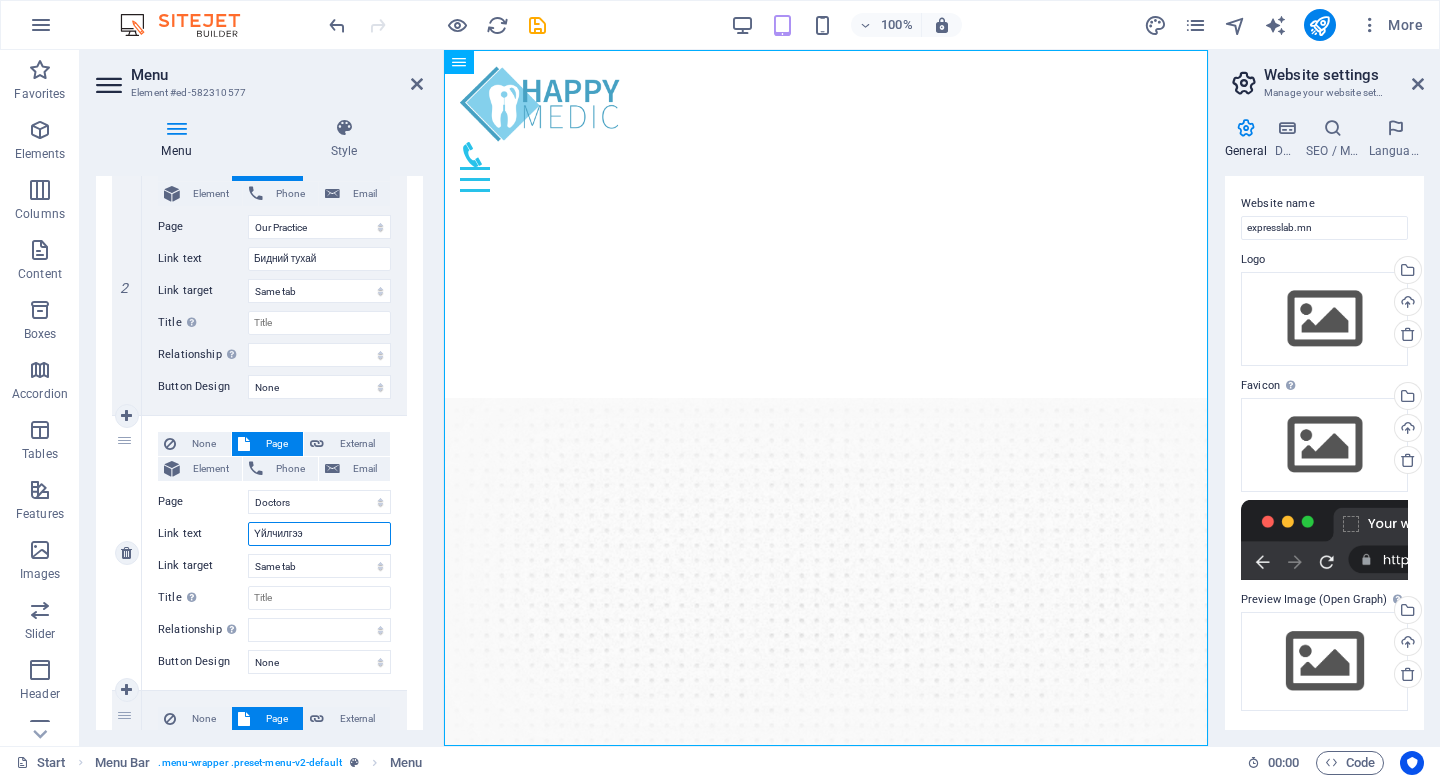 select 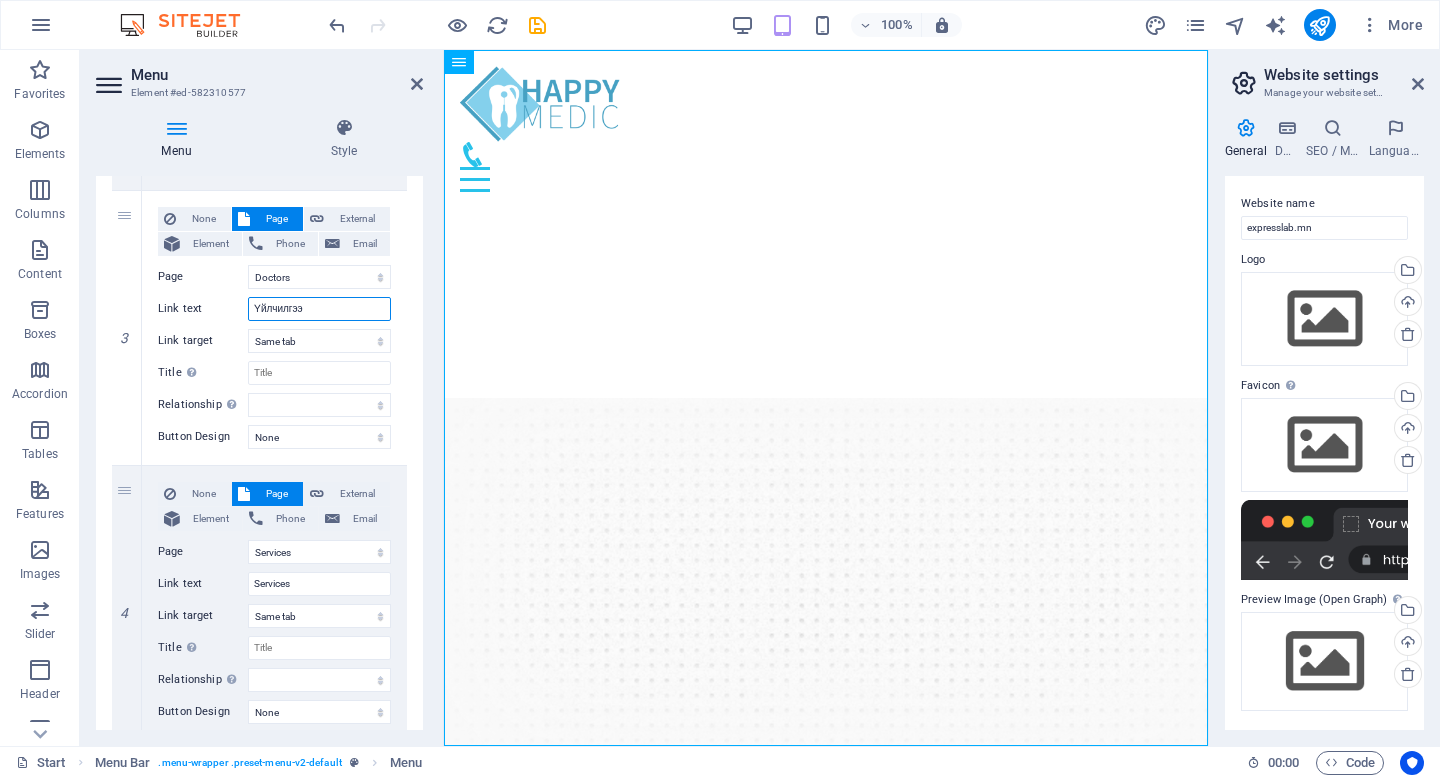 scroll, scrollTop: 726, scrollLeft: 0, axis: vertical 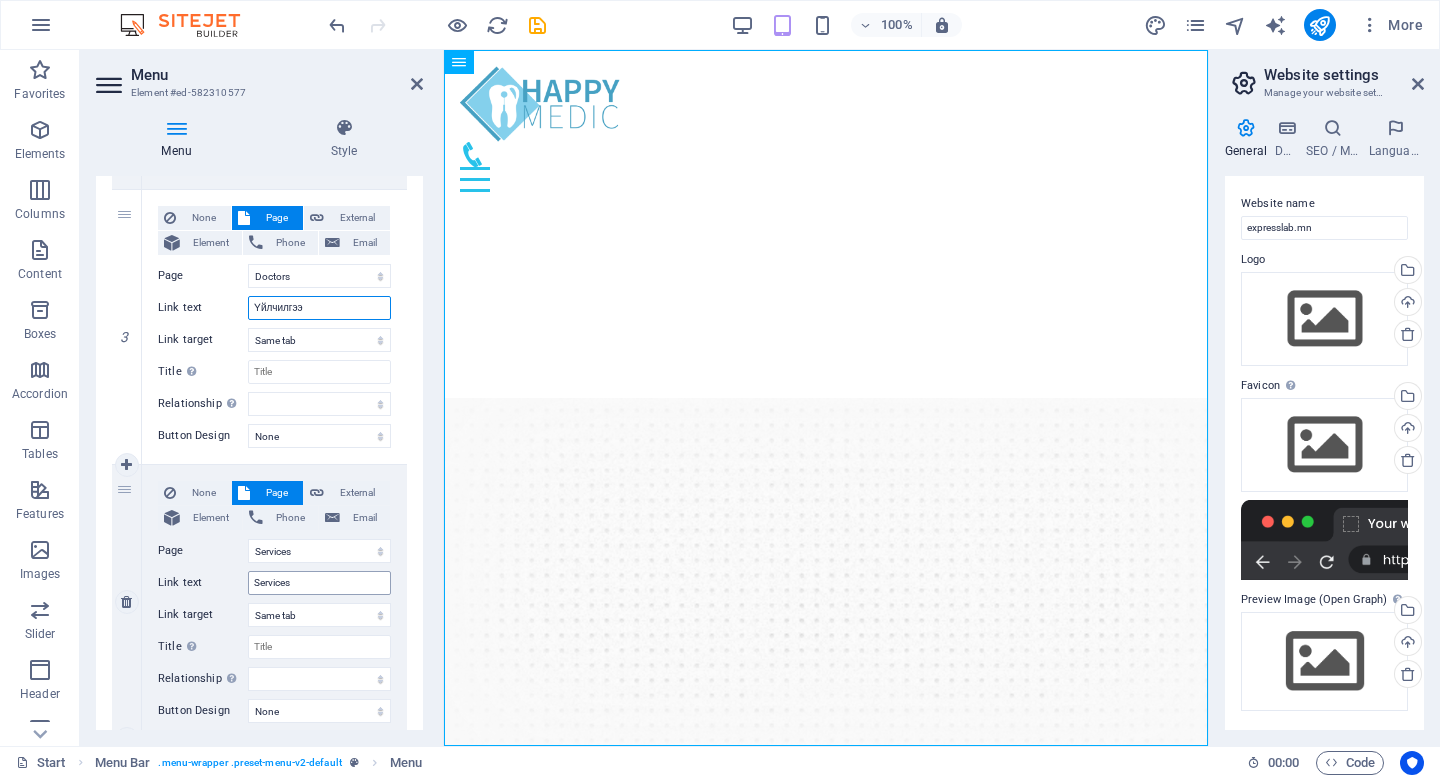 type on "Үйлчилгээ" 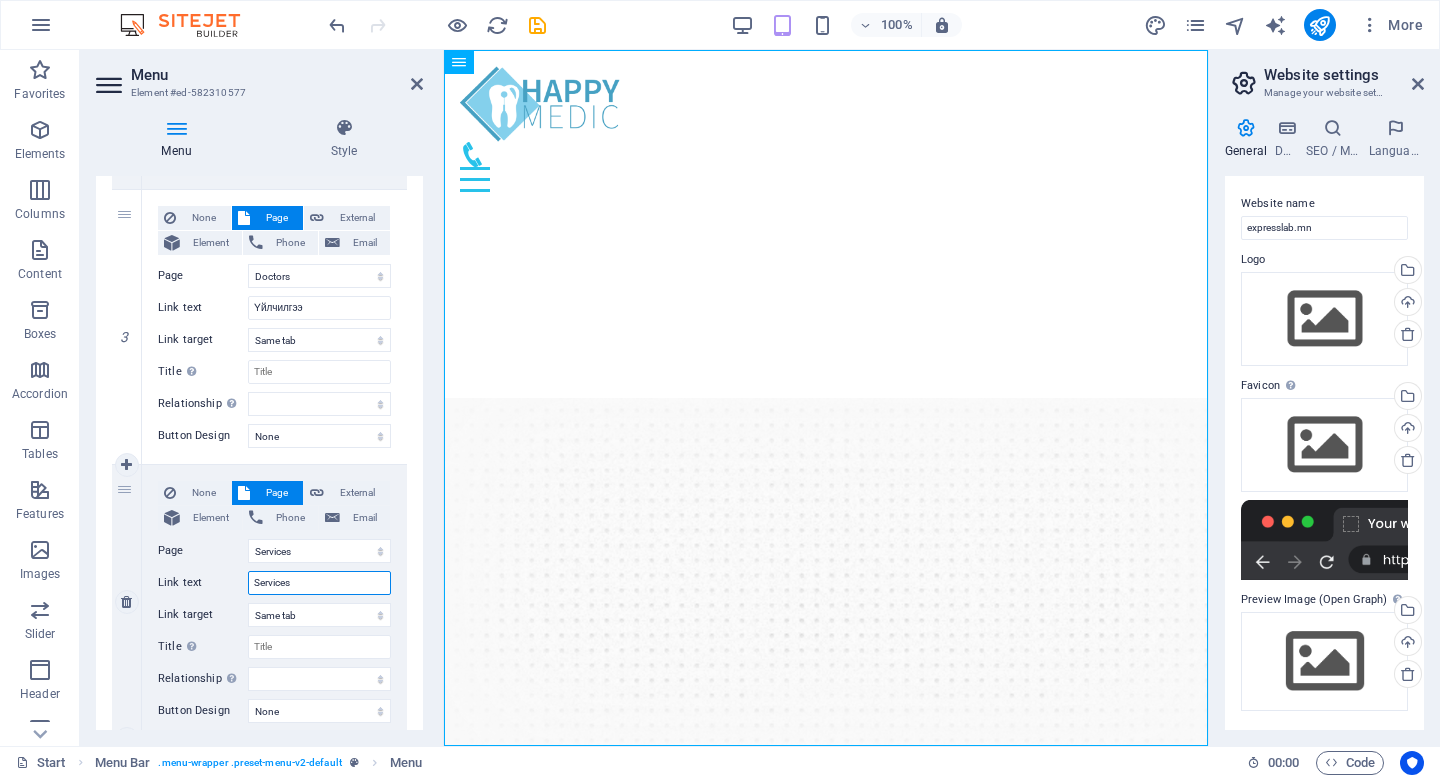drag, startPoint x: 324, startPoint y: 584, endPoint x: 239, endPoint y: 573, distance: 85.70881 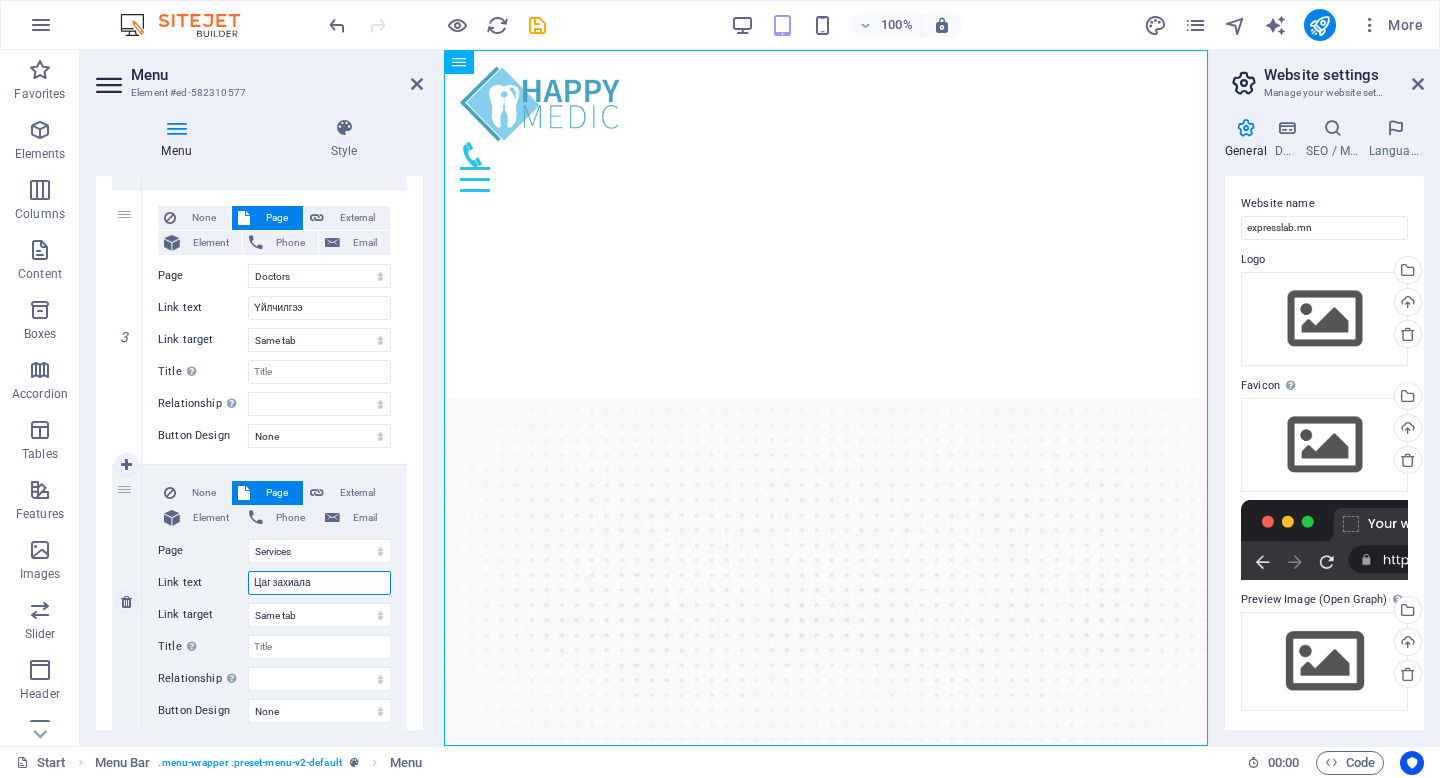 type on "Цаг захиалах" 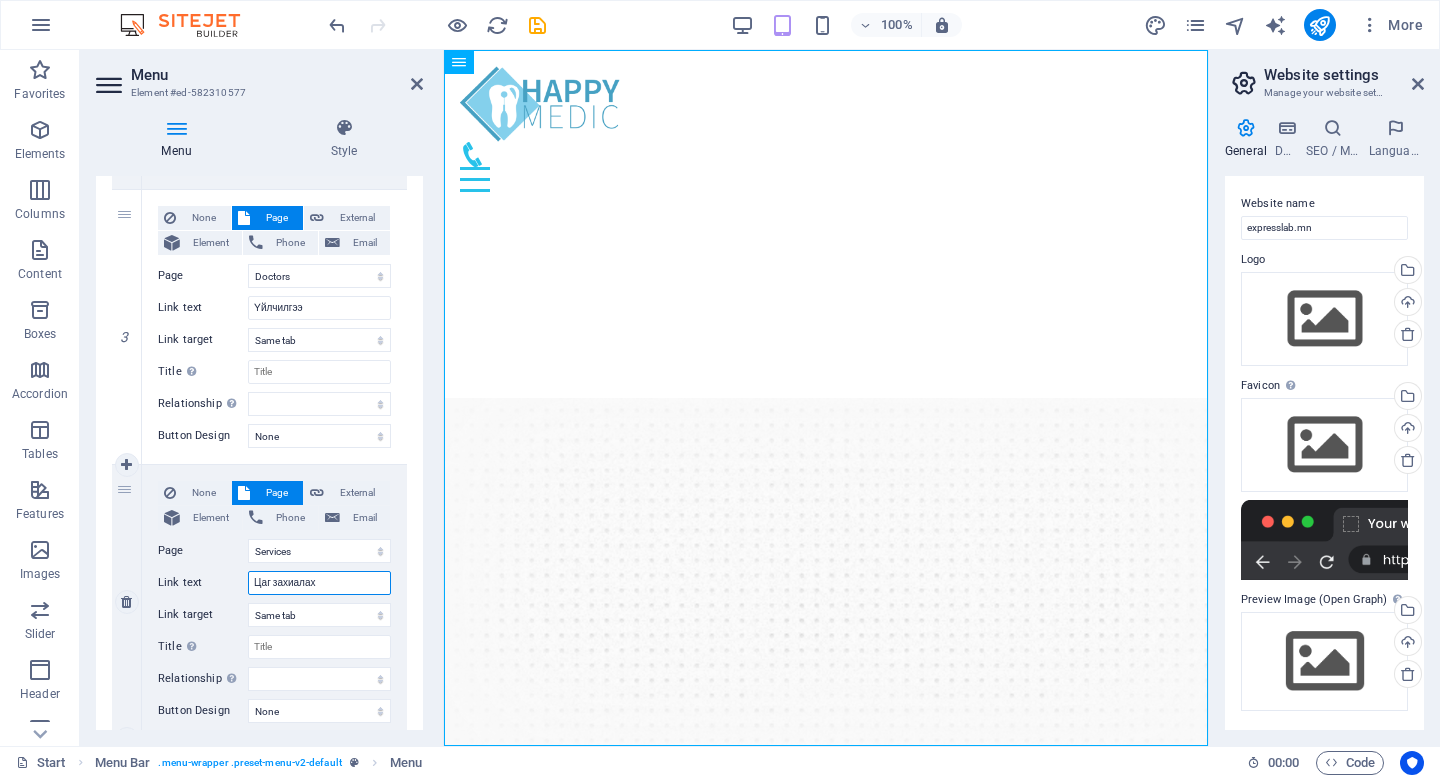 select 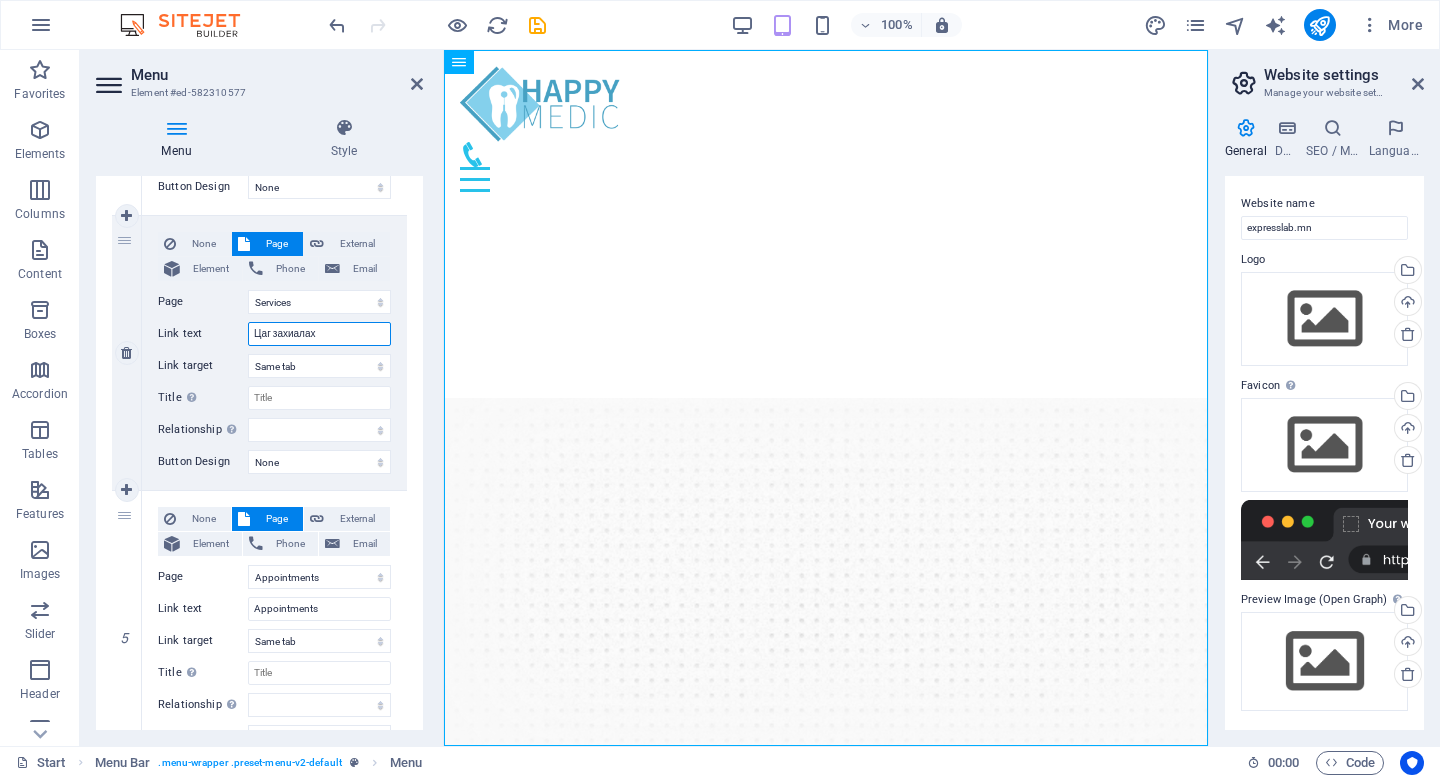 scroll, scrollTop: 979, scrollLeft: 0, axis: vertical 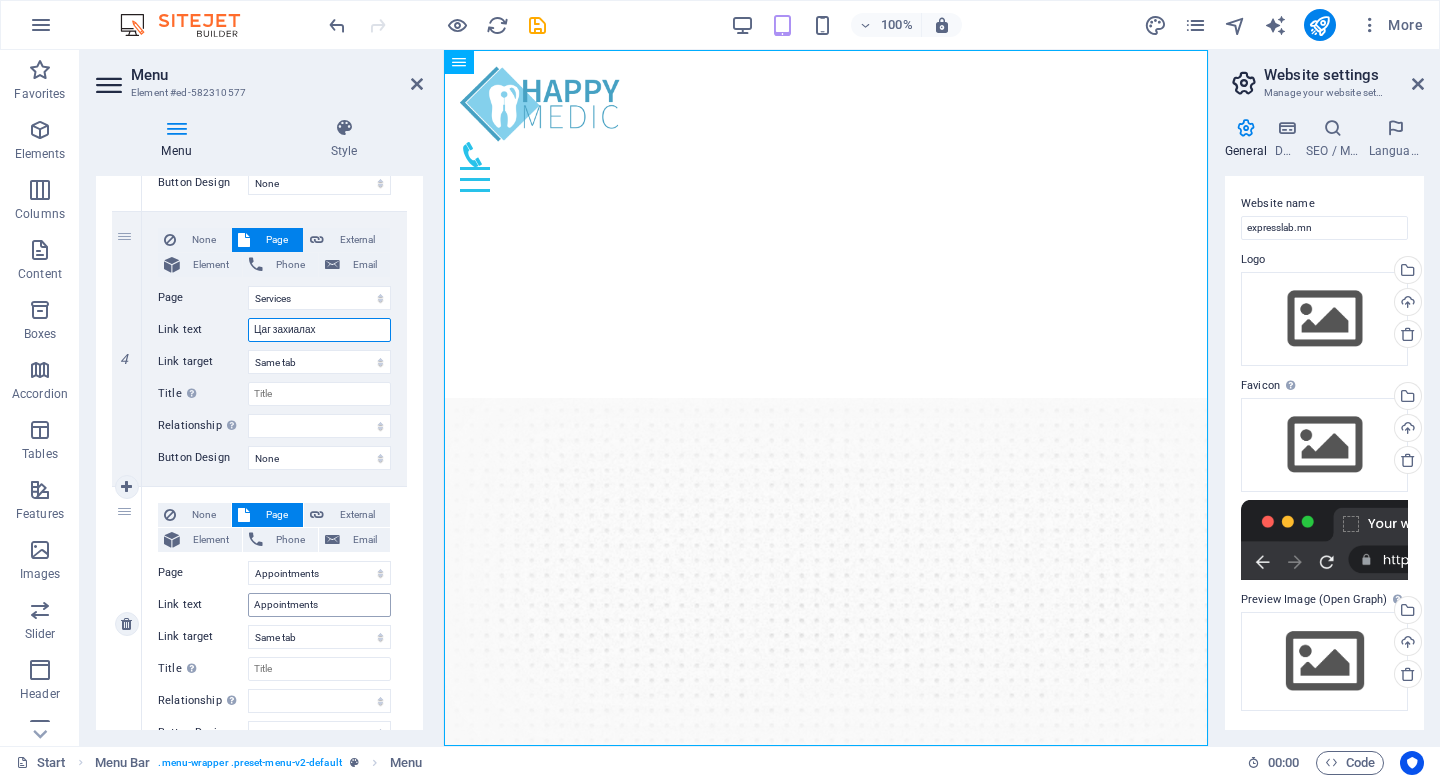 type on "Цаг захиалах" 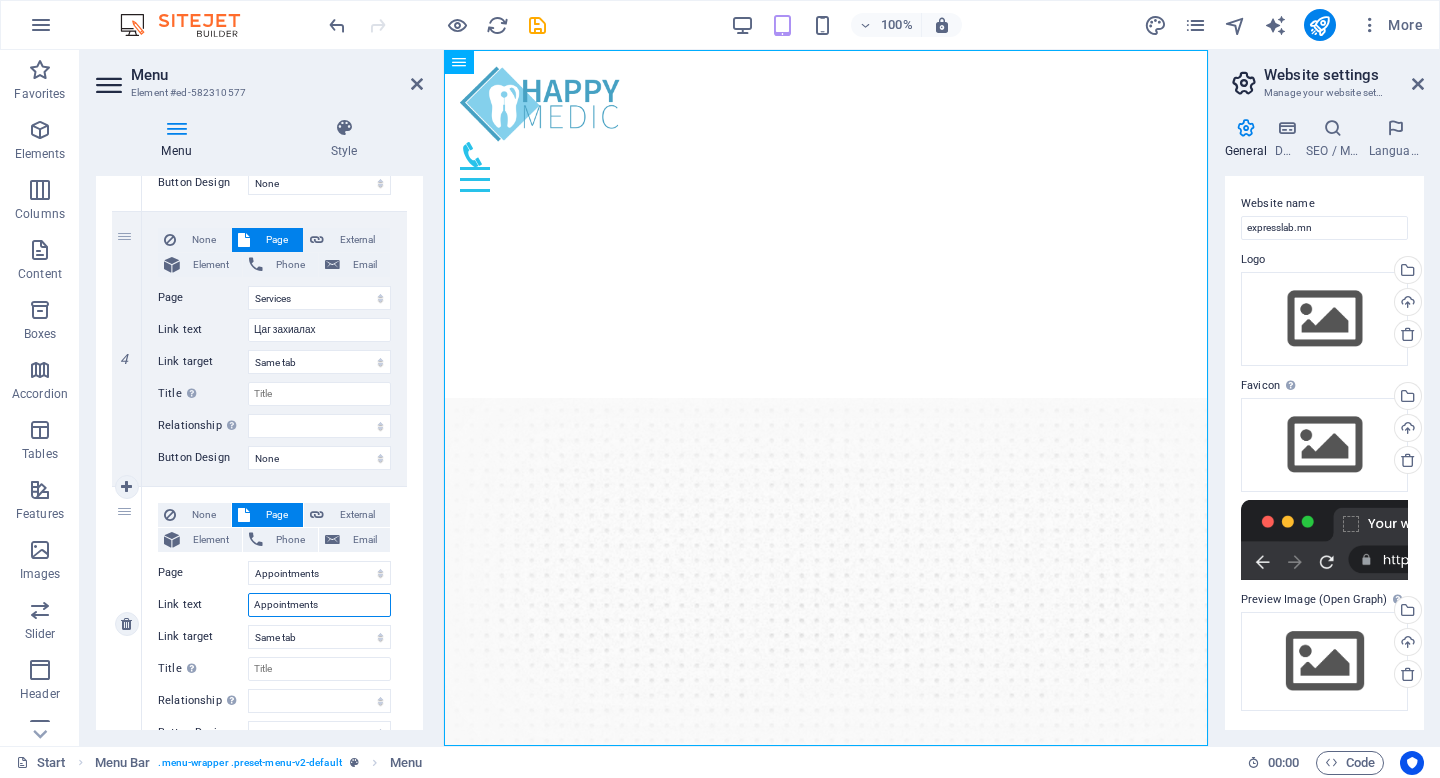 drag, startPoint x: 336, startPoint y: 607, endPoint x: 210, endPoint y: 602, distance: 126.09917 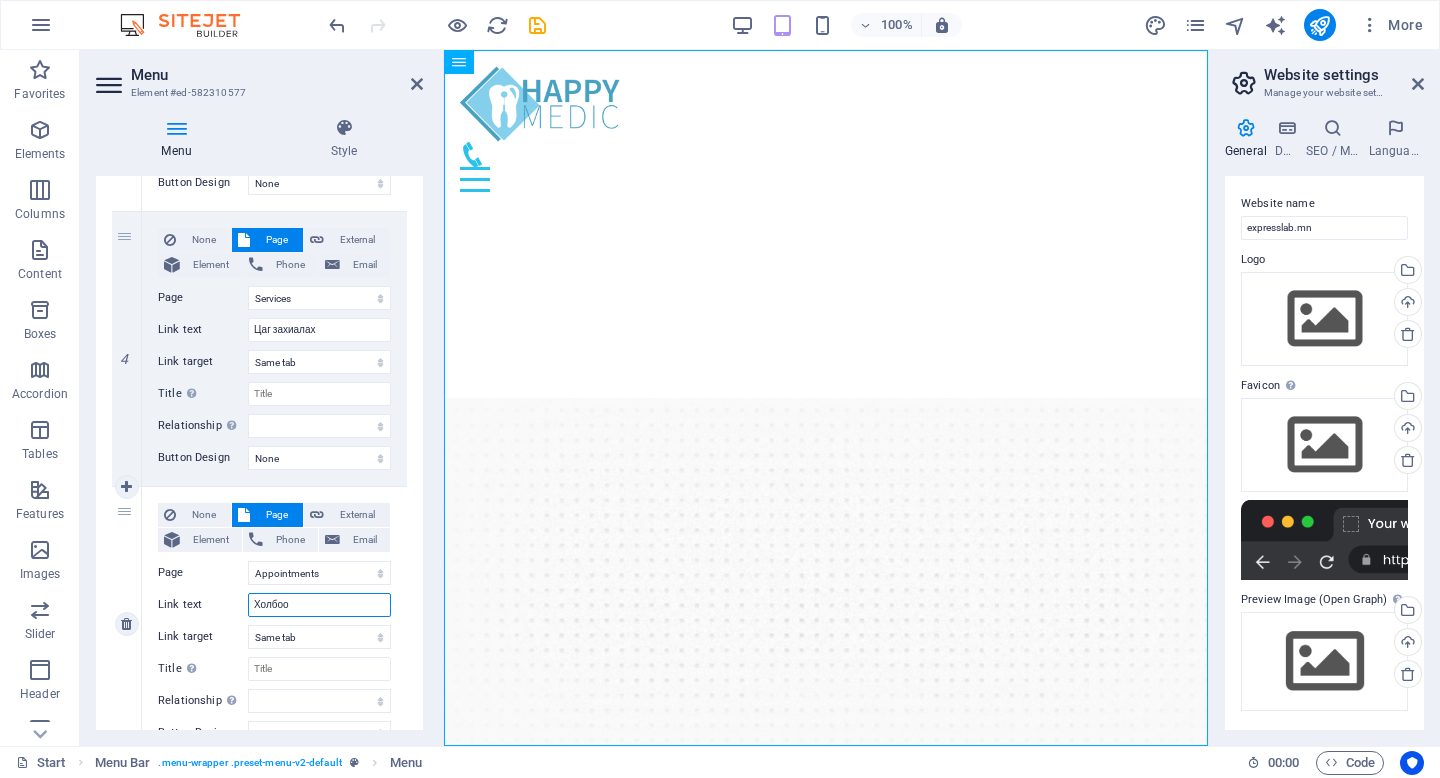 type on "Холбоо" 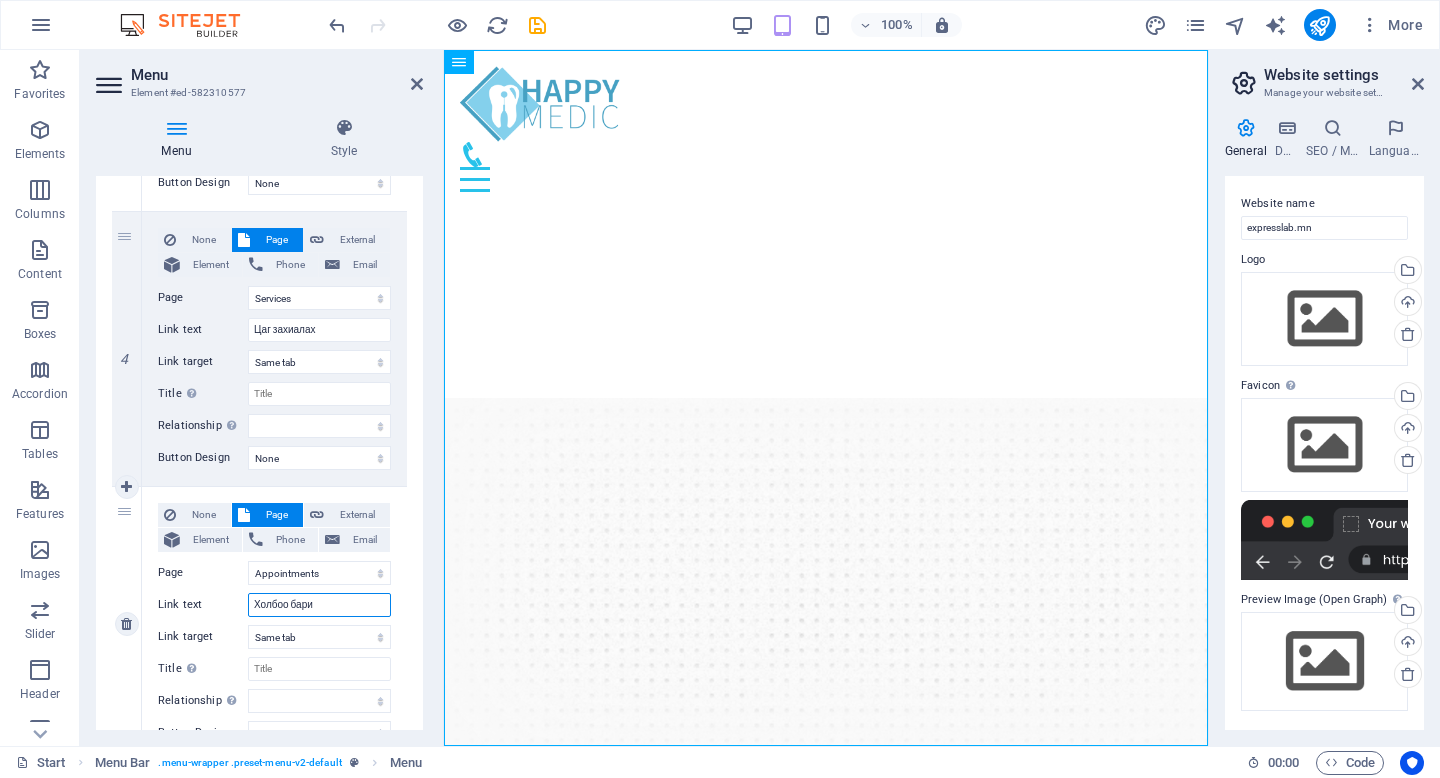 type on "Холбоо барих" 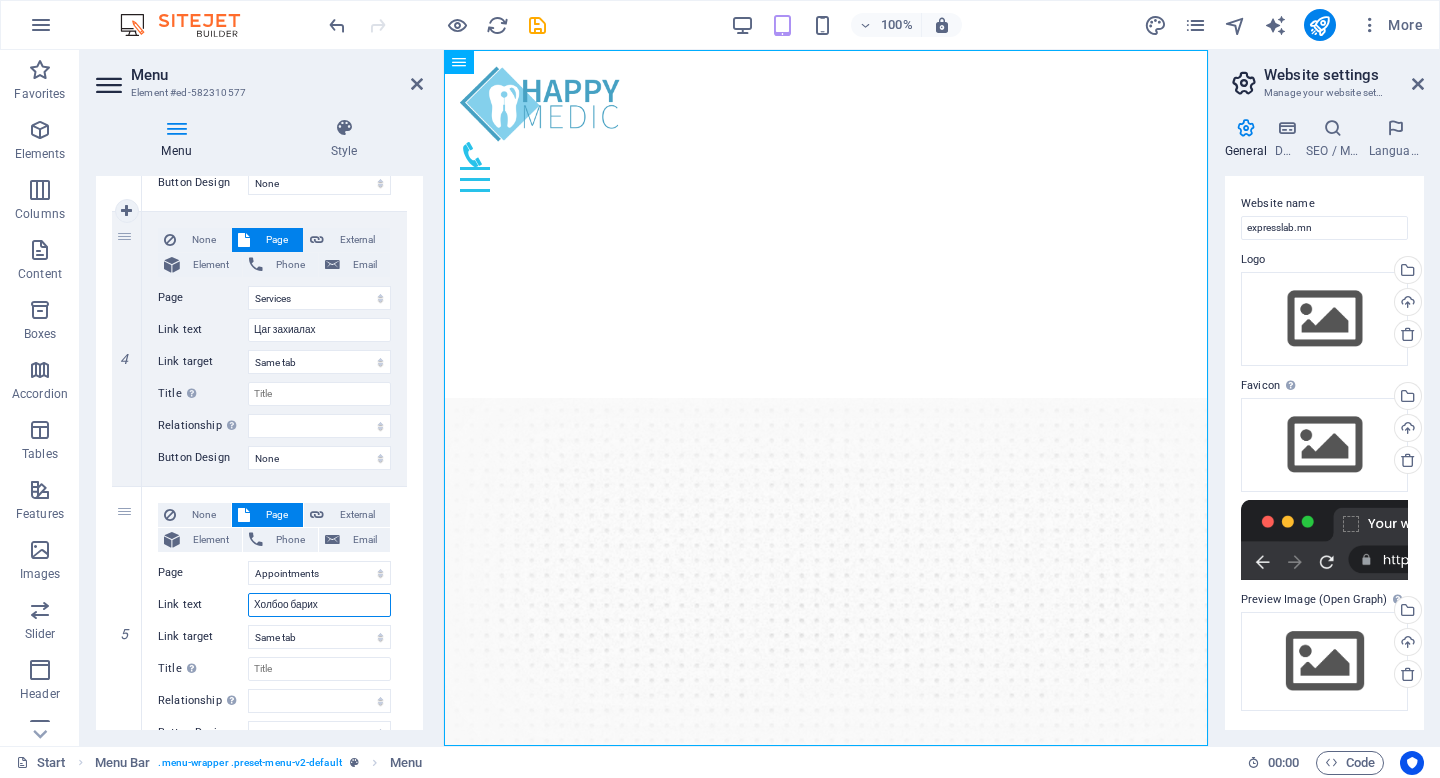 select 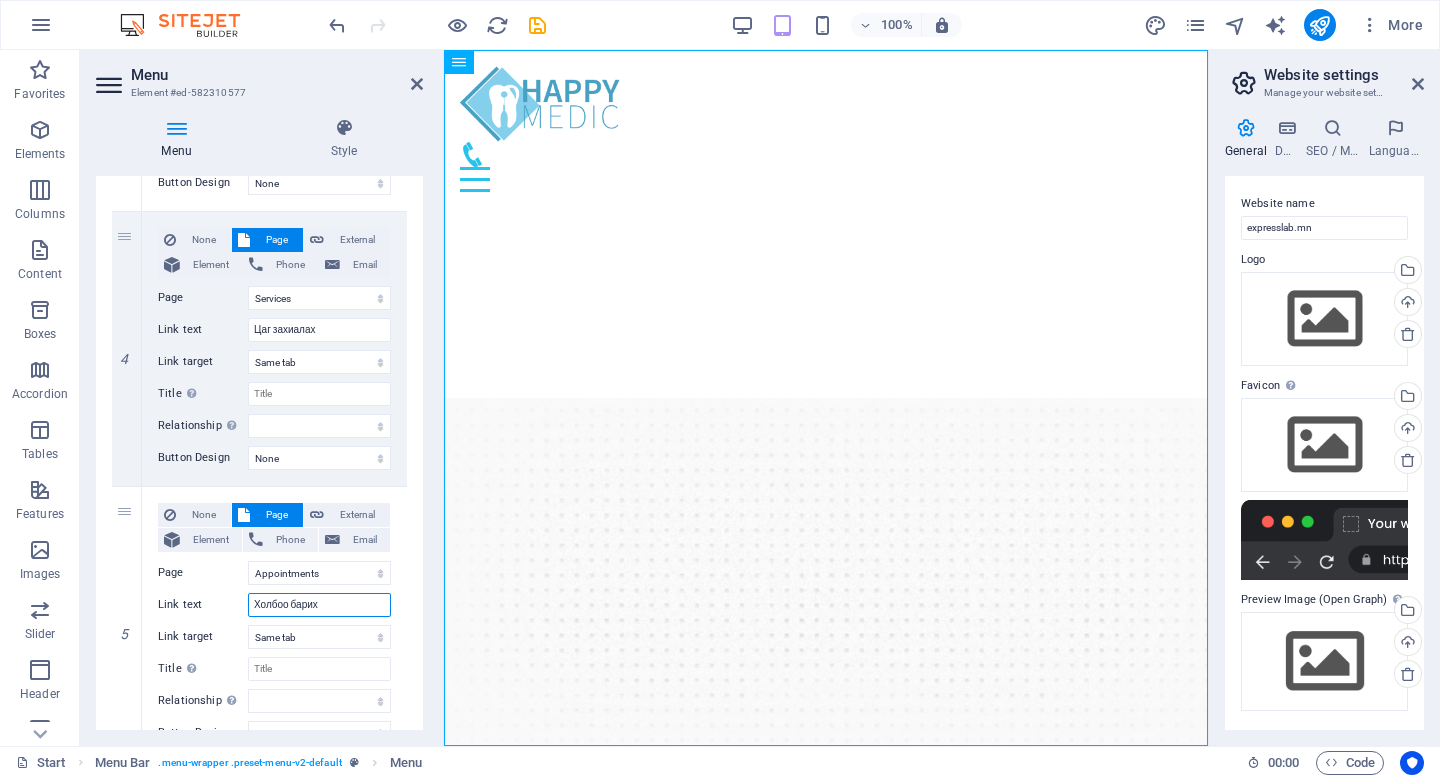 type on "Холбоо барих" 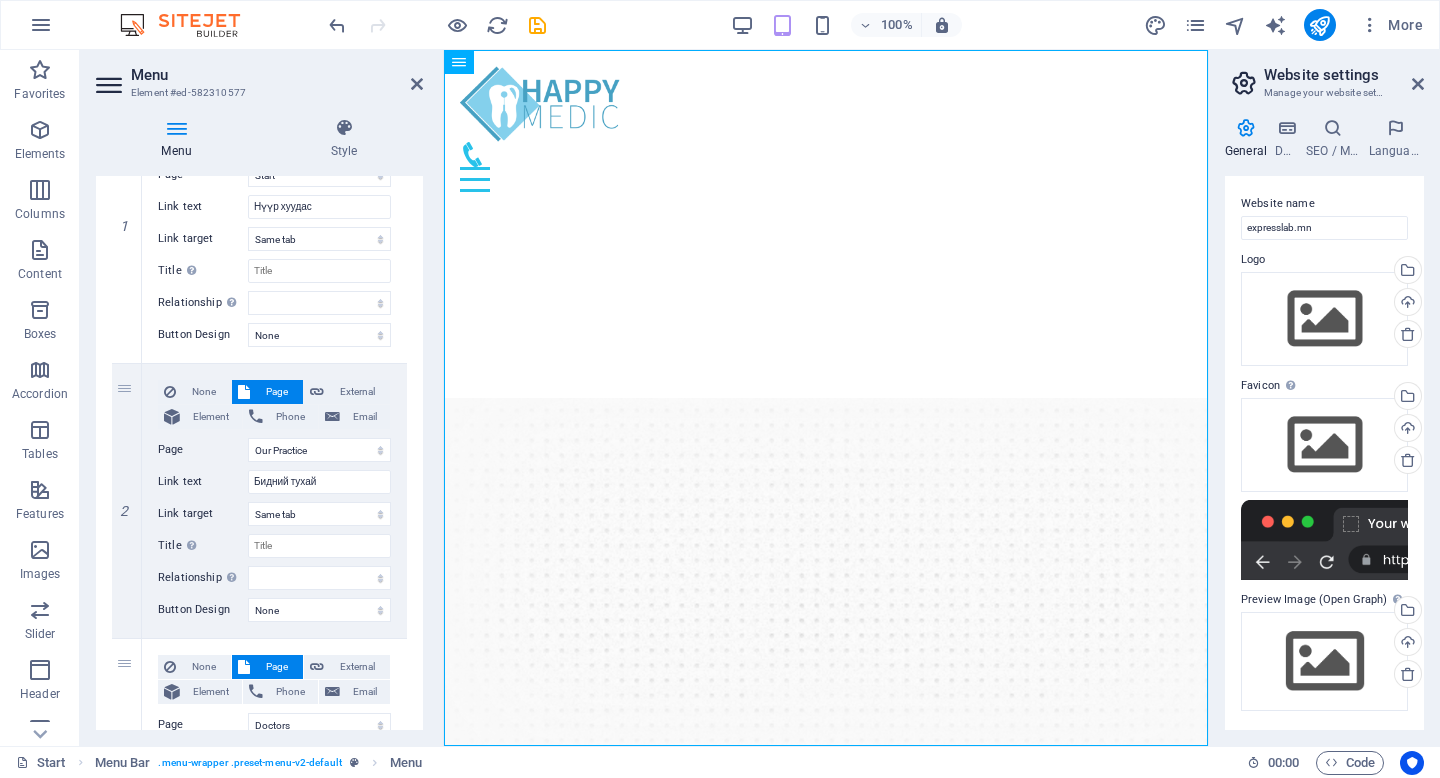 scroll, scrollTop: 0, scrollLeft: 0, axis: both 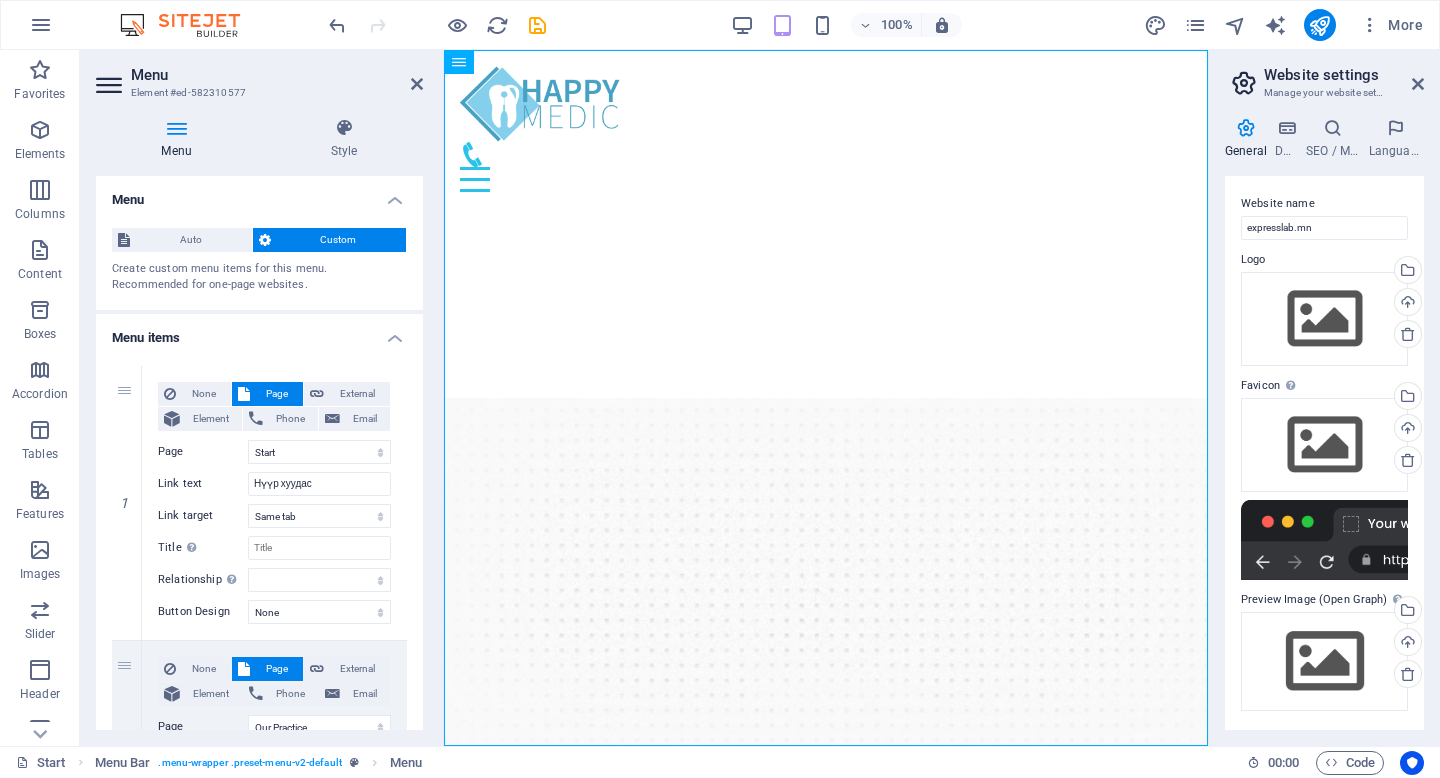 click on "Auto Custom Create custom menu items for this menu. Recommended for one-page websites. Manage pages" at bounding box center [259, 261] 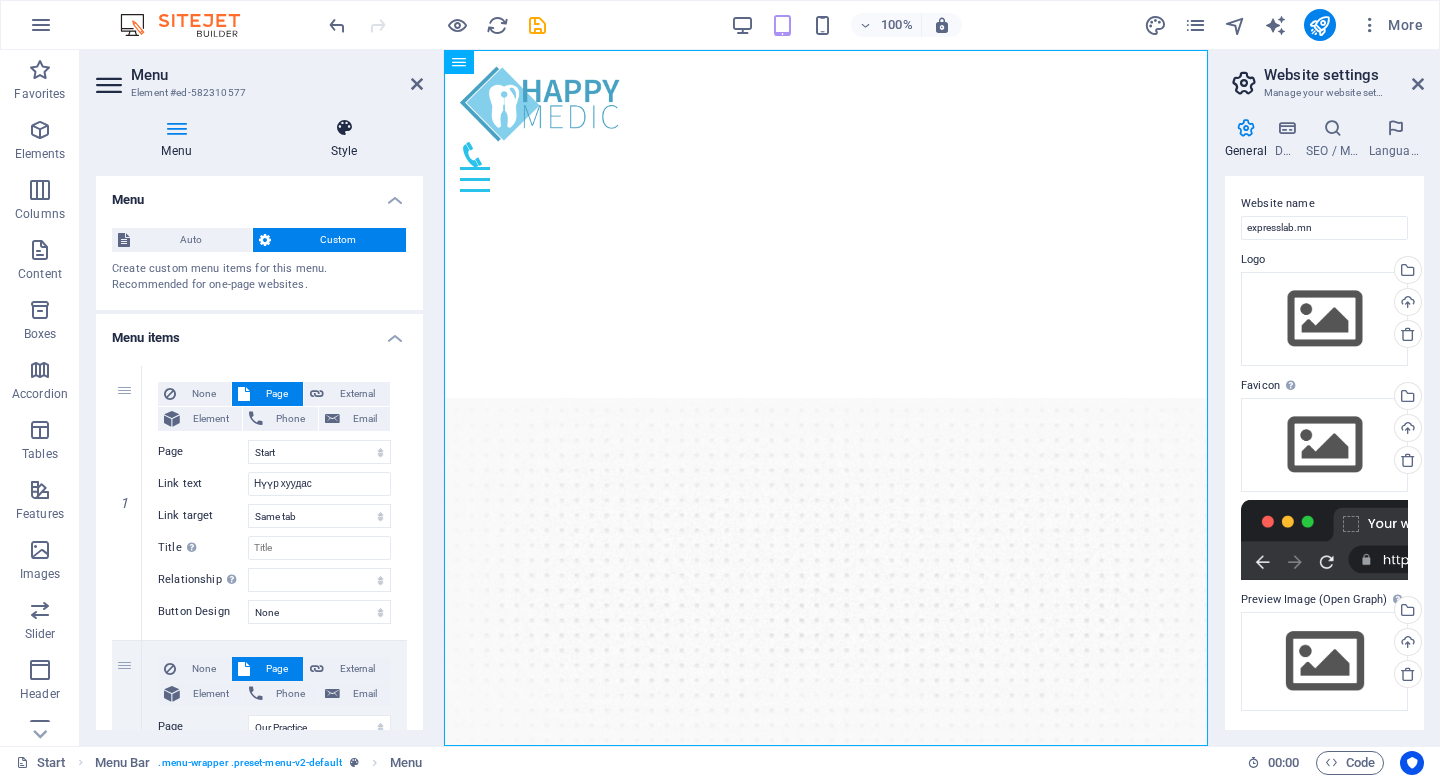 click on "Style" at bounding box center [344, 139] 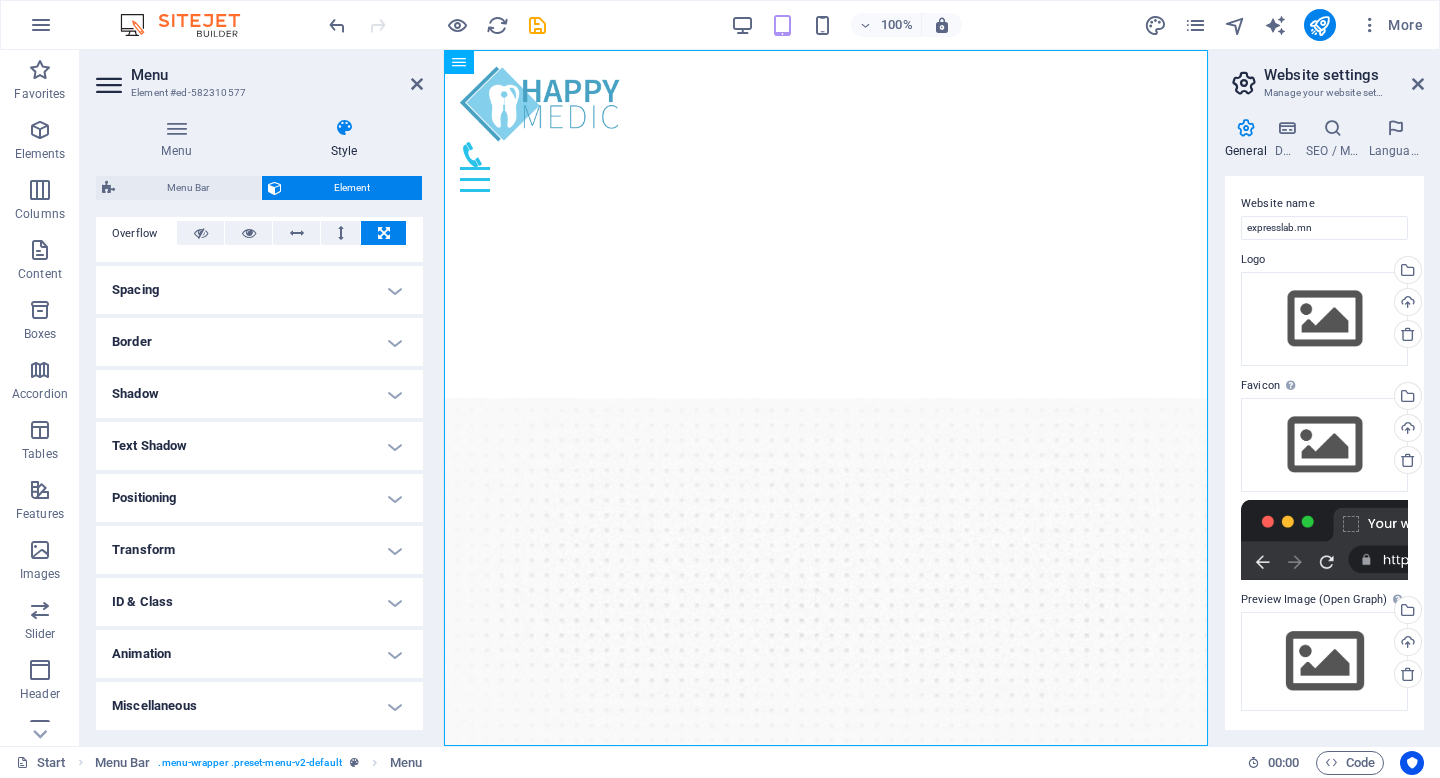 scroll, scrollTop: 0, scrollLeft: 0, axis: both 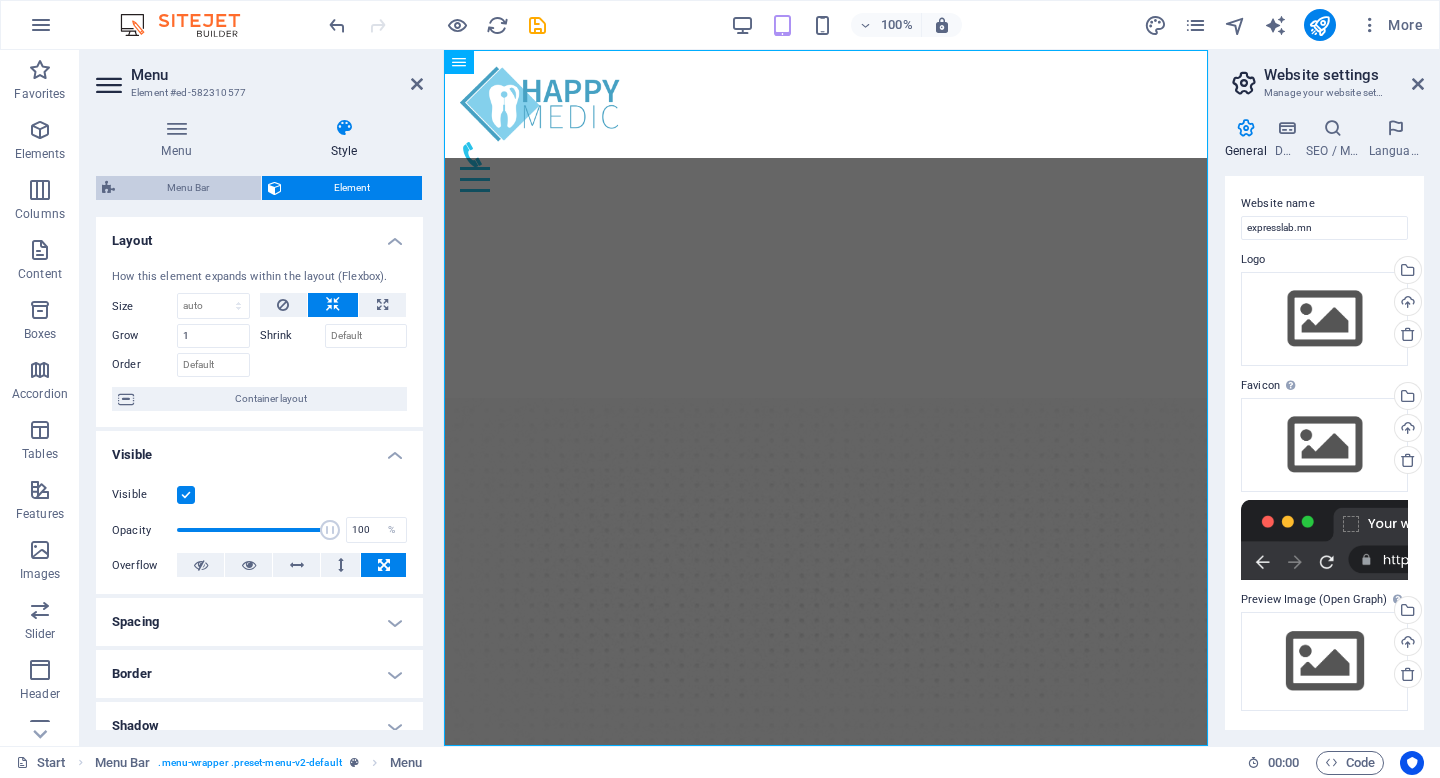 click on "Menu Bar" at bounding box center [188, 188] 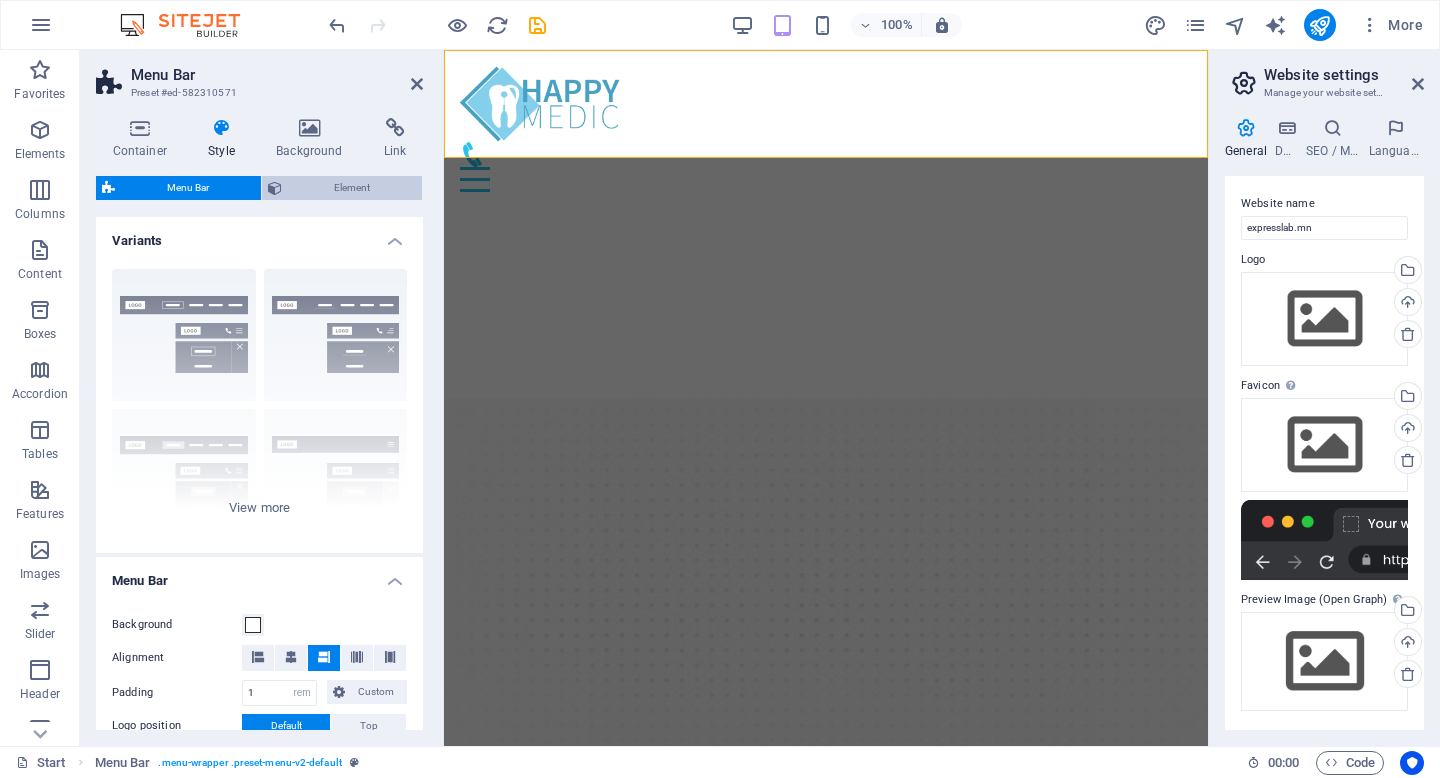 click on "Element" at bounding box center (352, 188) 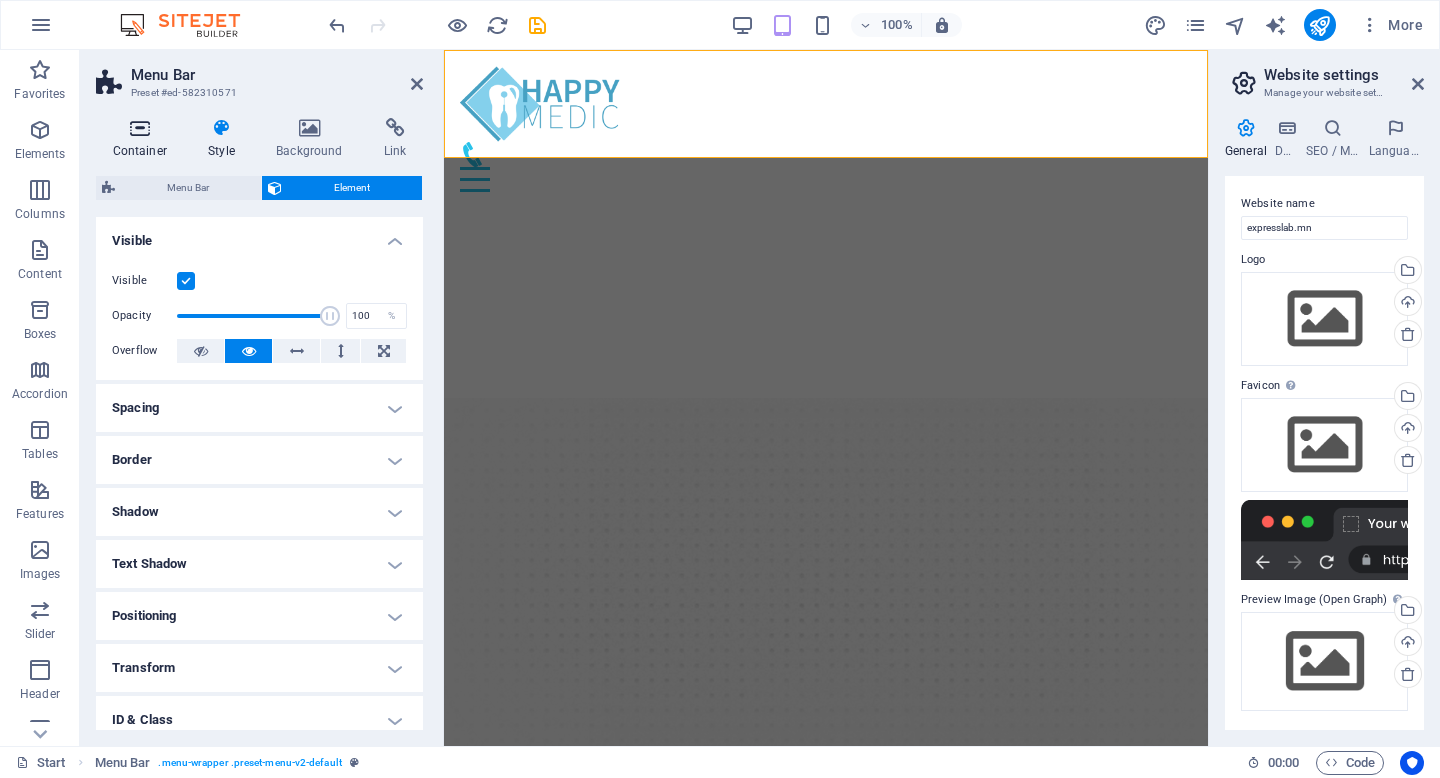 click on "Container" at bounding box center [144, 139] 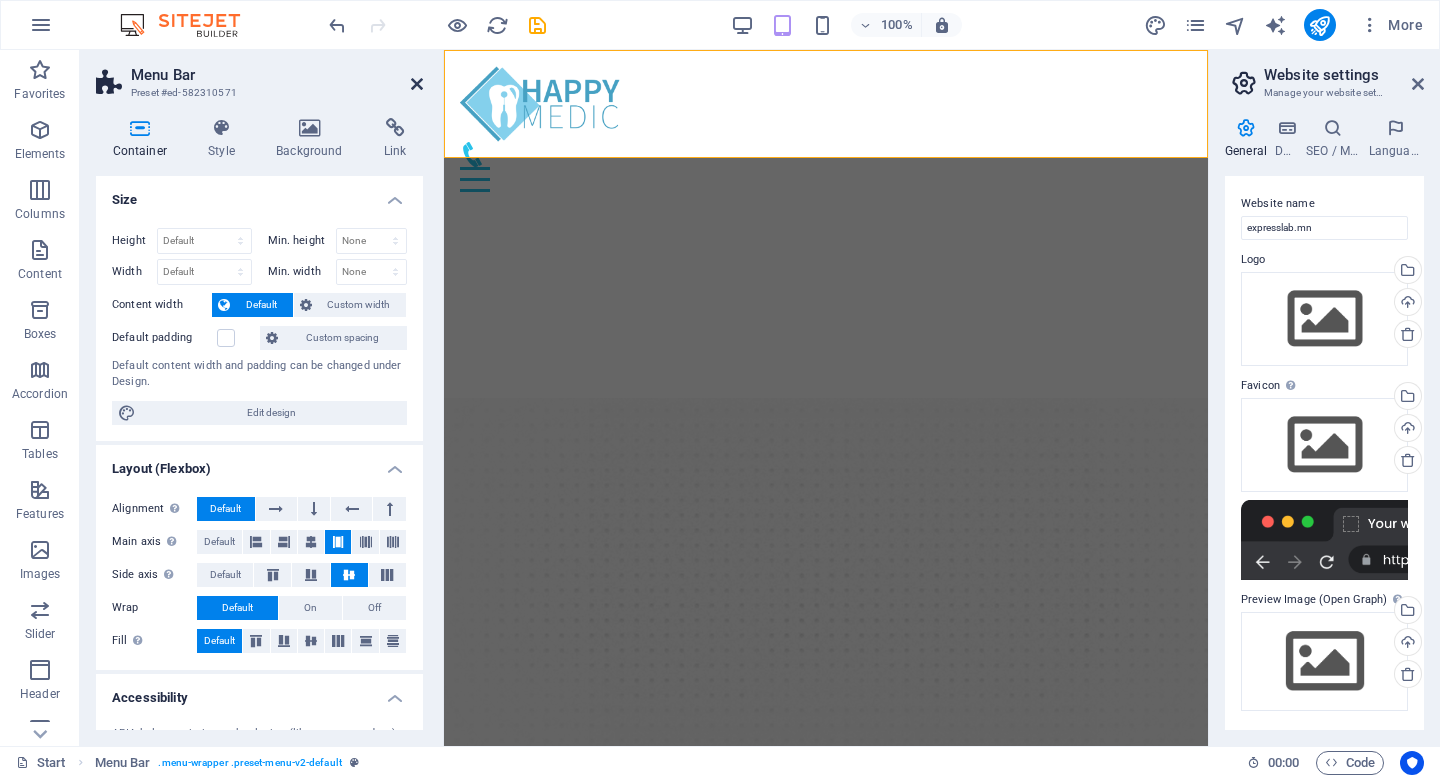 click at bounding box center [417, 84] 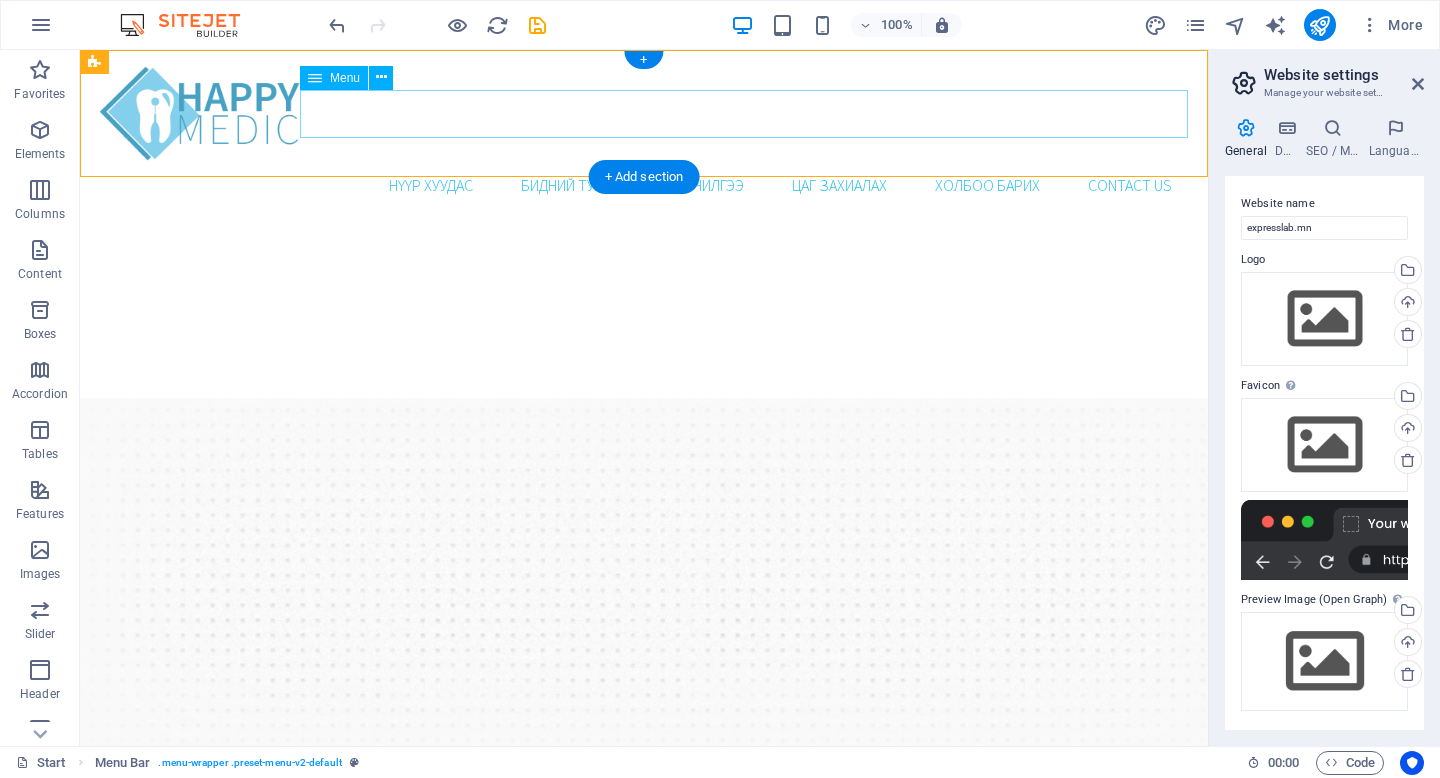 click on "Нүүр хуудас Бидний тухай Үйлчилгээ Цаг захиалах Холбоо барих Contact us" at bounding box center [644, 185] 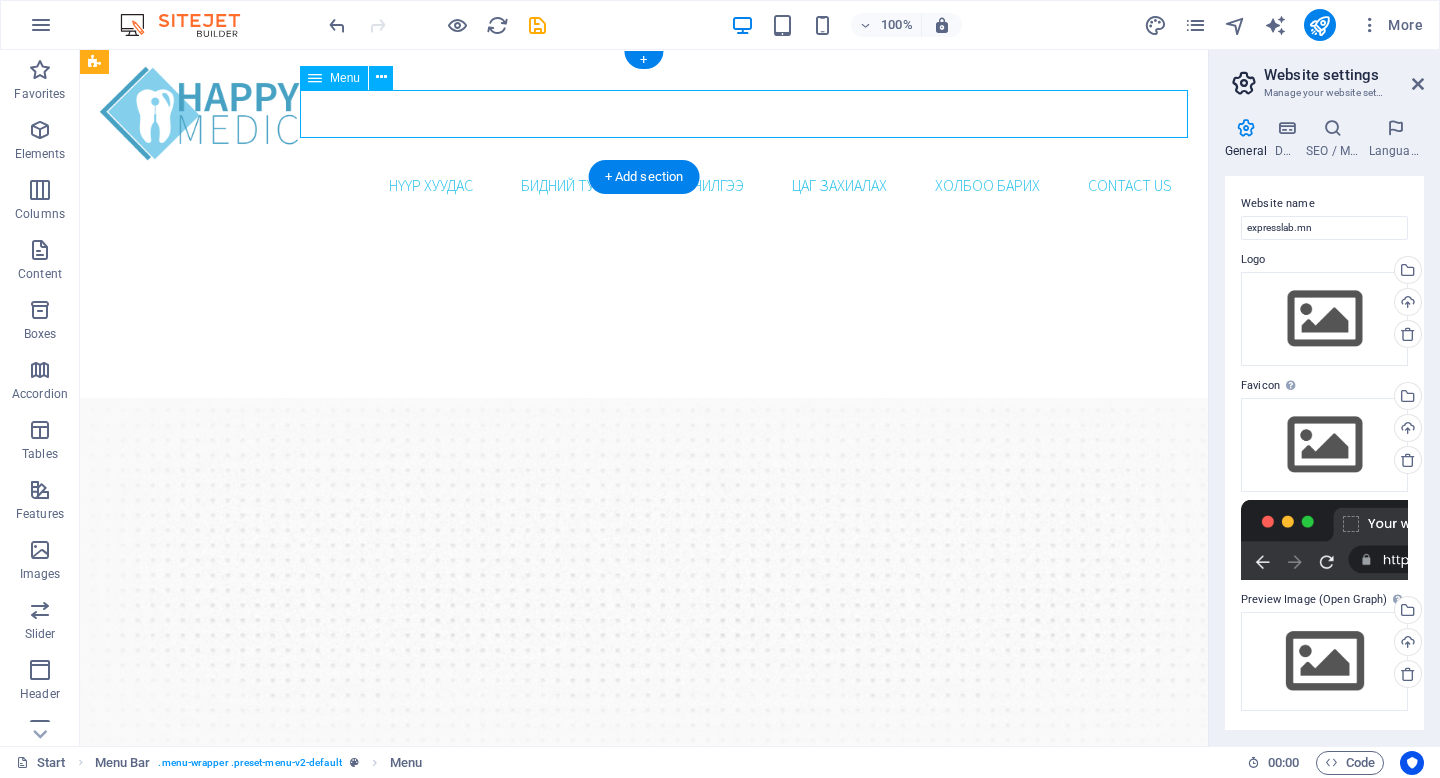 click on "Нүүр хуудас Бидний тухай Үйлчилгээ Цаг захиалах Холбоо барих Contact us" at bounding box center [644, 185] 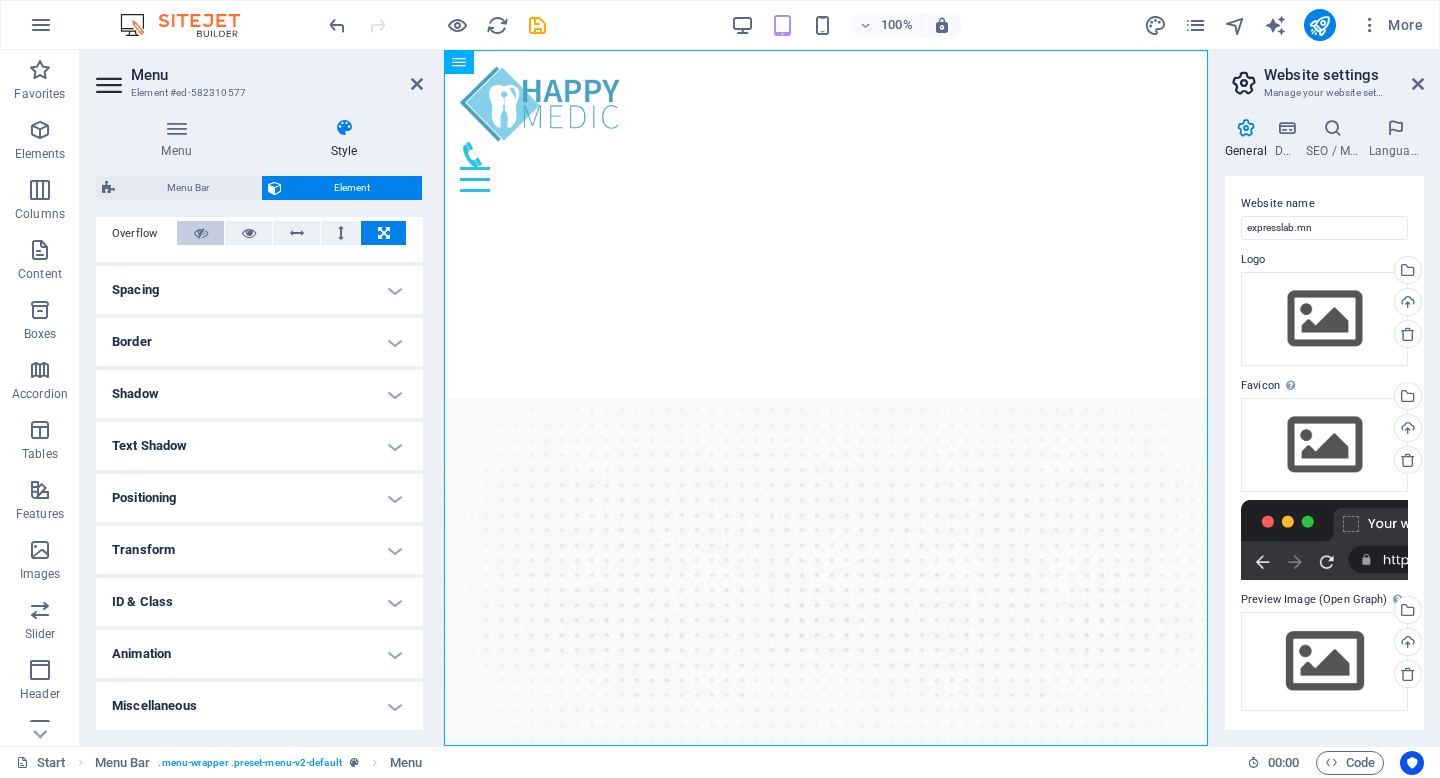 scroll, scrollTop: 0, scrollLeft: 0, axis: both 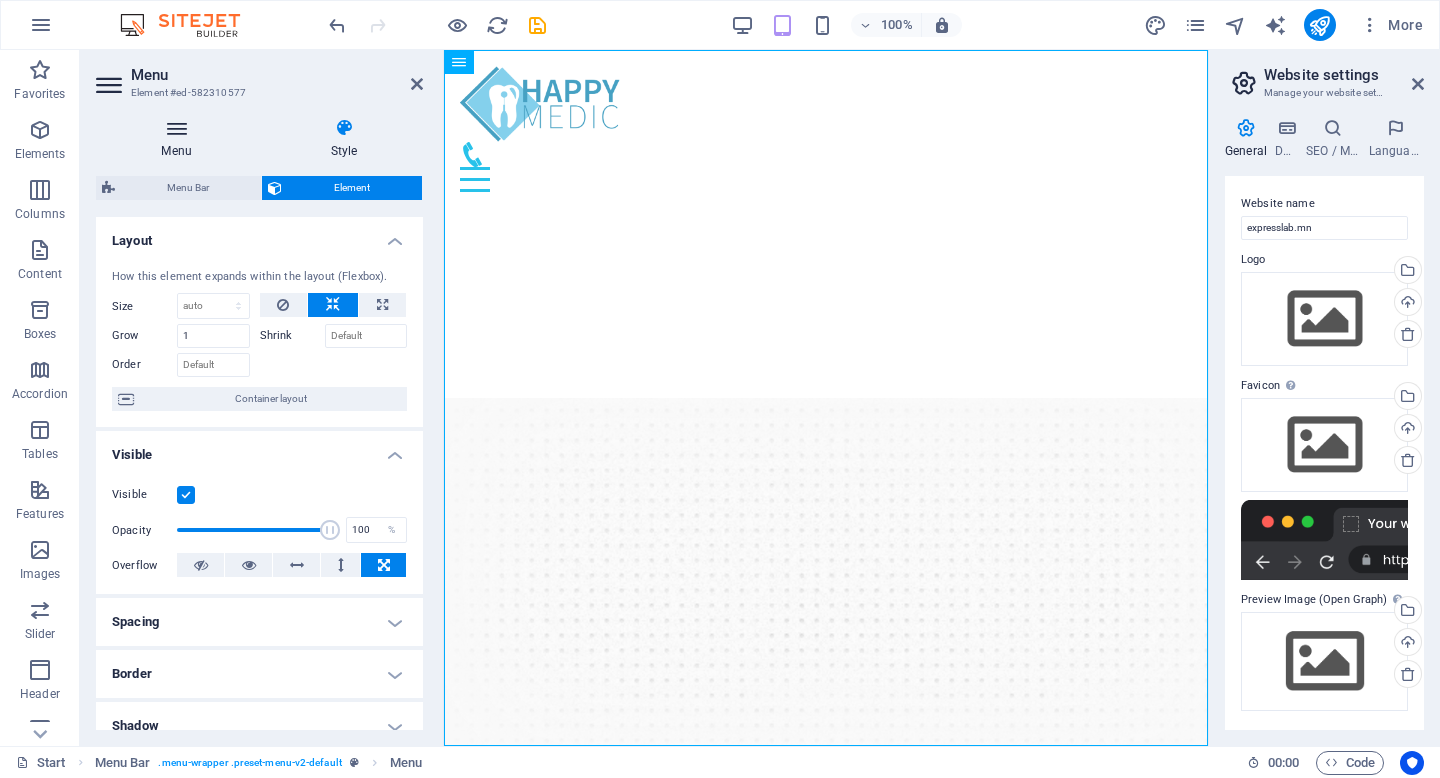 click on "Menu" at bounding box center [180, 139] 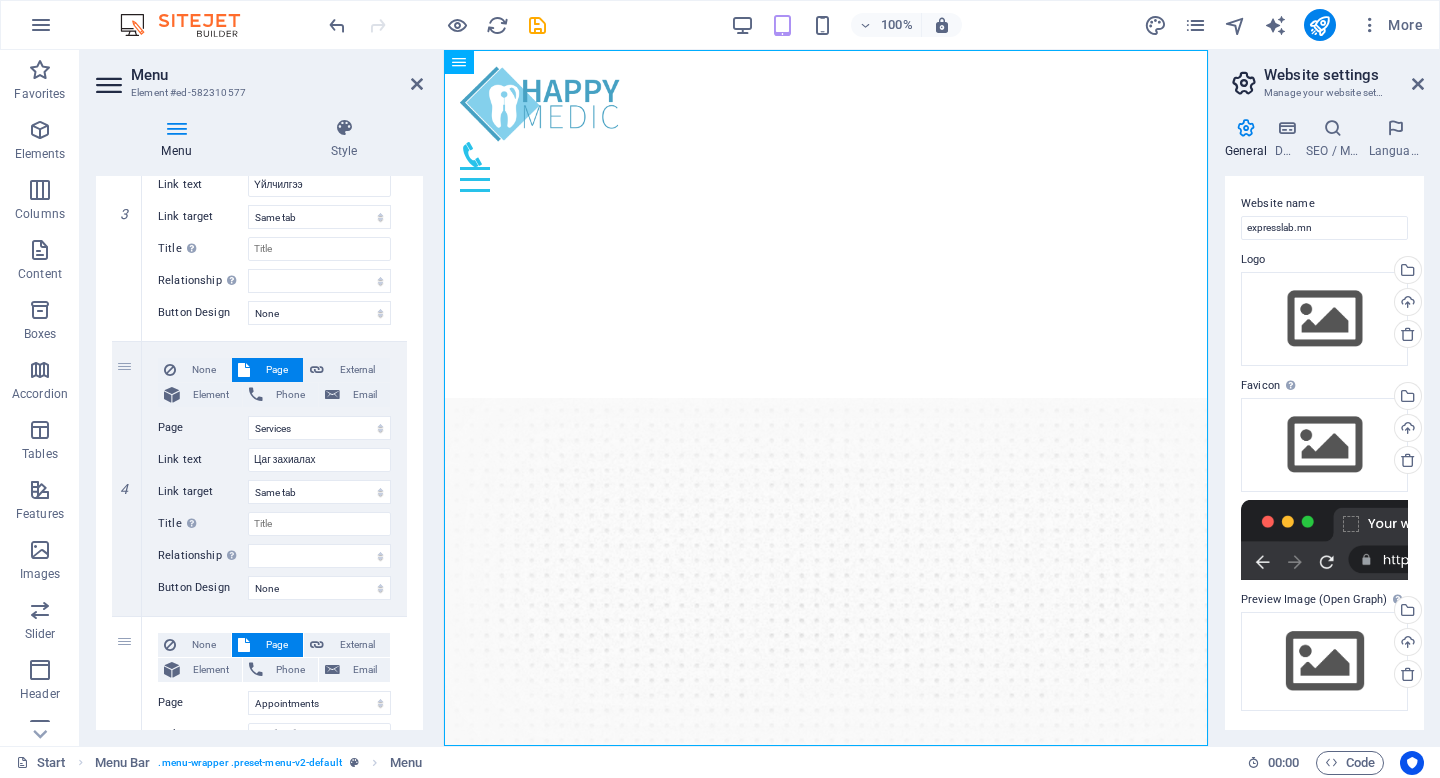 scroll, scrollTop: 1341, scrollLeft: 0, axis: vertical 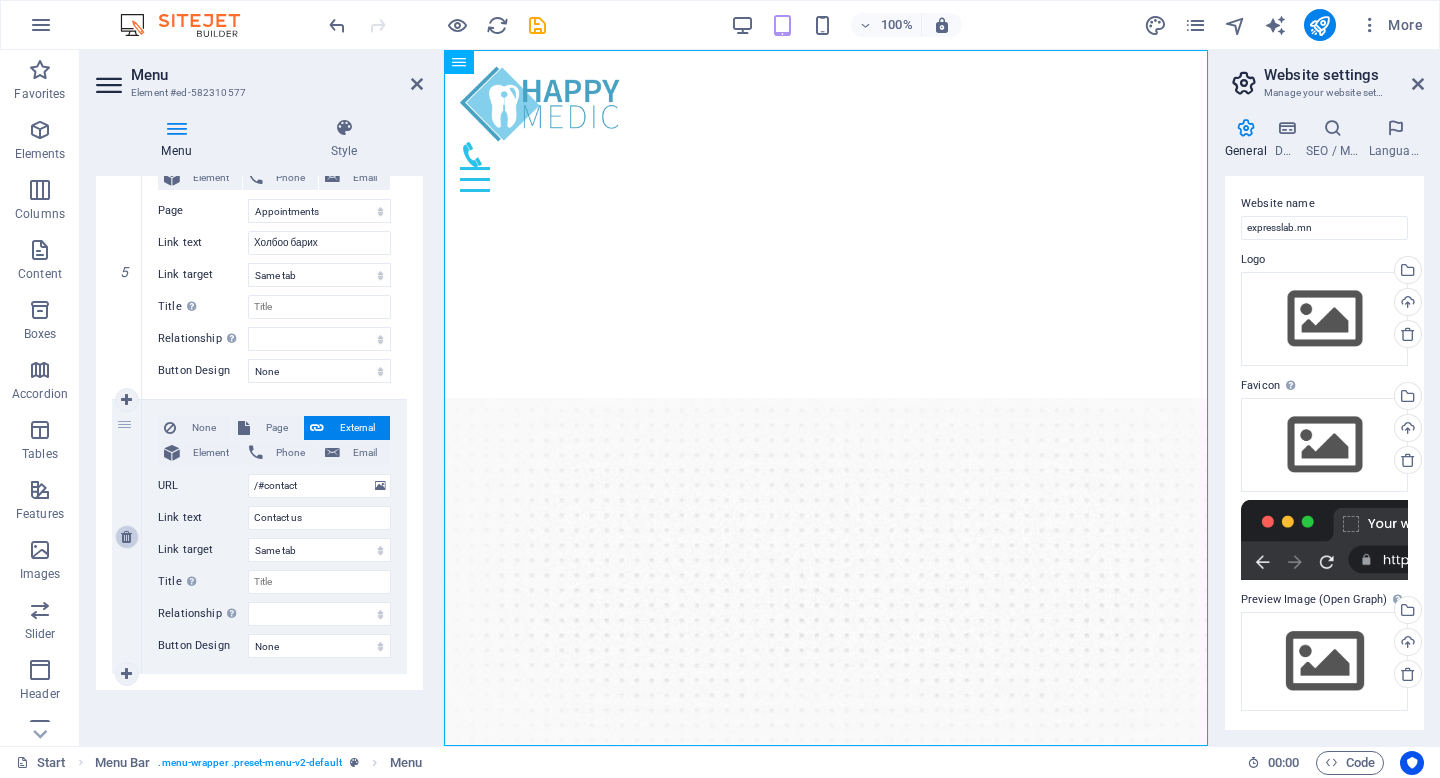 click at bounding box center [126, 537] 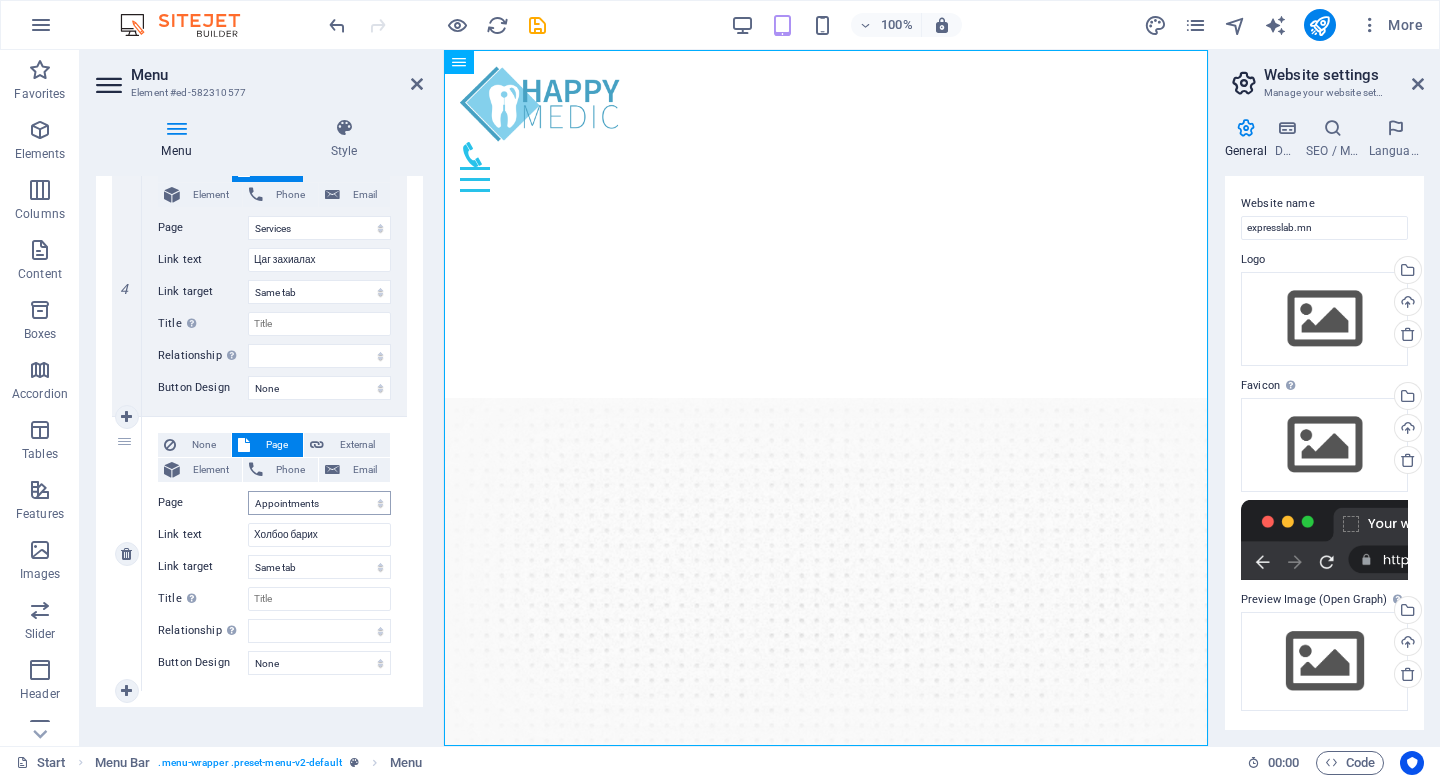 scroll, scrollTop: 1055, scrollLeft: 0, axis: vertical 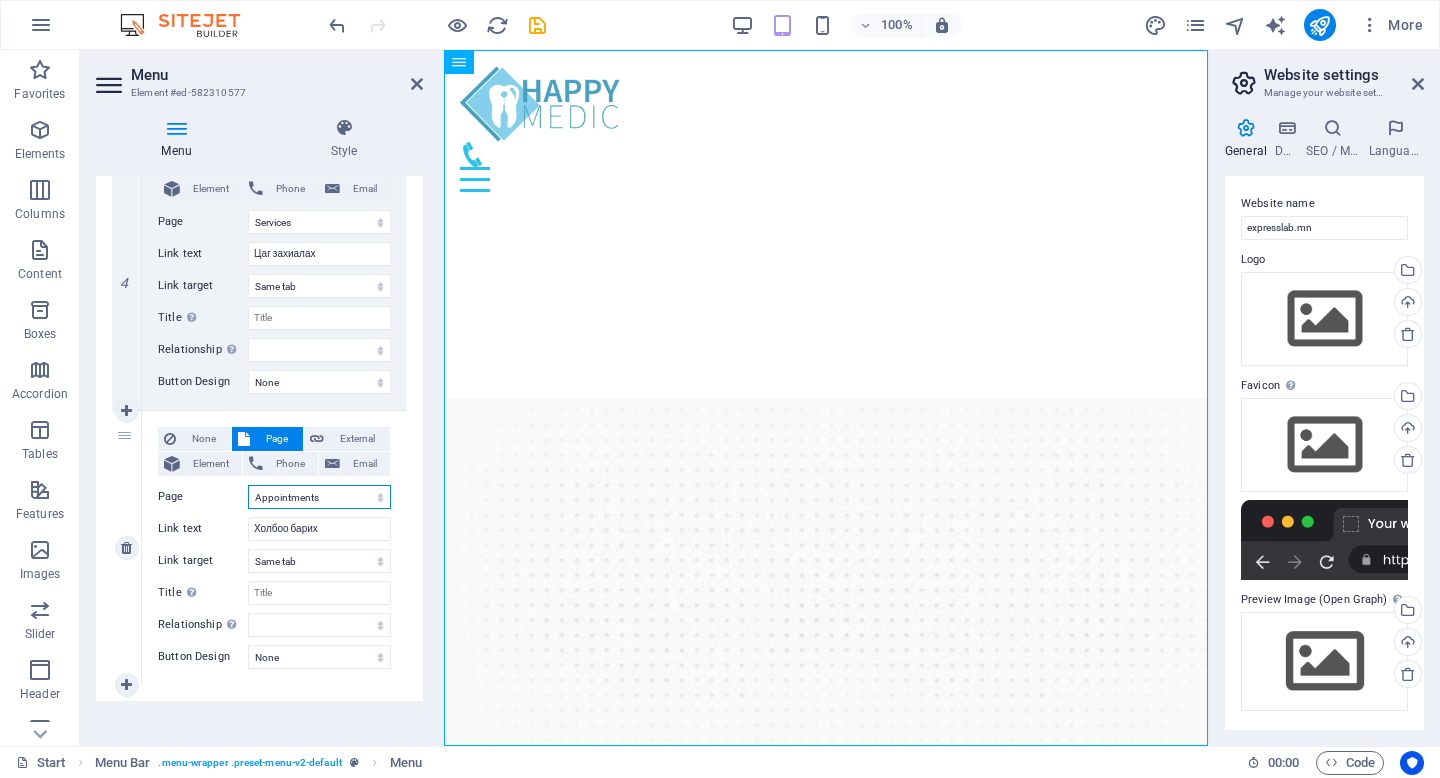 click on "Start Our Practice Doctors Services Appointments Legal Notice Privacy" at bounding box center (319, 497) 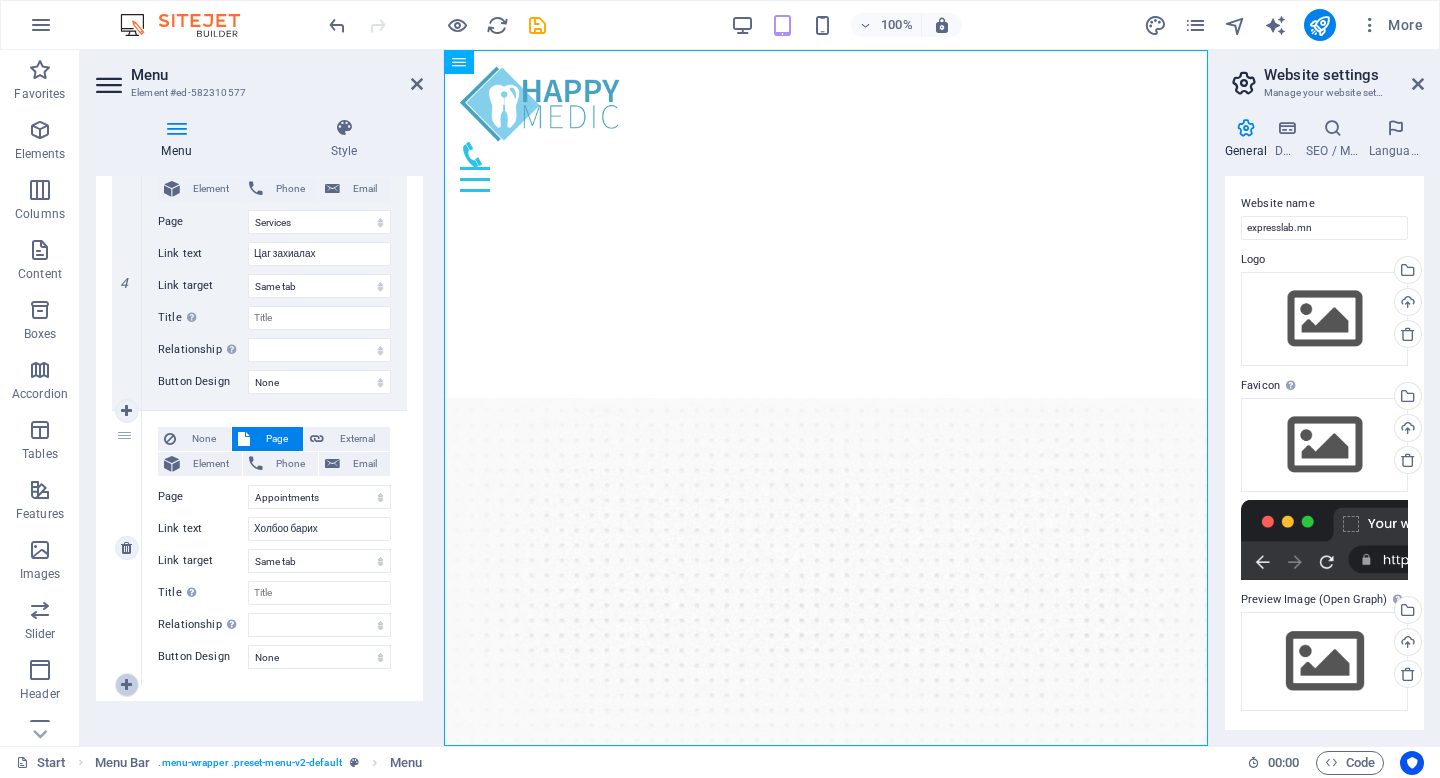 click at bounding box center (126, 685) 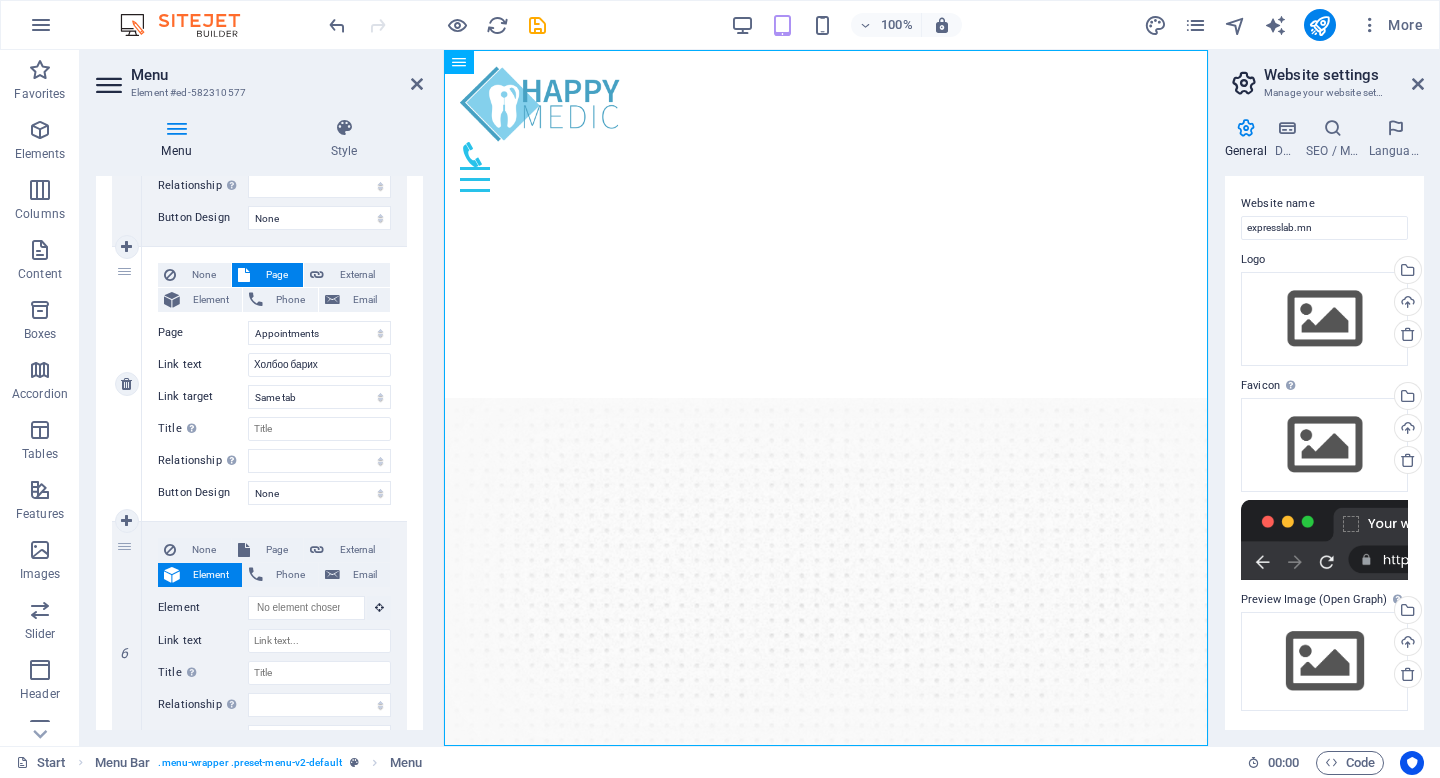 scroll, scrollTop: 1279, scrollLeft: 0, axis: vertical 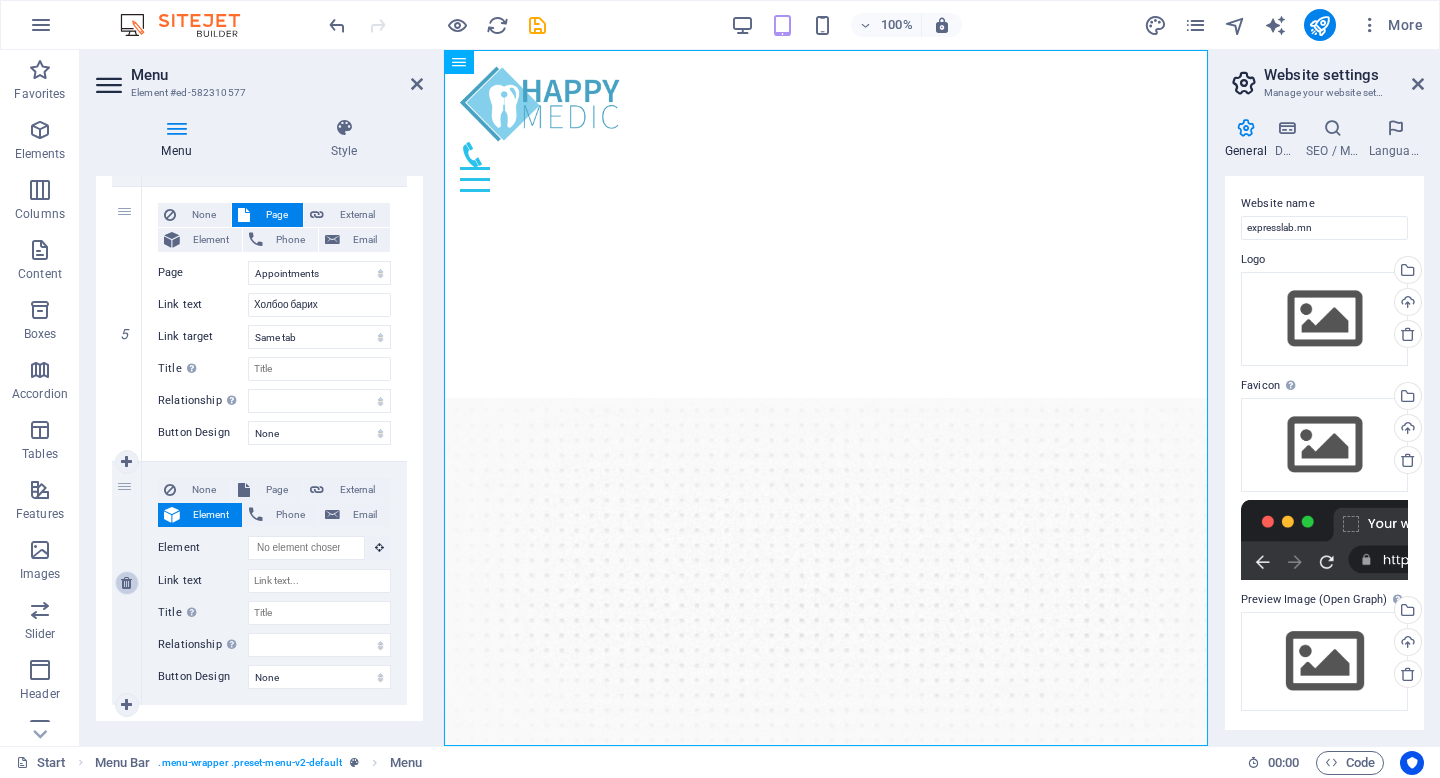 click at bounding box center (126, 583) 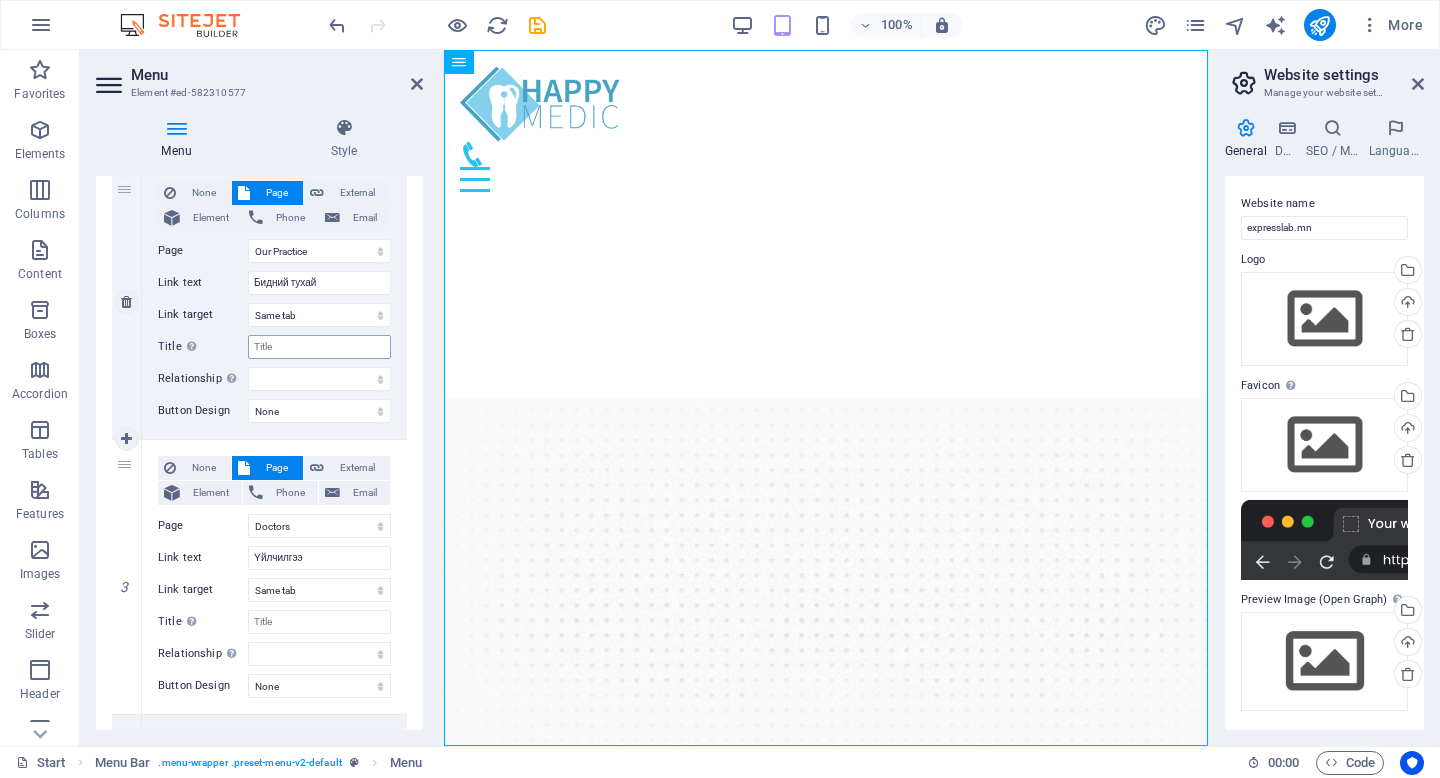 scroll, scrollTop: 489, scrollLeft: 0, axis: vertical 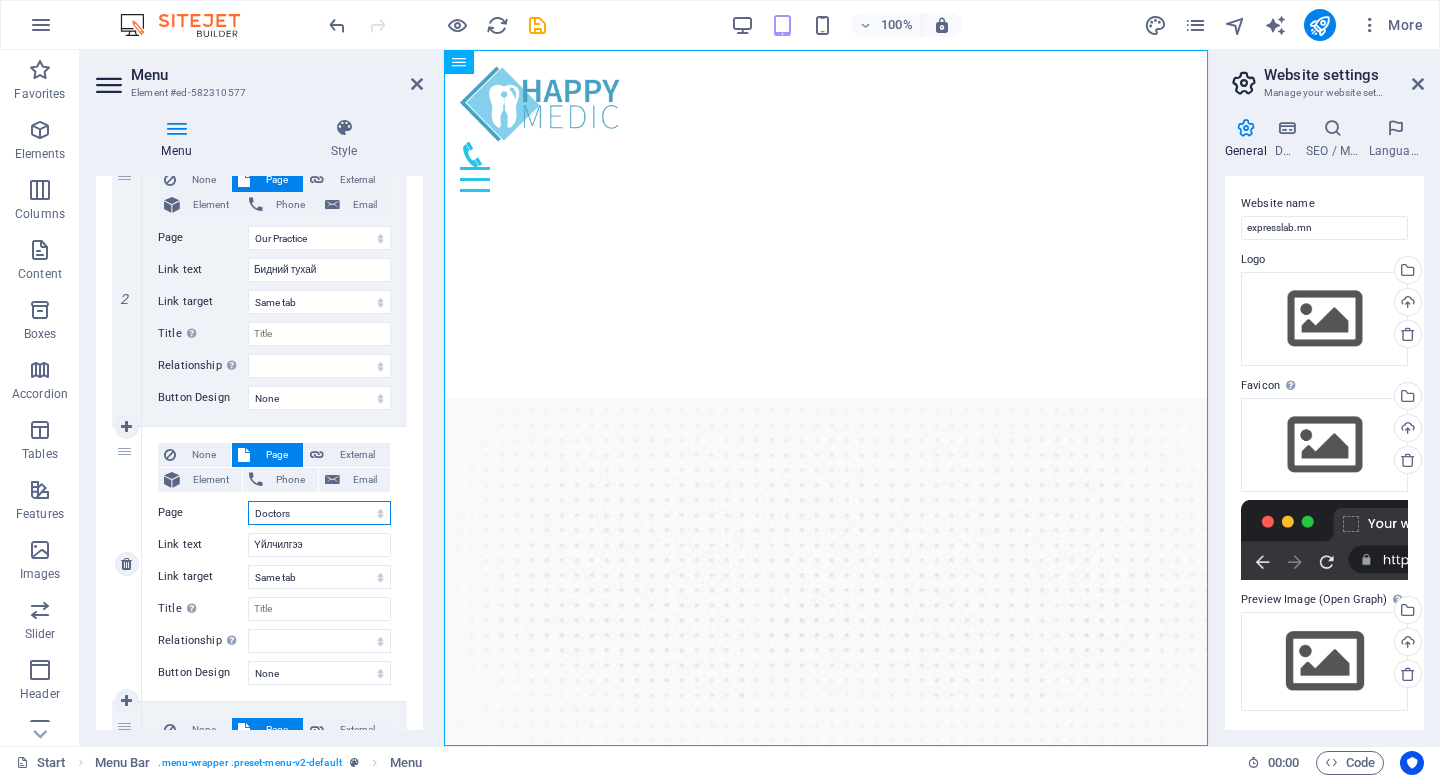 click on "Start Our Practice Doctors Services Appointments Legal Notice Privacy" at bounding box center (319, 513) 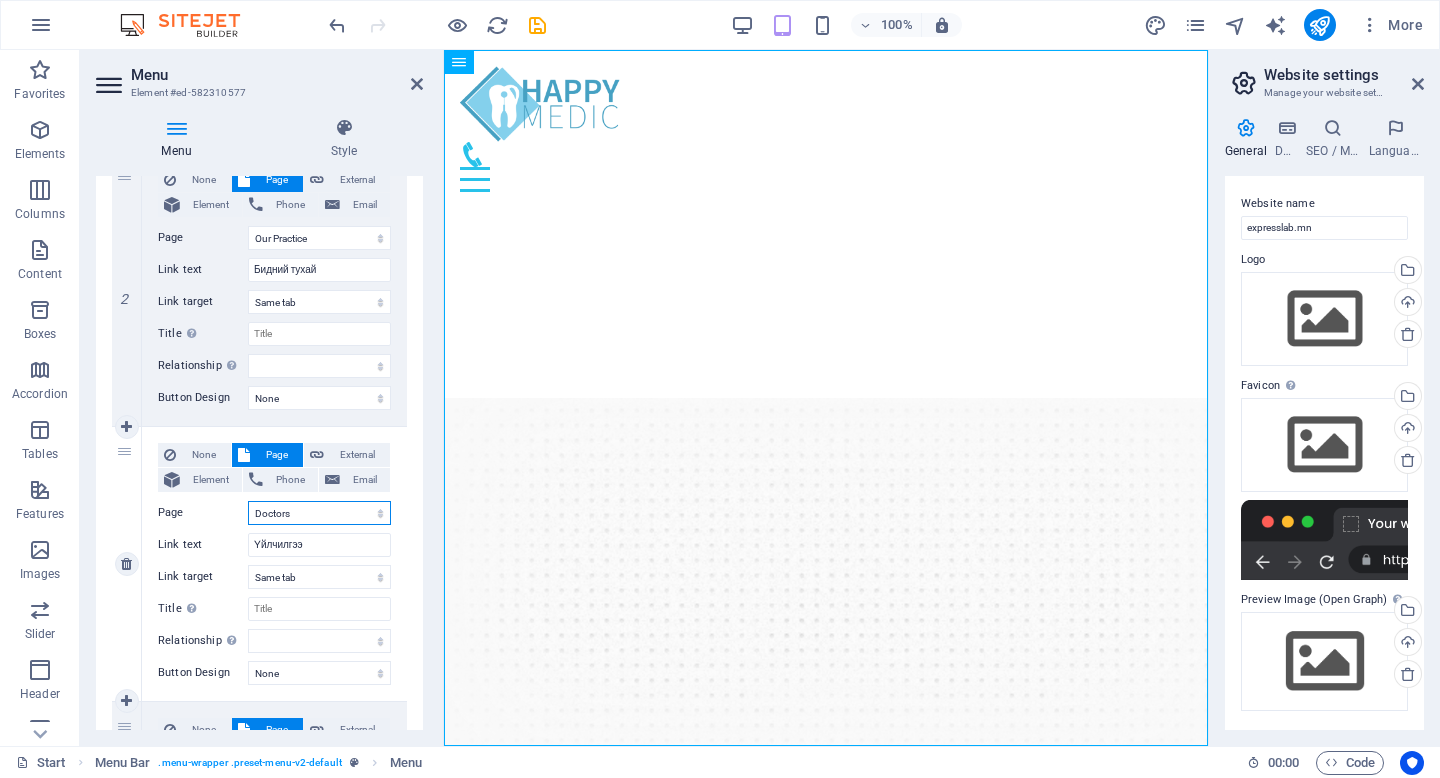 select on "3" 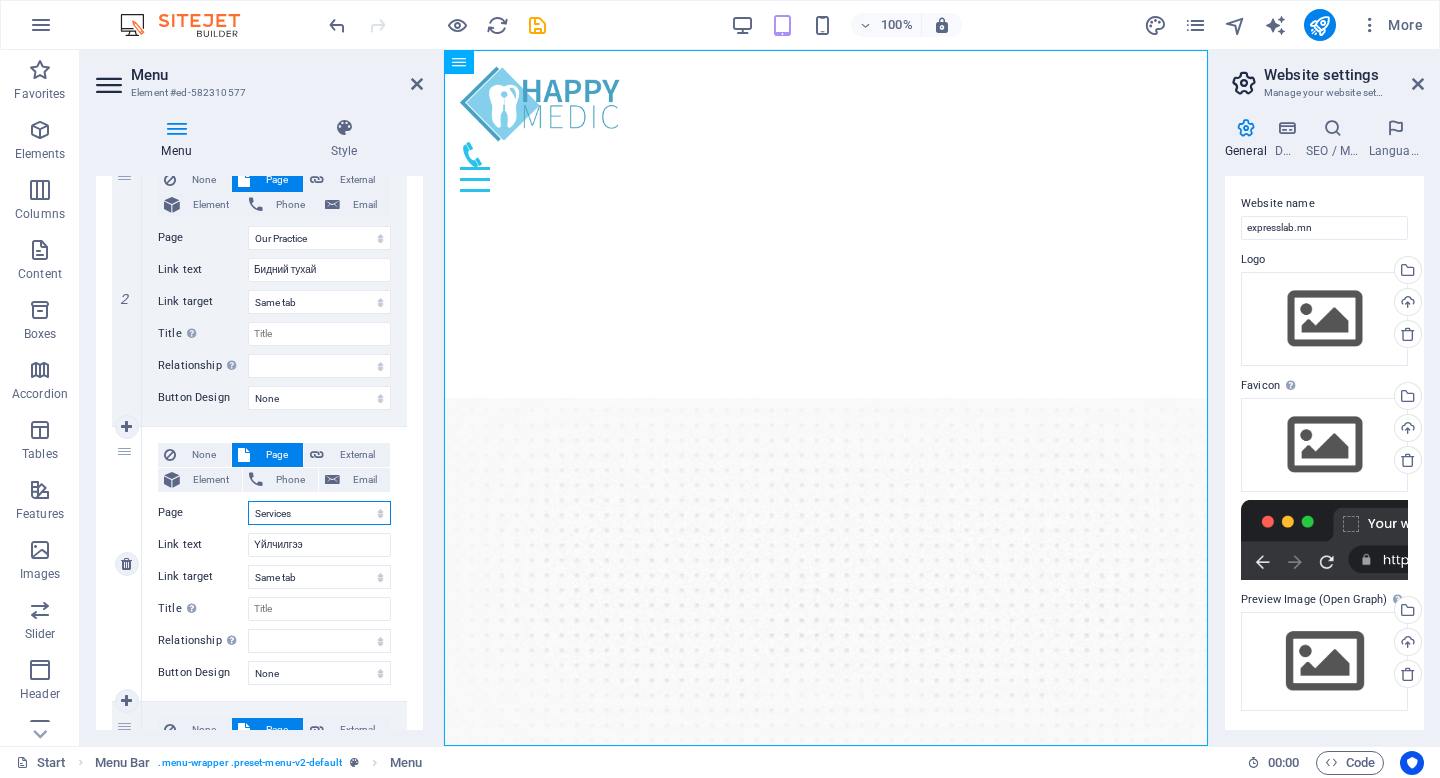 select 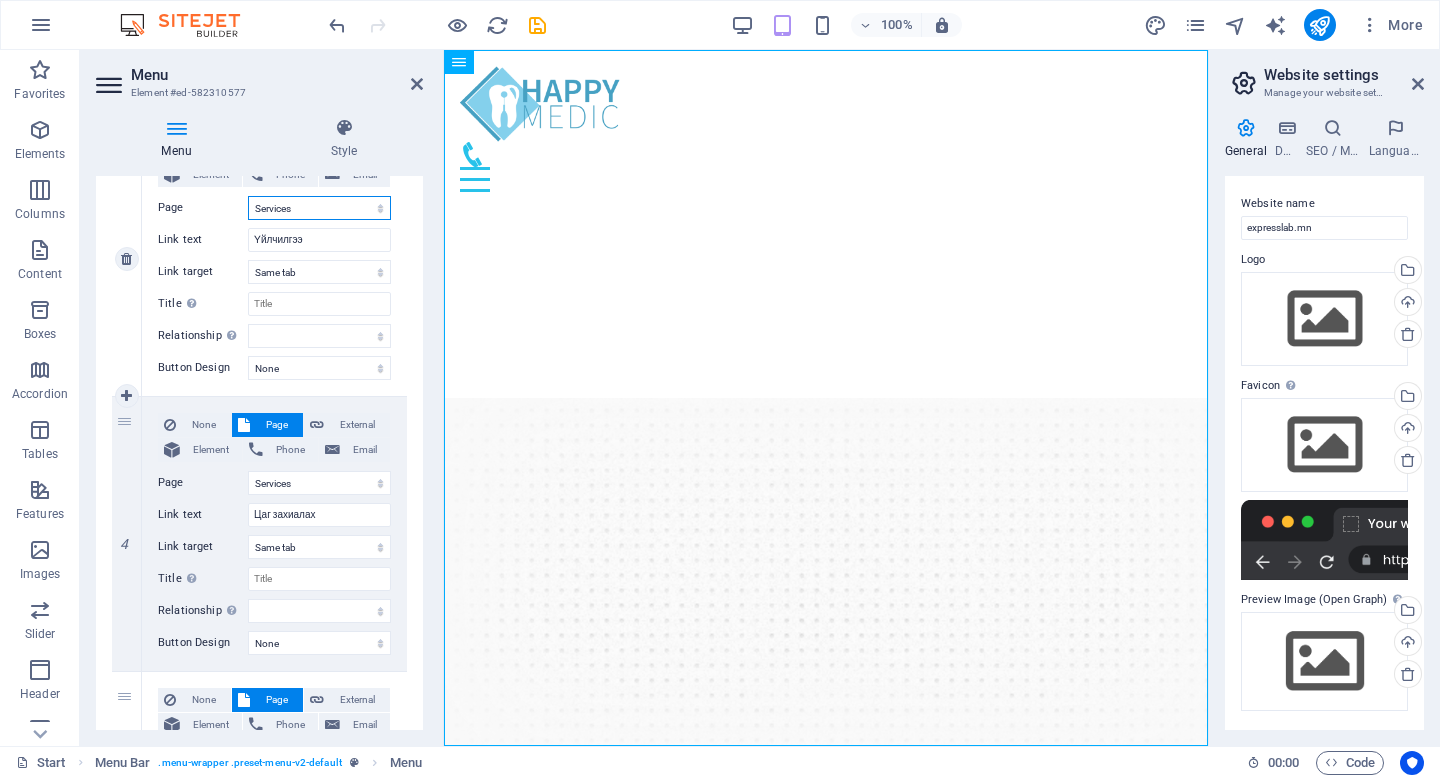 scroll, scrollTop: 795, scrollLeft: 0, axis: vertical 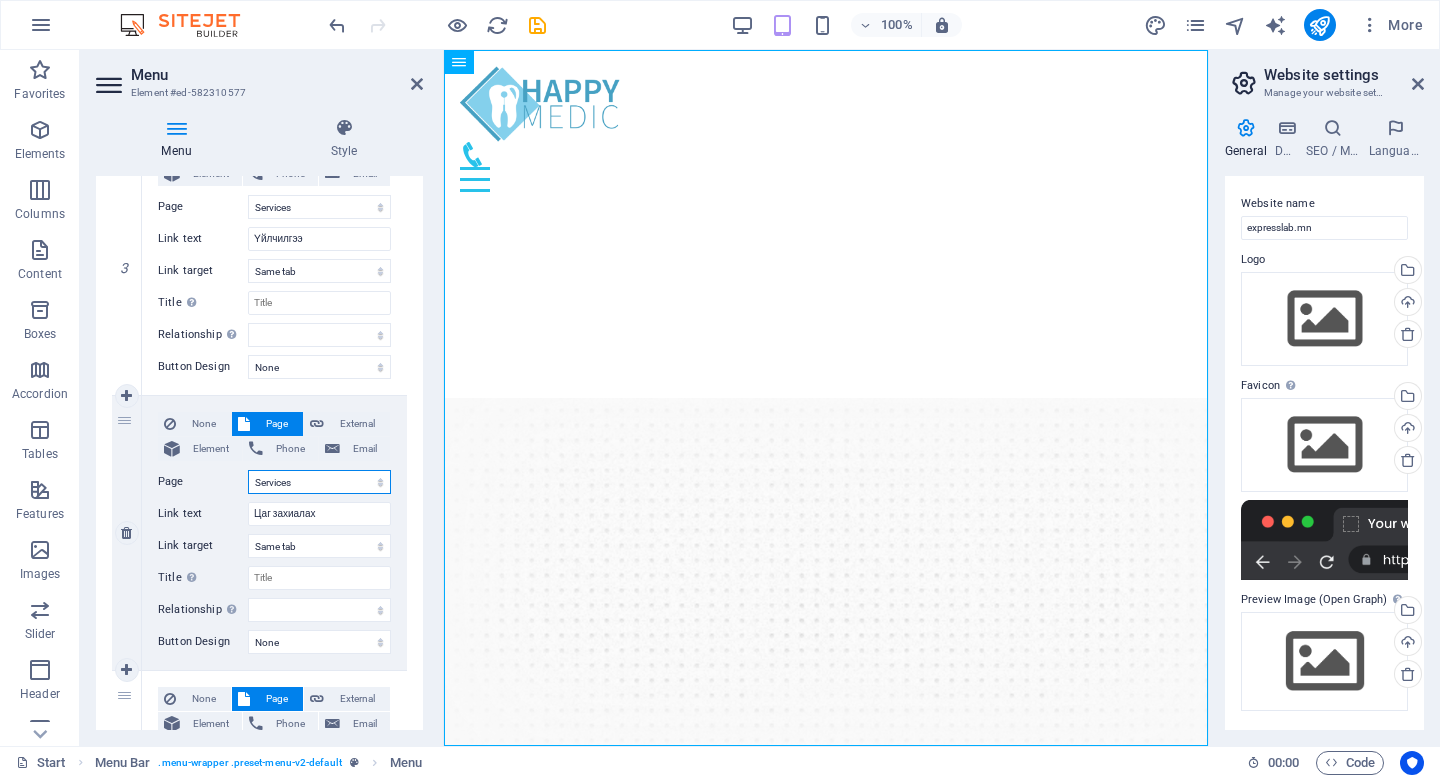 click on "Start Our Practice Doctors Services Appointments Legal Notice Privacy" at bounding box center [319, 482] 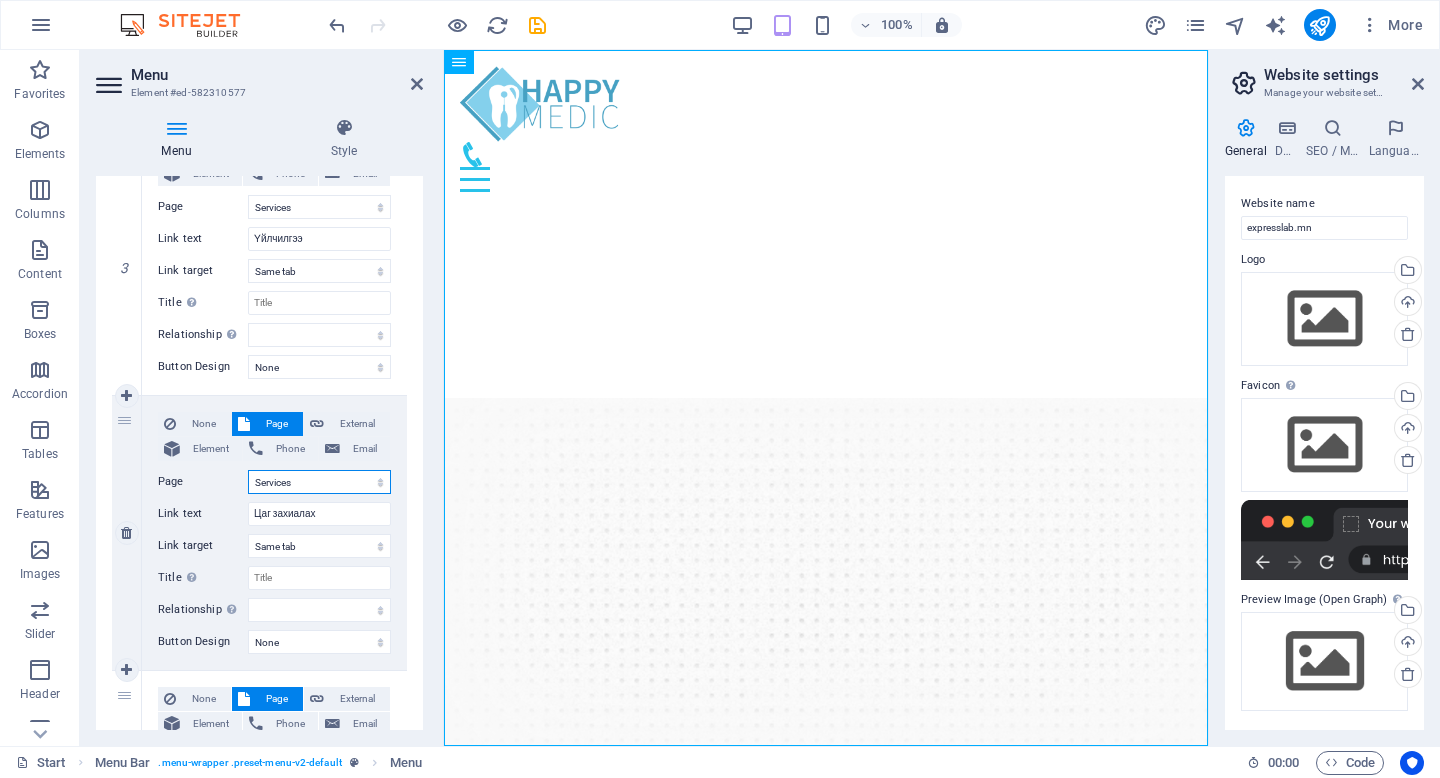 select on "4" 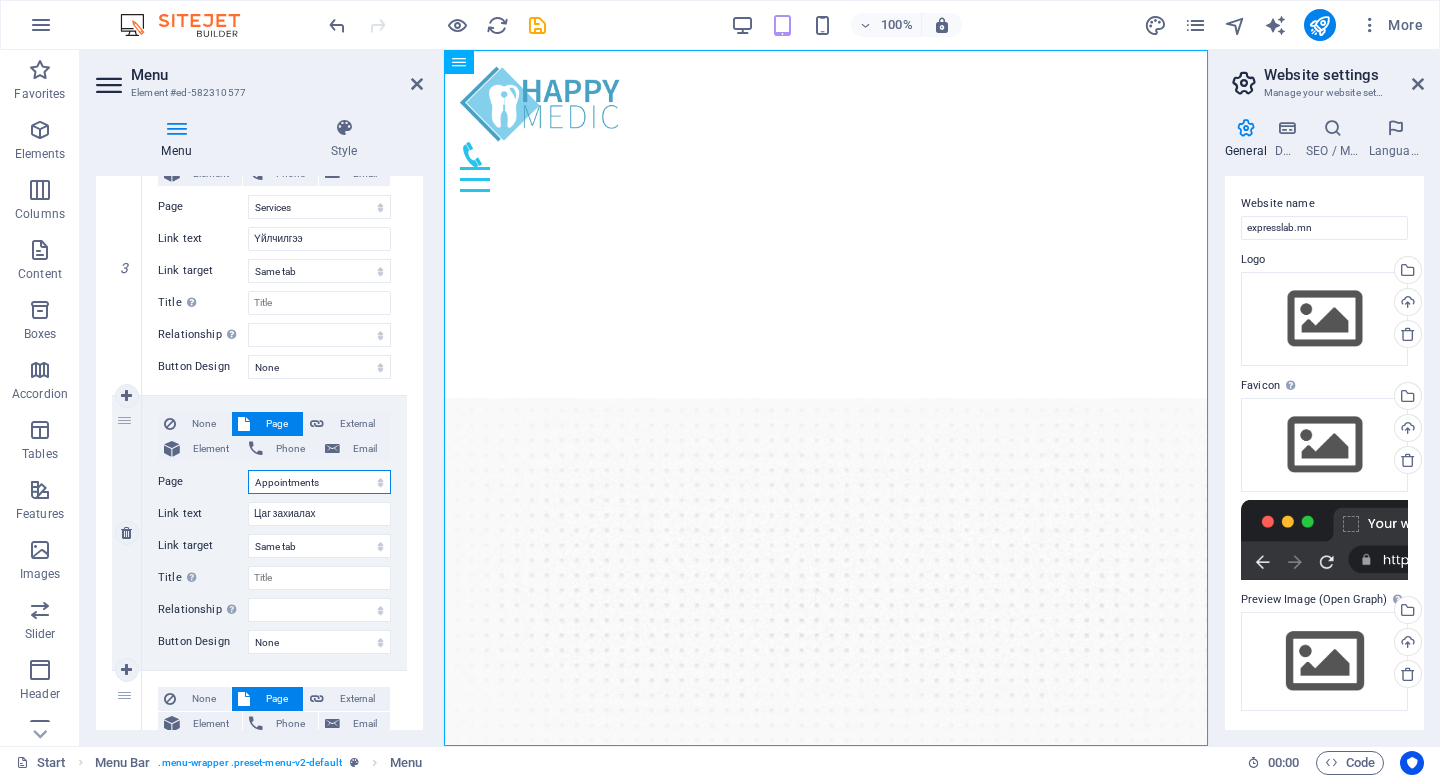 select 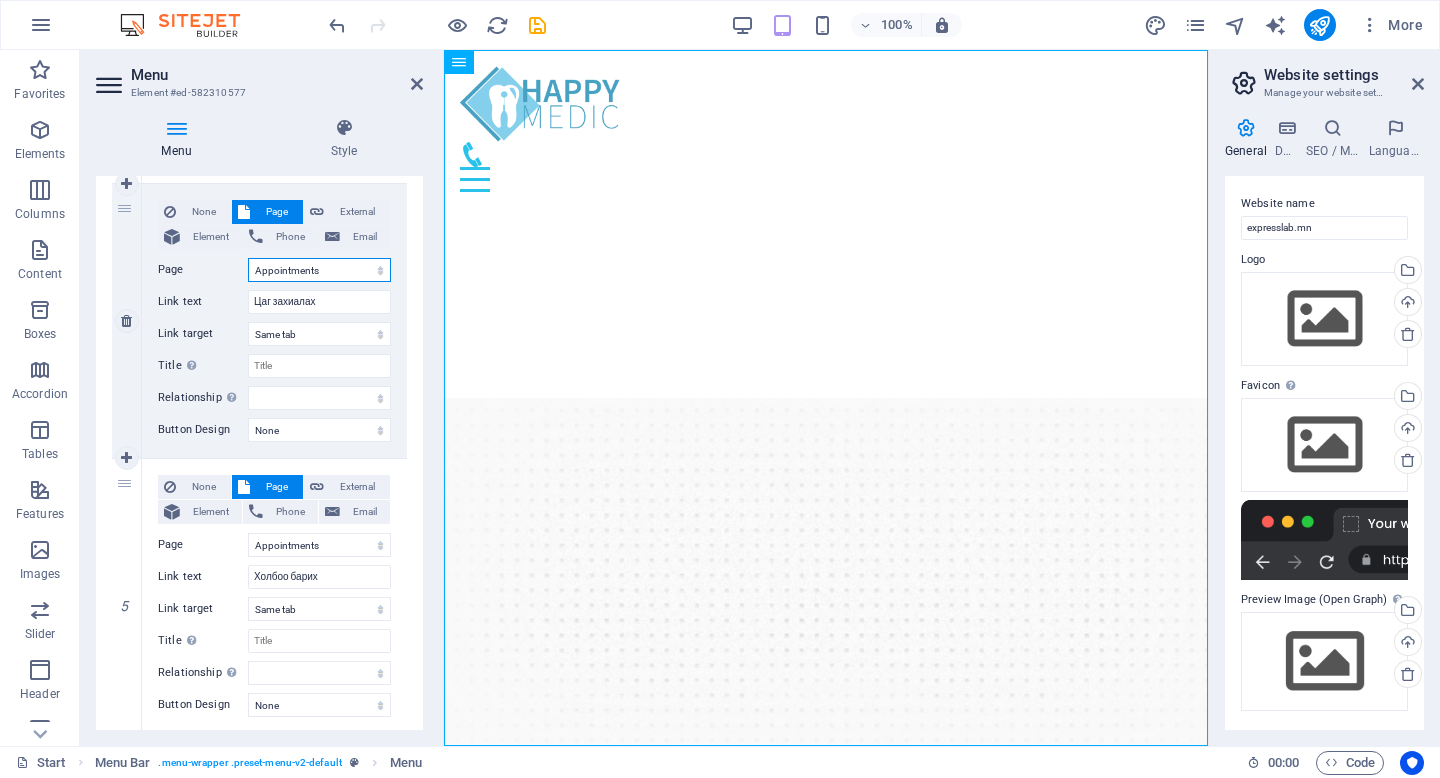 scroll, scrollTop: 1066, scrollLeft: 0, axis: vertical 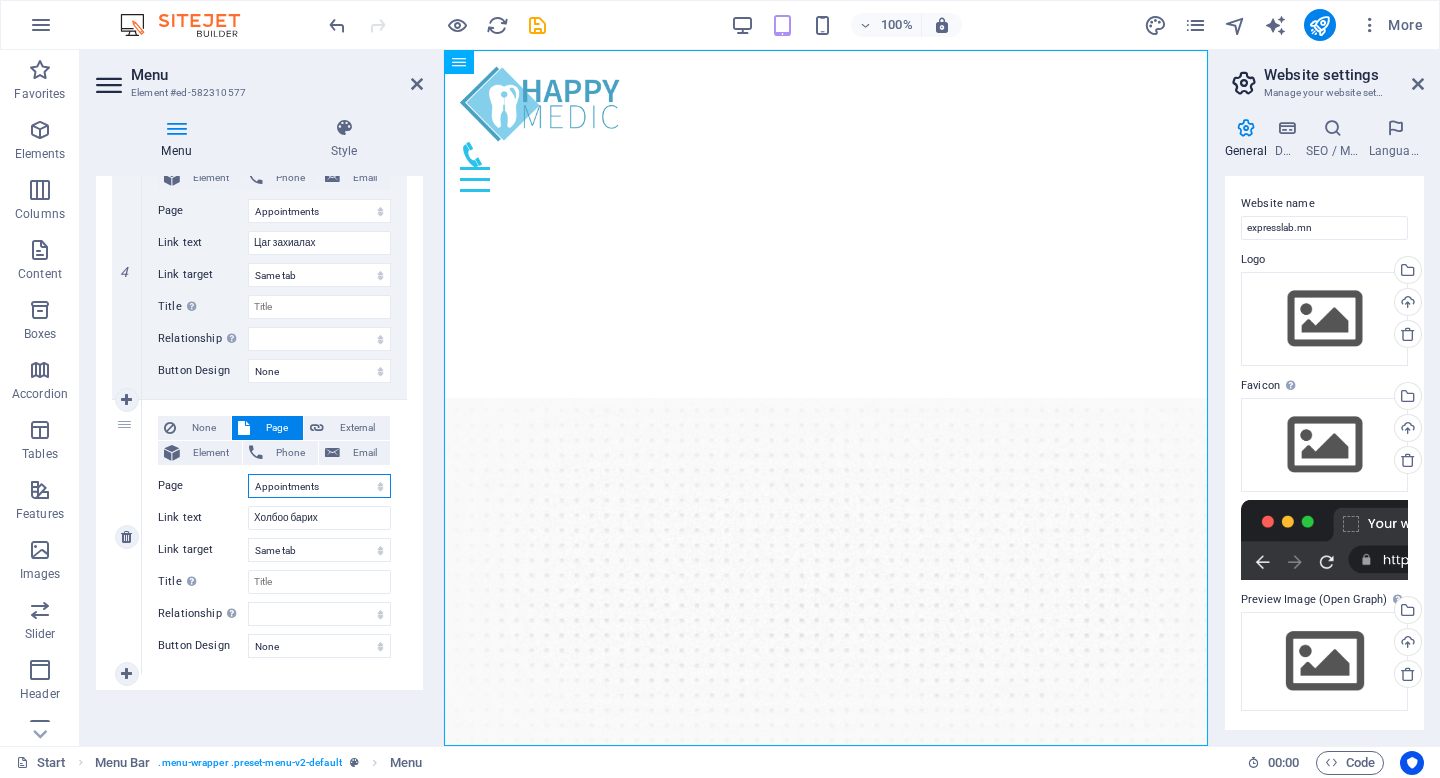click on "Start Our Practice Doctors Services Appointments Legal Notice Privacy" at bounding box center (319, 486) 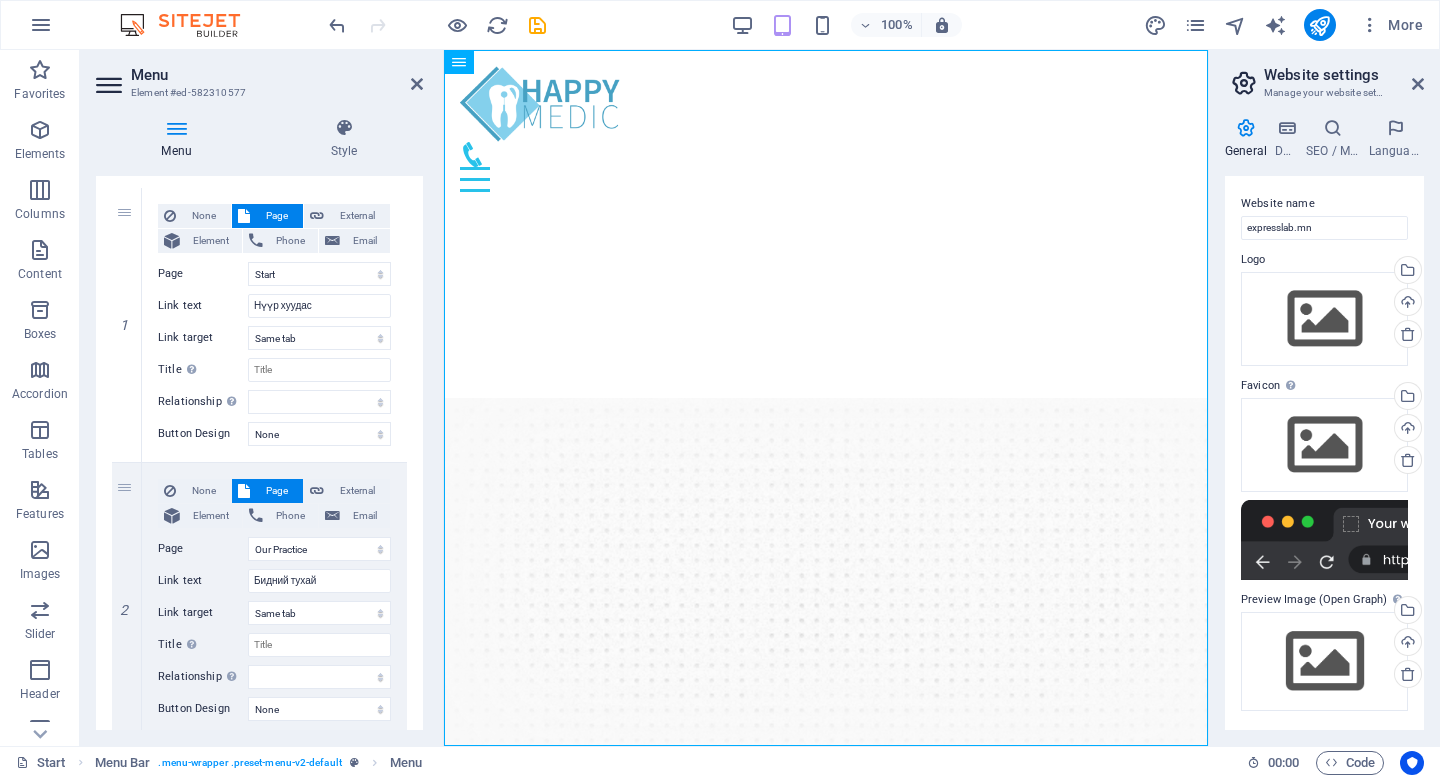 scroll, scrollTop: 175, scrollLeft: 0, axis: vertical 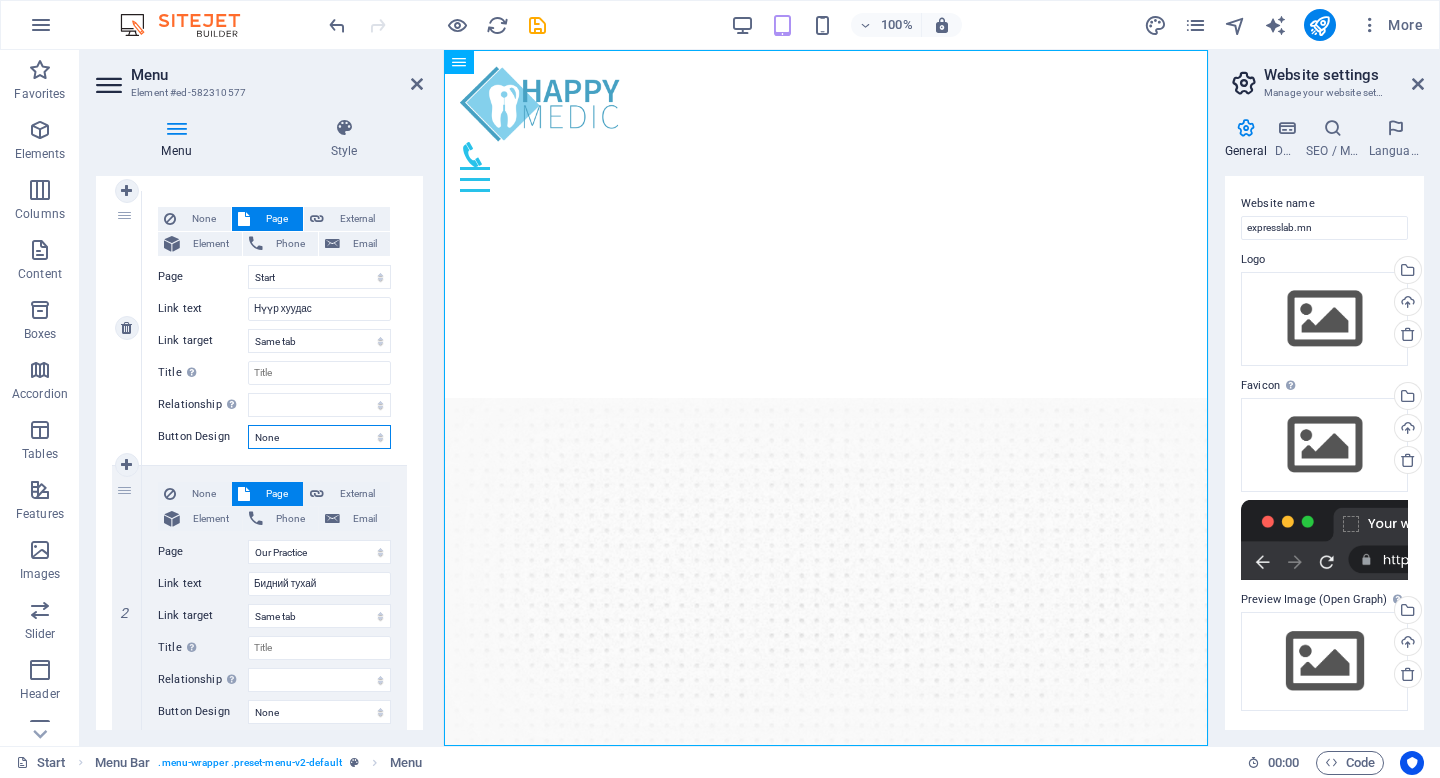 click on "None Default Primary Secondary" at bounding box center (319, 437) 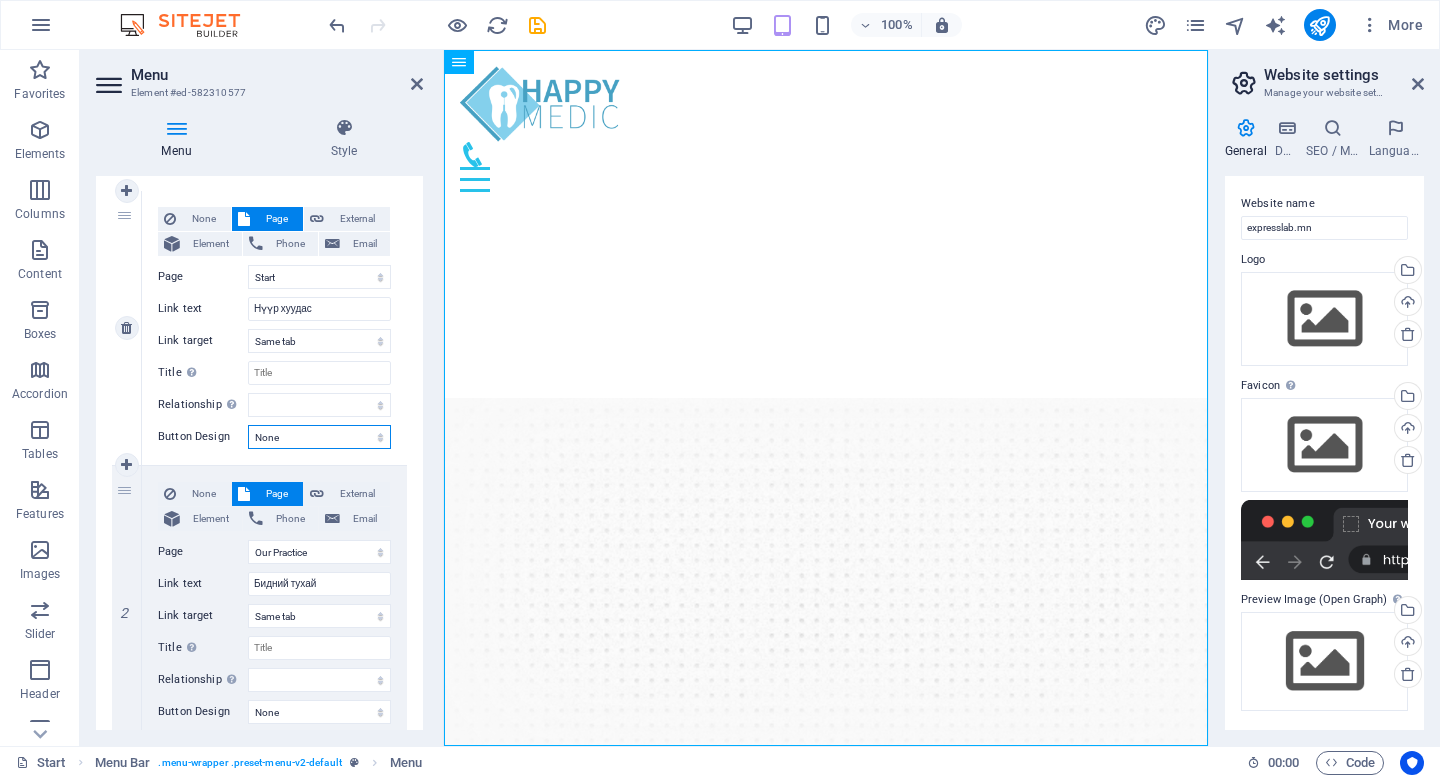 click on "None Default Primary Secondary" at bounding box center (319, 437) 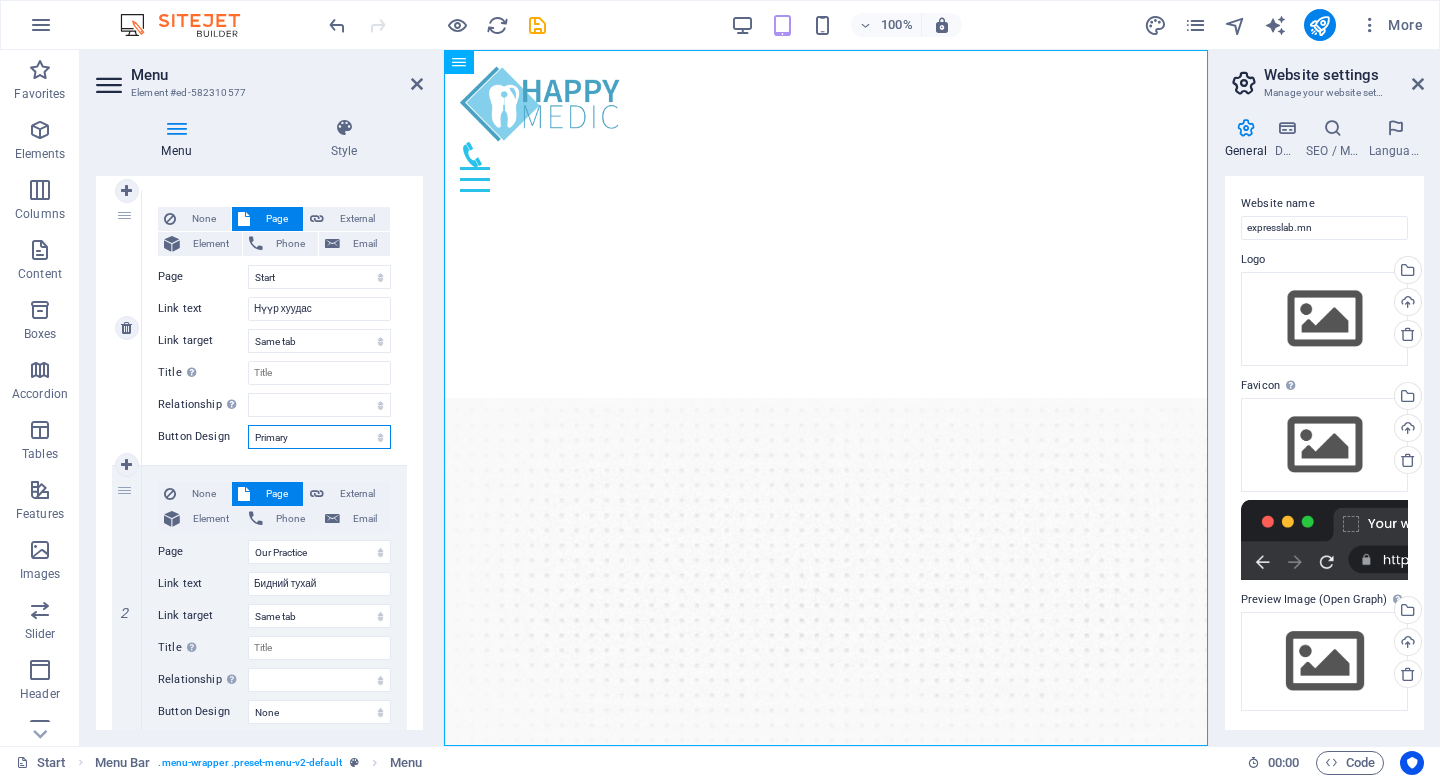 select 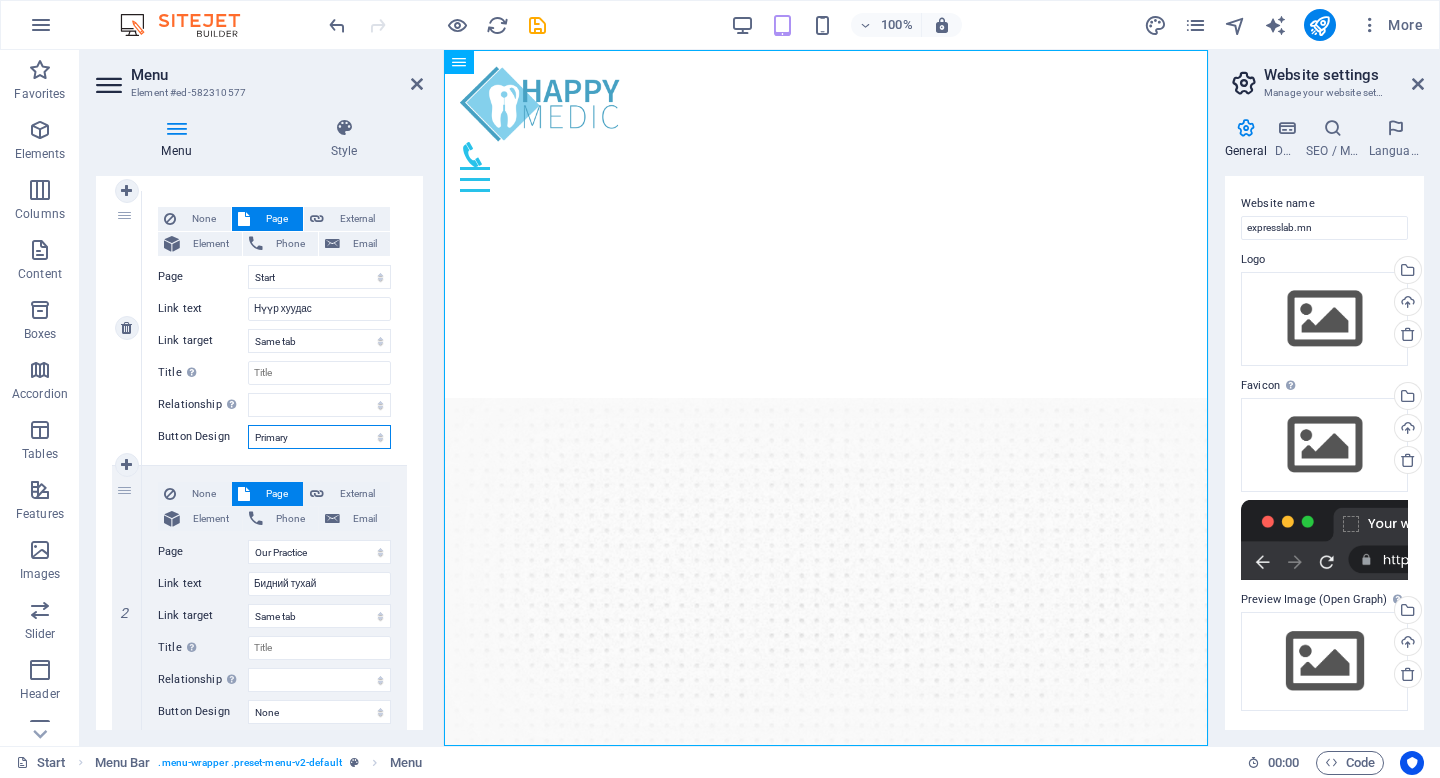click on "None Default Primary Secondary" at bounding box center [319, 437] 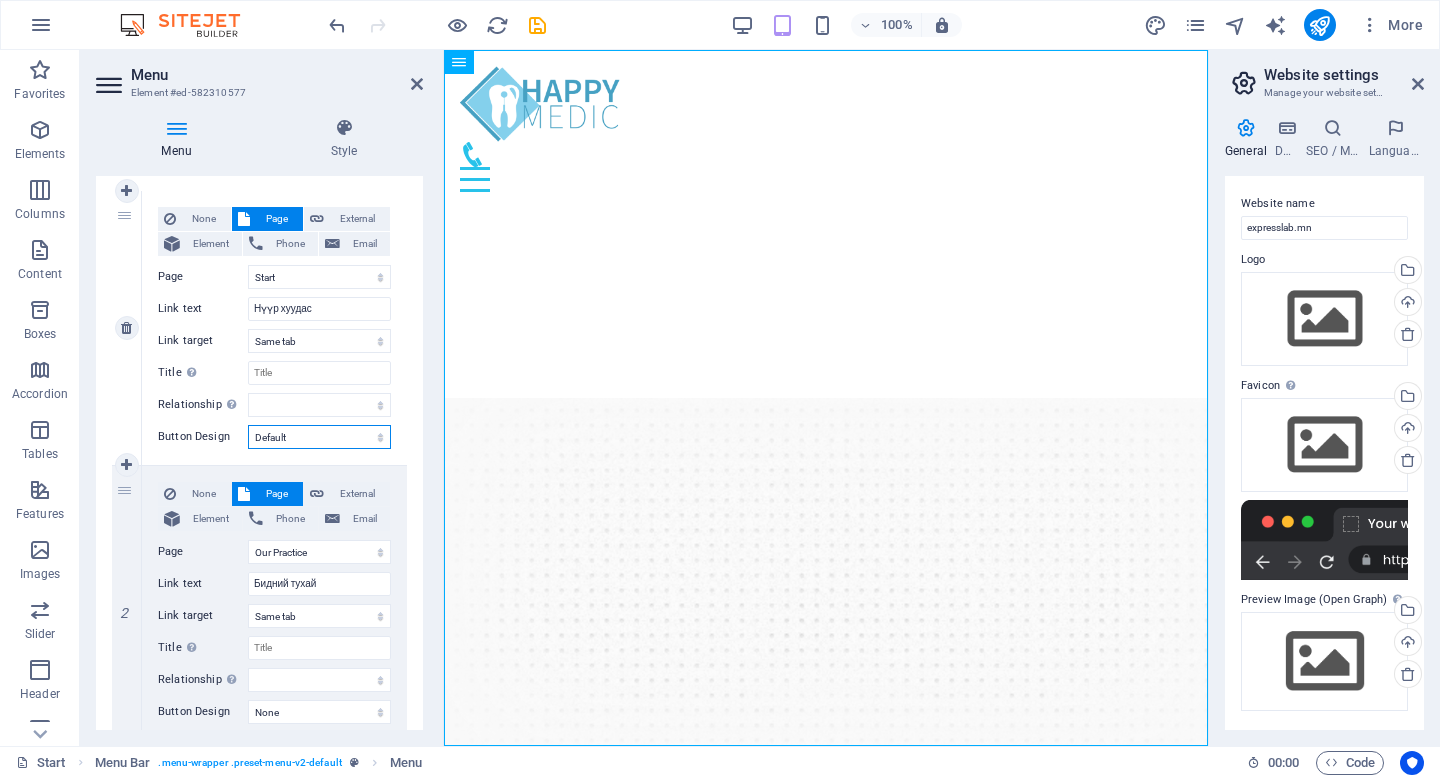 select 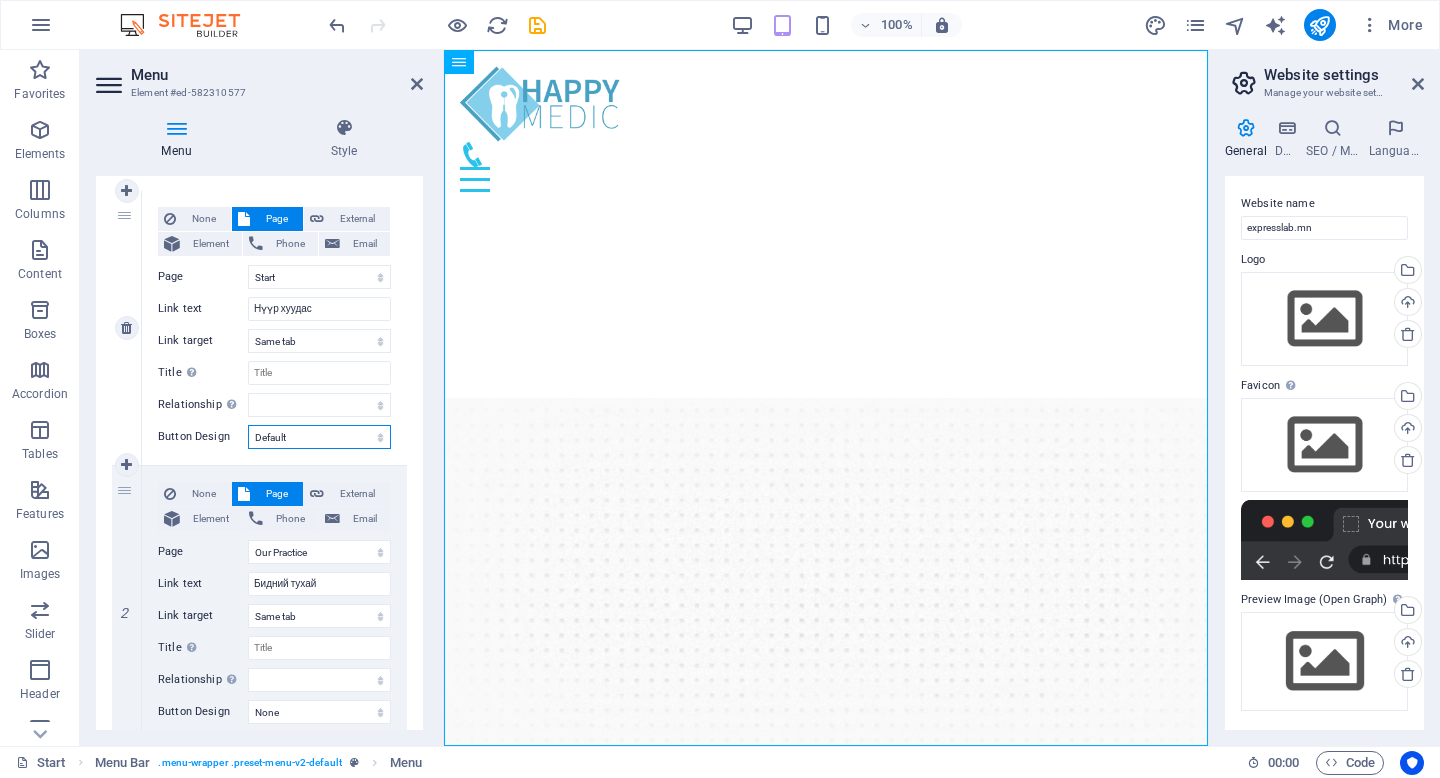 click on "None Default Primary Secondary" at bounding box center [319, 437] 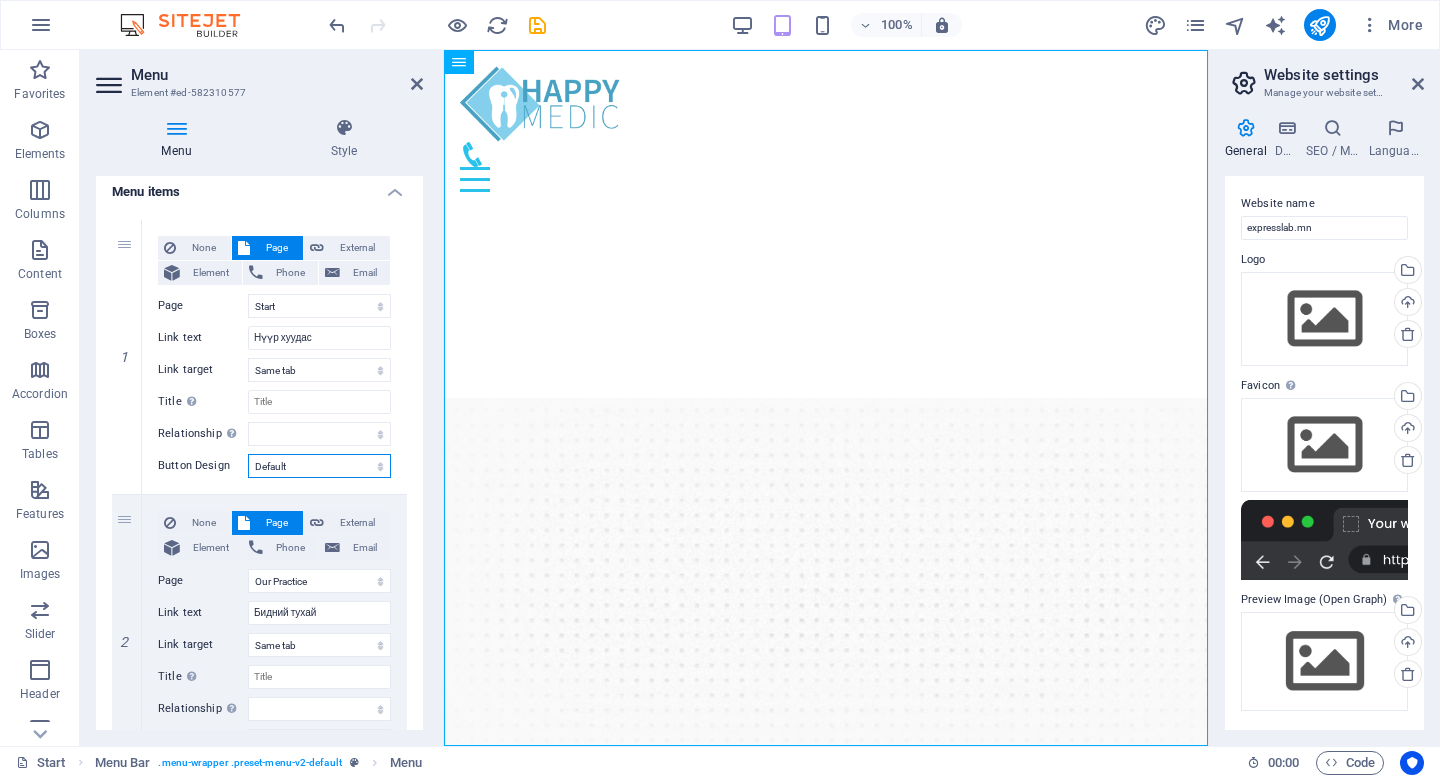 scroll, scrollTop: 144, scrollLeft: 0, axis: vertical 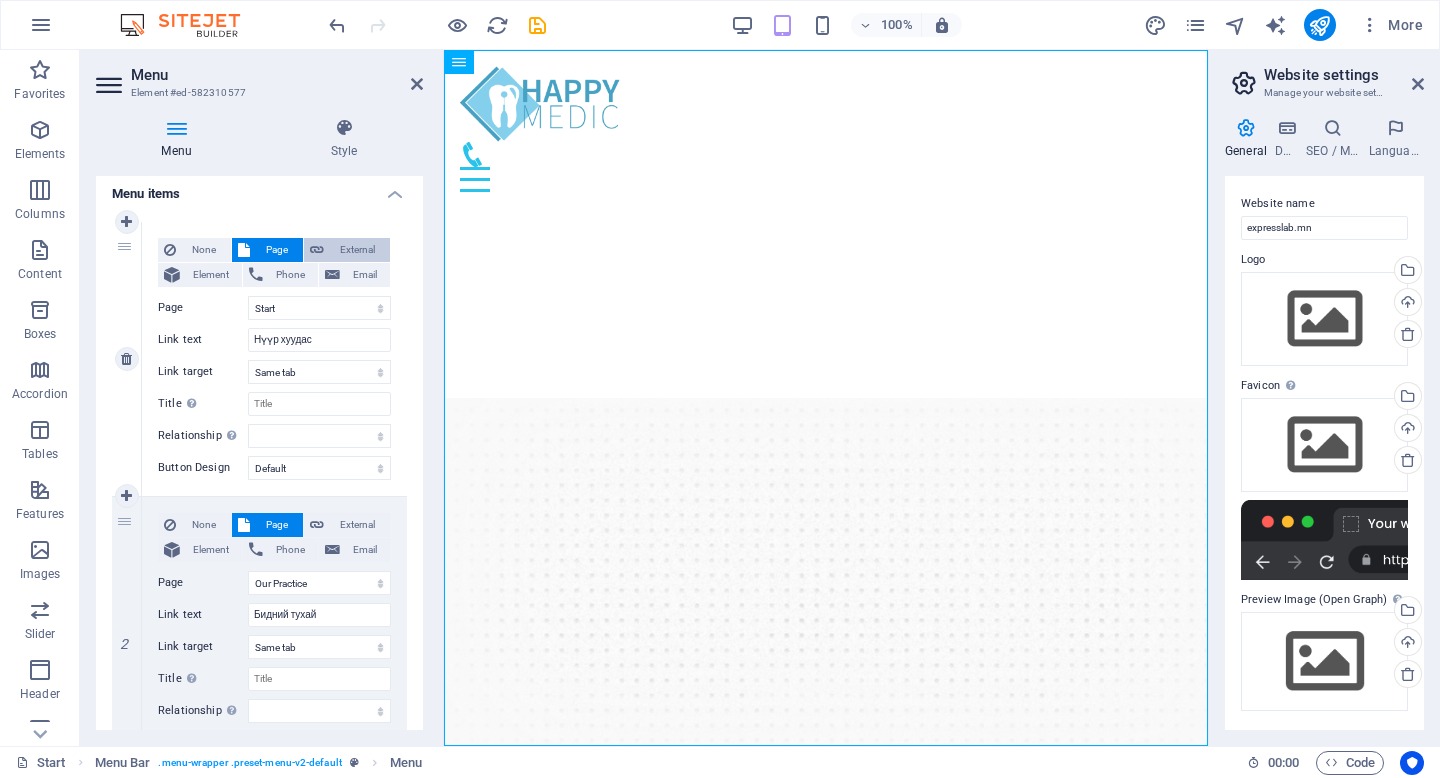 click on "External" at bounding box center (357, 250) 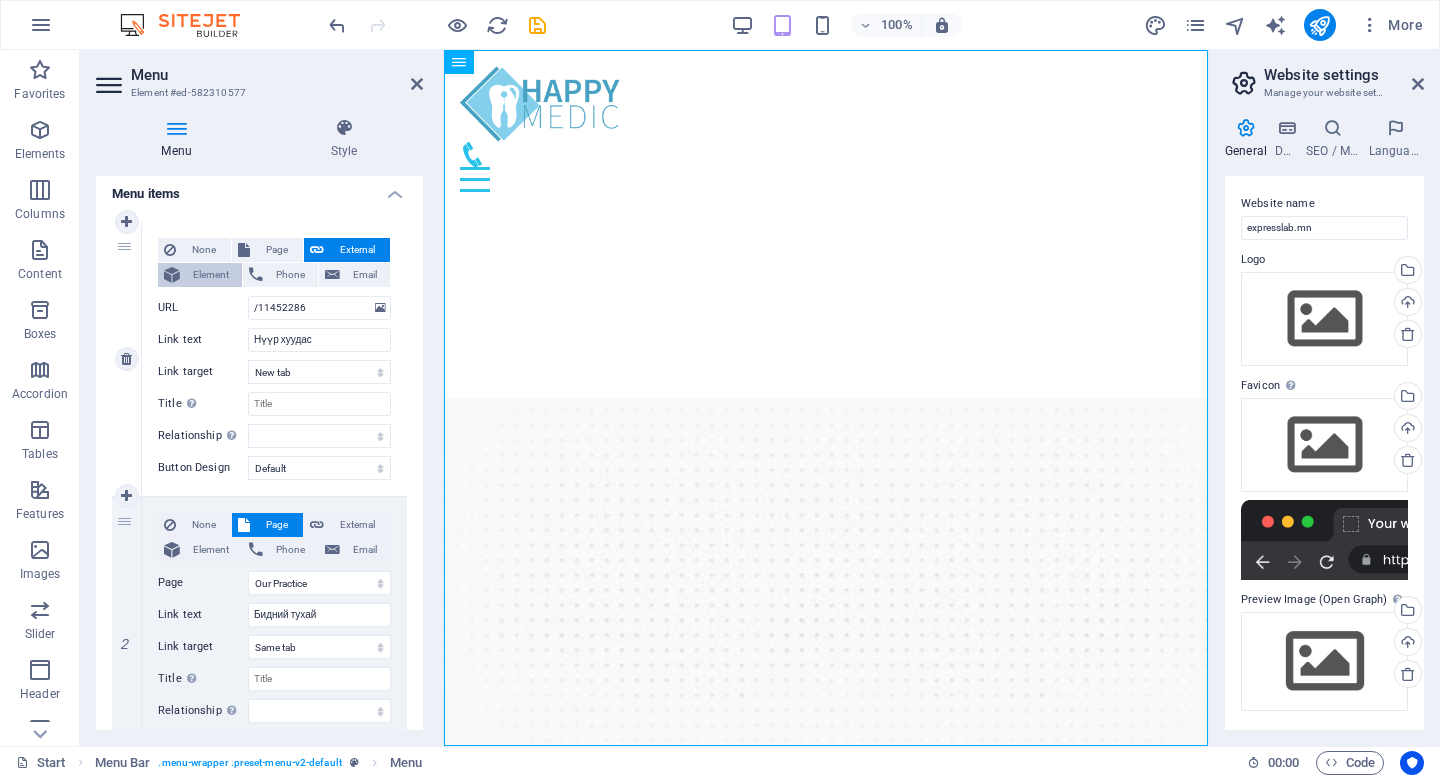 click on "Element" at bounding box center [211, 275] 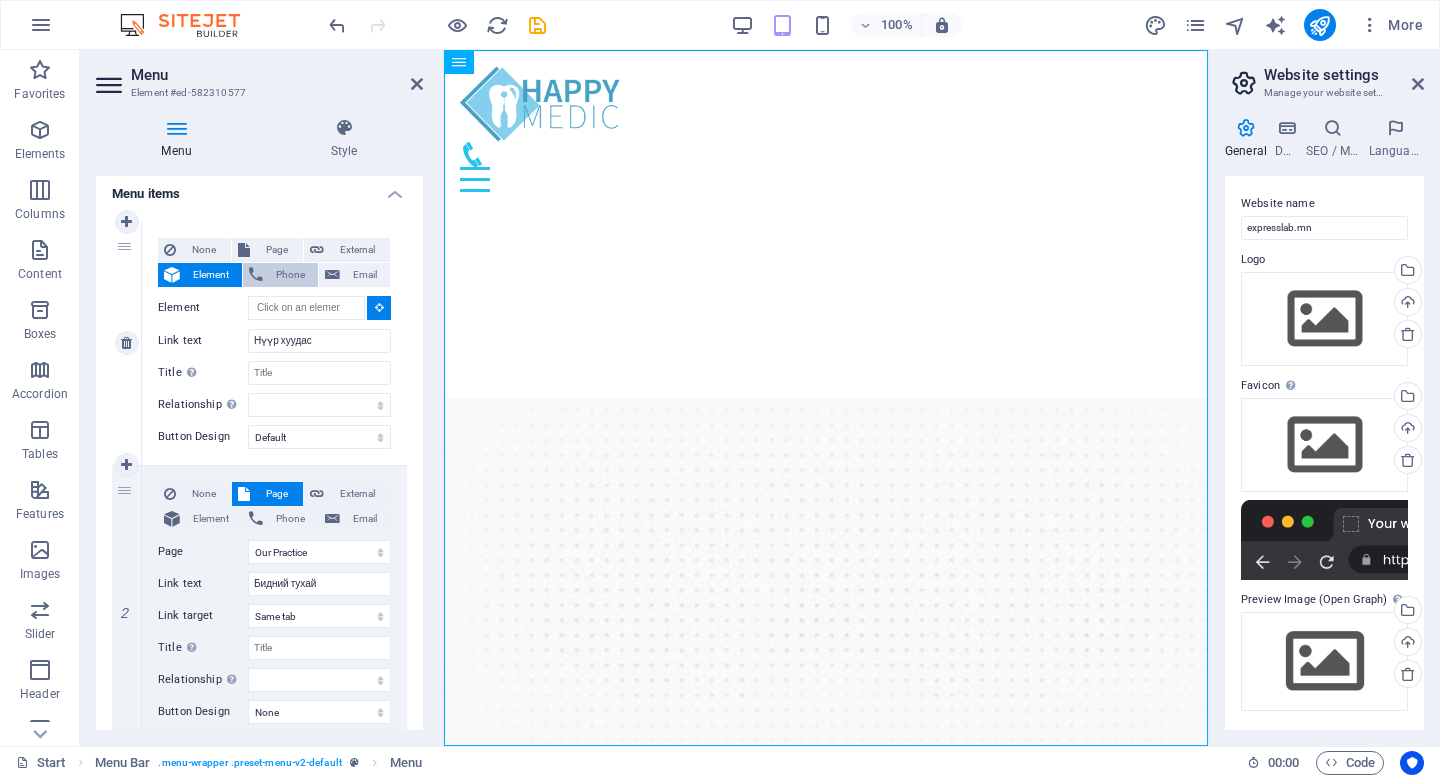 click on "Phone" at bounding box center [290, 275] 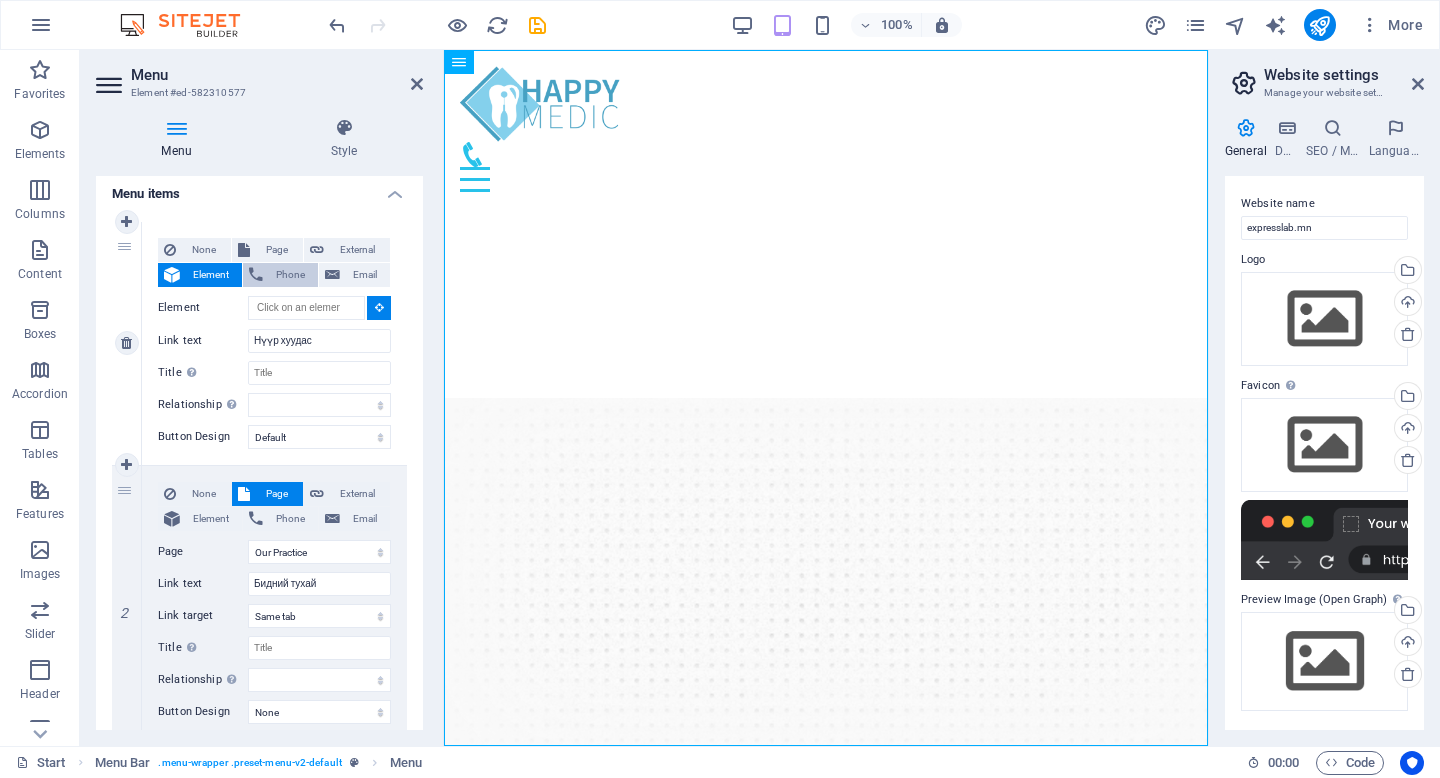 select 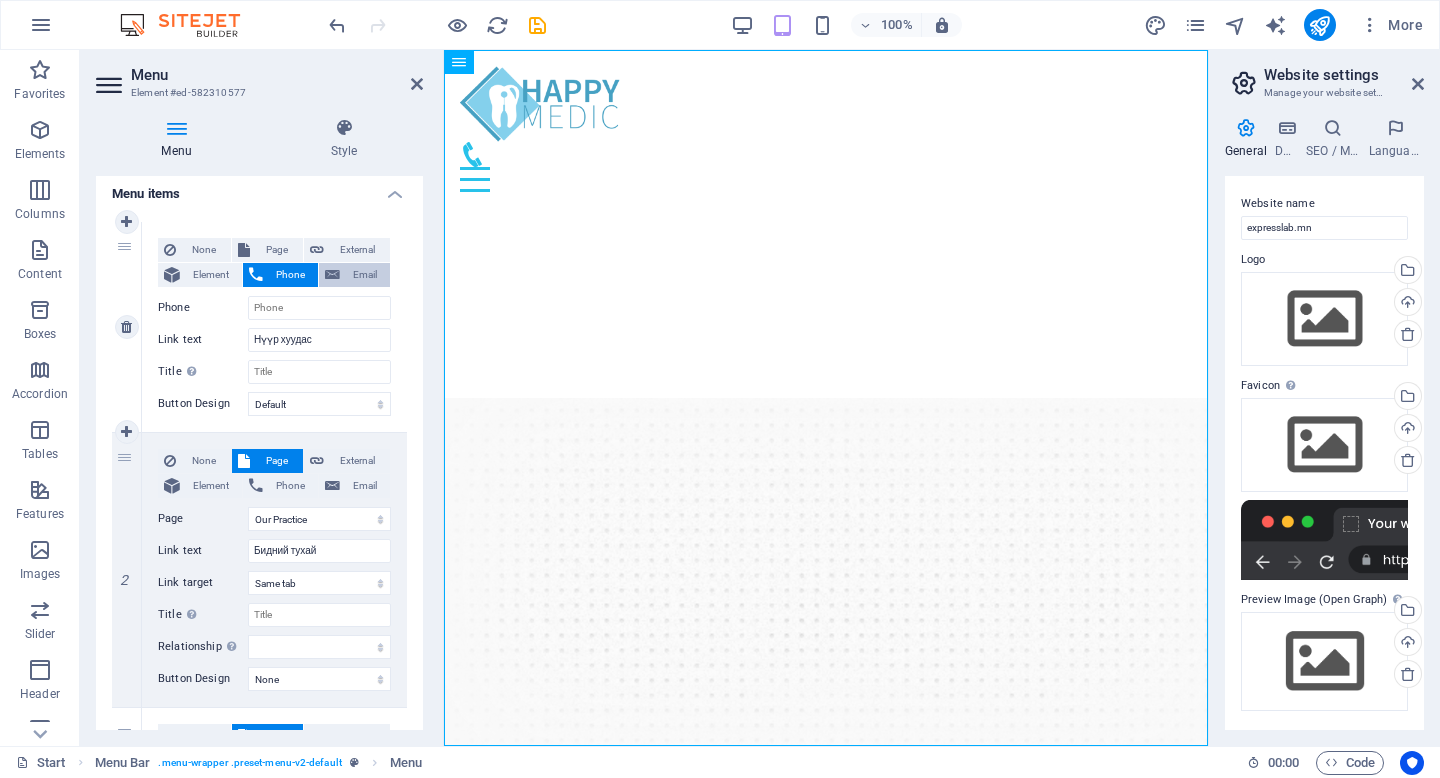 click on "Email" at bounding box center (365, 275) 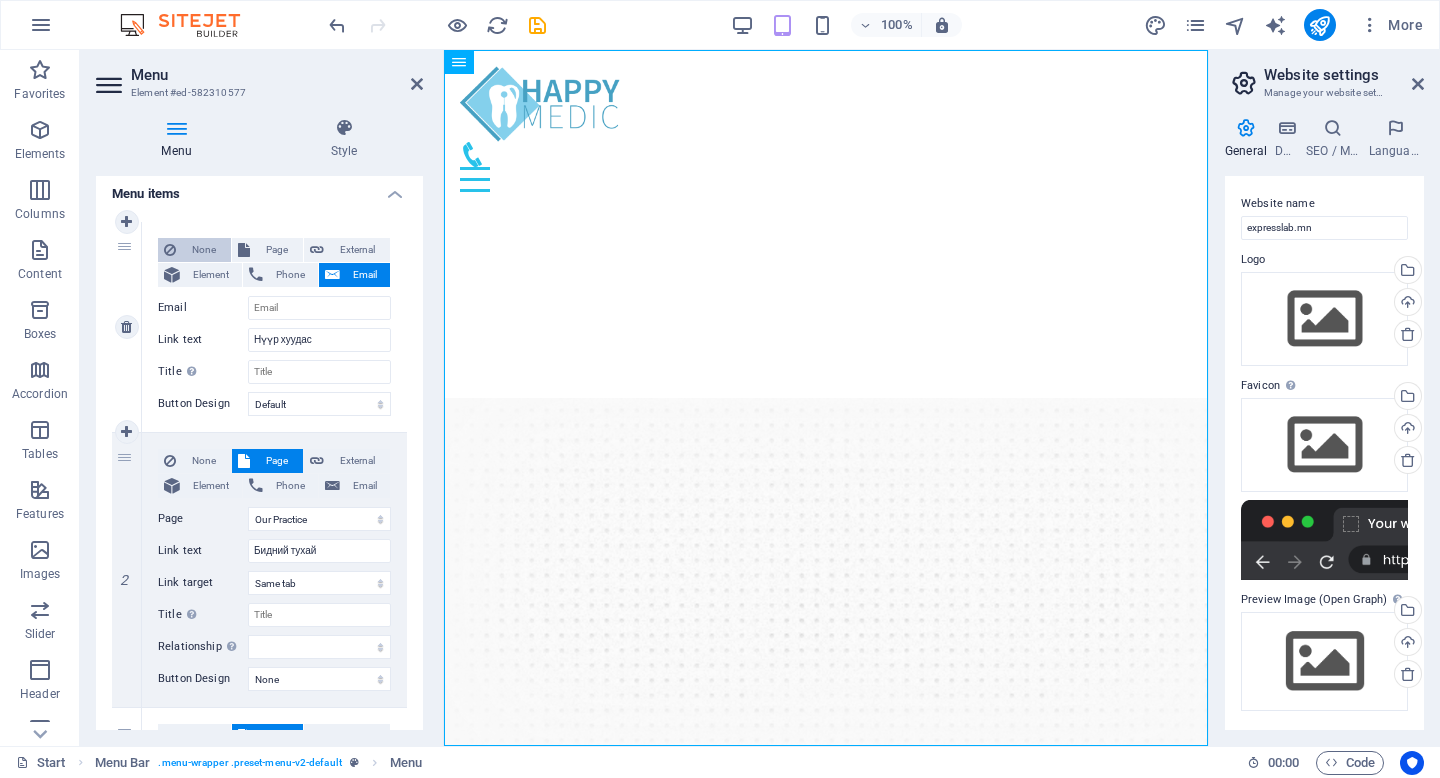 click on "None" at bounding box center (203, 250) 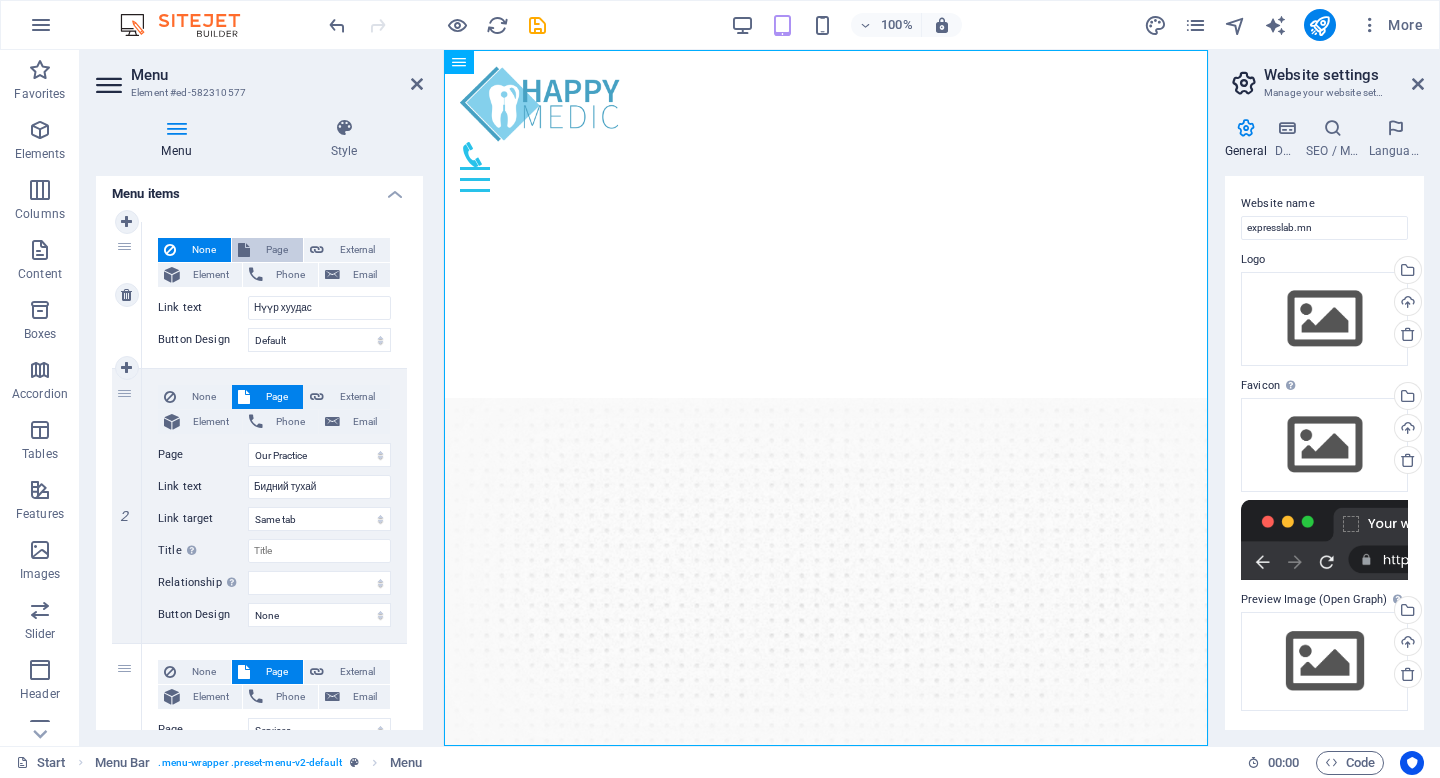 click on "Page" at bounding box center [276, 250] 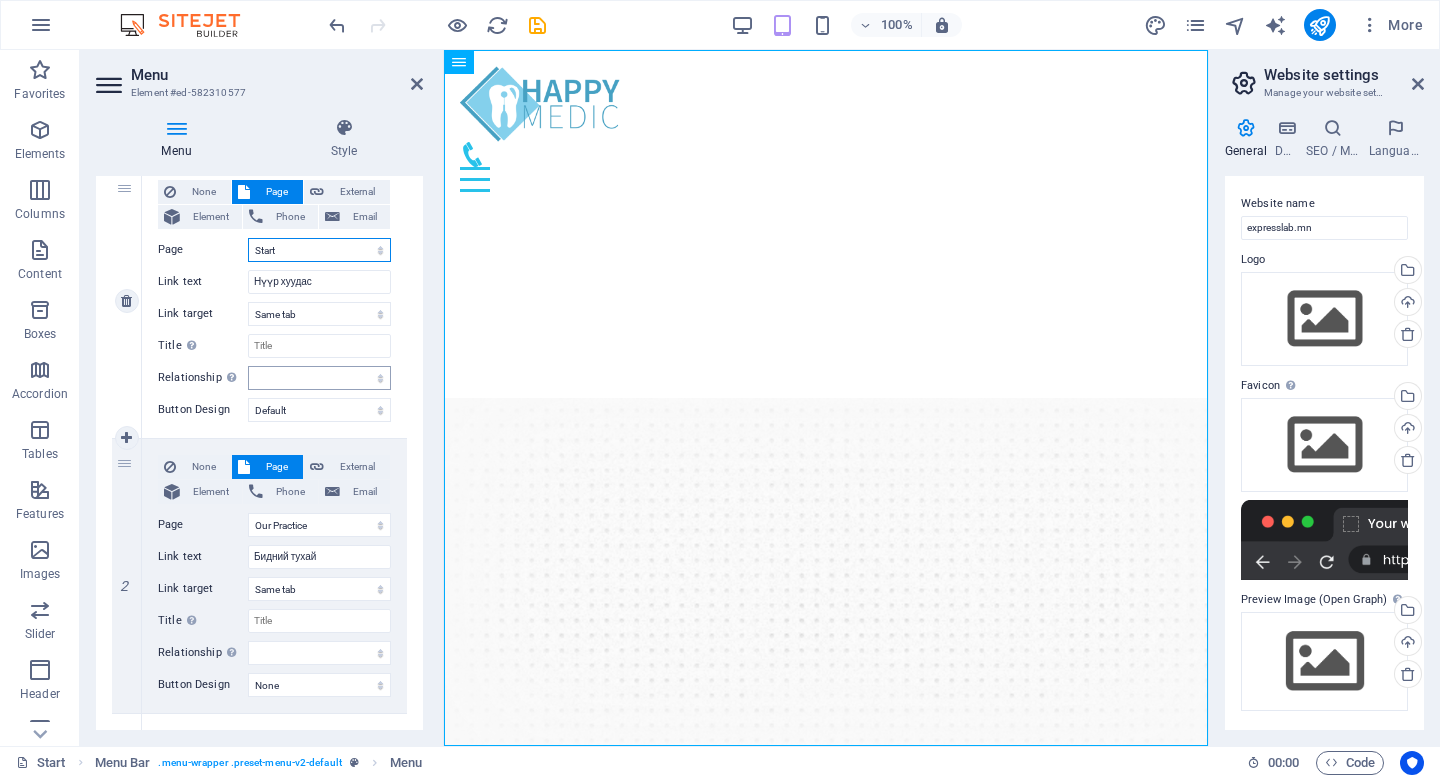 scroll, scrollTop: 164, scrollLeft: 0, axis: vertical 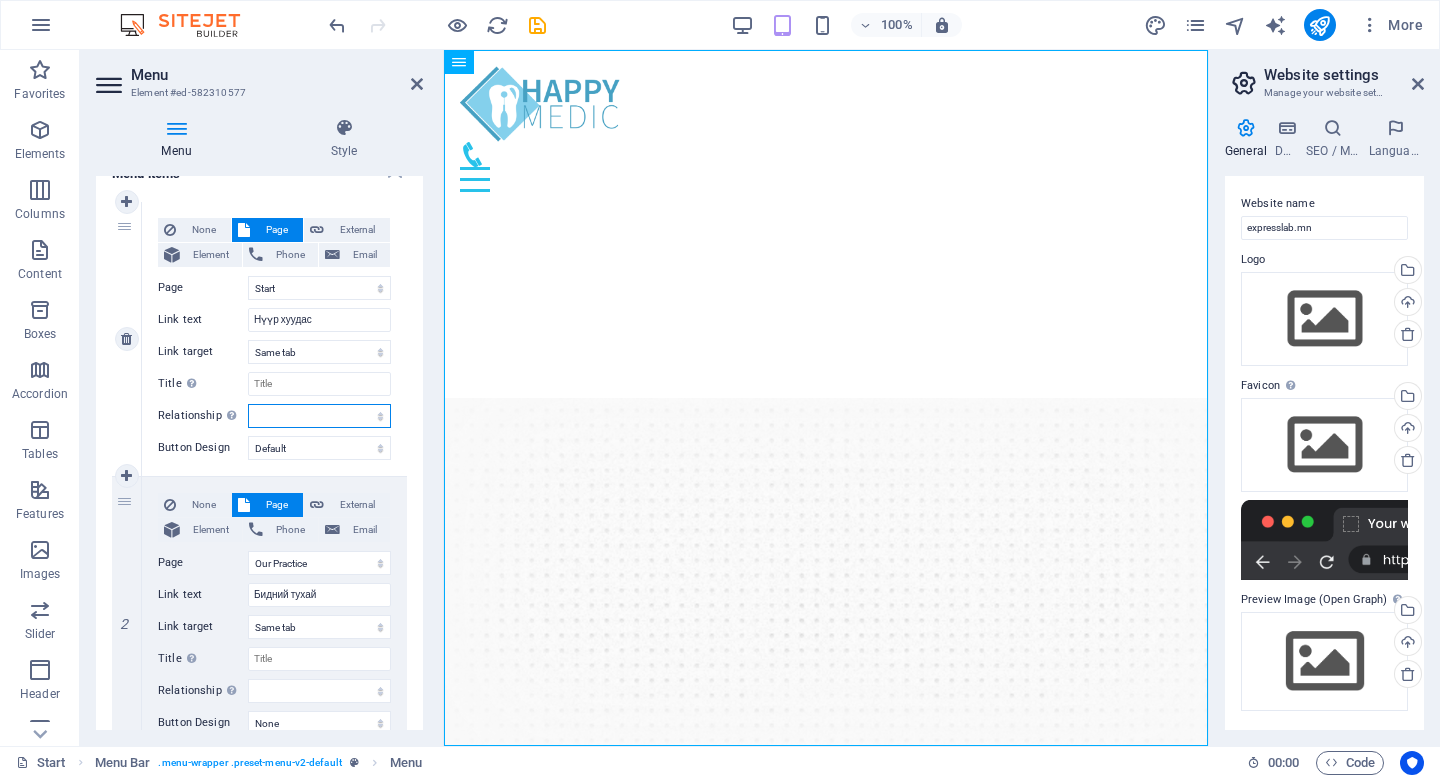 click on "alternate author bookmark external help license next nofollow noreferrer noopener prev search tag" at bounding box center [319, 416] 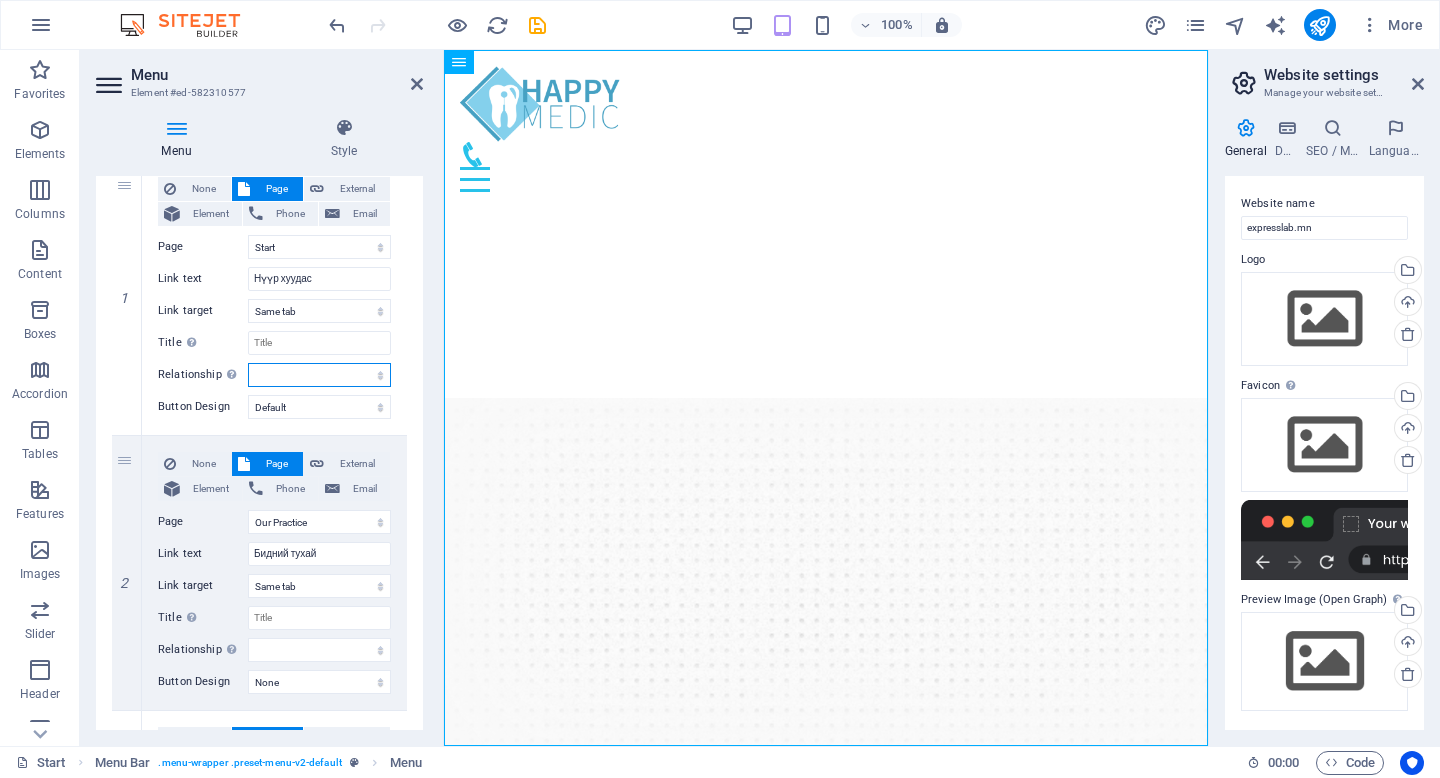 scroll, scrollTop: 0, scrollLeft: 0, axis: both 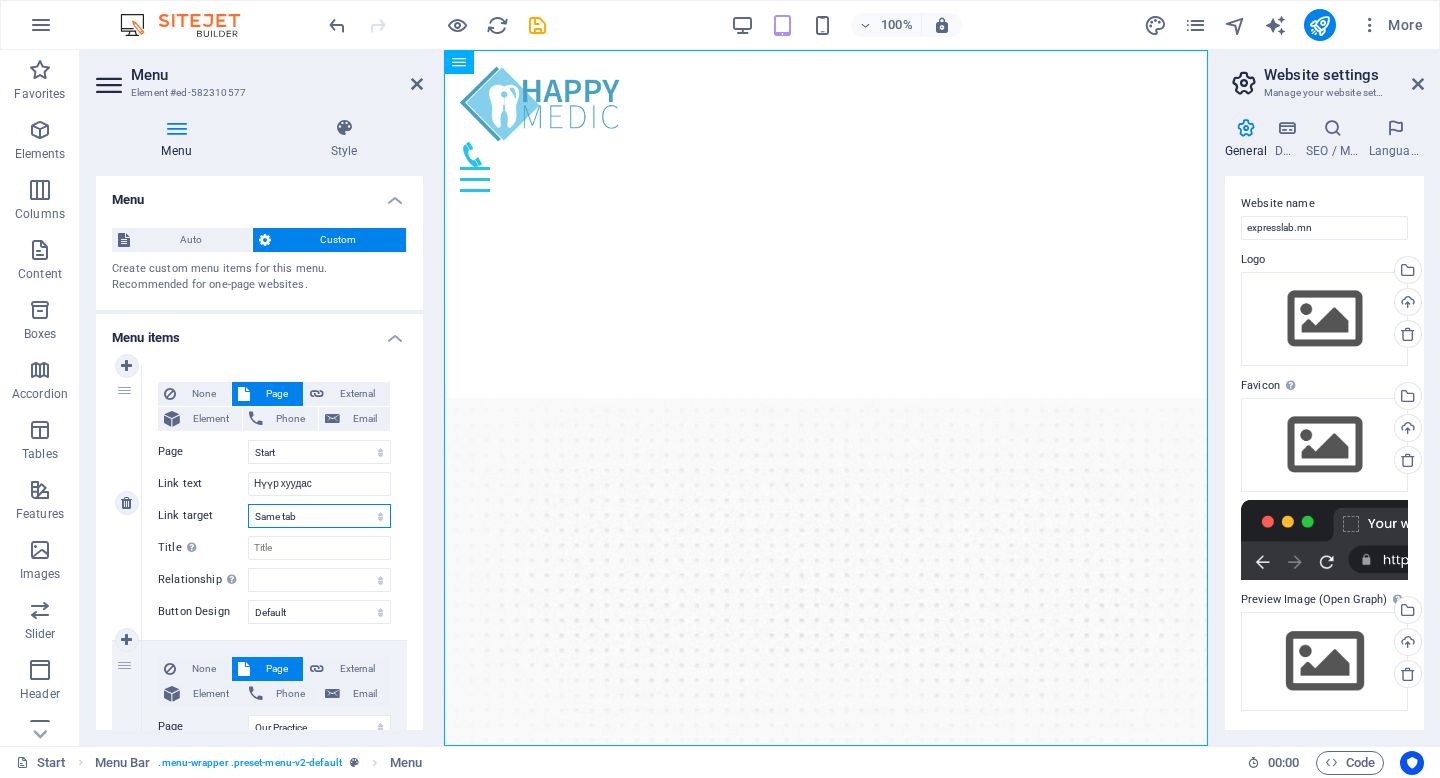 click on "New tab Same tab Overlay" at bounding box center (319, 516) 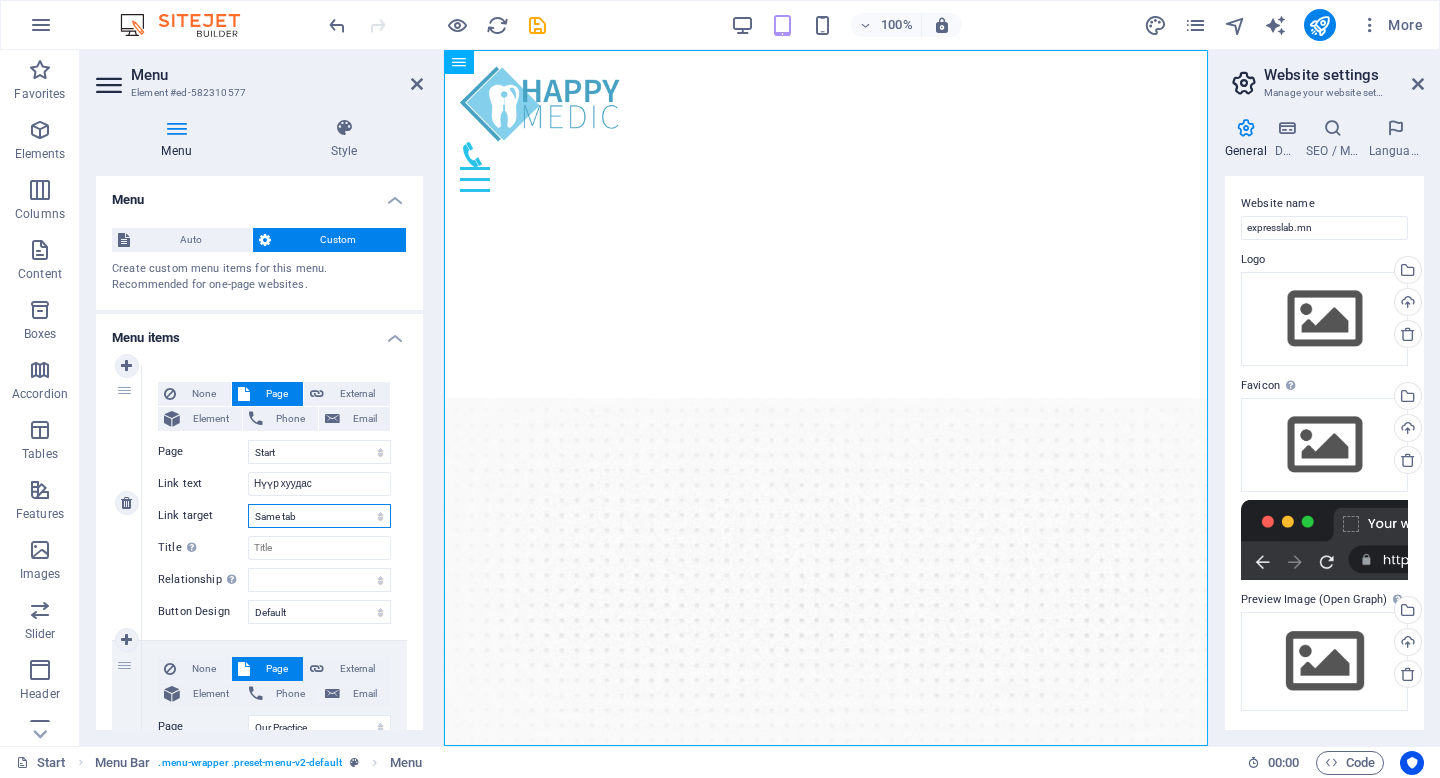 select on "blank" 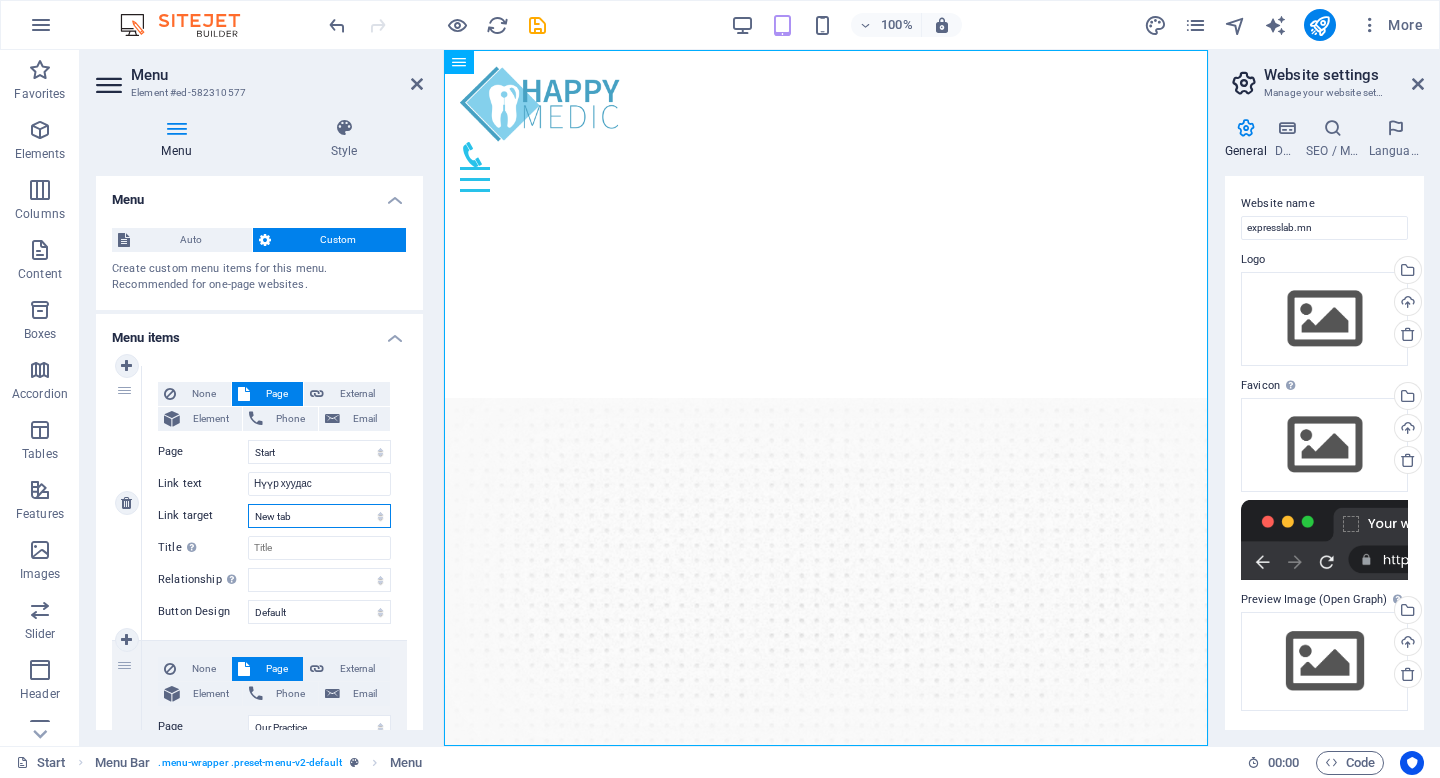 select 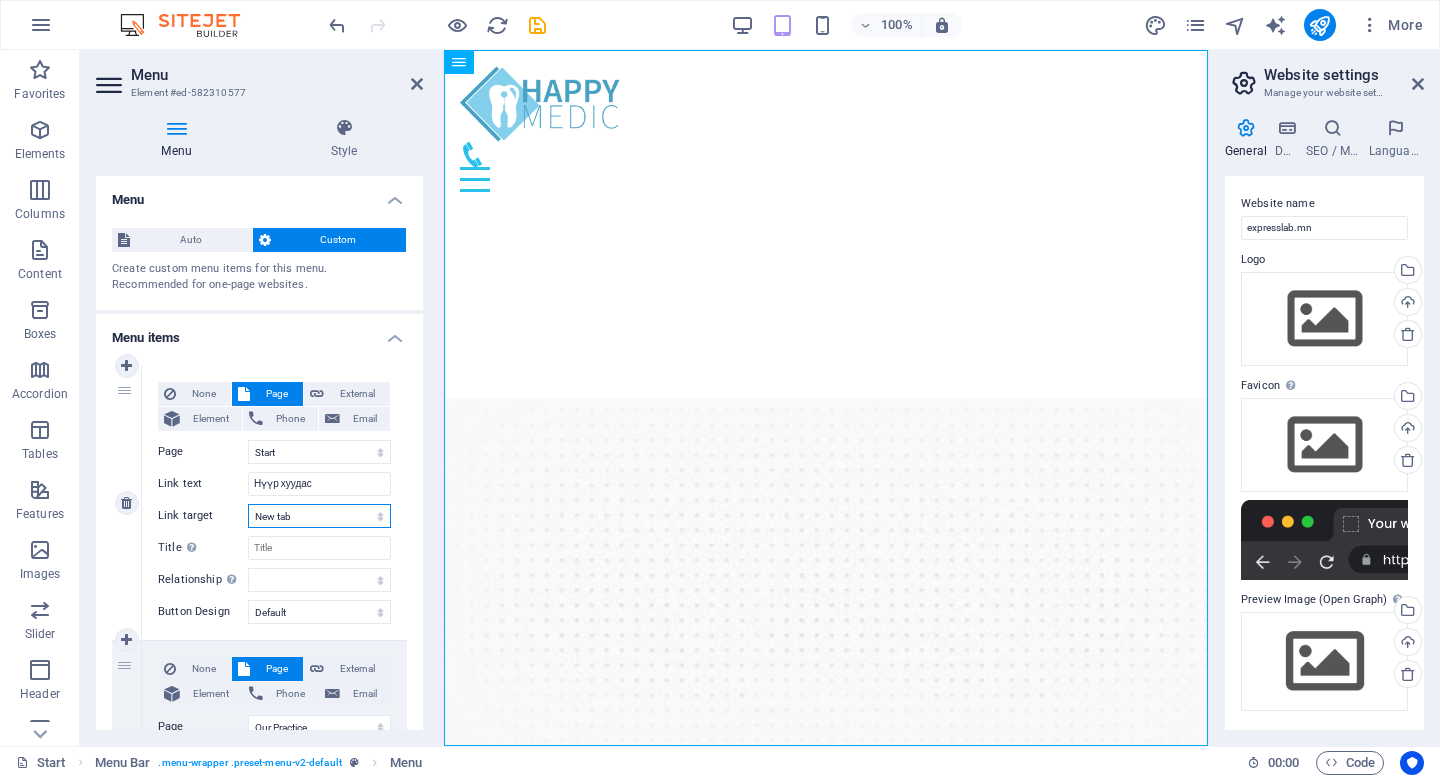 click on "New tab Same tab Overlay" at bounding box center (319, 516) 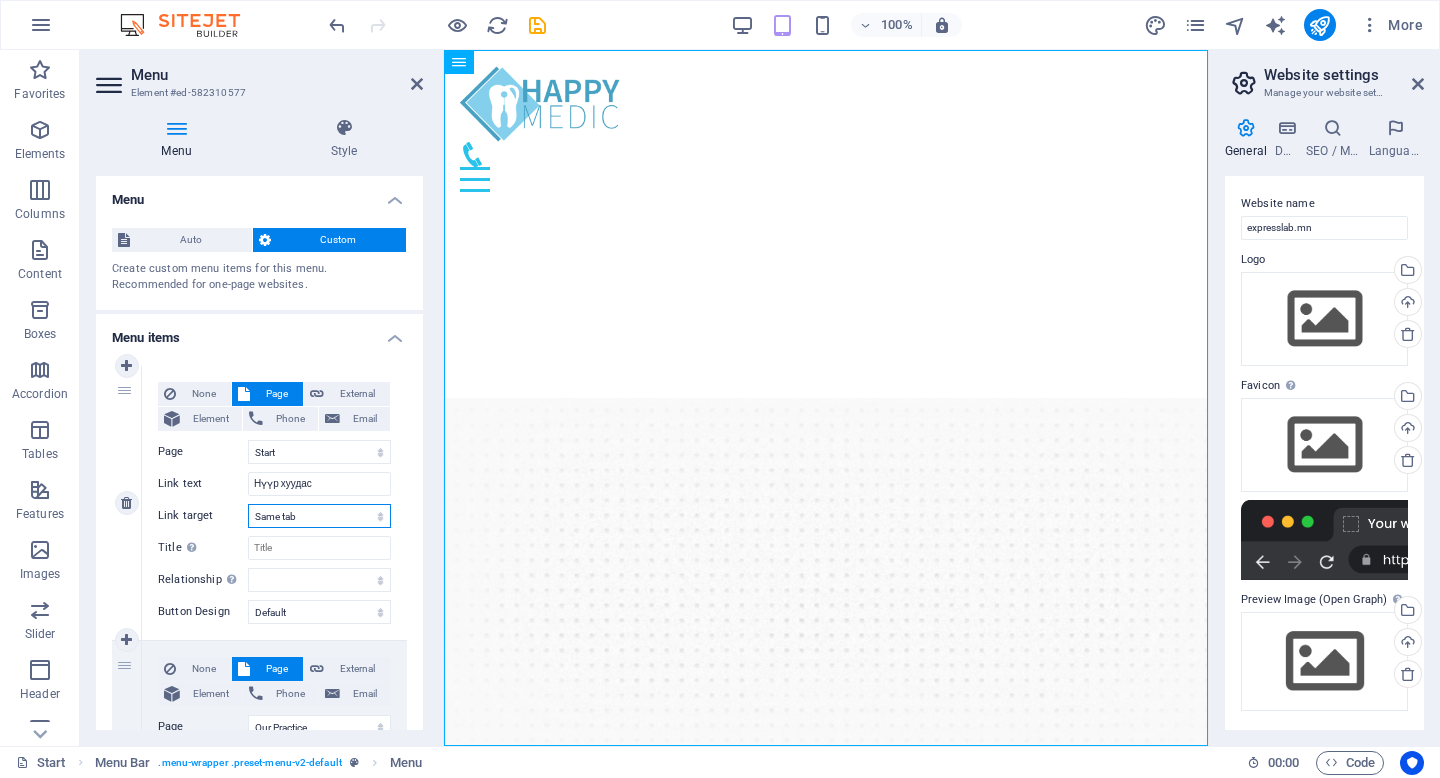 select 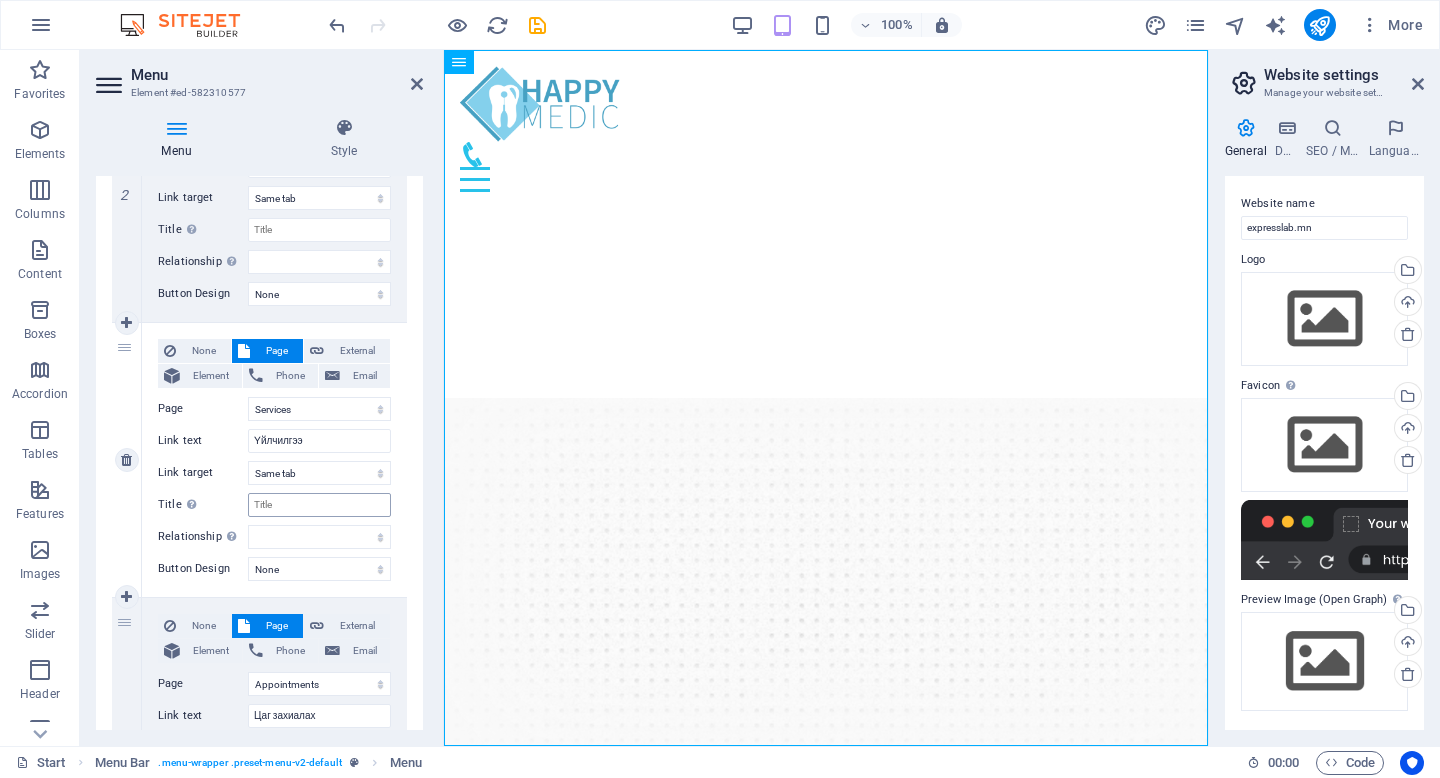 scroll, scrollTop: 622, scrollLeft: 0, axis: vertical 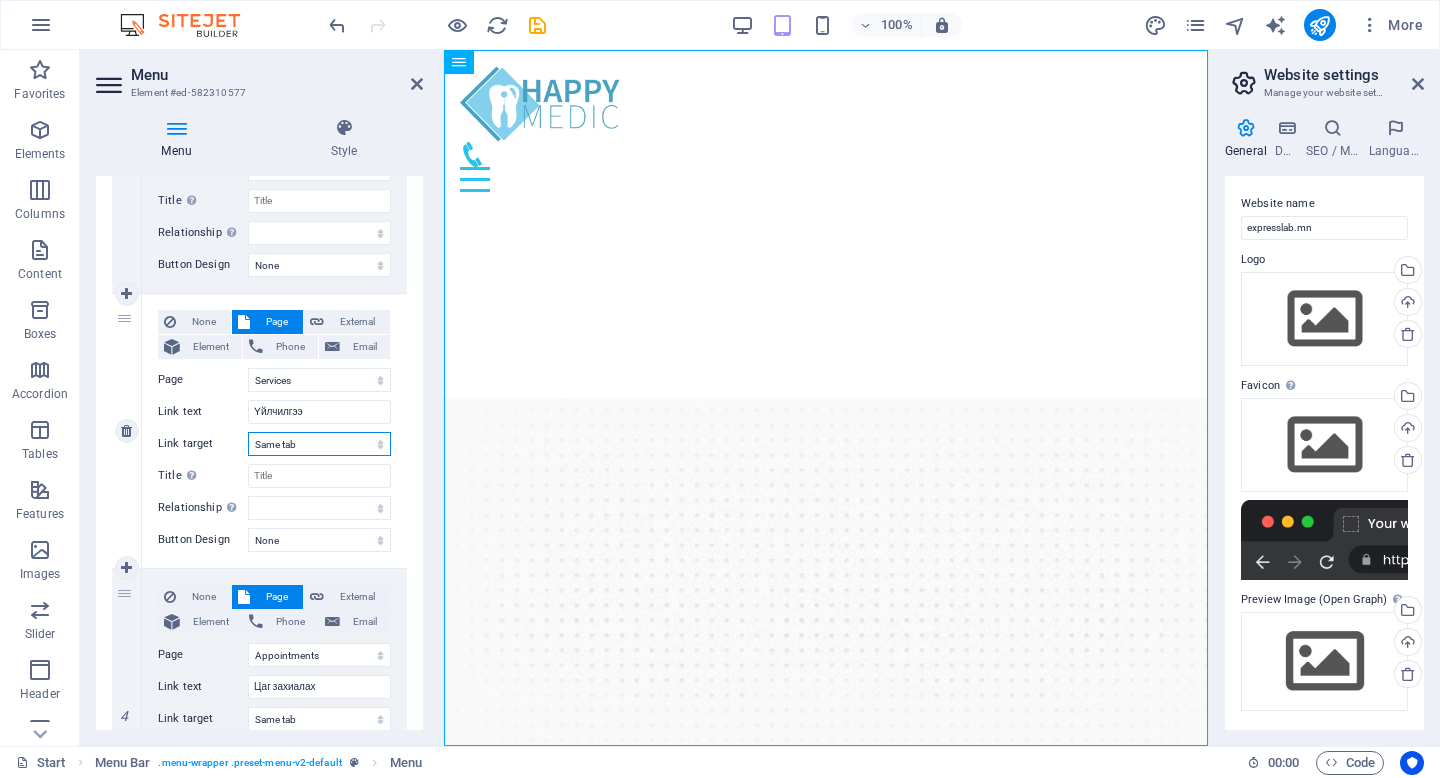 click on "New tab Same tab Overlay" at bounding box center (319, 444) 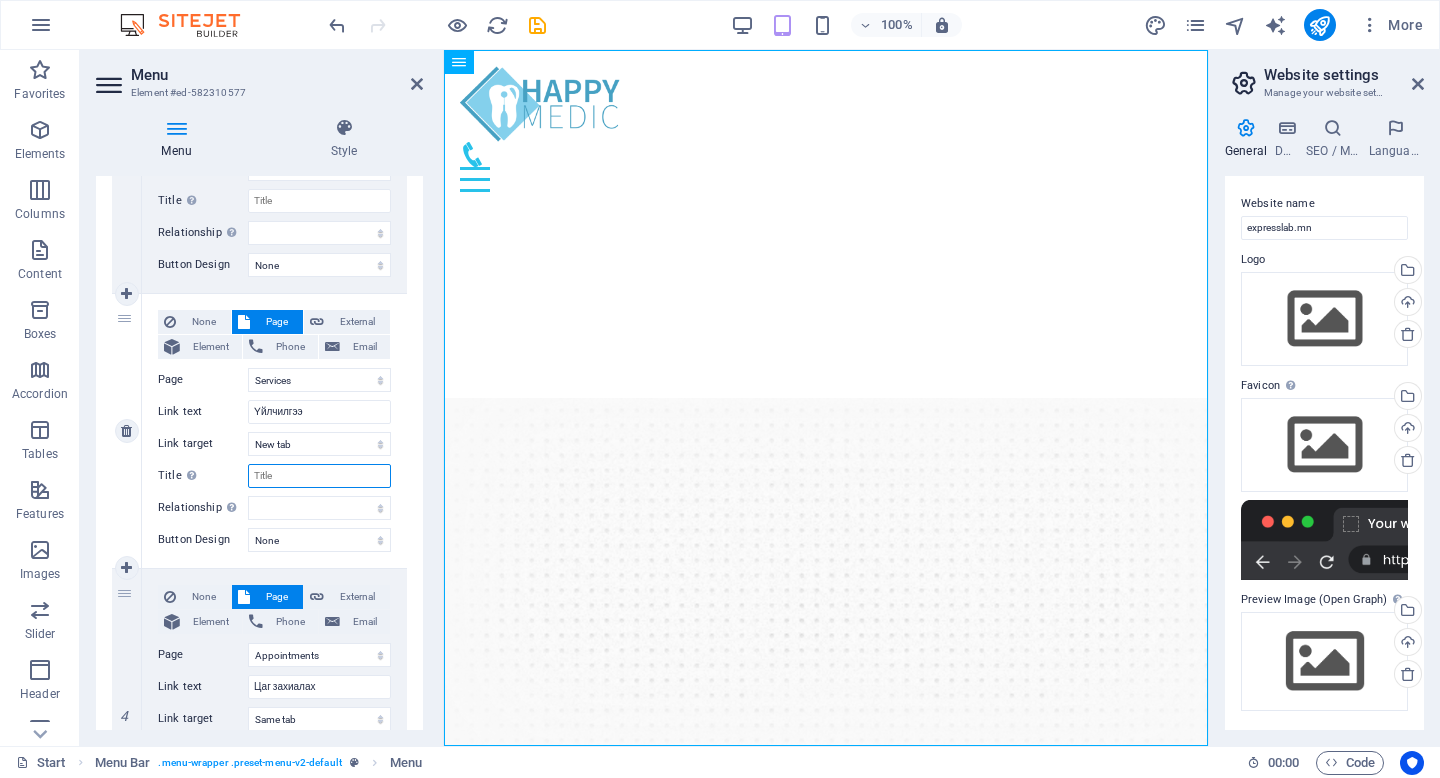 click on "Title Additional link description, should not be the same as the link text. The title is most often shown as a tooltip text when the mouse moves over the element. Leave empty if uncertain." at bounding box center (319, 476) 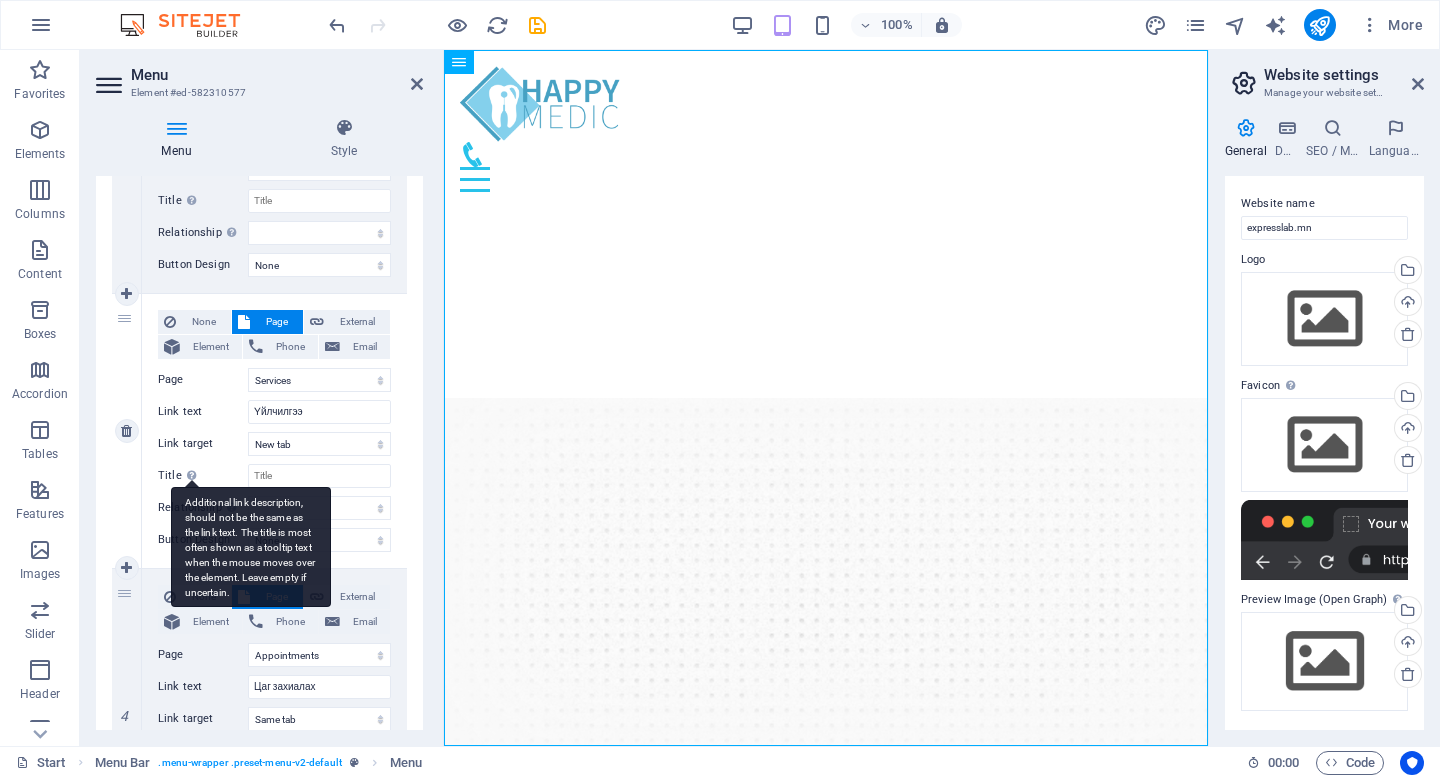click on "Additional link description, should not be the same as the link text. The title is most often shown as a tooltip text when the mouse moves over the element. Leave empty if uncertain." at bounding box center (251, 547) 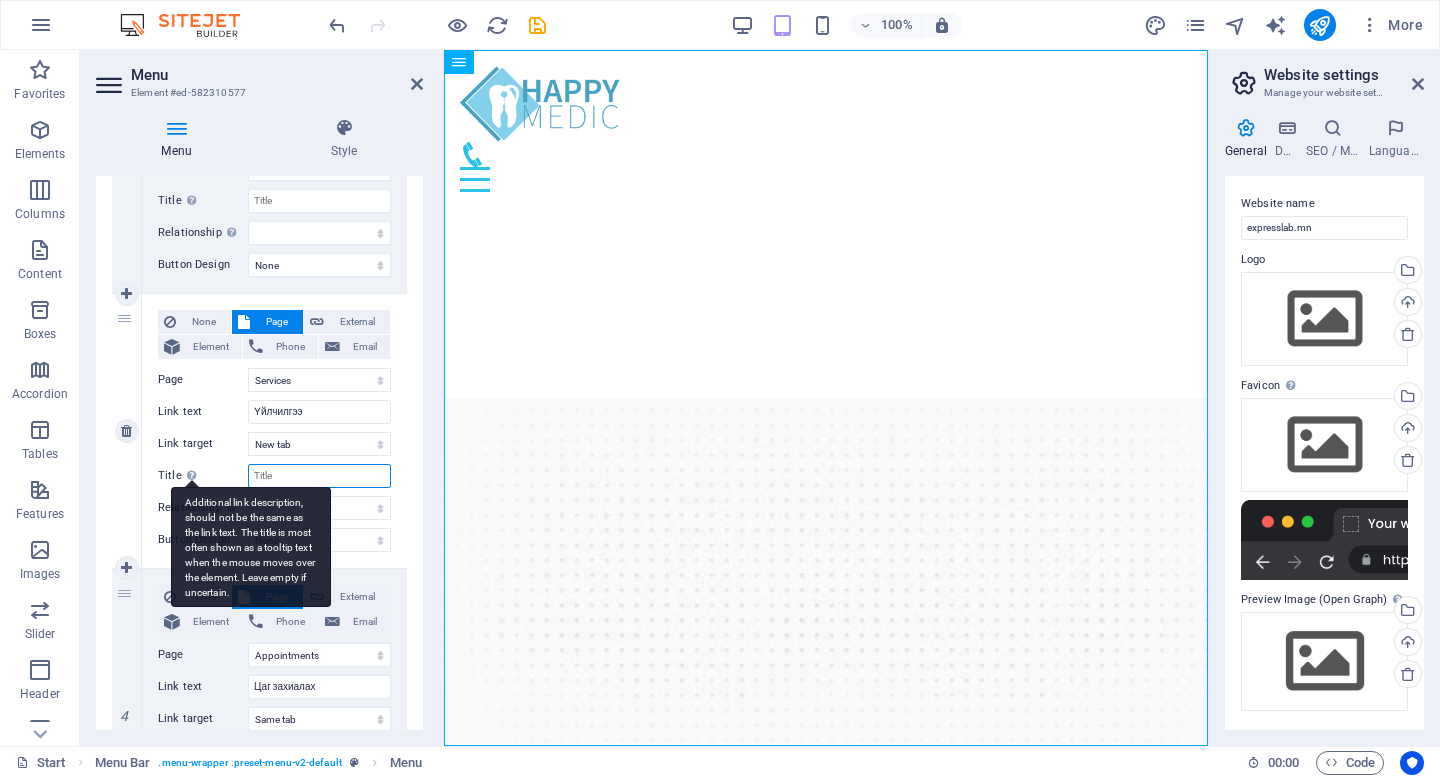 click on "Title Additional link description, should not be the same as the link text. The title is most often shown as a tooltip text when the mouse moves over the element. Leave empty if uncertain." at bounding box center [319, 476] 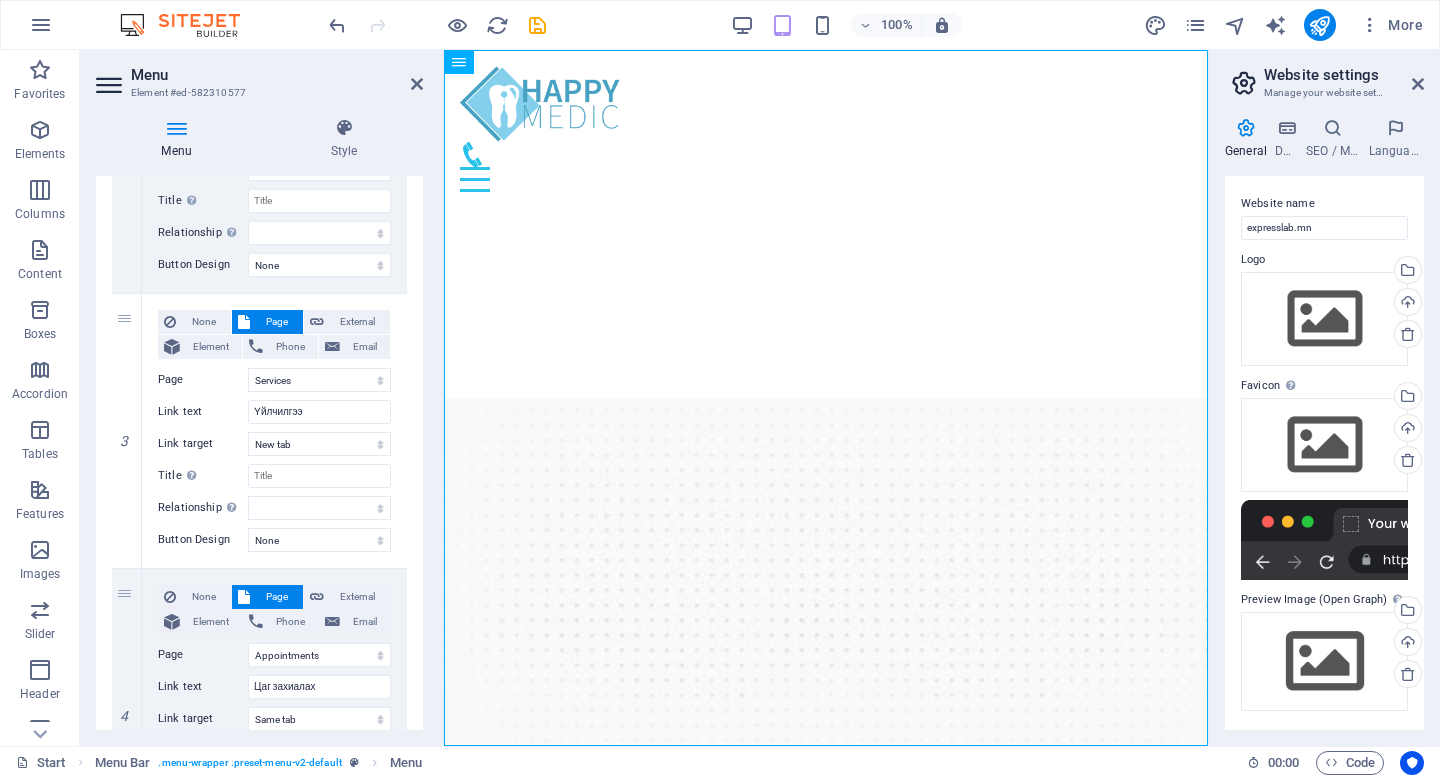 click on "1 None Page External Element Phone Email Page Start Our Practice Doctors Services Appointments Legal Notice Privacy Element
URL /11452286 Phone Email Link text Нүүр хуудас Link target New tab Same tab Overlay Title Additional link description, should not be the same as the link text. The title is most often shown as a tooltip text when the mouse moves over the element. Leave empty if uncertain. Relationship Sets the  relationship of this link to the link target . For example, the value "nofollow" instructs search engines not to follow the link. Can be left empty. alternate author bookmark external help license next nofollow noreferrer noopener prev search tag Button Design None Default Primary Secondary 2 None Page External Element Phone Email Page Start Our Practice Doctors Services Appointments Legal Notice Privacy Element
URL /11452289 Phone Email Link text Бидний тухай Link target New tab Same tab Overlay Title Relationship Sets the  tag" at bounding box center [259, 431] 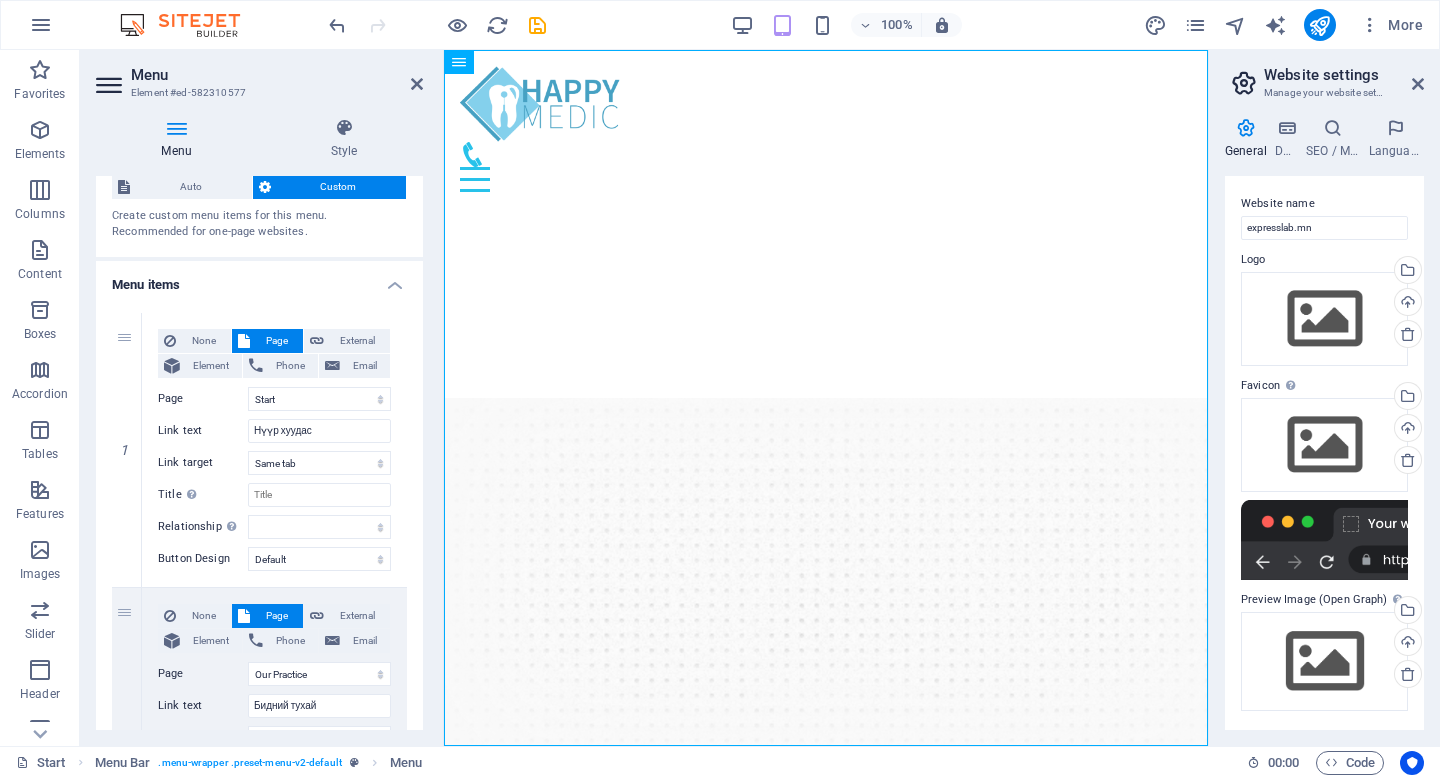 scroll, scrollTop: 0, scrollLeft: 0, axis: both 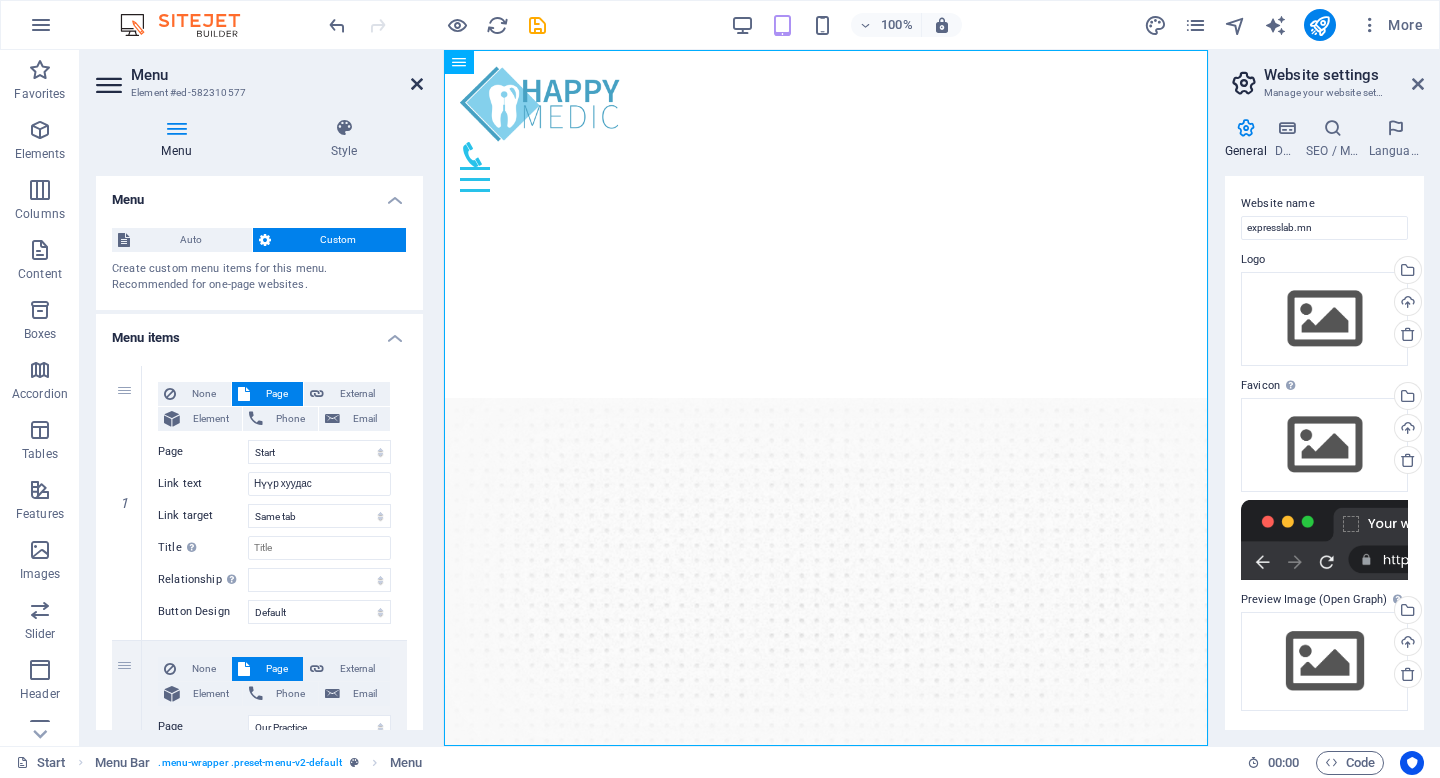 click at bounding box center [417, 84] 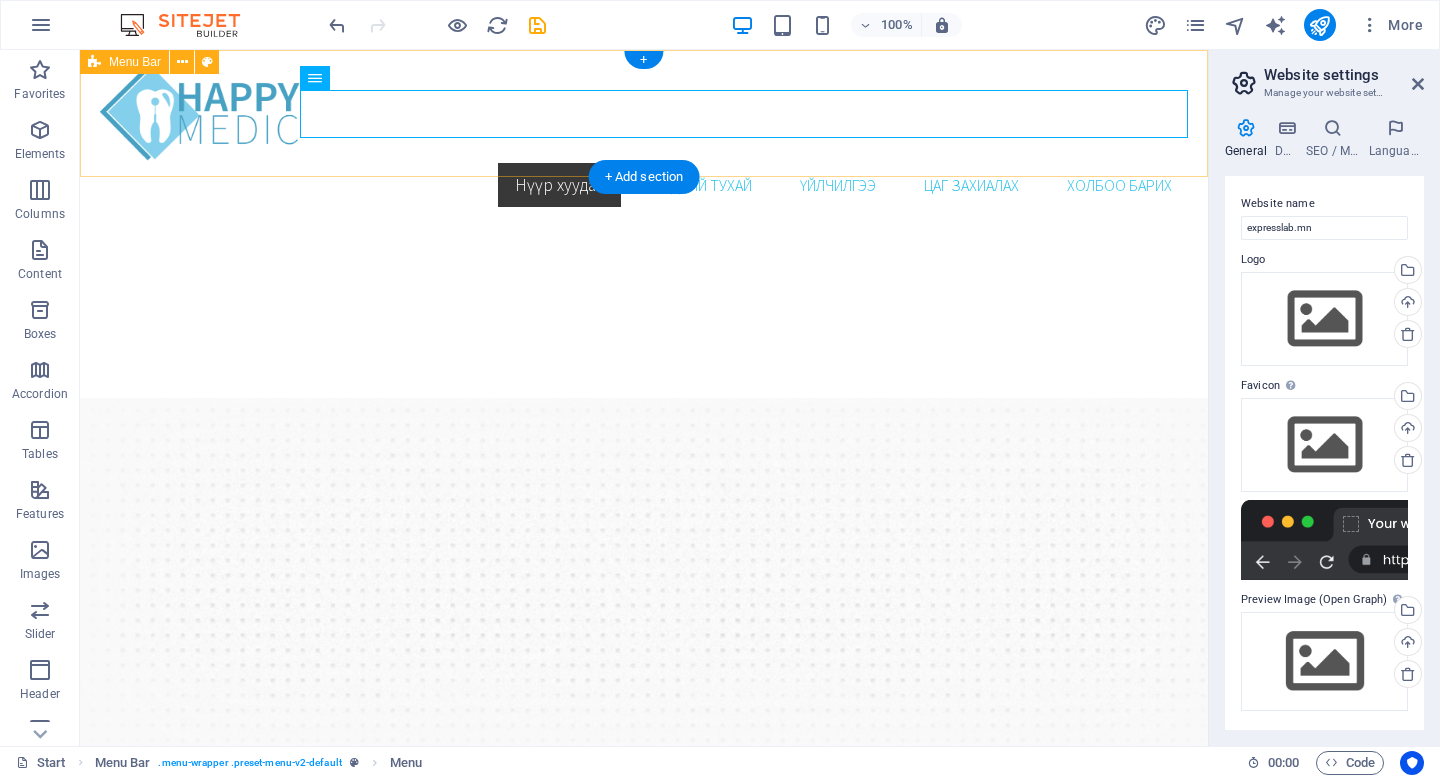 click on "Нүүр хуудас Бидний тухай Үйлчилгээ Цаг захиалах Холбоо барих" at bounding box center (644, 137) 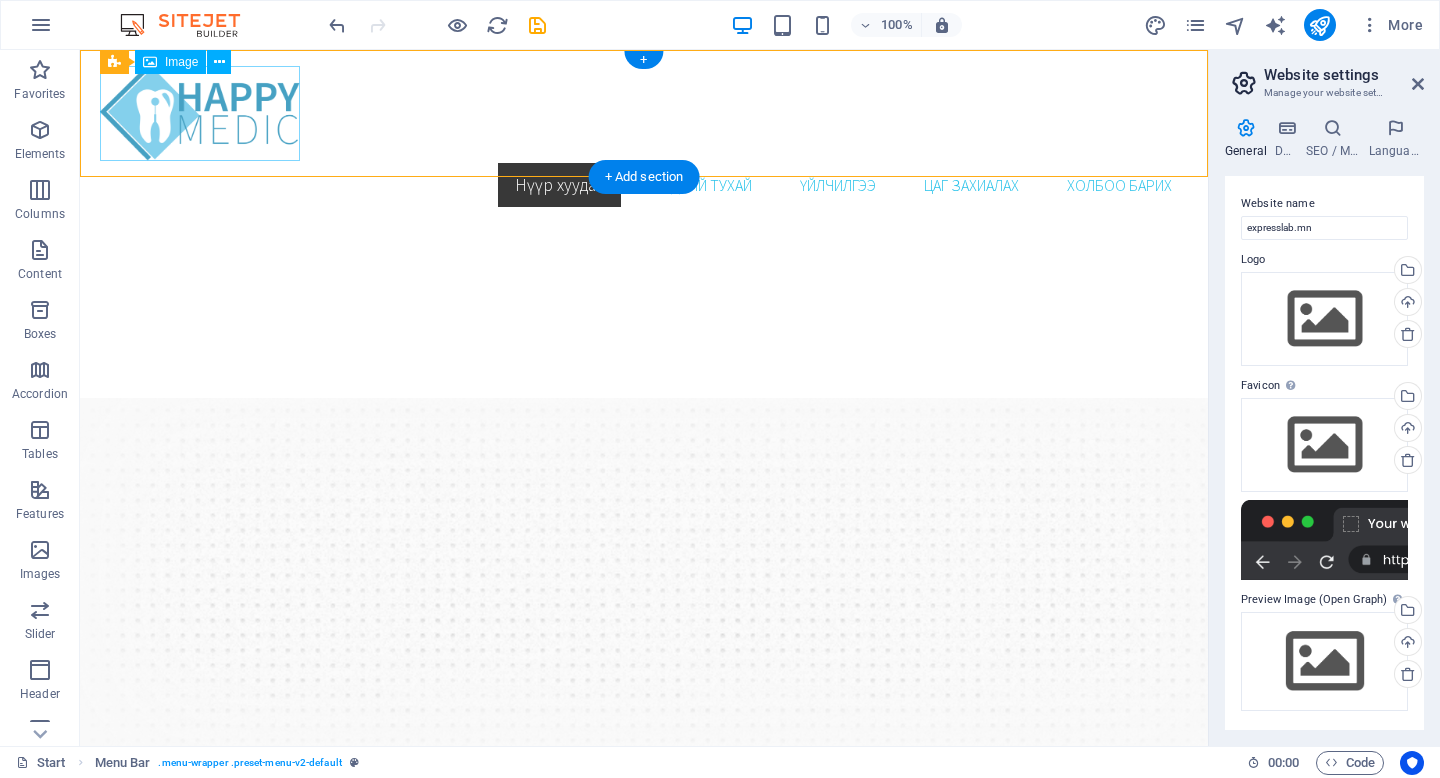 click at bounding box center [644, 113] 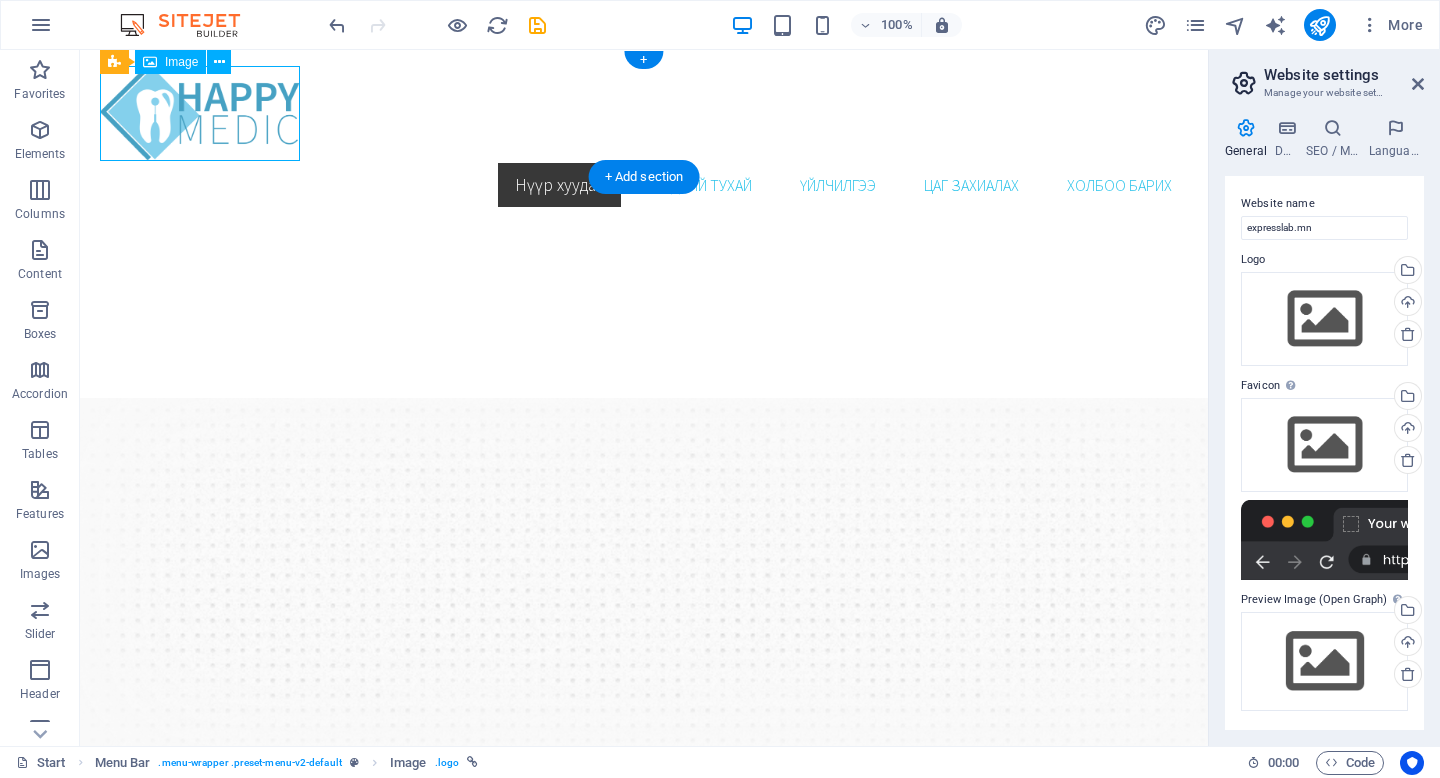 click at bounding box center (644, 113) 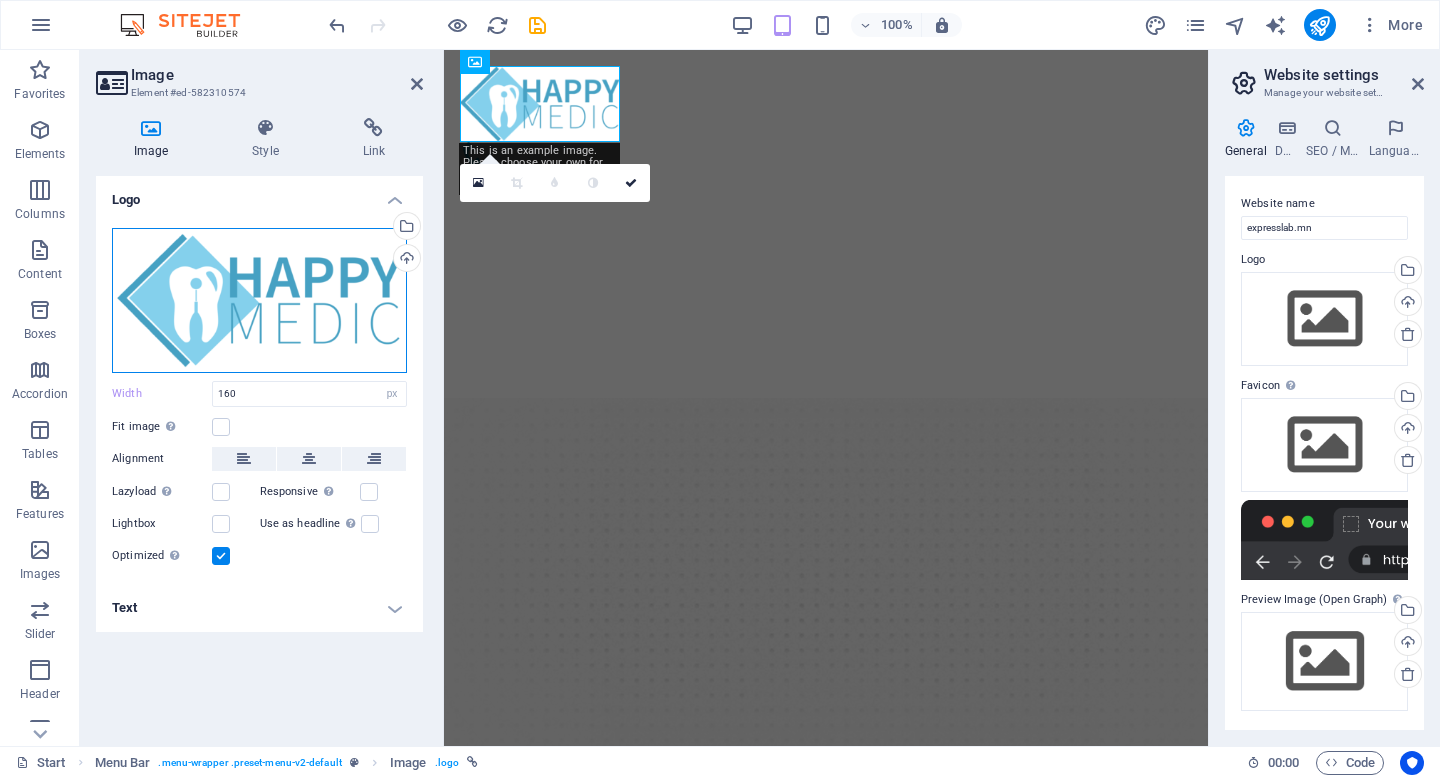 click on "Drag files here, click to choose files or select files from Files or our free stock photos & videos" at bounding box center [259, 300] 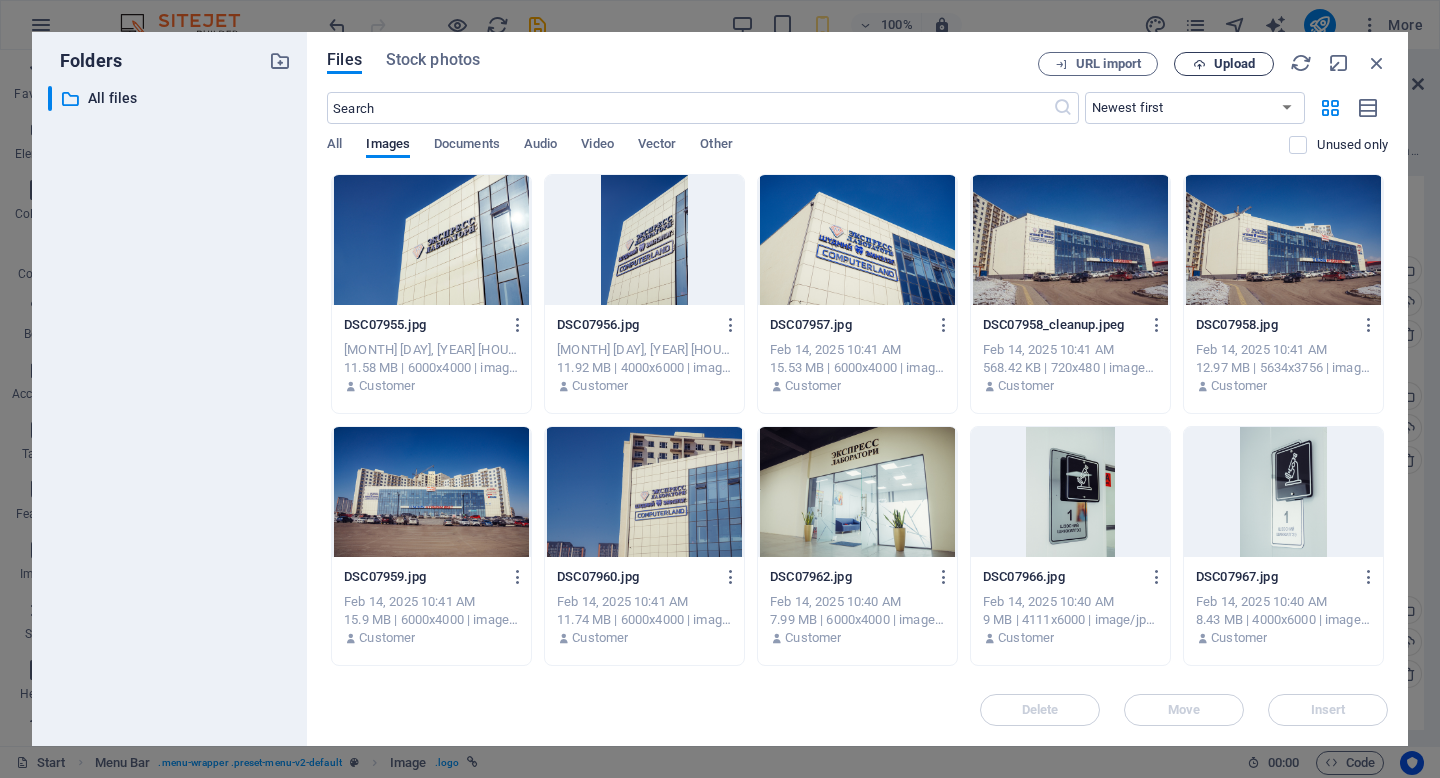 click on "Upload" at bounding box center (1234, 64) 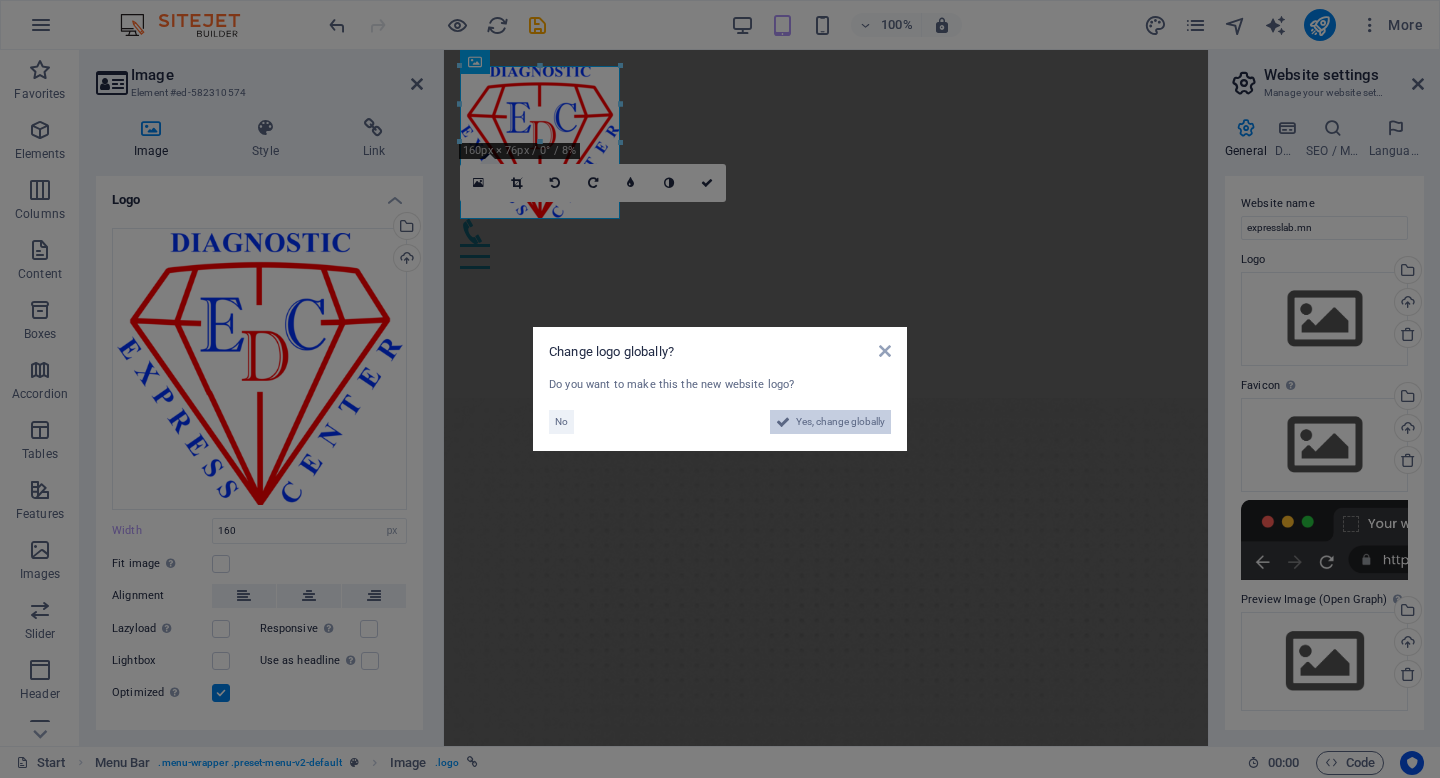 click on "Yes, change globally" at bounding box center [840, 422] 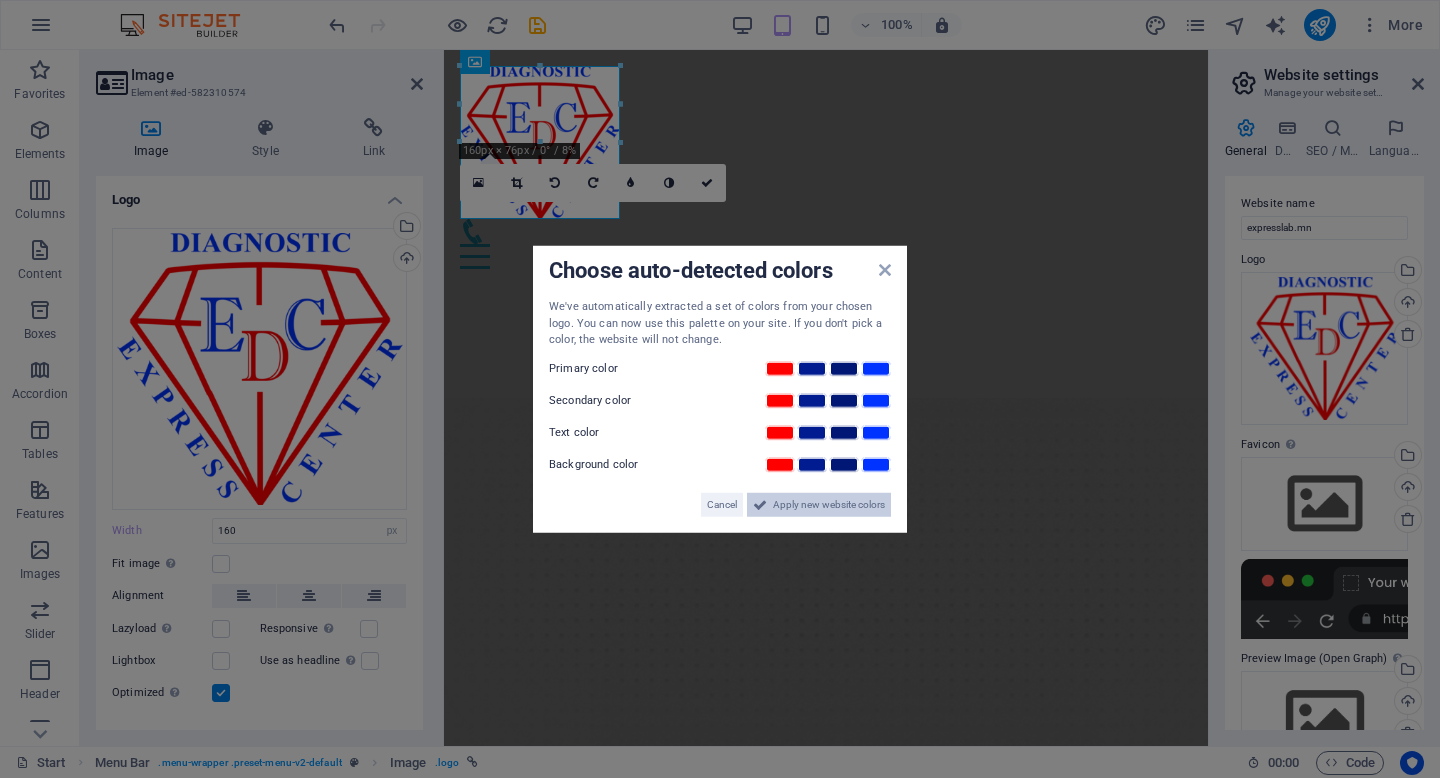 click on "Apply new website colors" at bounding box center (829, 504) 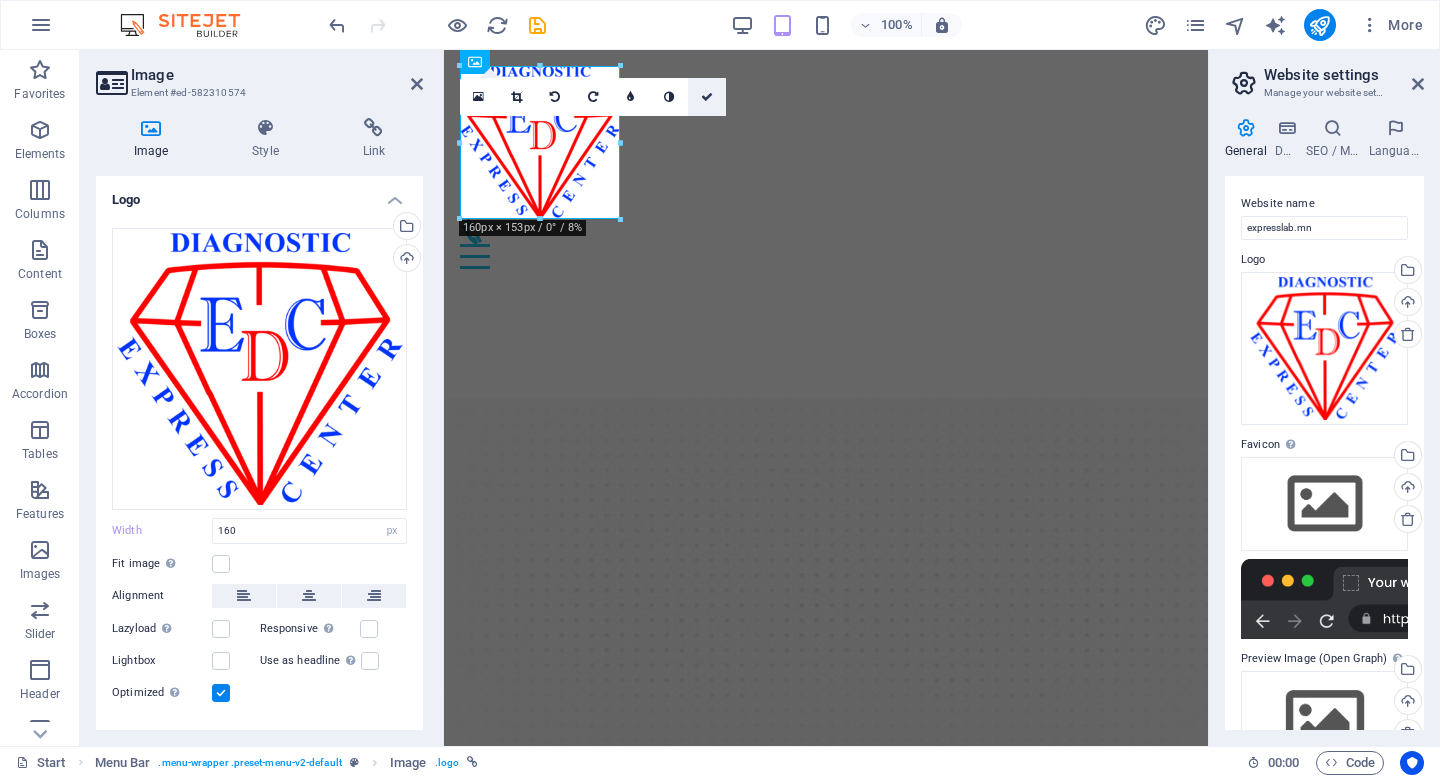 click at bounding box center (707, 97) 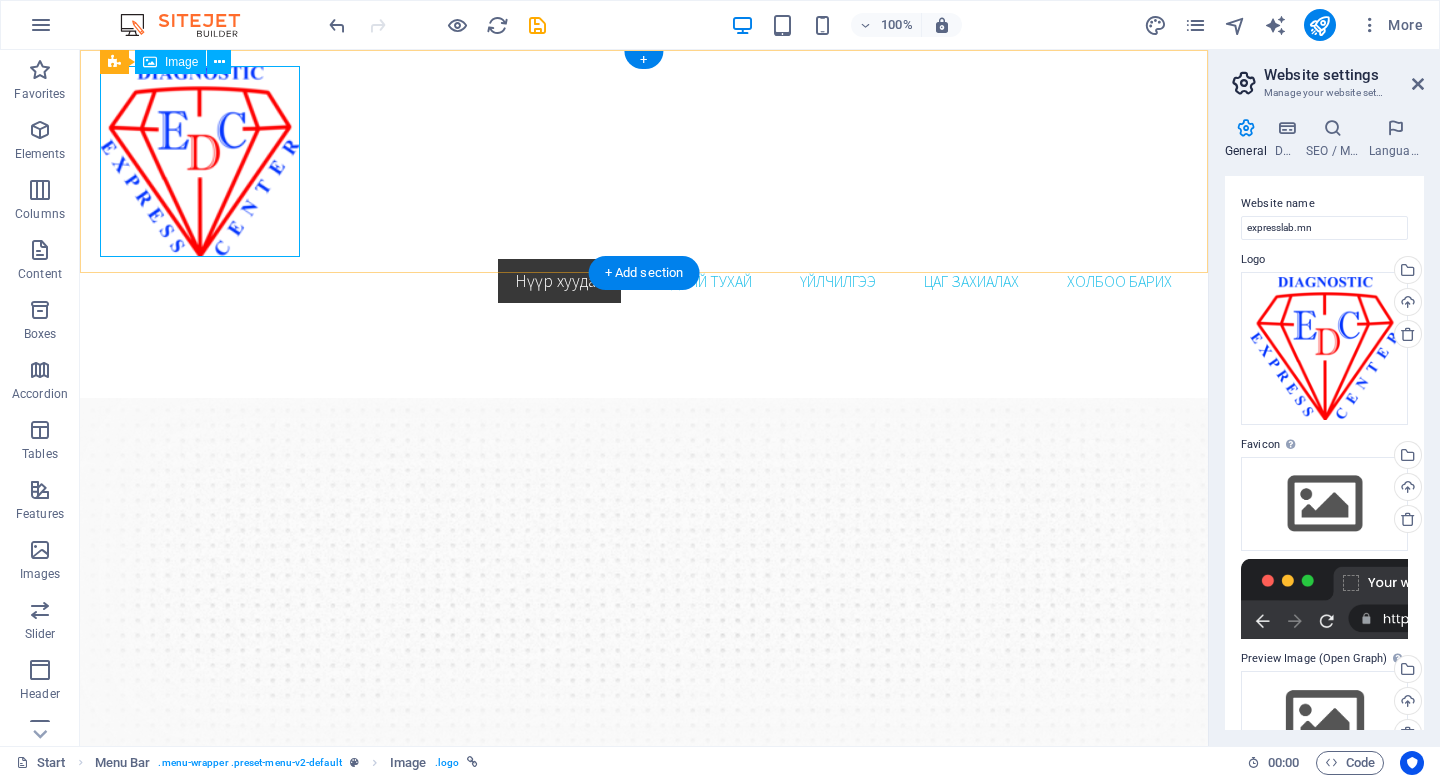 click at bounding box center (644, 161) 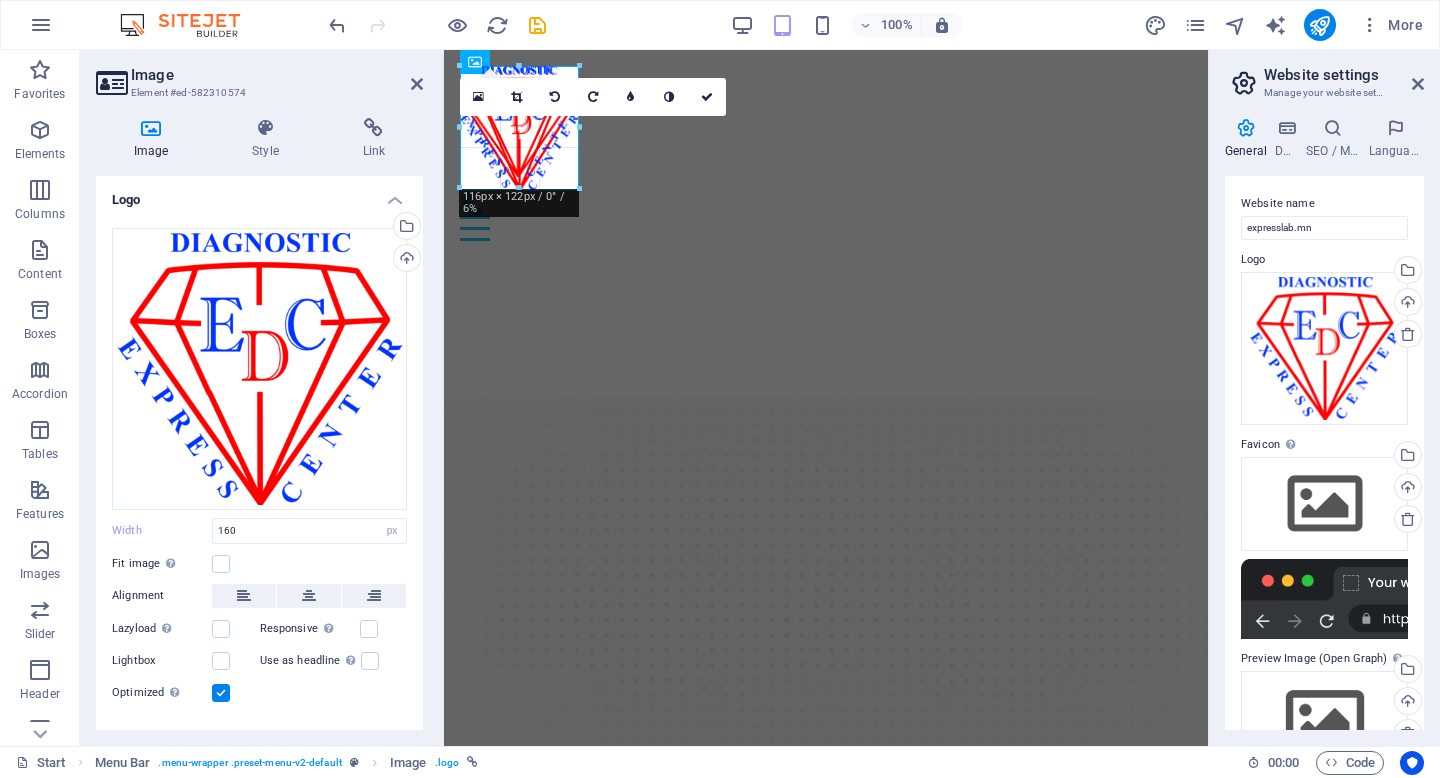 drag, startPoint x: 631, startPoint y: 227, endPoint x: 573, endPoint y: 187, distance: 70.45566 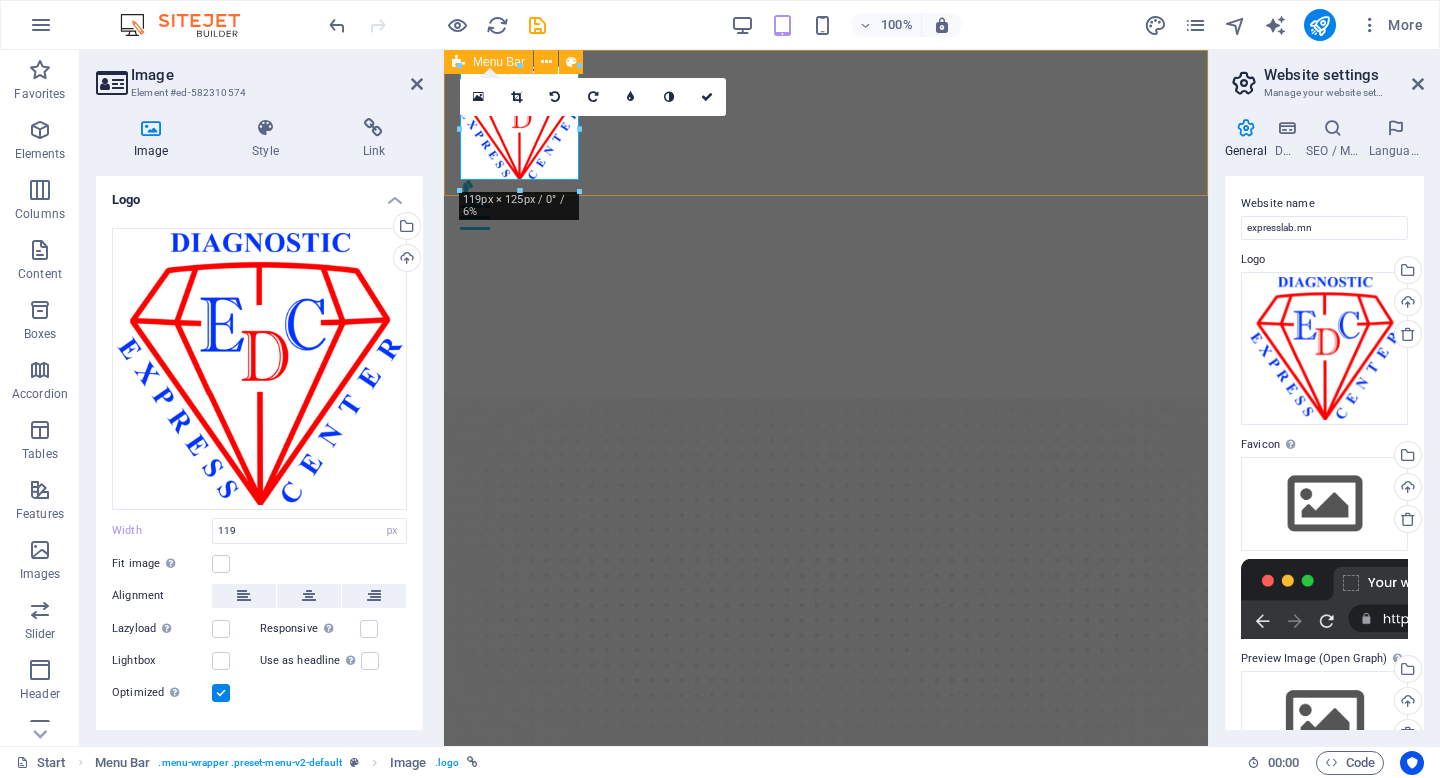 click on "Нүүр хуудас Бидний тухай Үйлчилгээ Цаг захиалах Холбоо барих" at bounding box center [826, 148] 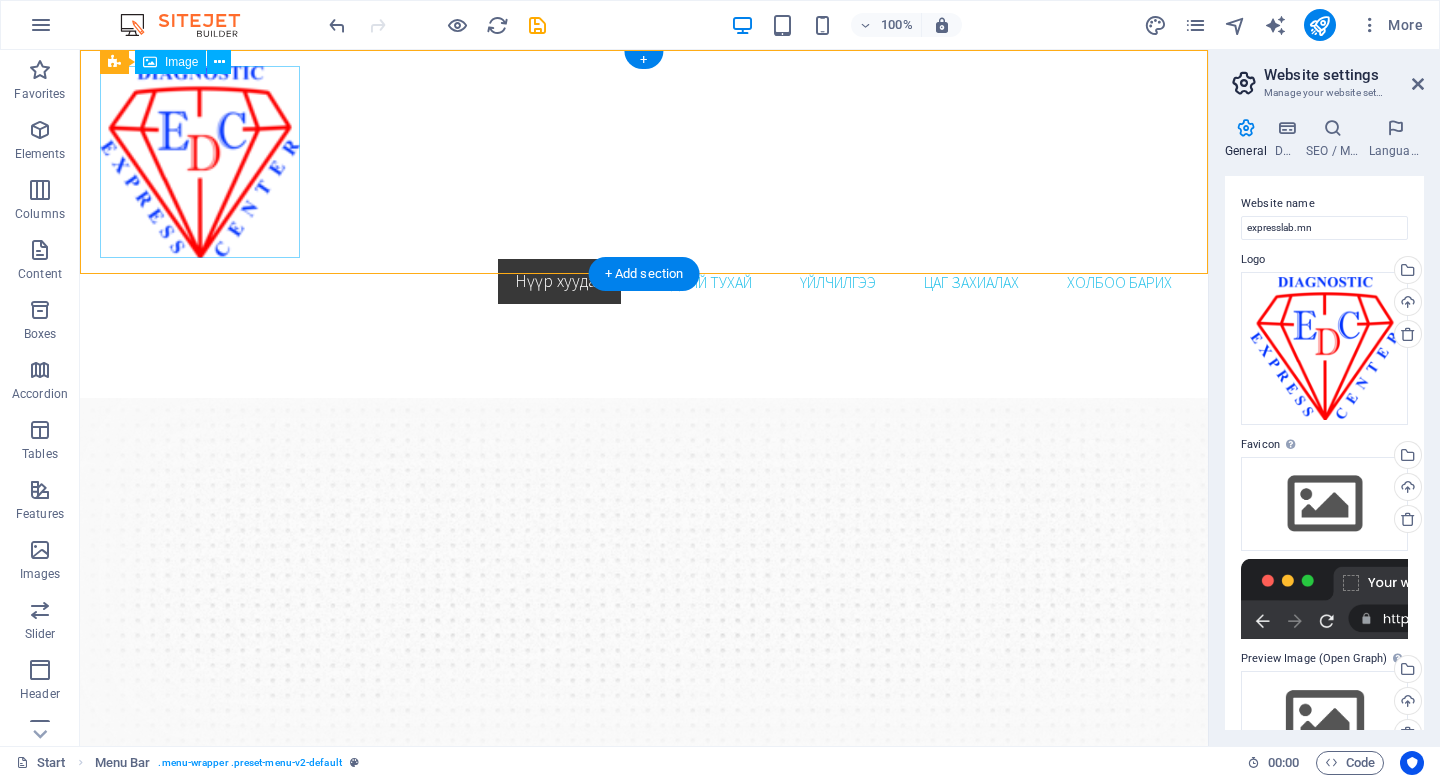 click at bounding box center (644, 162) 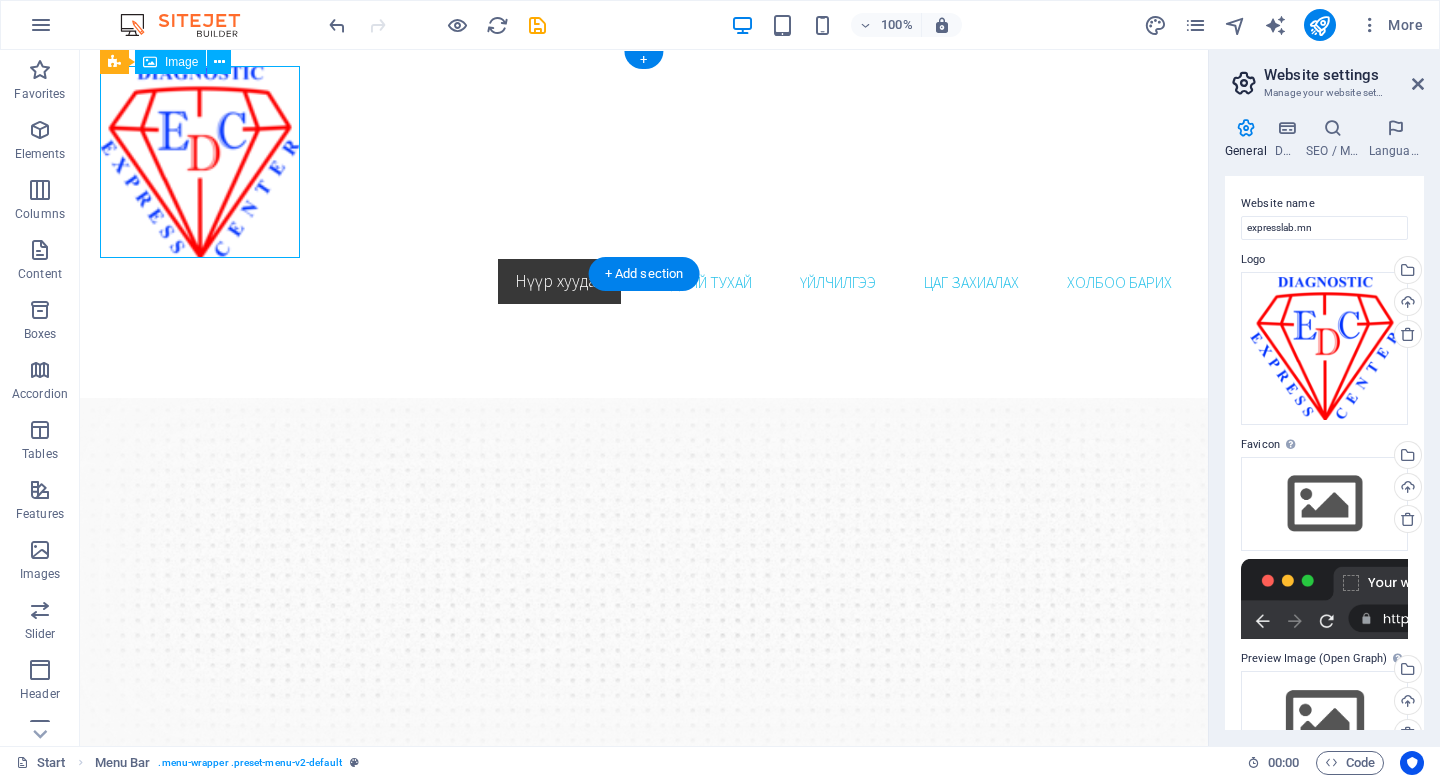 click at bounding box center (644, 162) 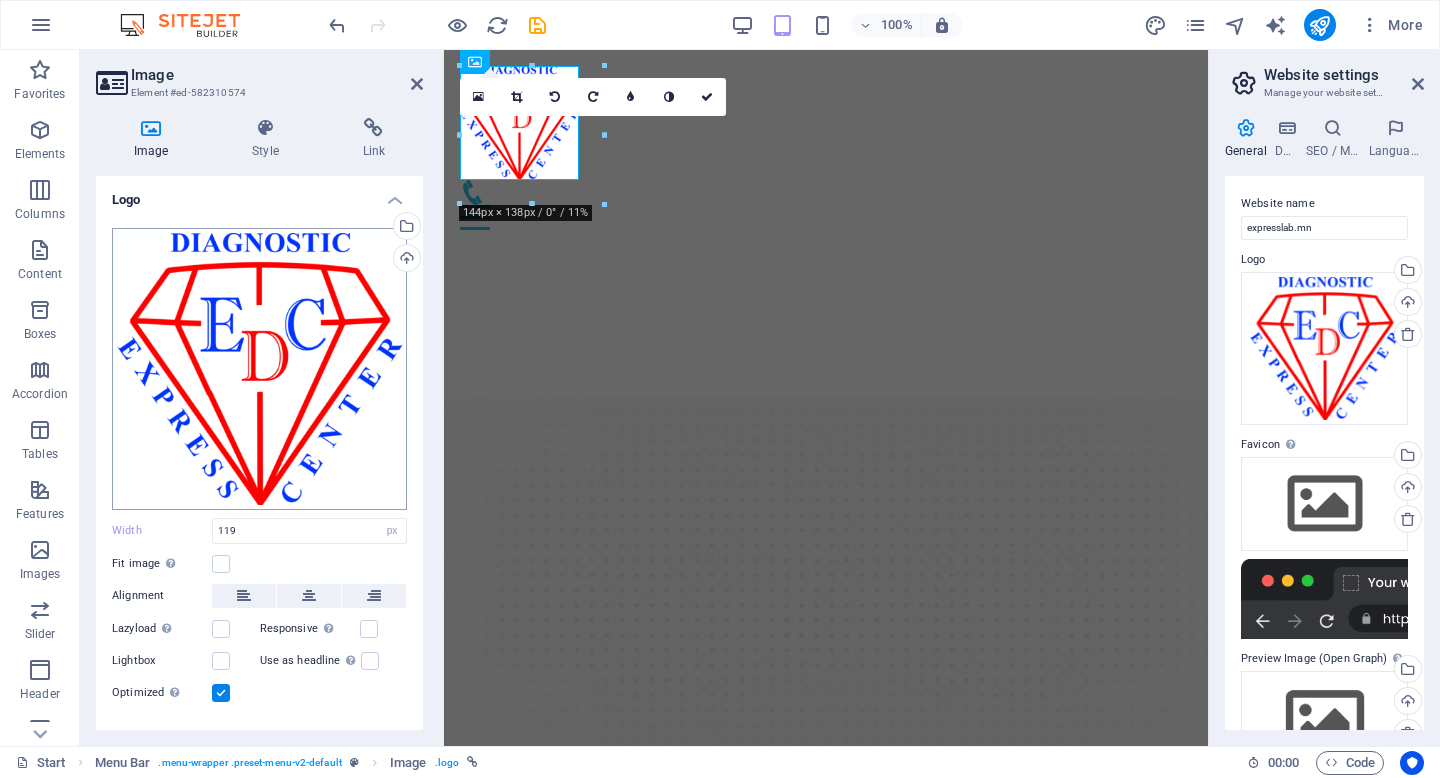 scroll, scrollTop: 35, scrollLeft: 0, axis: vertical 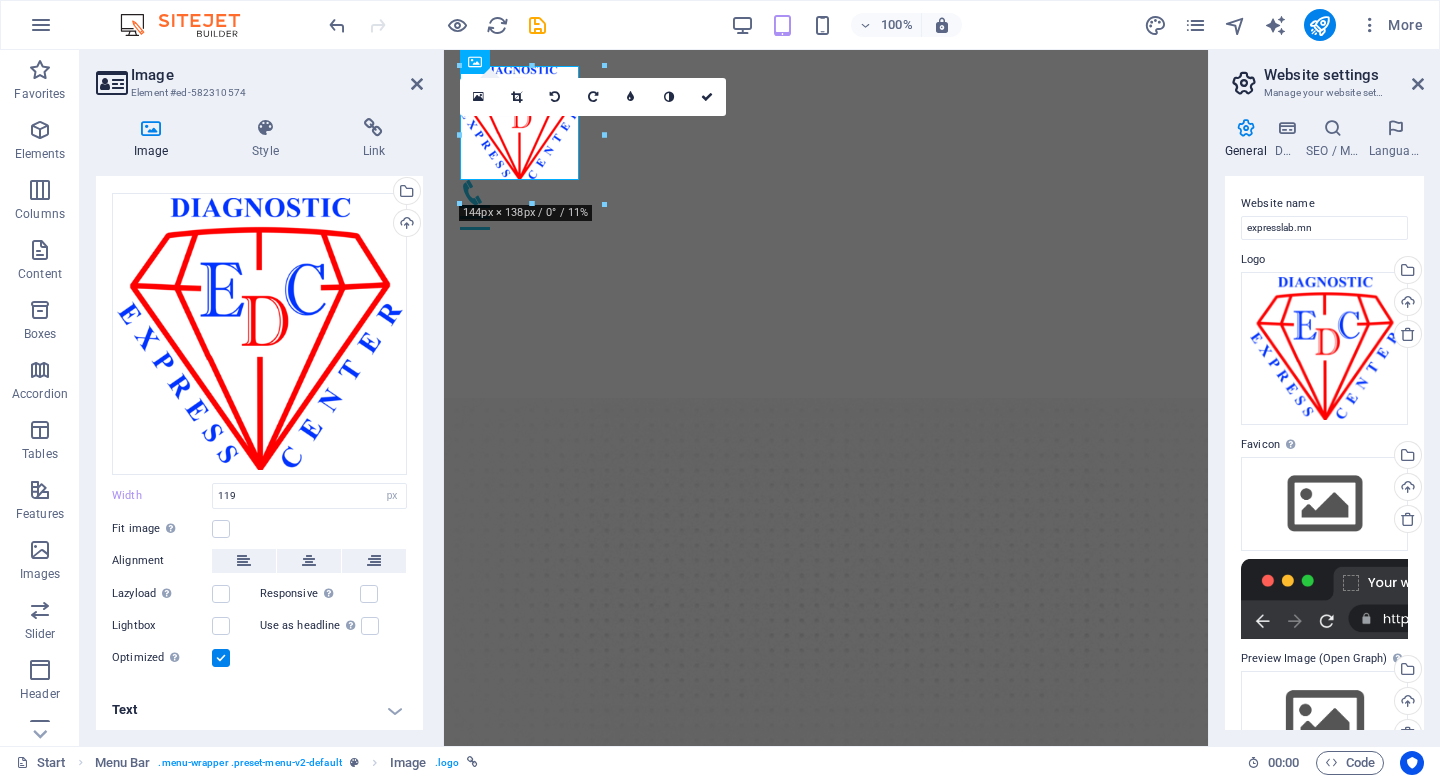 click on "Text" at bounding box center [259, 710] 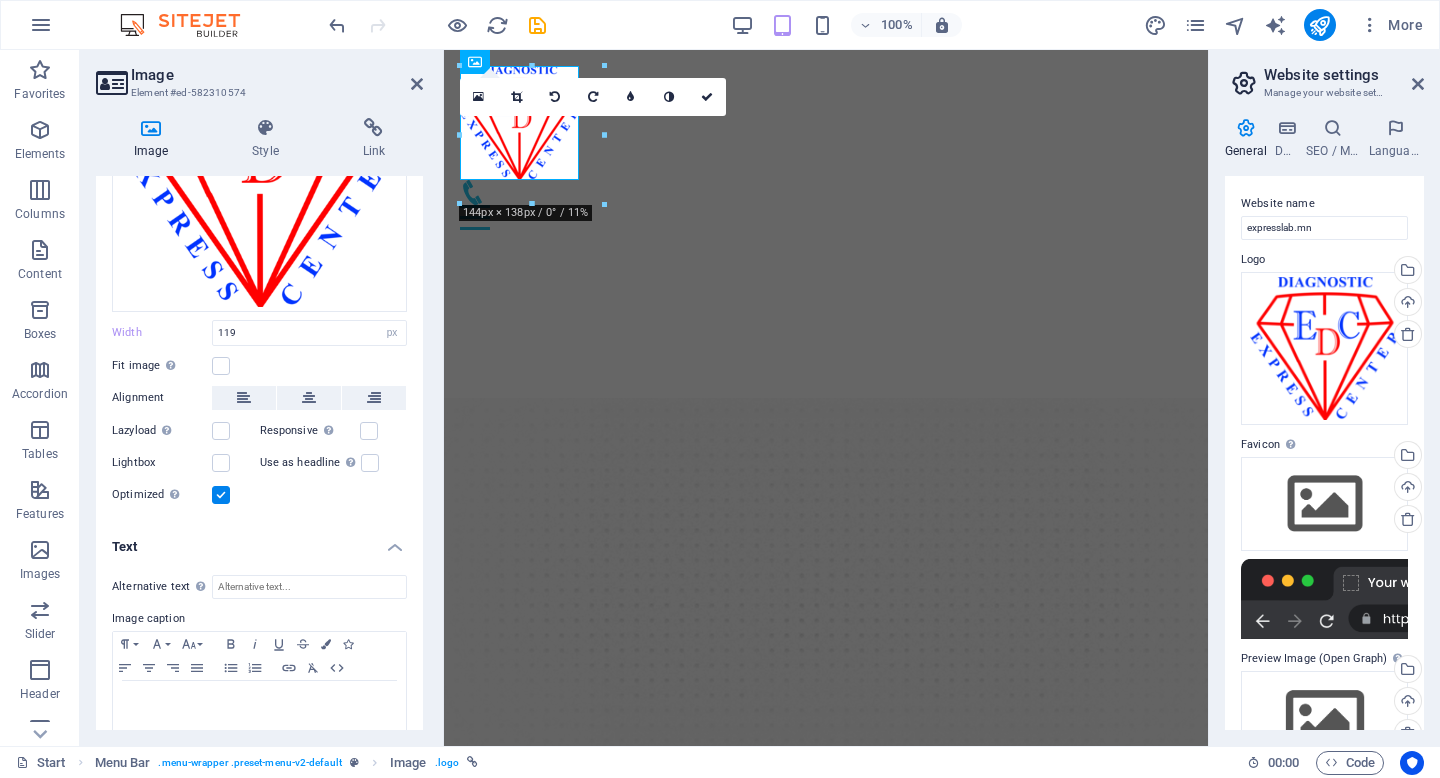 scroll, scrollTop: 223, scrollLeft: 0, axis: vertical 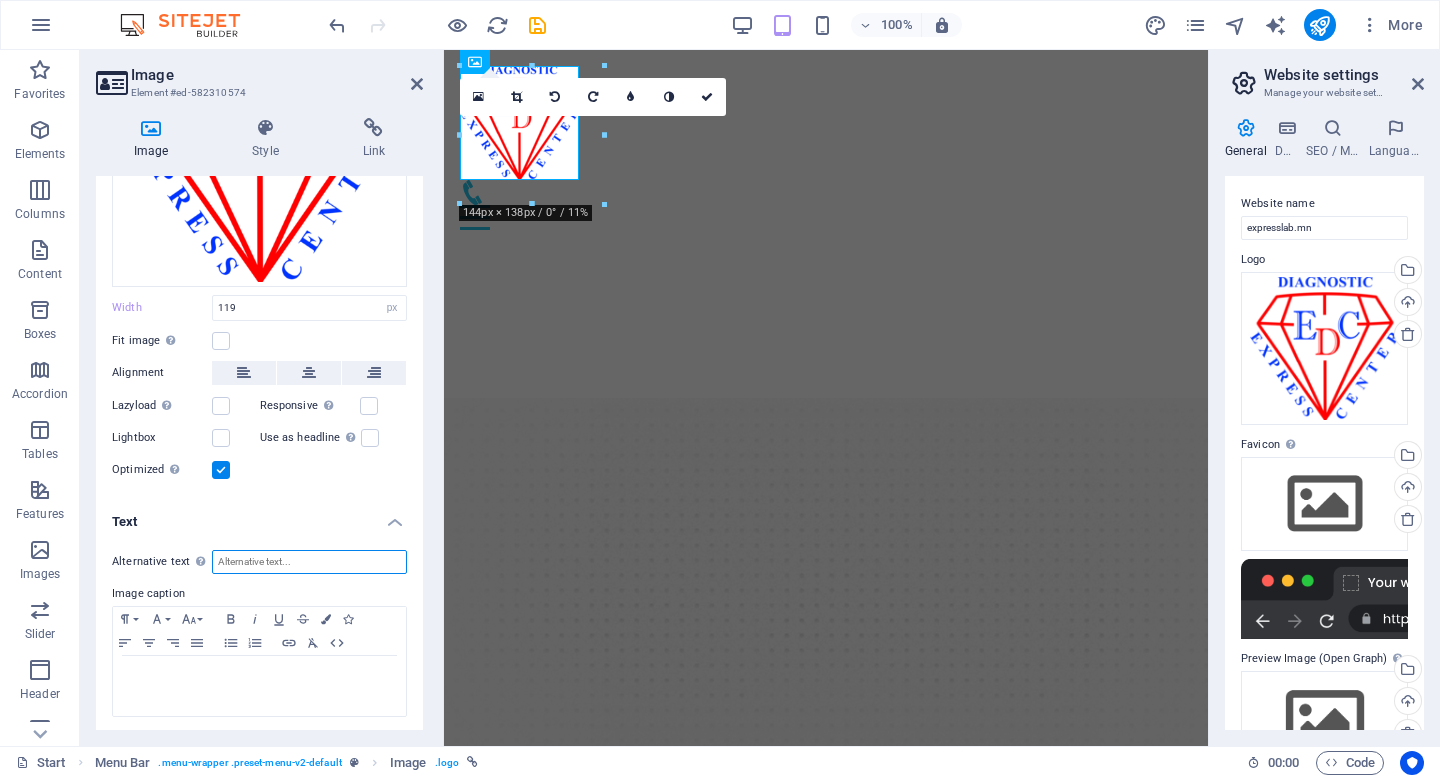 click on "Alternative text The alternative text is used by devices that cannot display images (e.g. image search engines) and should be added to every image to improve website accessibility." at bounding box center [309, 562] 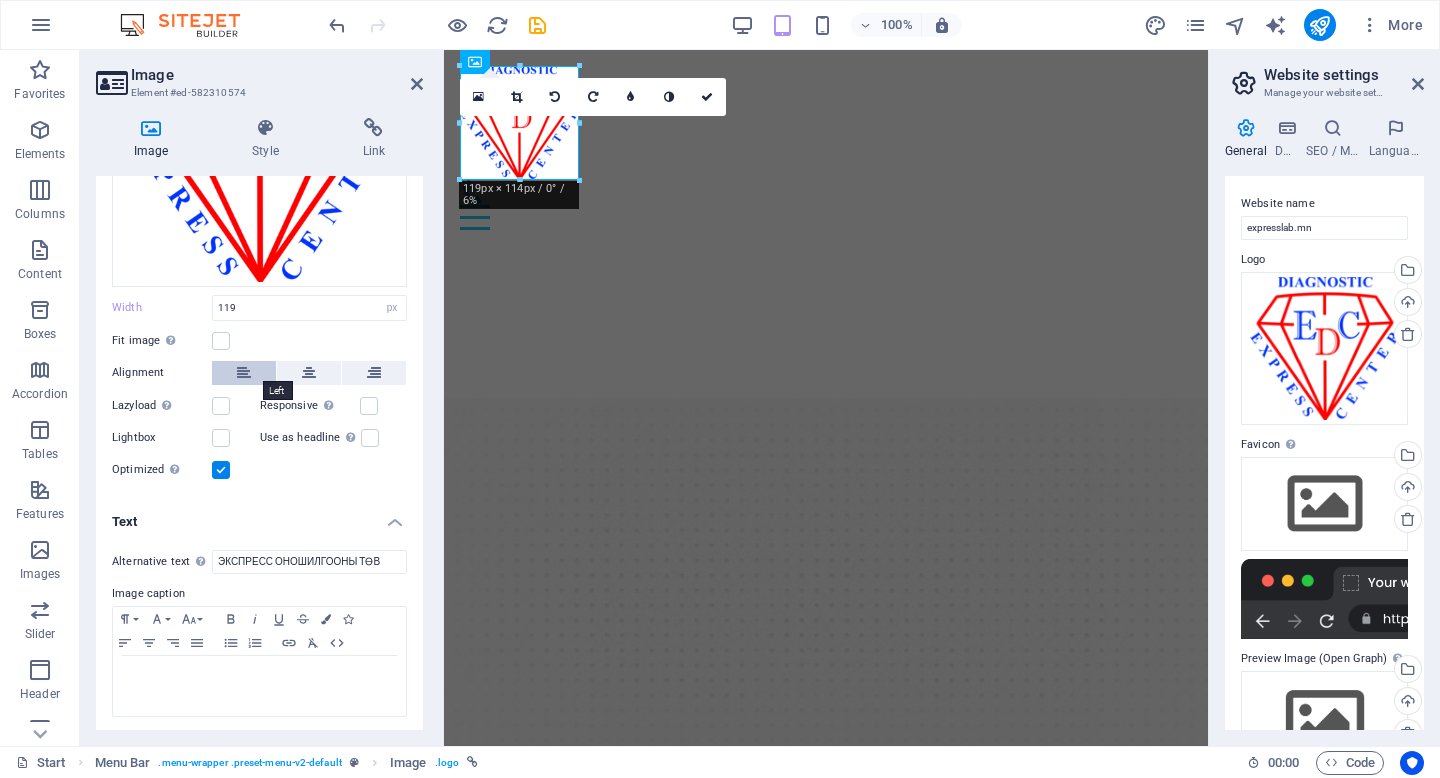click at bounding box center [244, 373] 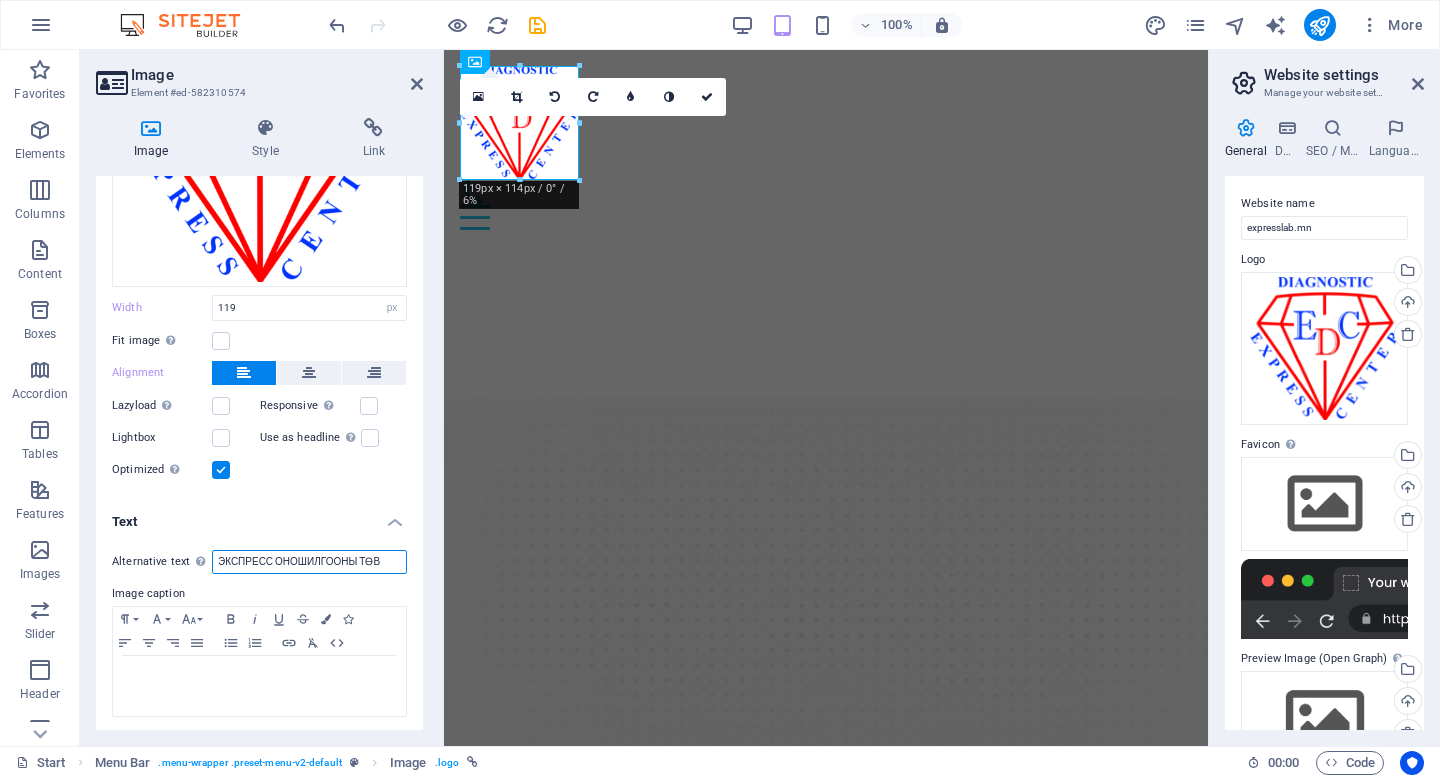 drag, startPoint x: 382, startPoint y: 563, endPoint x: 208, endPoint y: 543, distance: 175.14566 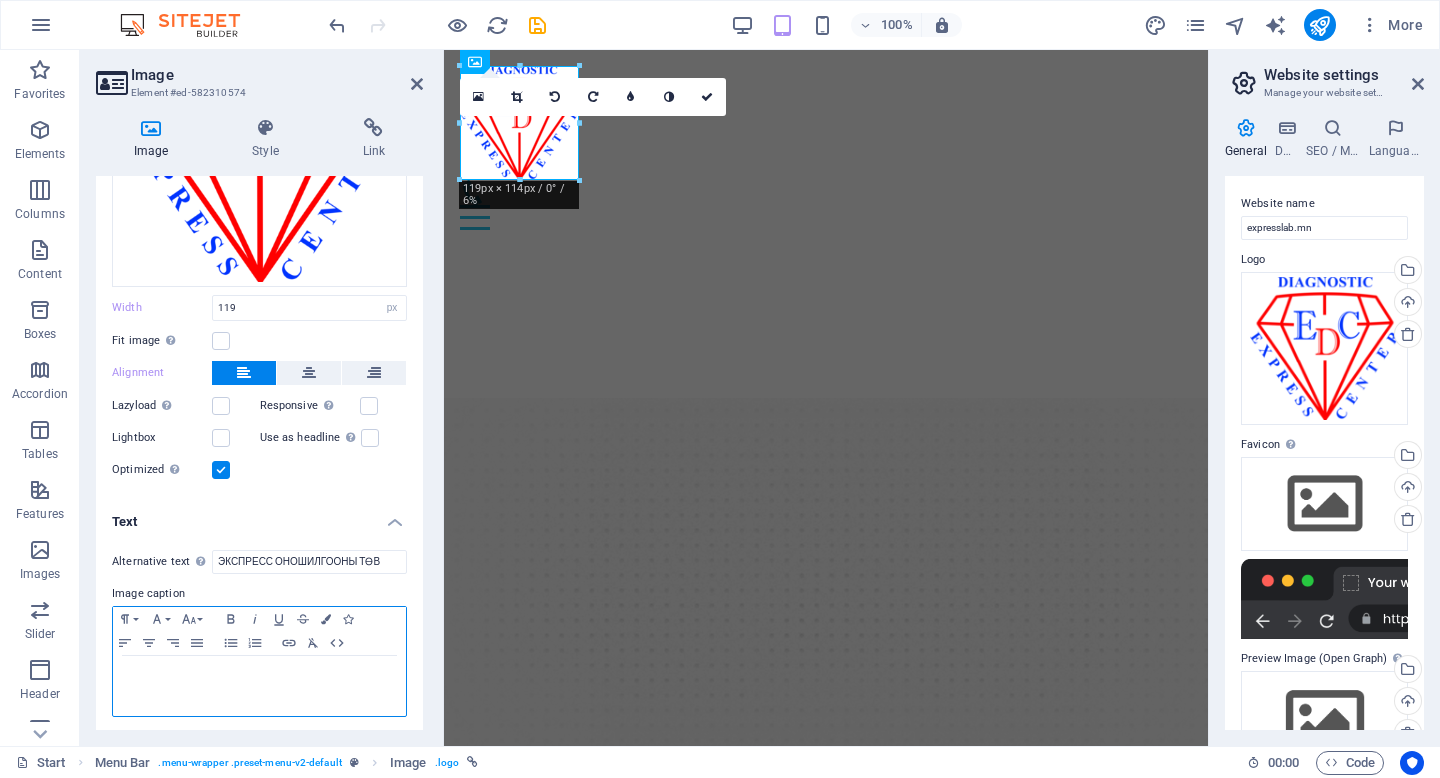 click at bounding box center [259, 675] 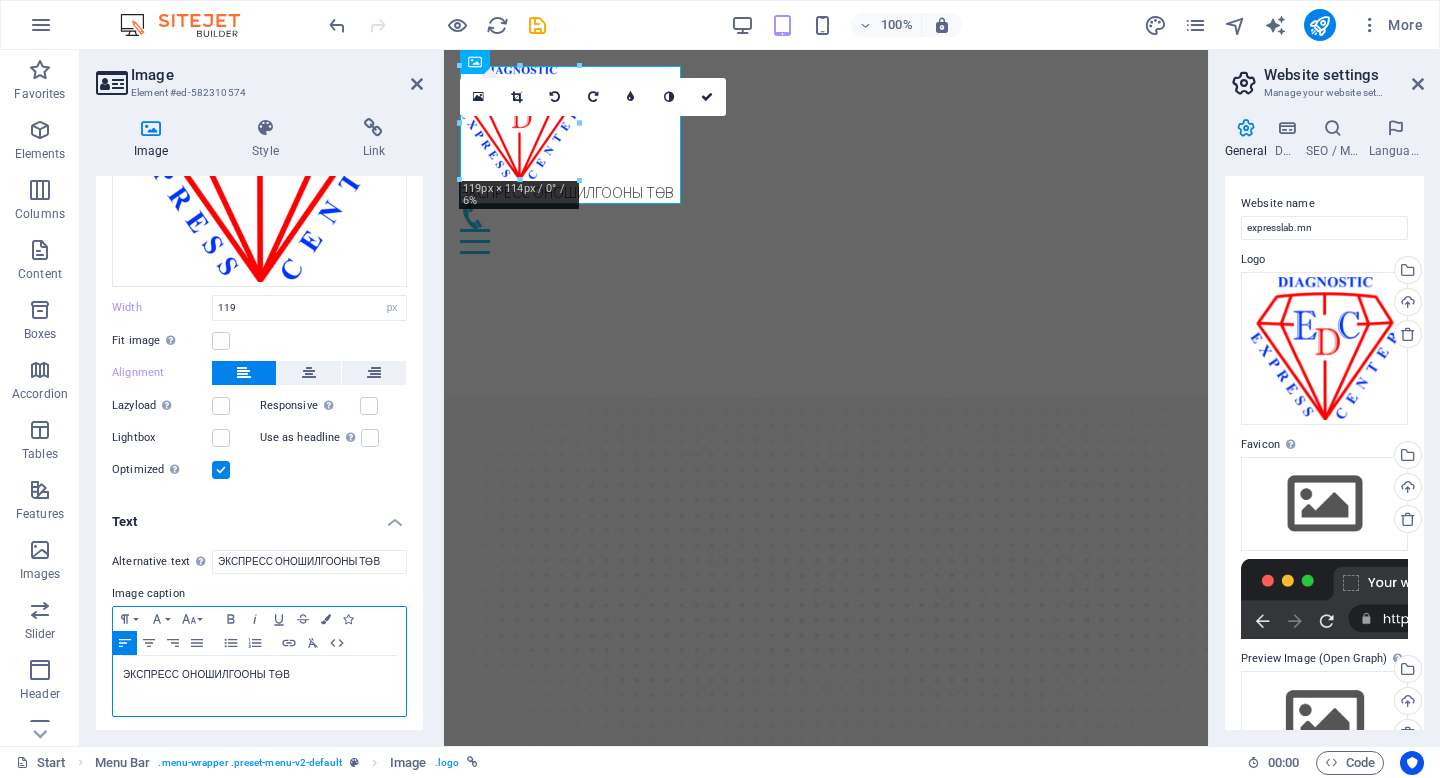 scroll, scrollTop: 0, scrollLeft: 5, axis: horizontal 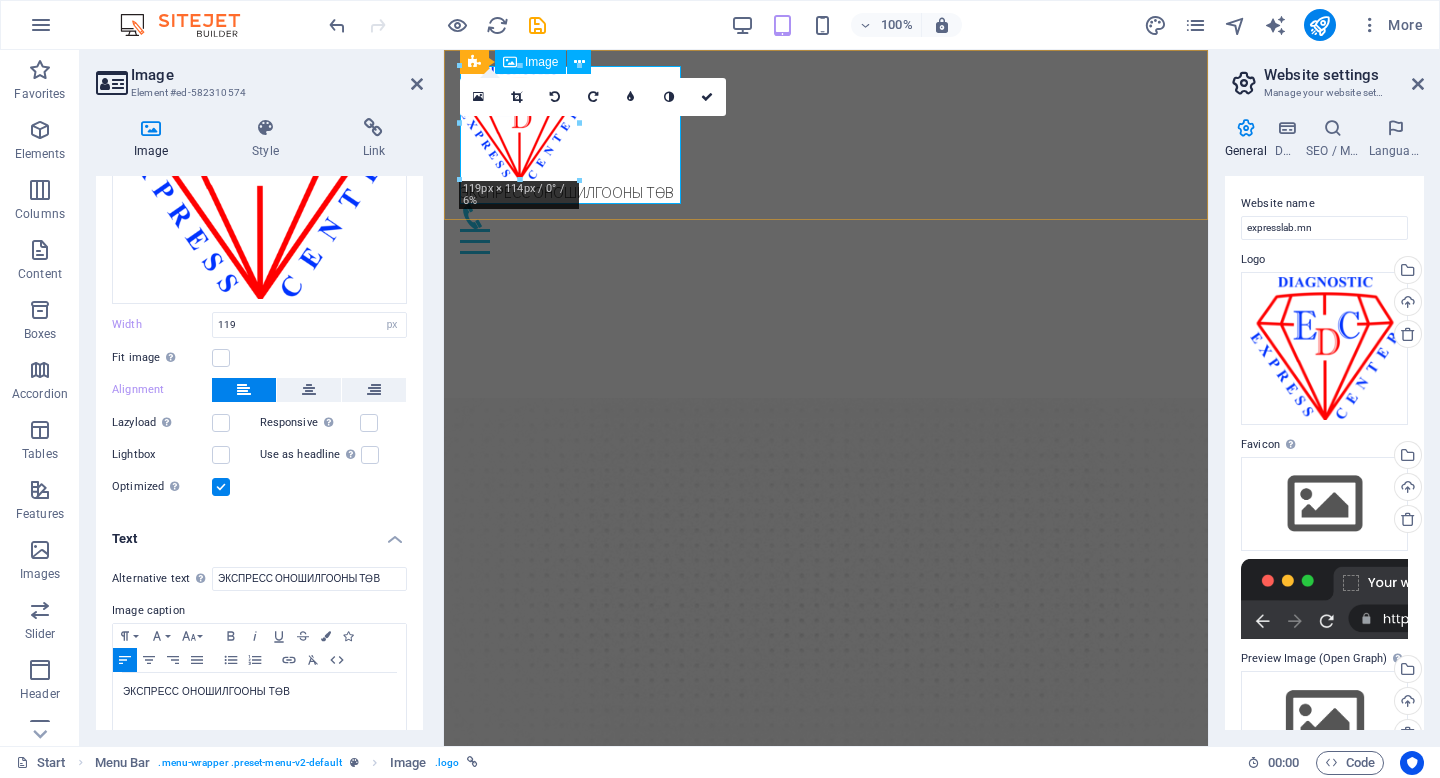 click on "ЭКСПРЕСС ОНОШИЛГООНЫ ТӨВ" at bounding box center (826, 135) 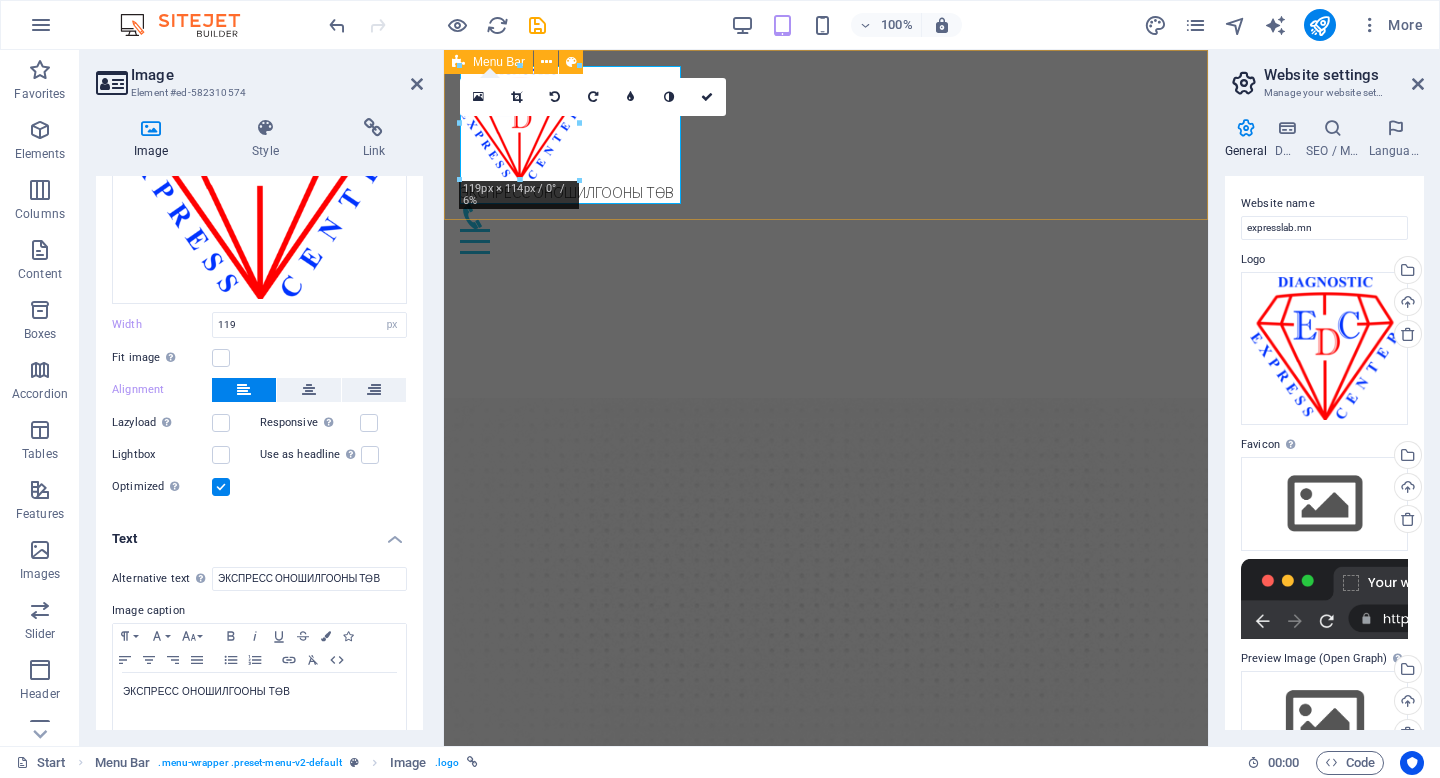 click on "ЭКСПРЕСС ОНОШИЛГООНЫ ТӨВ Нүүр хуудас Бидний тухай Үйлчилгээ Цаг захиалах Холбоо барих" at bounding box center (826, 160) 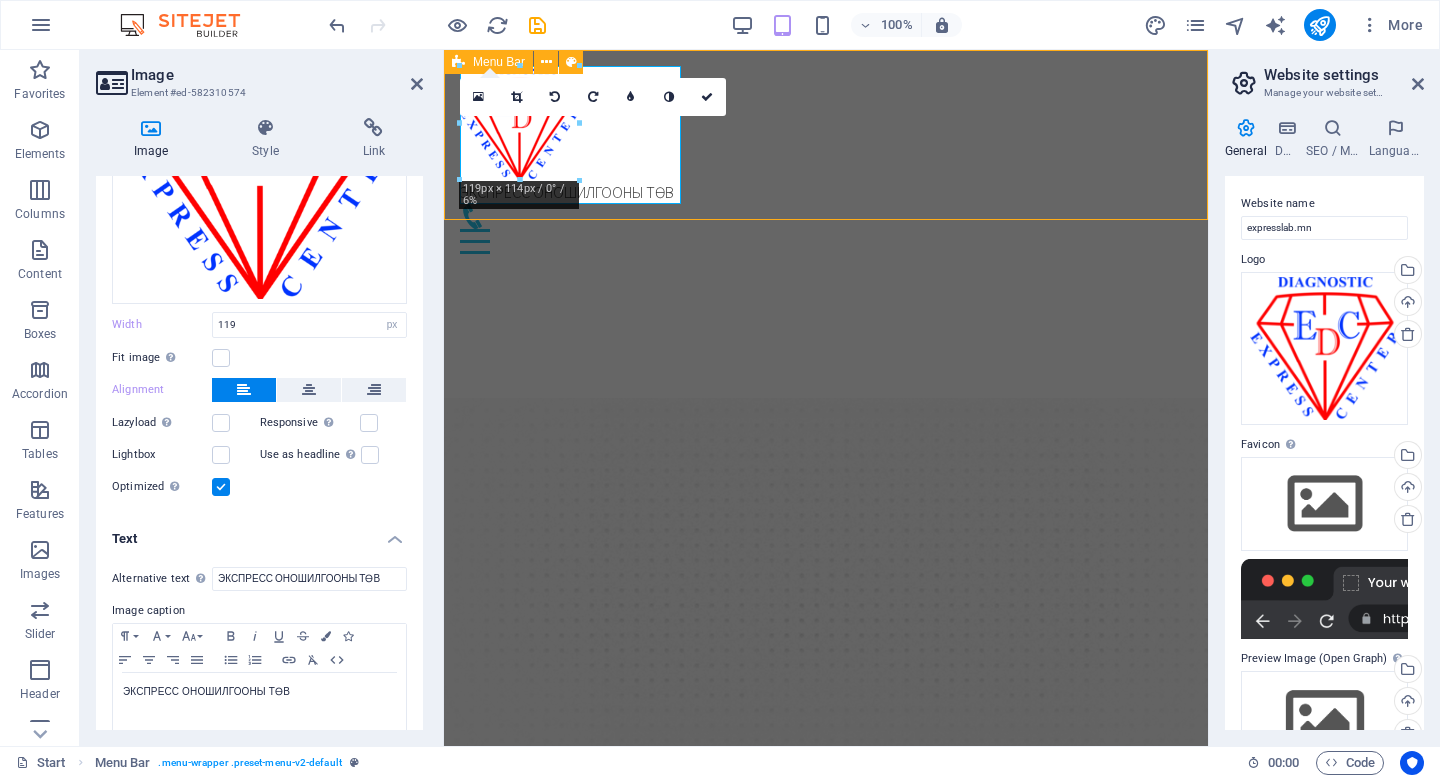 click on "ЭКСПРЕСС ОНОШИЛГООНЫ ТӨВ Нүүр хуудас Бидний тухай Үйлчилгээ Цаг захиалах Холбоо барих" at bounding box center [826, 160] 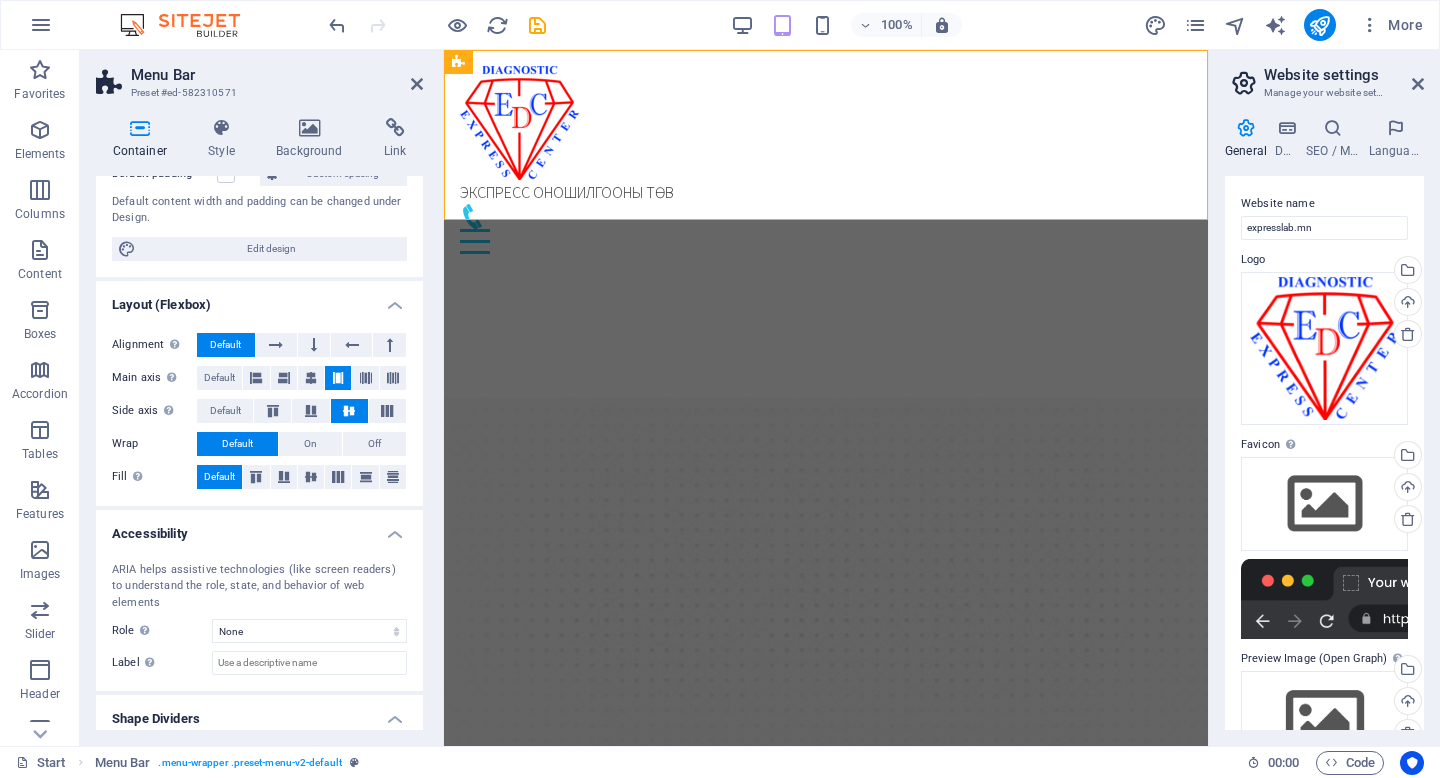 scroll, scrollTop: 204, scrollLeft: 0, axis: vertical 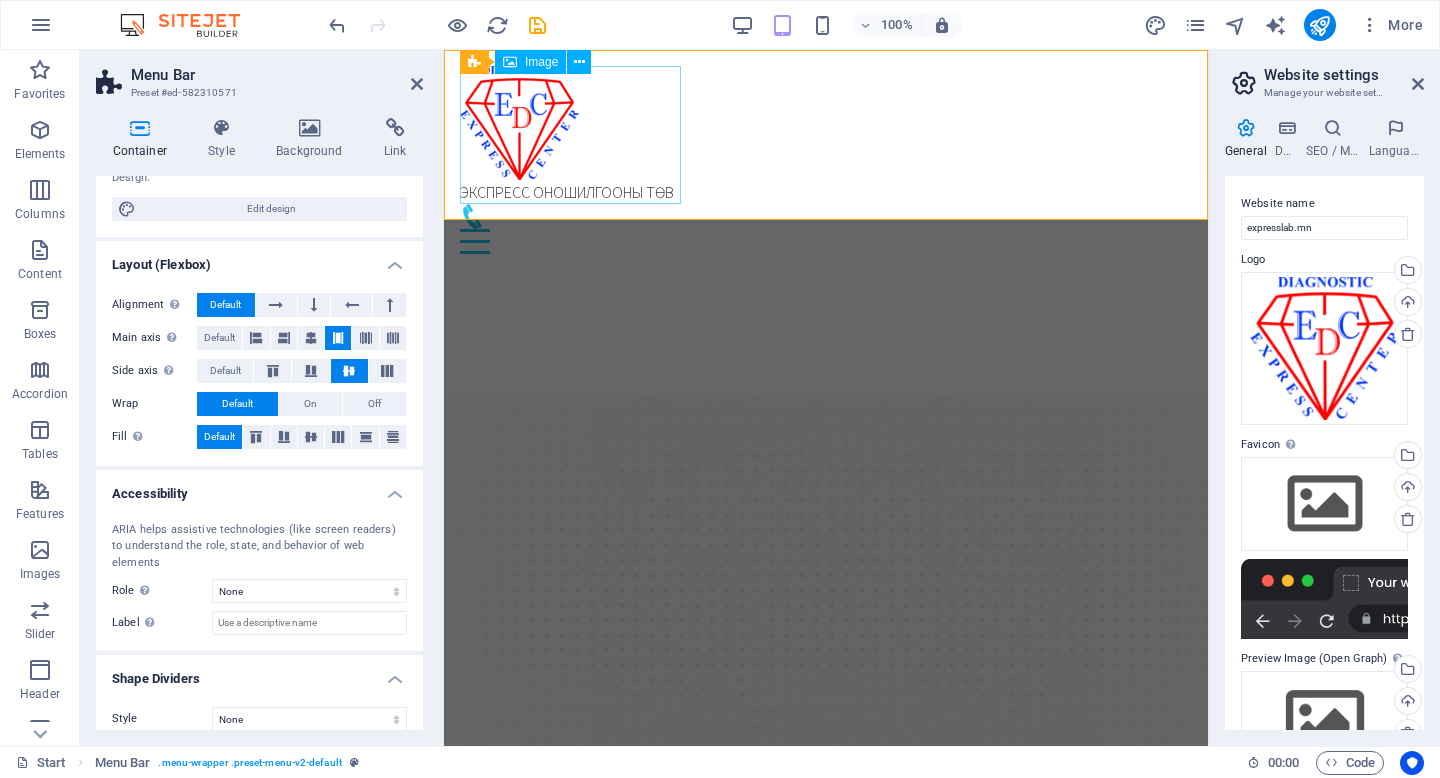 click on "ЭКСПРЕСС ОНОШИЛГООНЫ ТӨВ" at bounding box center [826, 135] 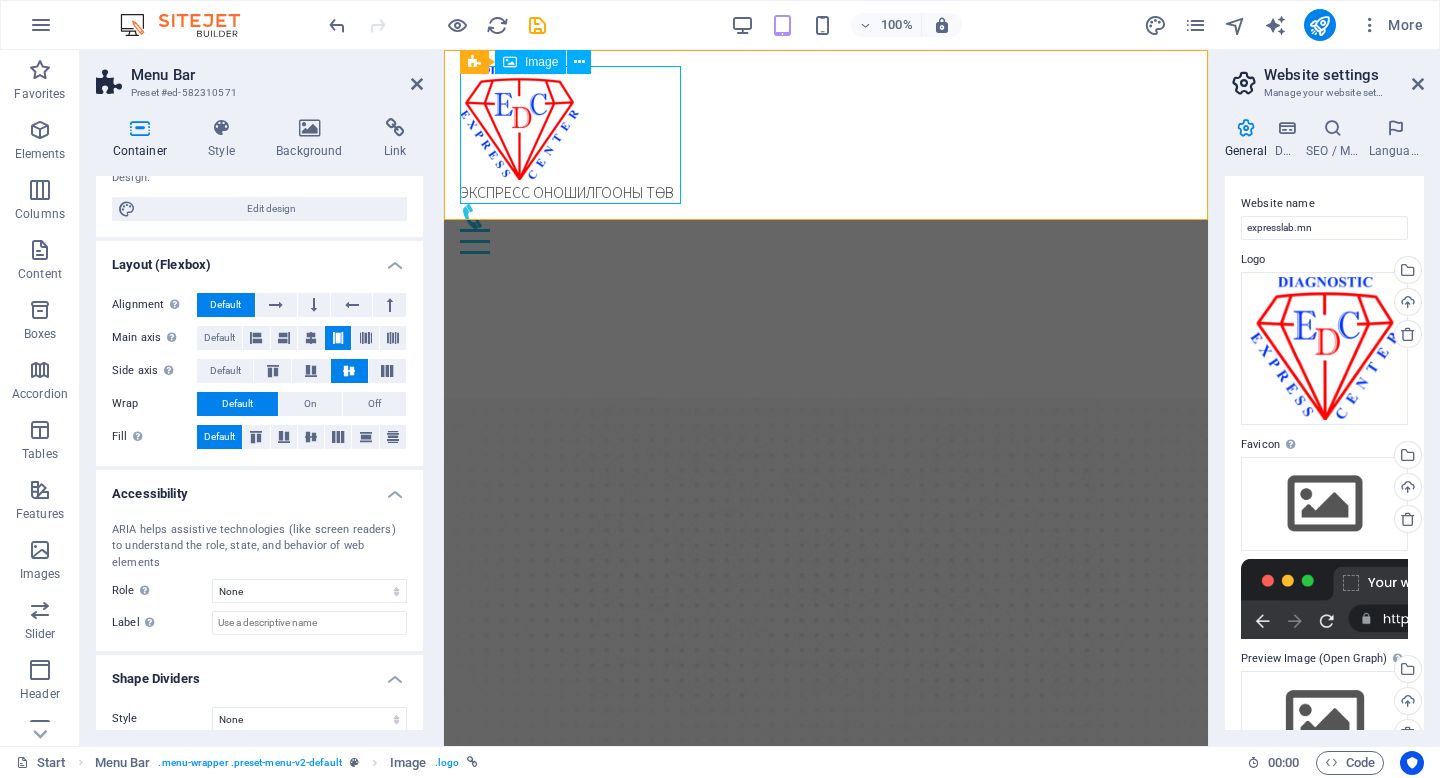 click on "ЭКСПРЕСС ОНОШИЛГООНЫ ТӨВ" at bounding box center [826, 135] 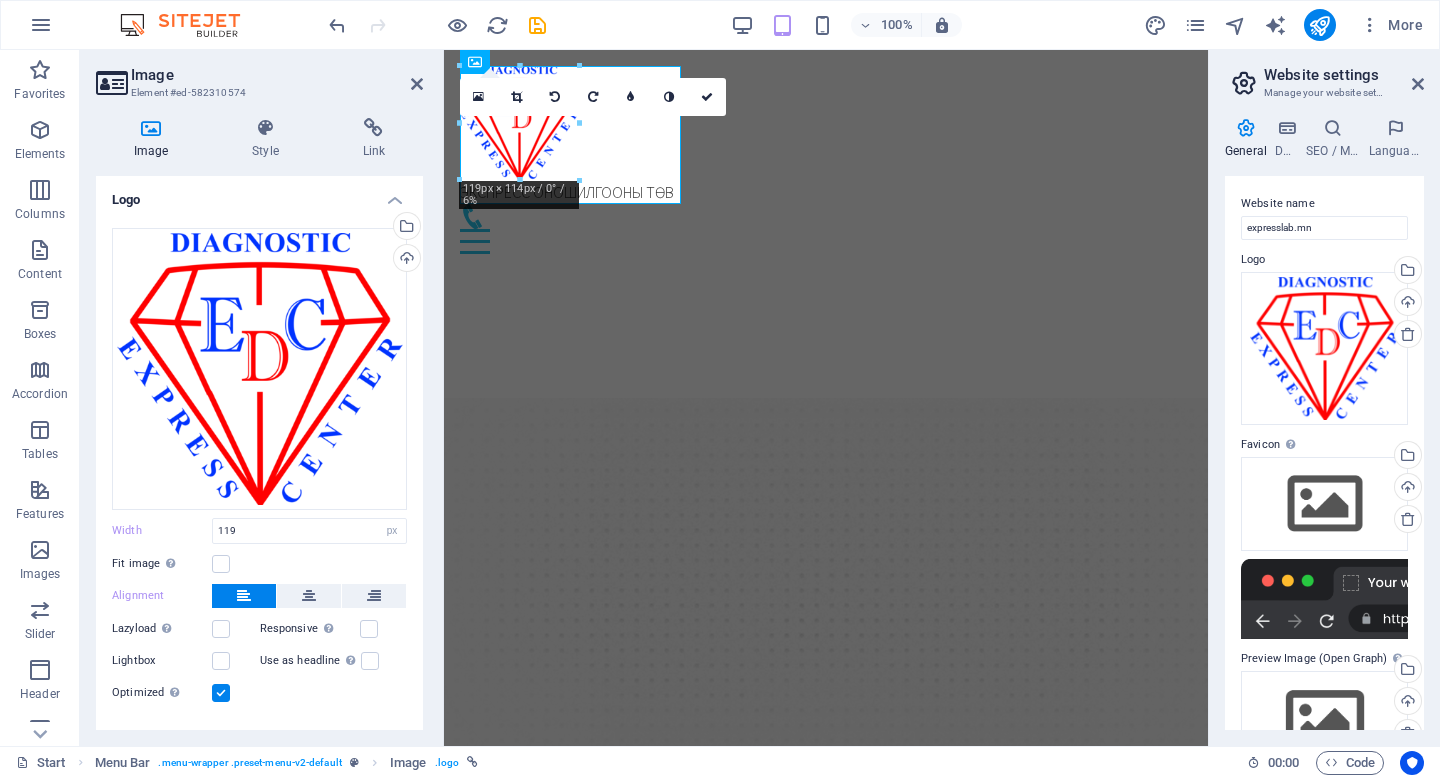 scroll, scrollTop: 223, scrollLeft: 0, axis: vertical 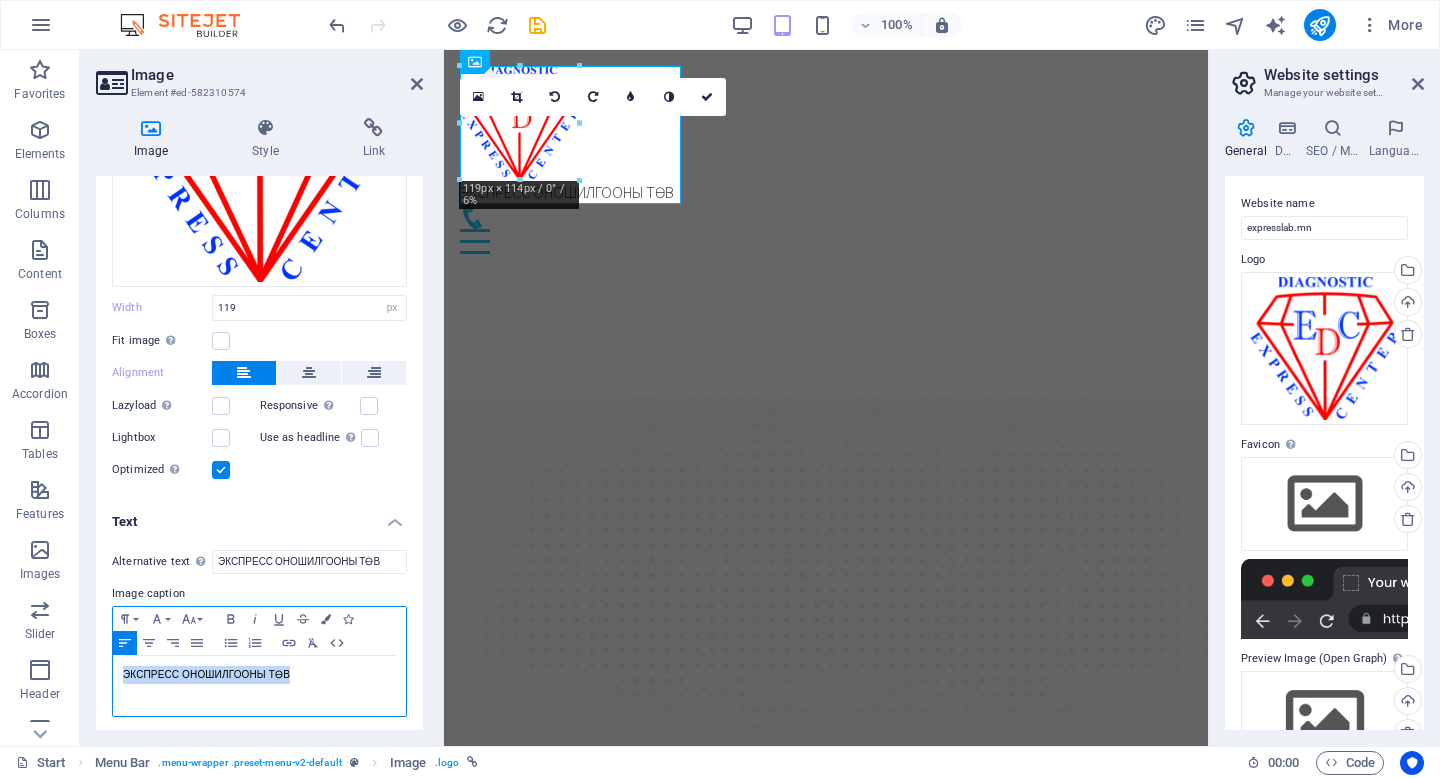 drag, startPoint x: 321, startPoint y: 678, endPoint x: 82, endPoint y: 658, distance: 239.83536 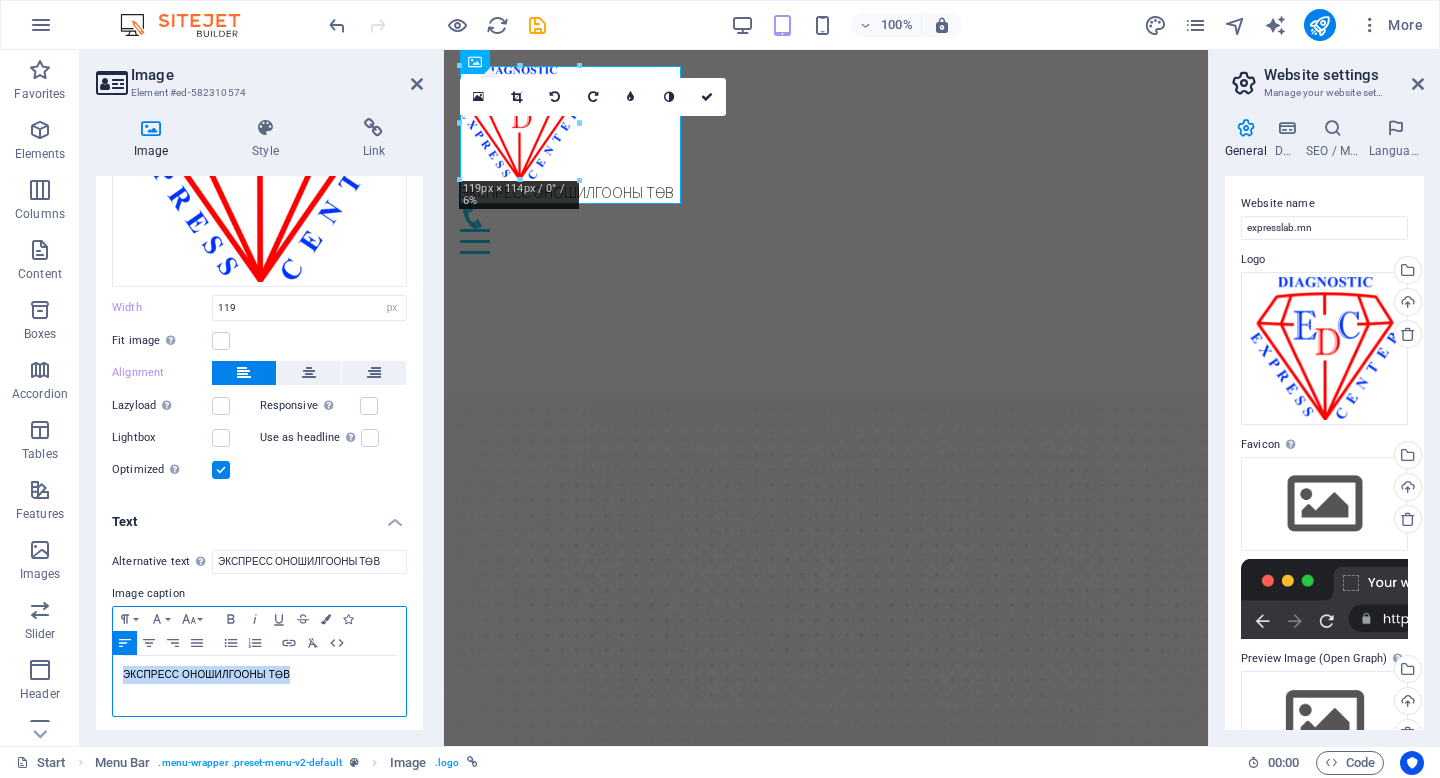 click on "Image Style Link Logo Drag files here, click to choose files or select files from Files or our free stock photos & videos Select files from the file manager, stock photos, or upload file(s) Upload Width 119 Default auto px rem % em vh vw Fit image Automatically fit image to a fixed width and height Height Default auto px Alignment Lazyload Loading images after the page loads improves page speed. Responsive Automatically load retina image and smartphone optimized sizes. Lightbox Use as headline The image will be wrapped in an H1 headline tag. Useful for giving alternative text the weight of an H1 headline, e.g. for the logo. Leave unchecked if uncertain. Optimized Images are compressed to improve page speed. Position Direction Custom X offset 50 px rem % vh vw Y offset 50 px rem % vh vw Text Float No float Image left Image right Determine how text should behave around the image. Text Alternative text ЭКСПРЕСС ОНОШИЛГООНЫ ТӨВ Image caption Paragraph Format Normal Heading 1 Heading 2 Code" at bounding box center (259, 424) 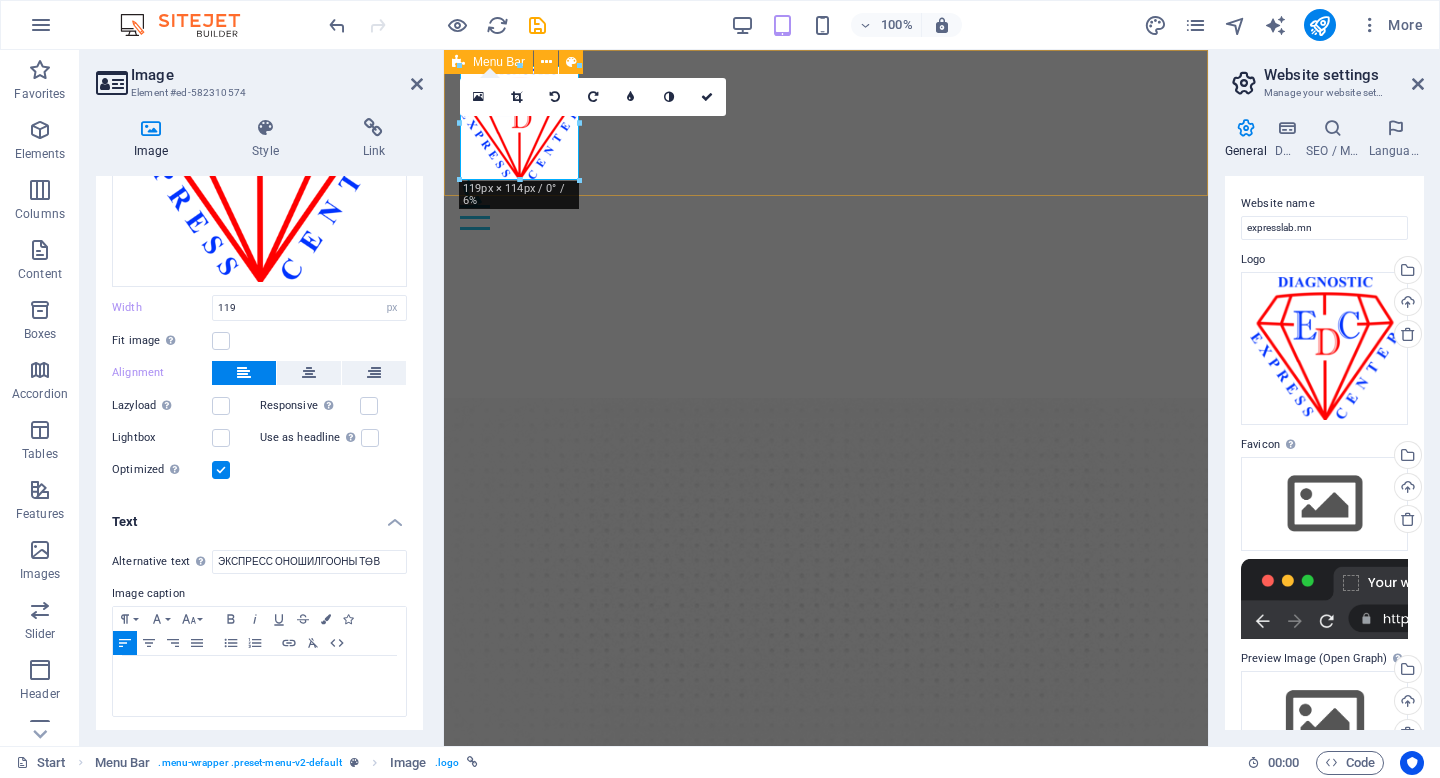 click on "Нүүр хуудас Бидний тухай Үйлчилгээ Цаг захиалах Холбоо барих" at bounding box center (826, 148) 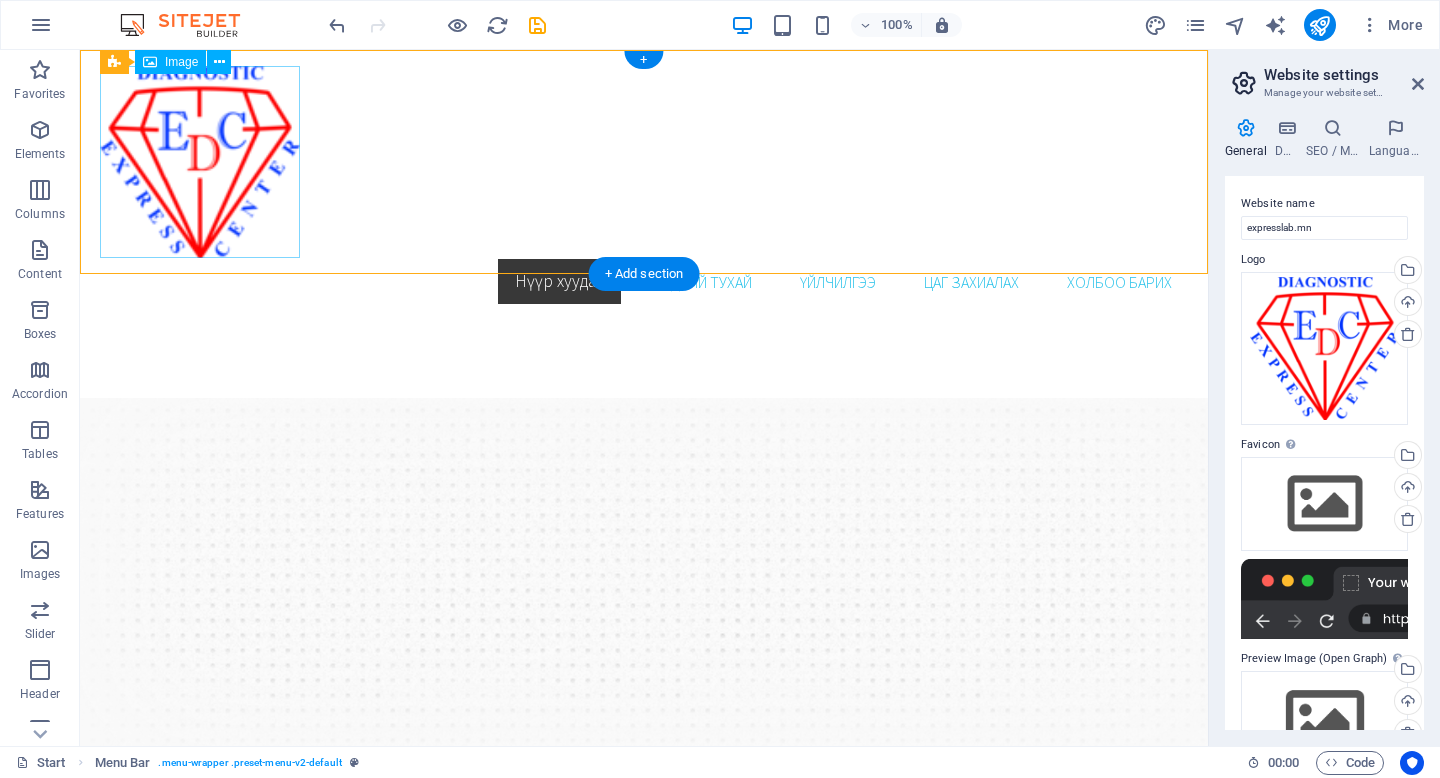 click at bounding box center [644, 162] 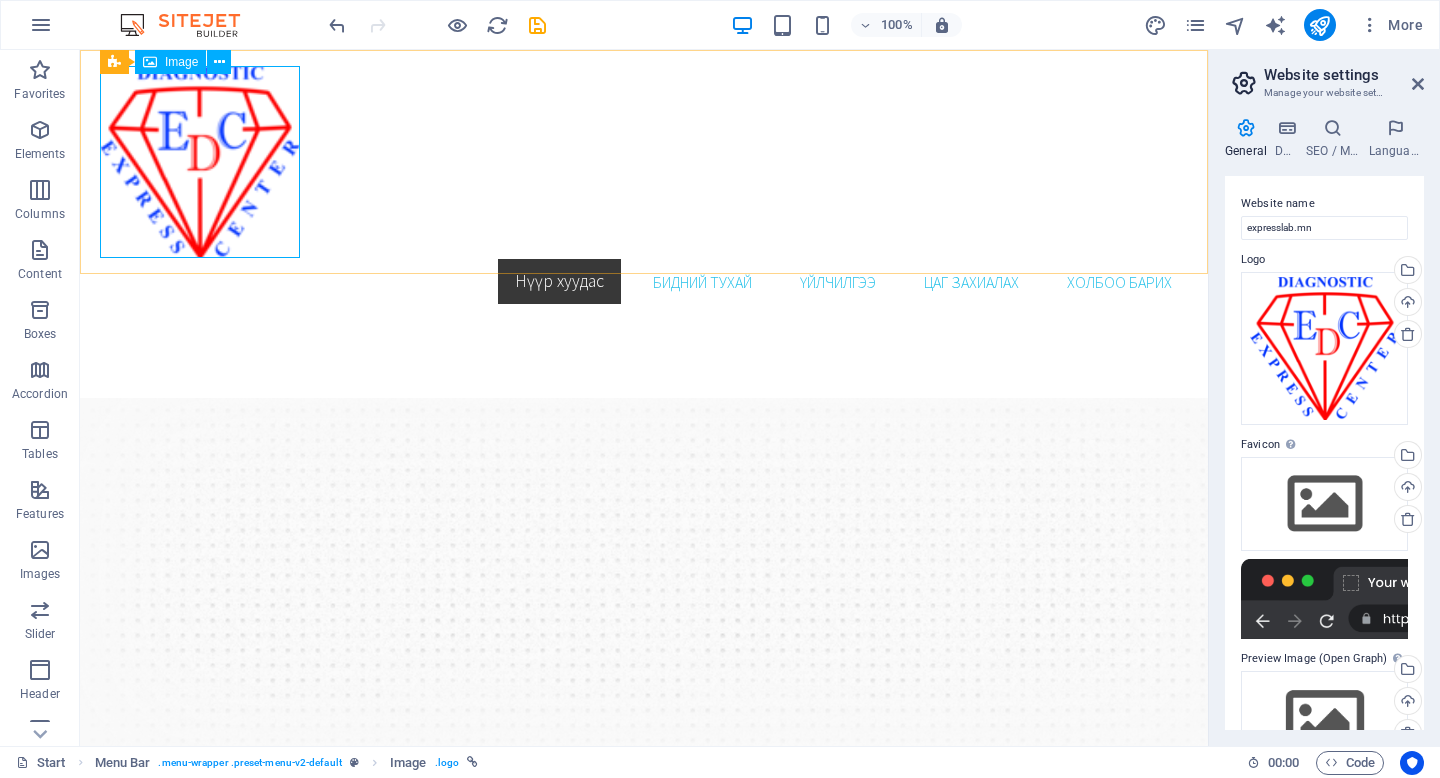 click on "Image" at bounding box center [170, 62] 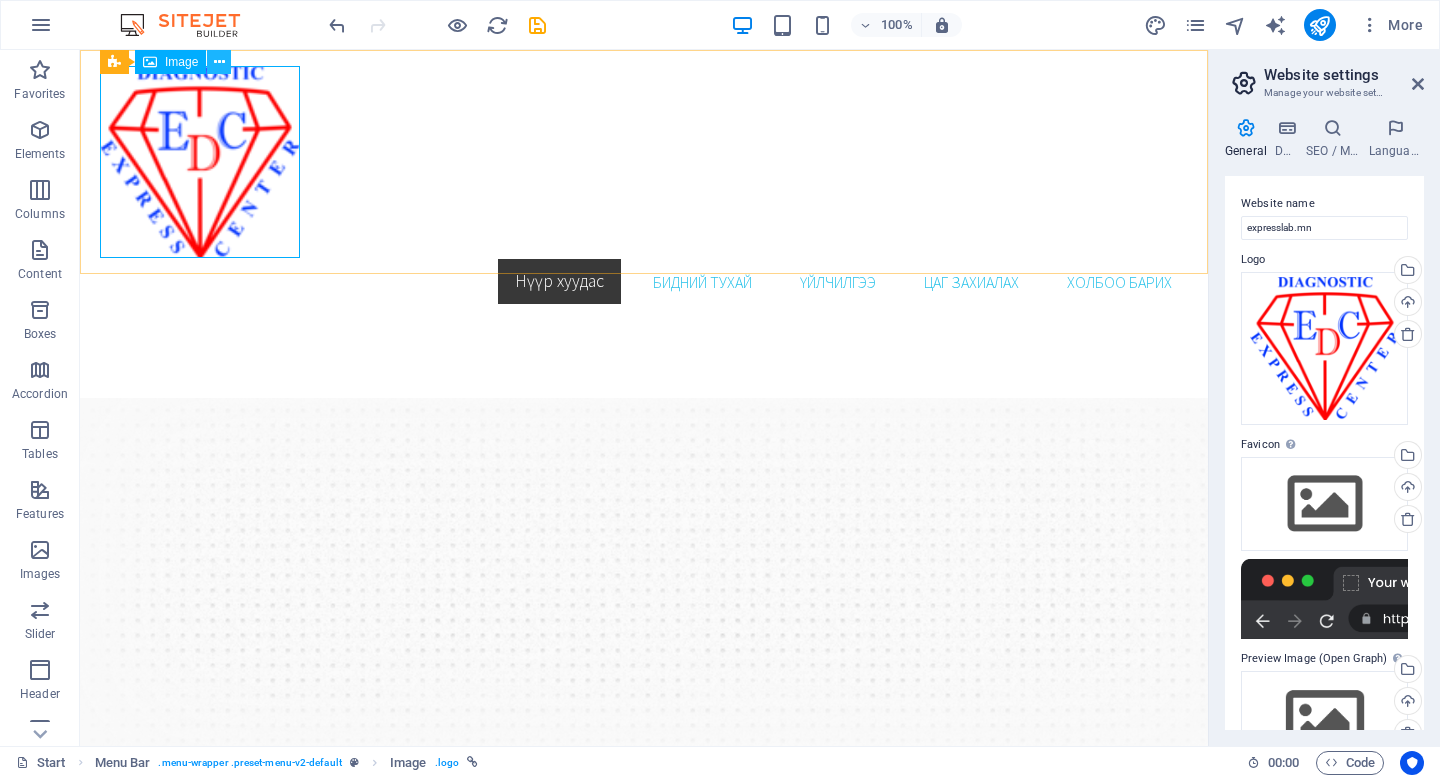 click at bounding box center [219, 62] 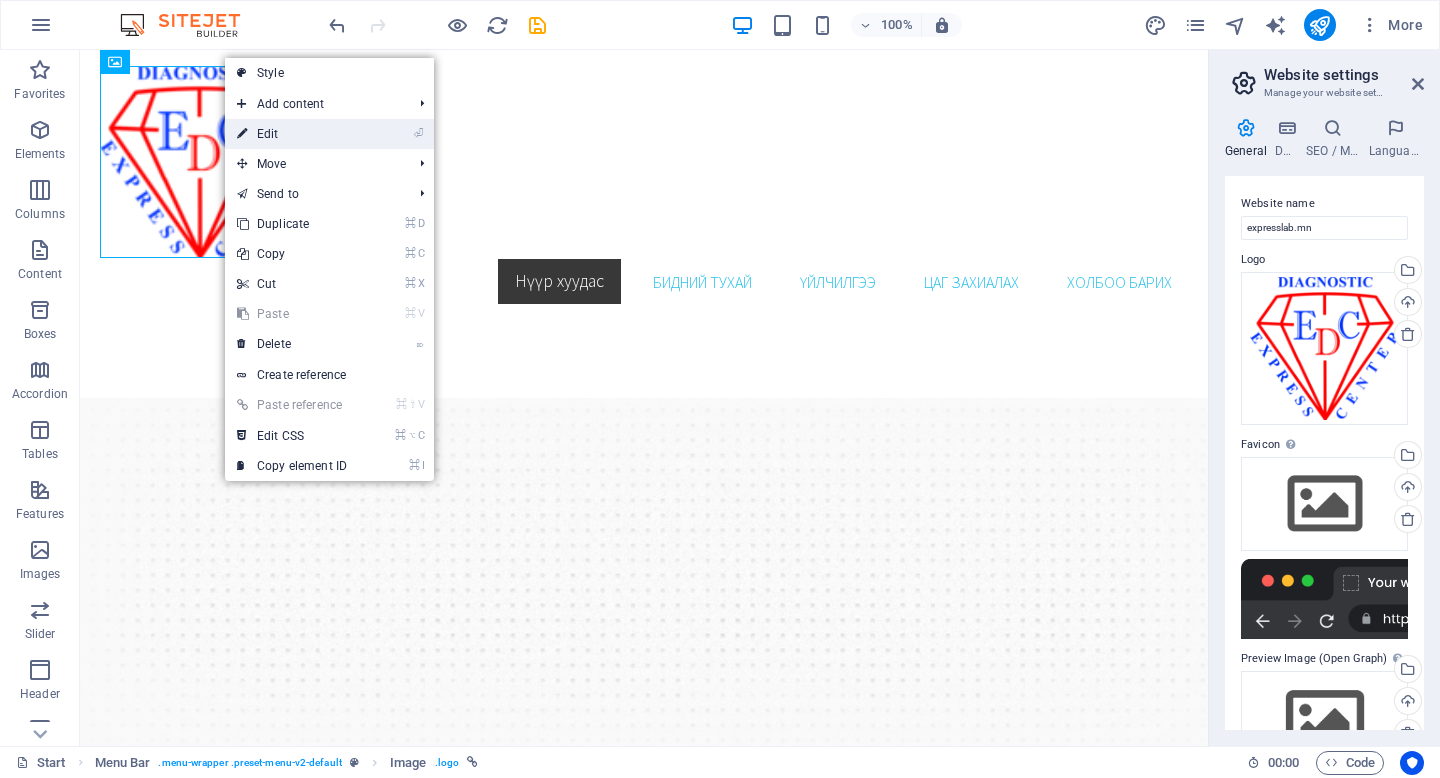 click on "⏎  Edit" at bounding box center [292, 134] 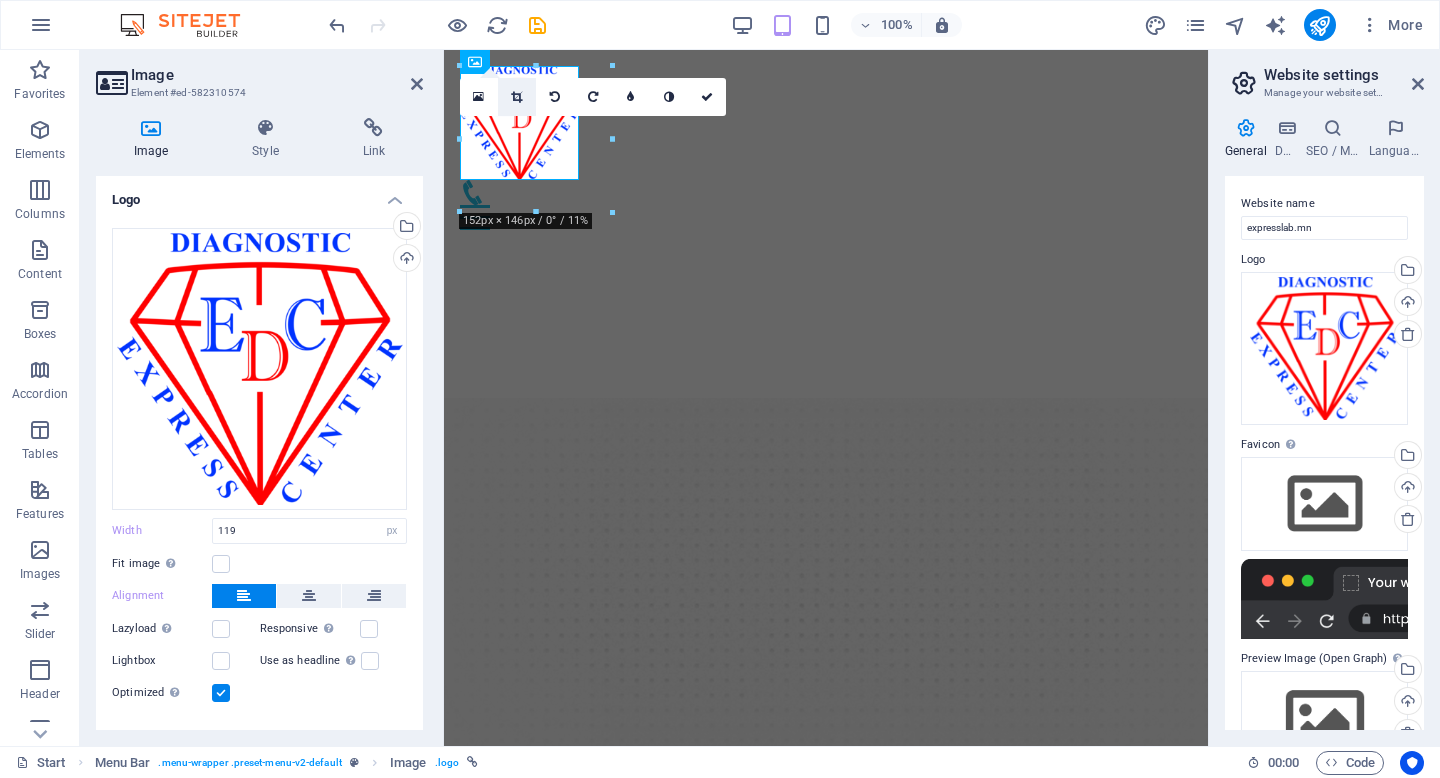 click at bounding box center [516, 97] 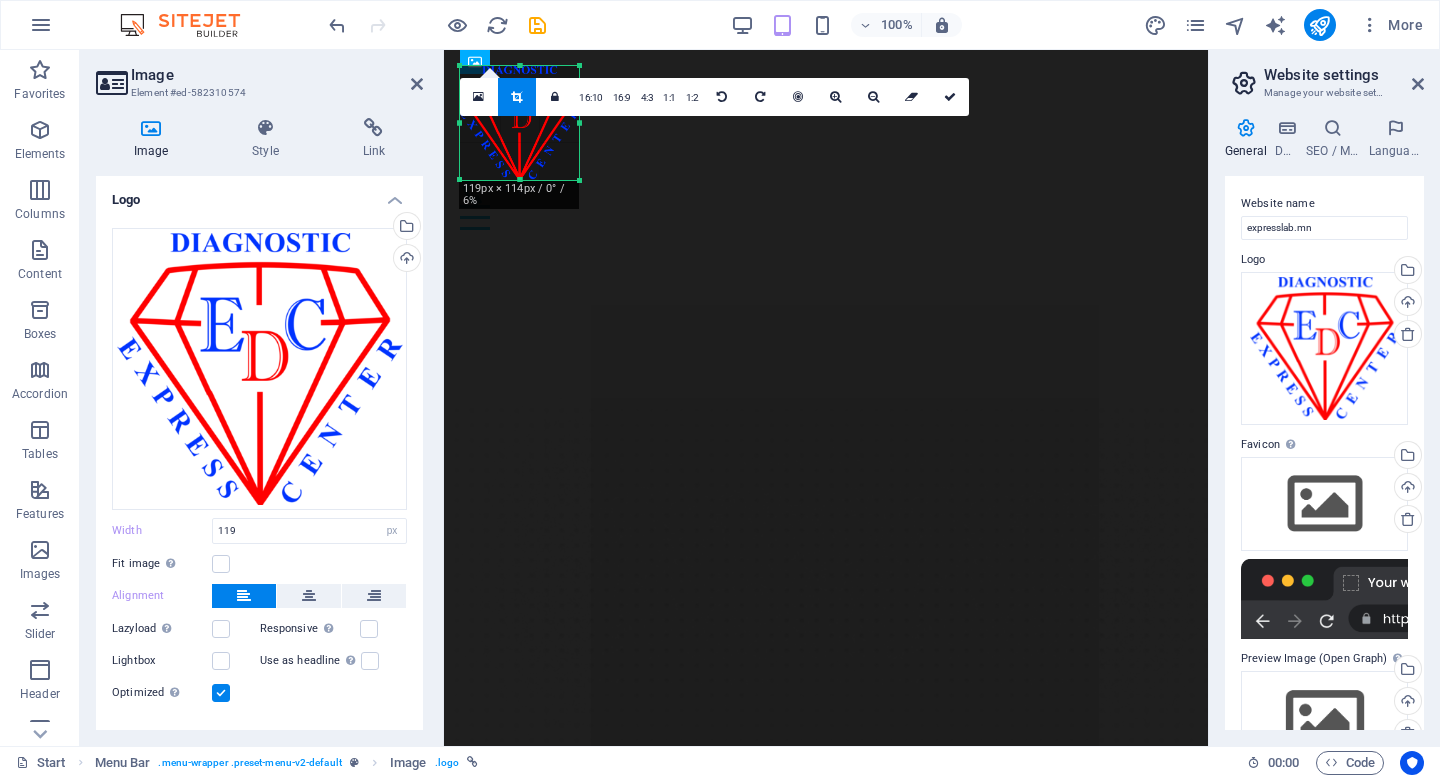 click at bounding box center (516, 97) 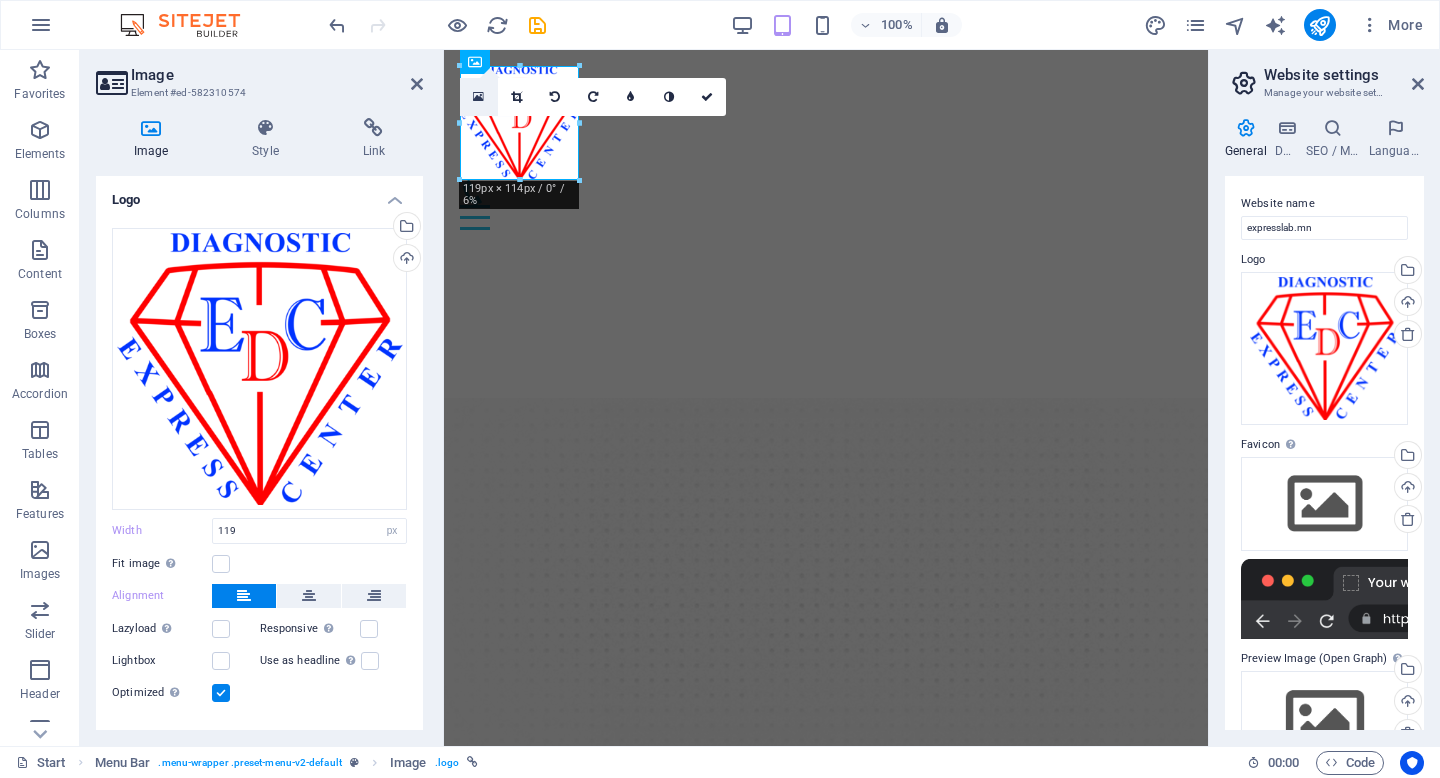 click at bounding box center [478, 97] 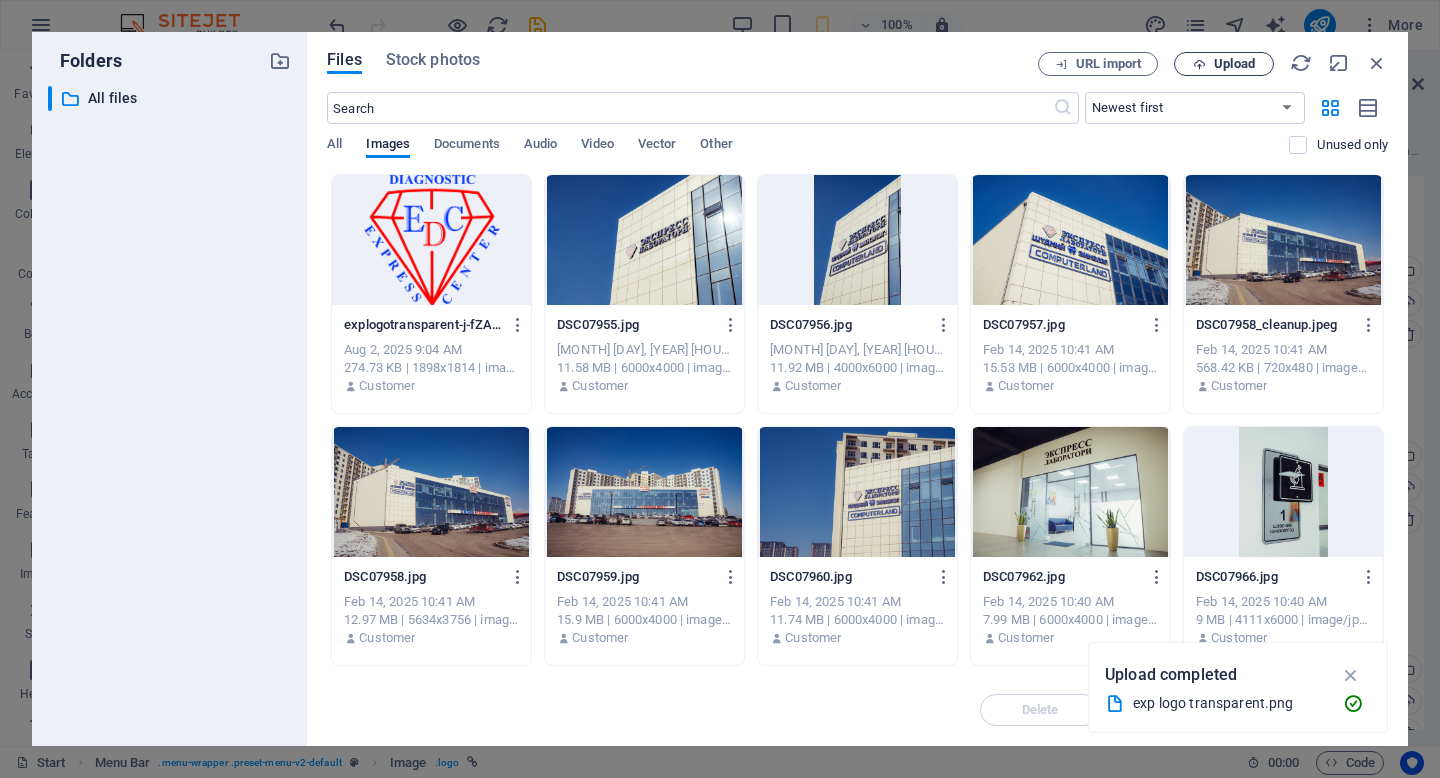 click on "Upload" at bounding box center [1234, 64] 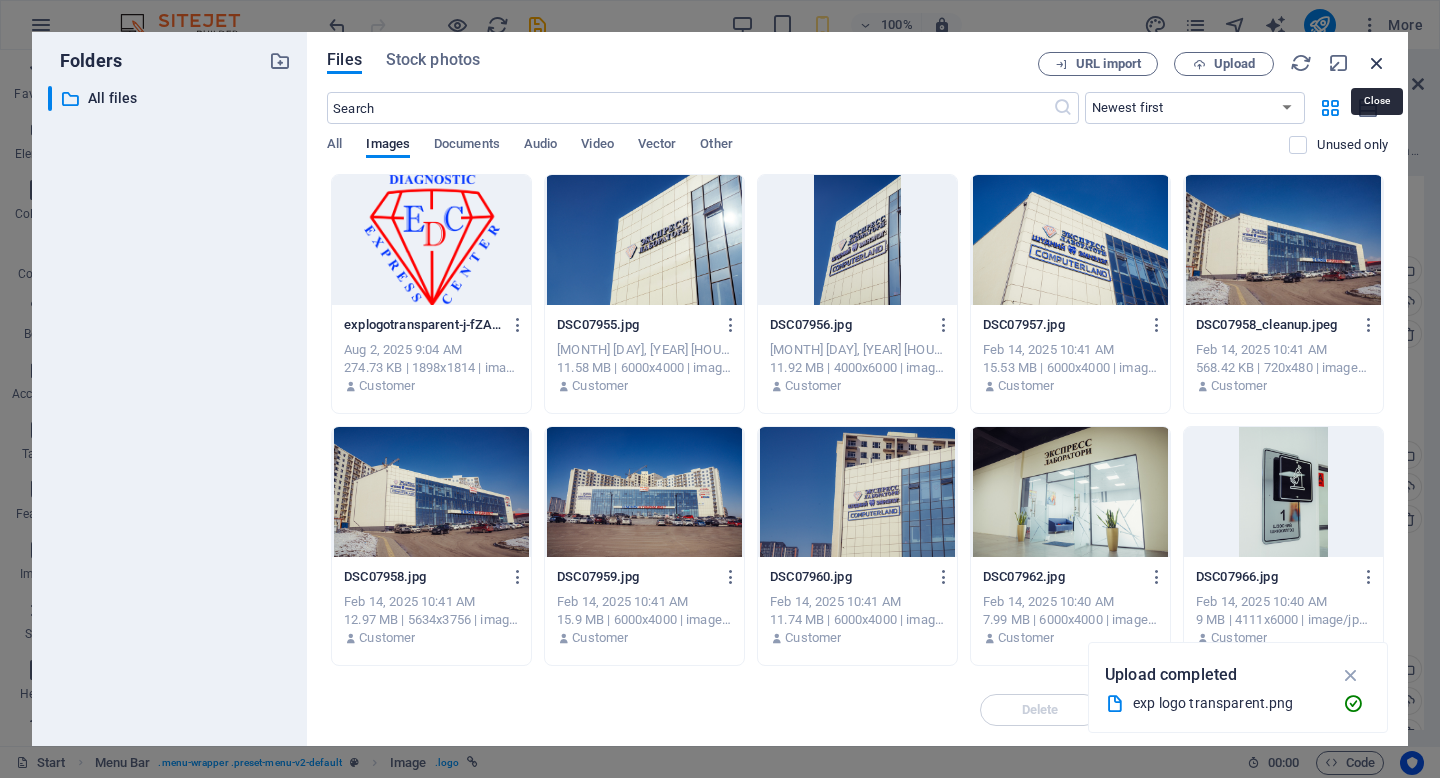 click at bounding box center [1377, 63] 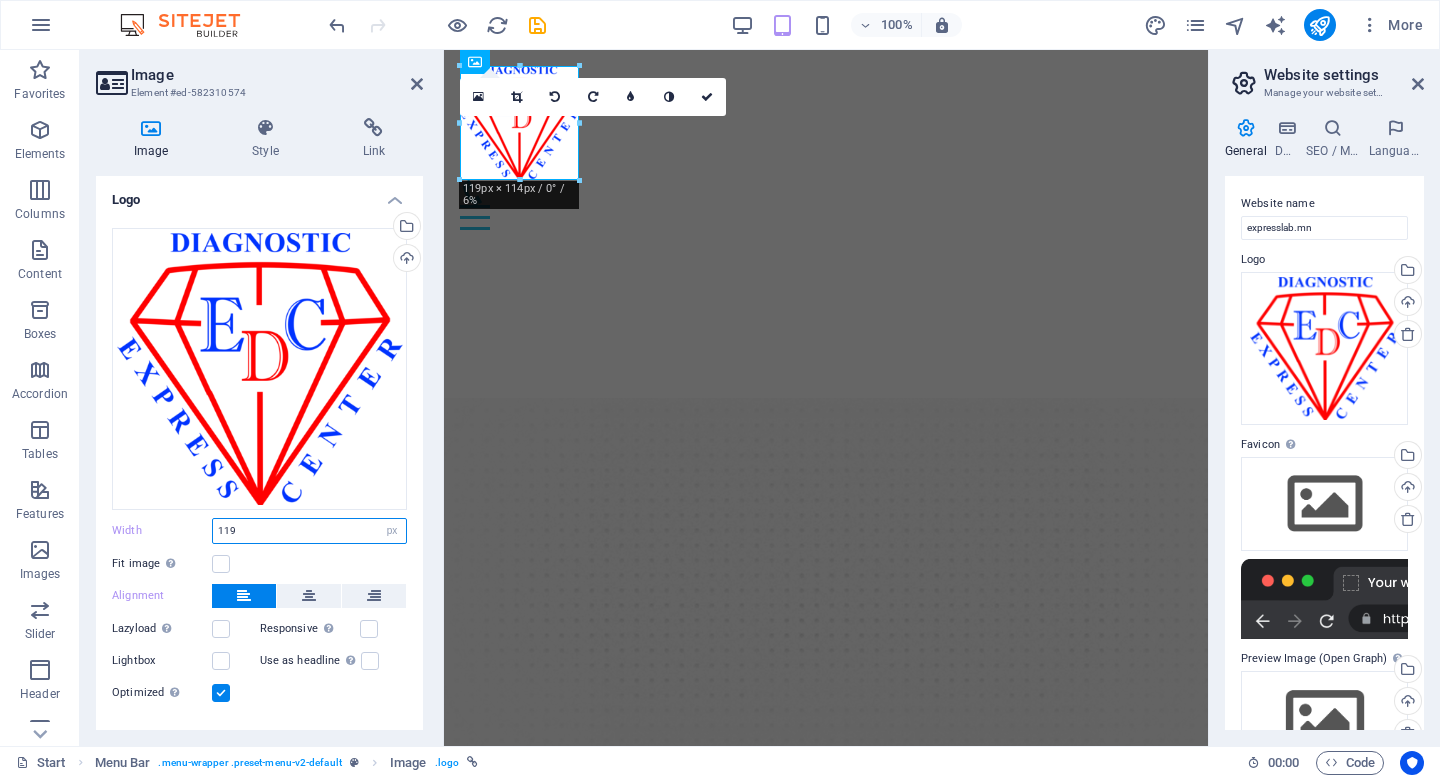 click on "119" at bounding box center [309, 531] 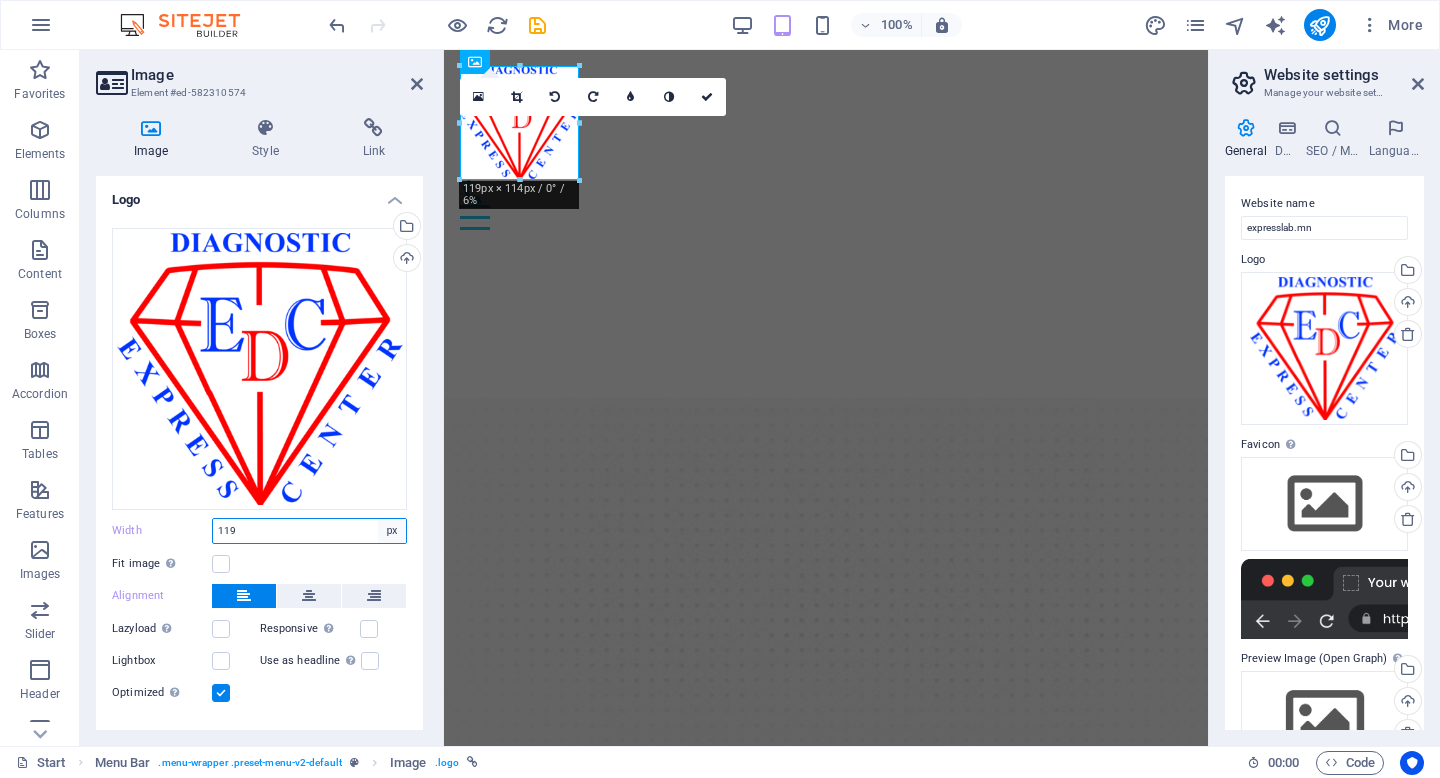 click on "Default auto px rem % em vh vw" at bounding box center (392, 531) 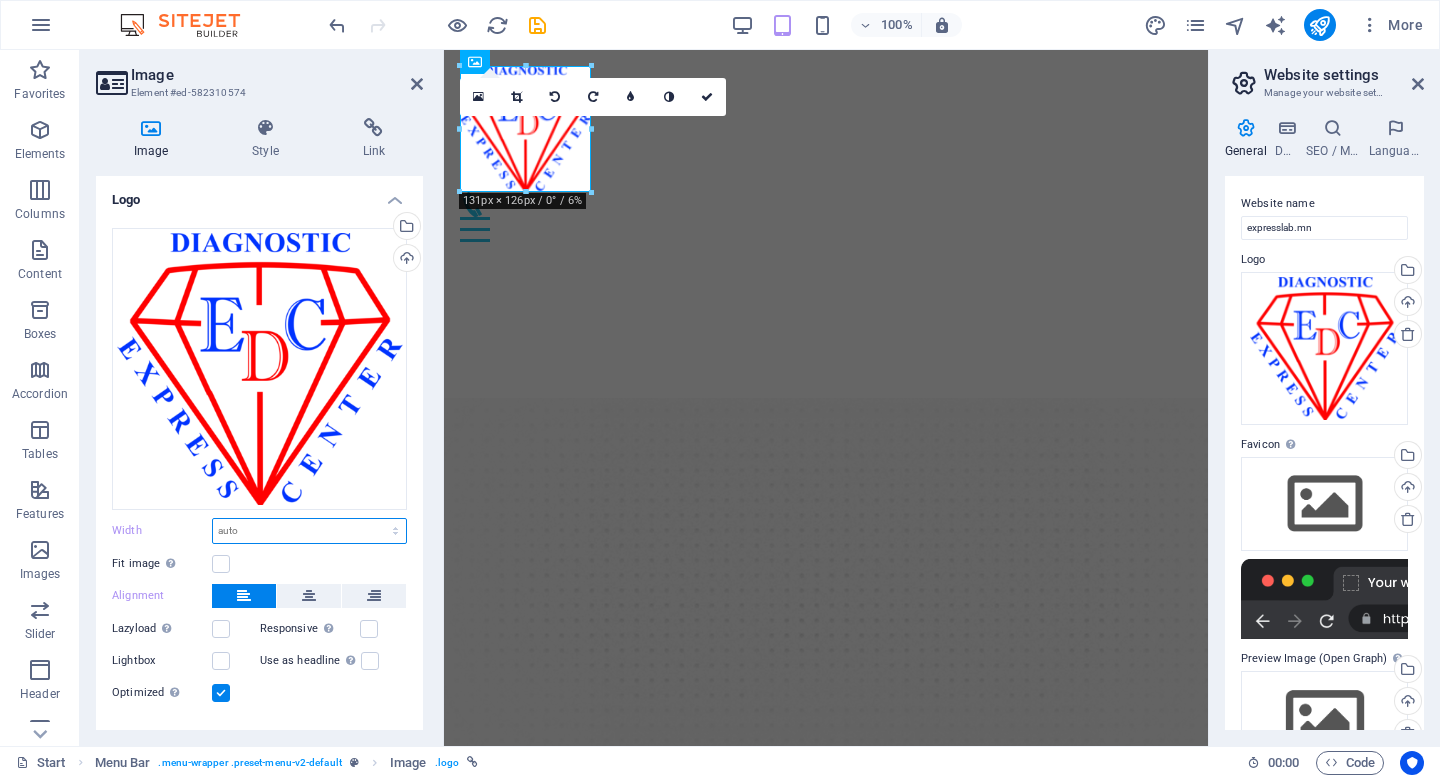 click on "Default auto px rem % em vh vw" at bounding box center [309, 531] 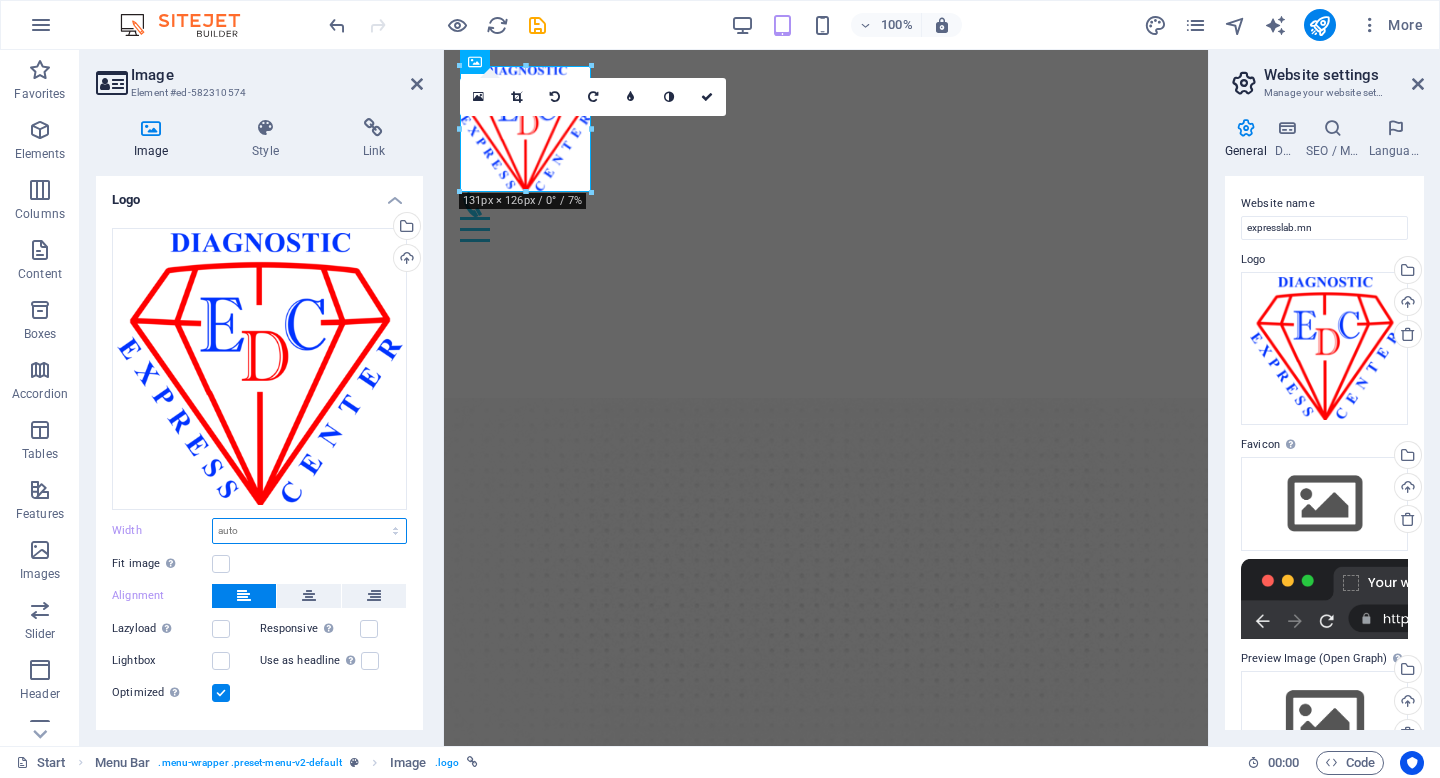 click on "Default auto px rem % em vh vw" at bounding box center (309, 531) 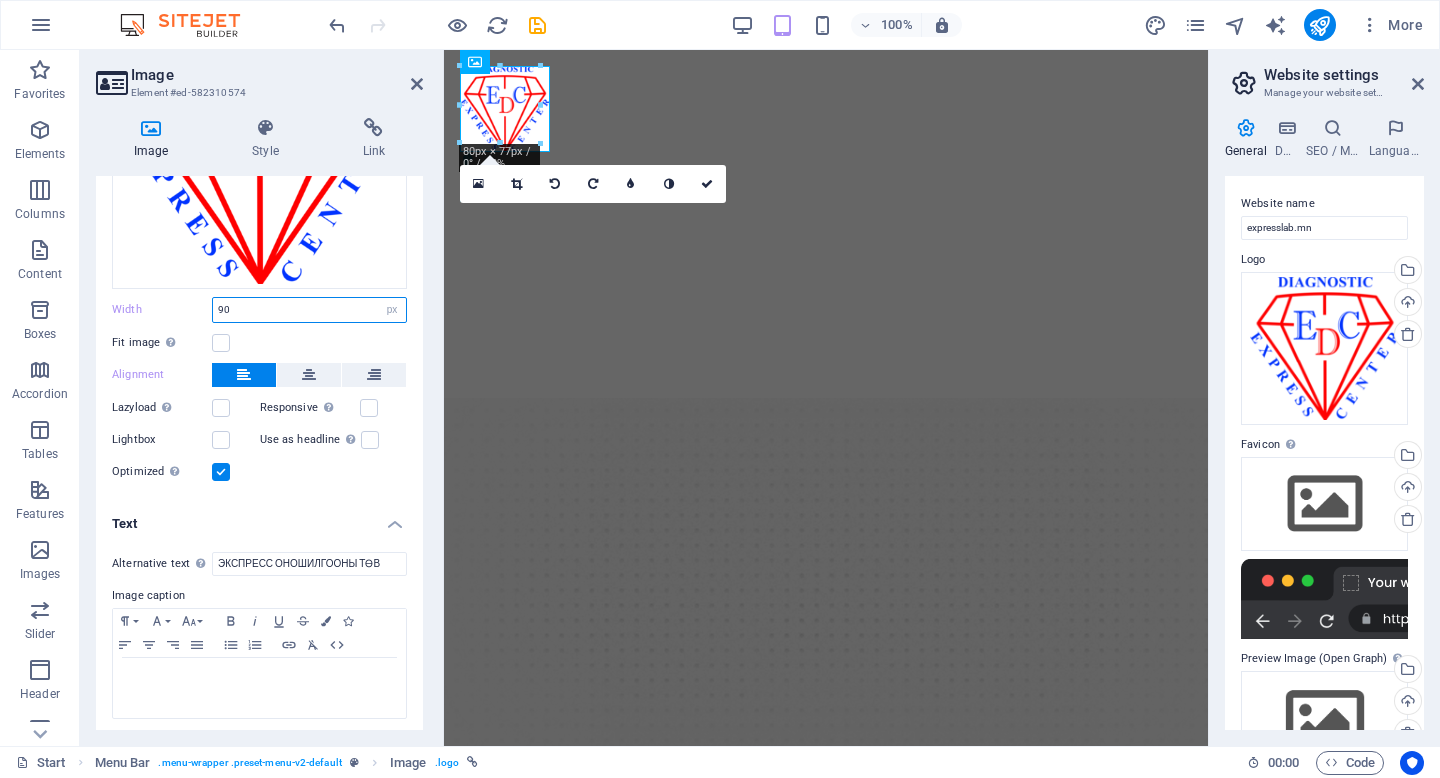 scroll, scrollTop: 223, scrollLeft: 0, axis: vertical 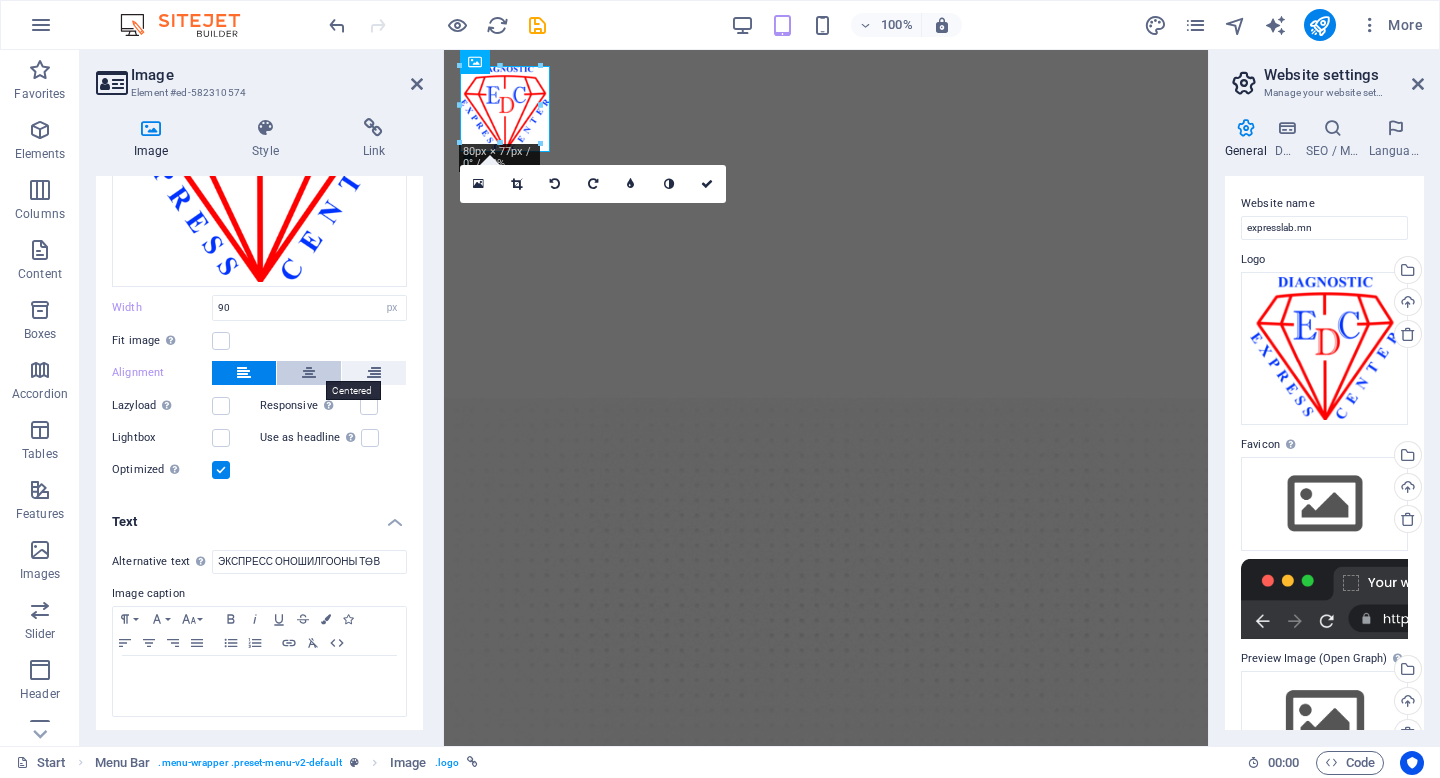click at bounding box center [309, 373] 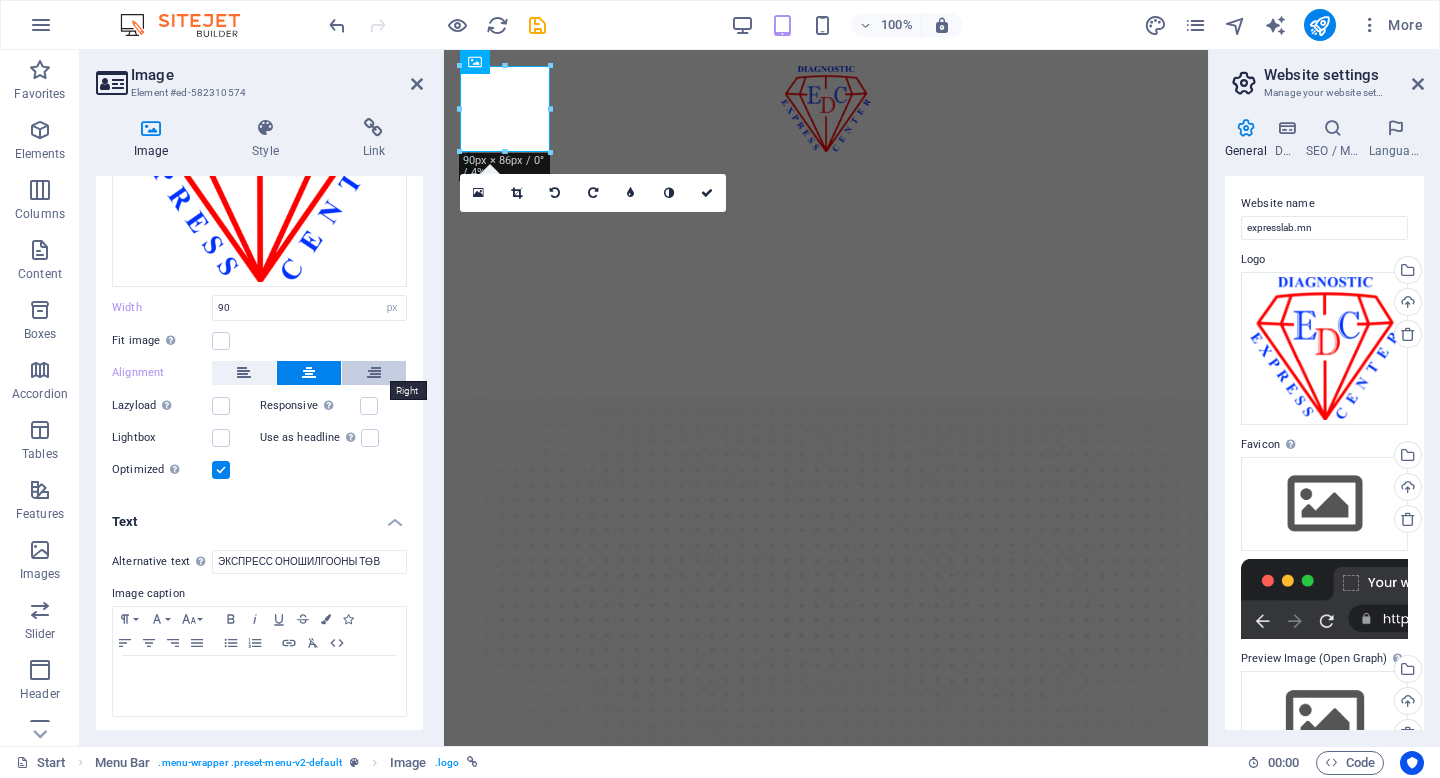 click at bounding box center (374, 373) 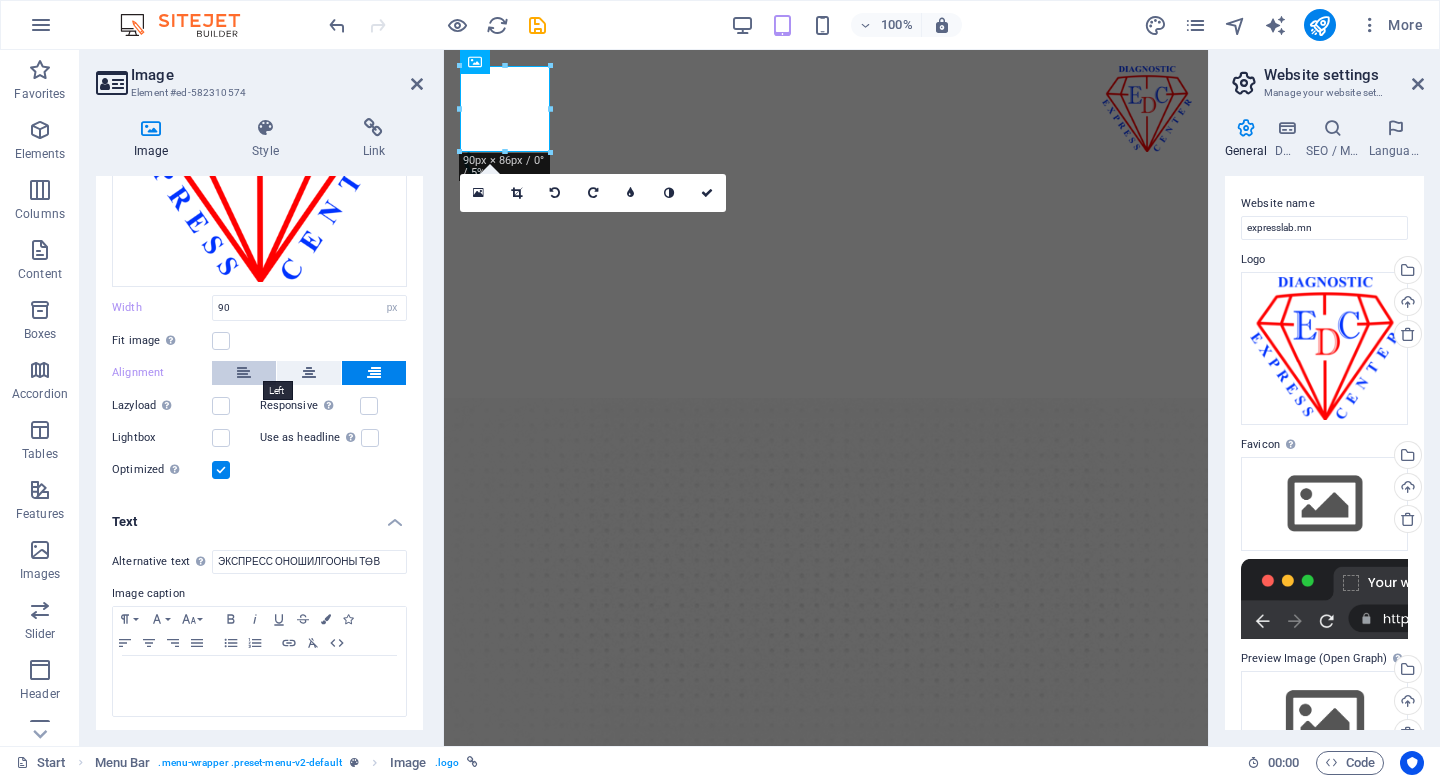 click at bounding box center (244, 373) 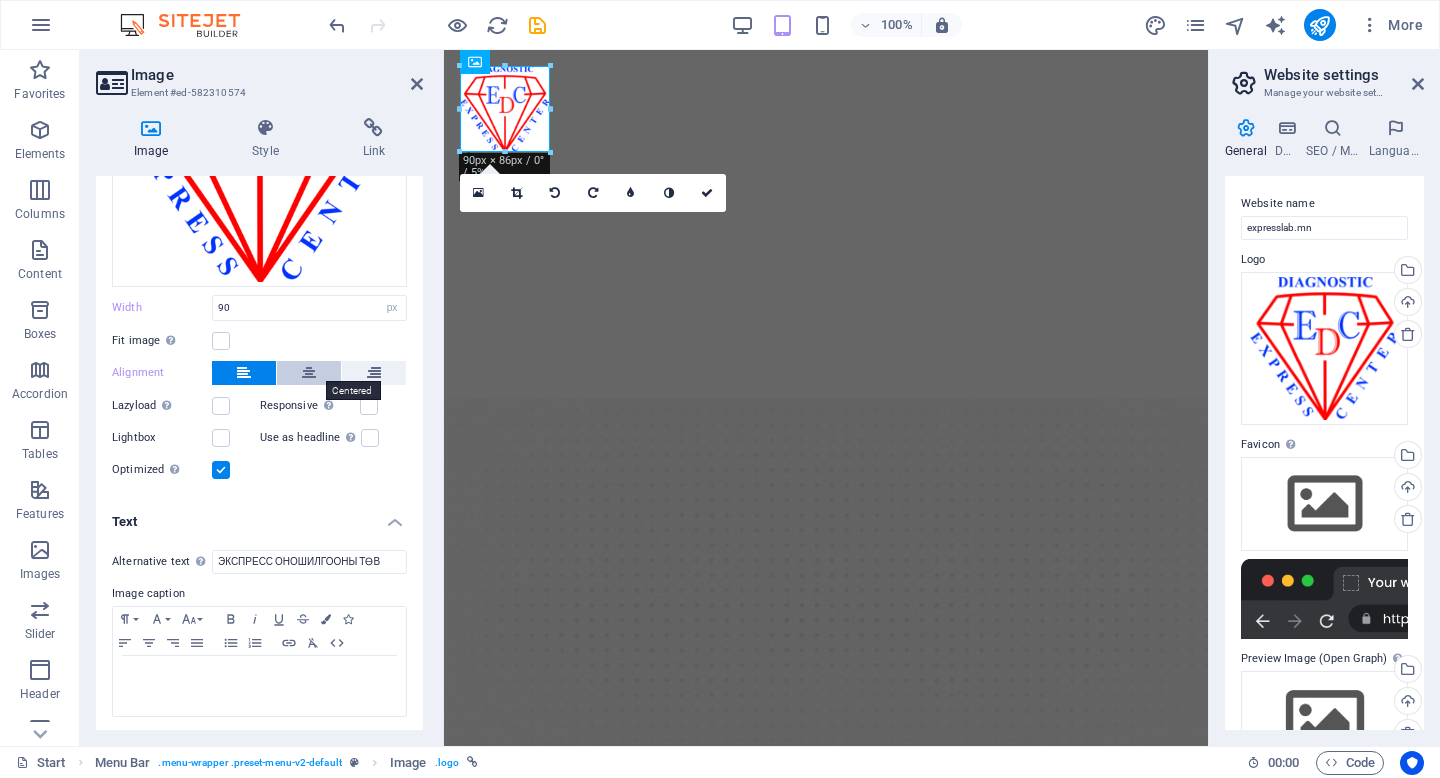 click at bounding box center [309, 373] 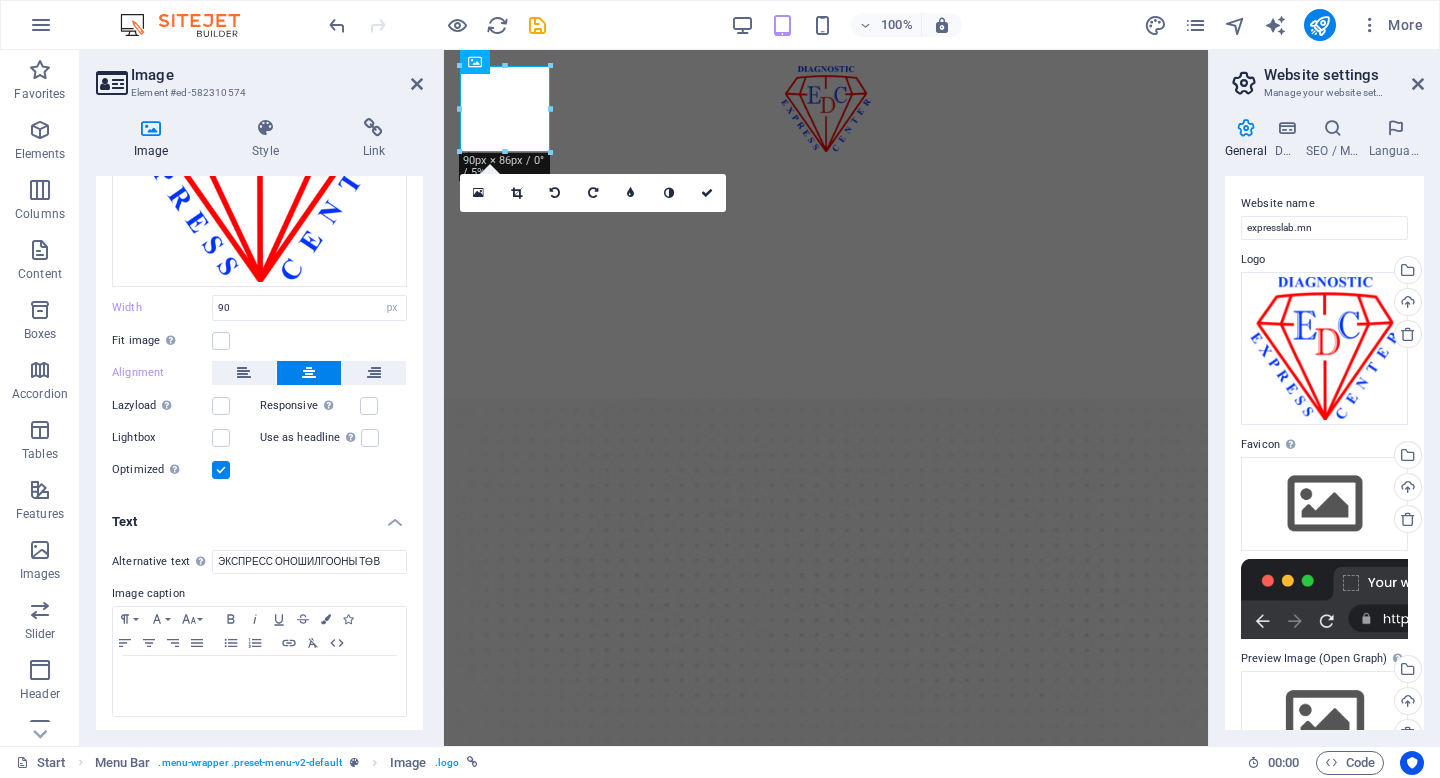click at bounding box center (221, 470) 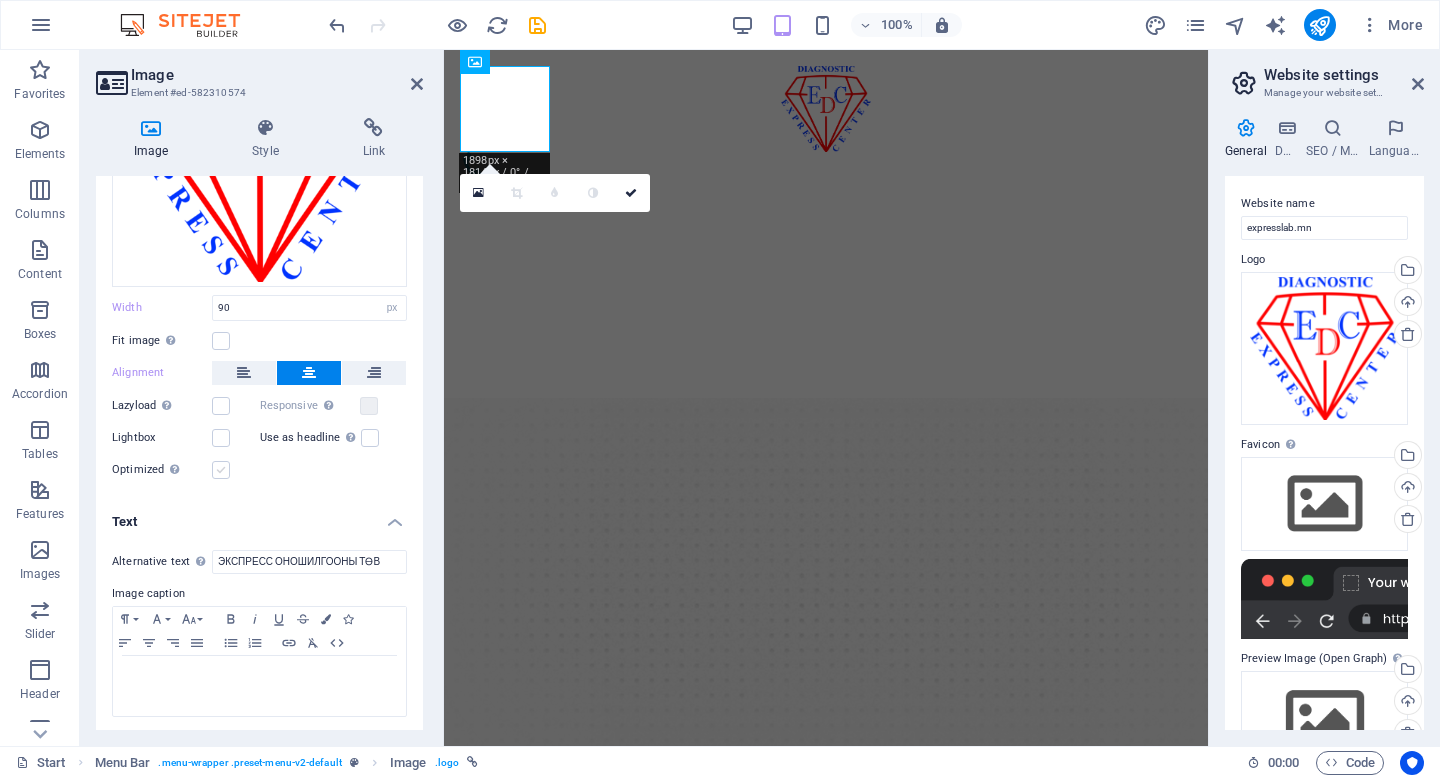 click at bounding box center [221, 470] 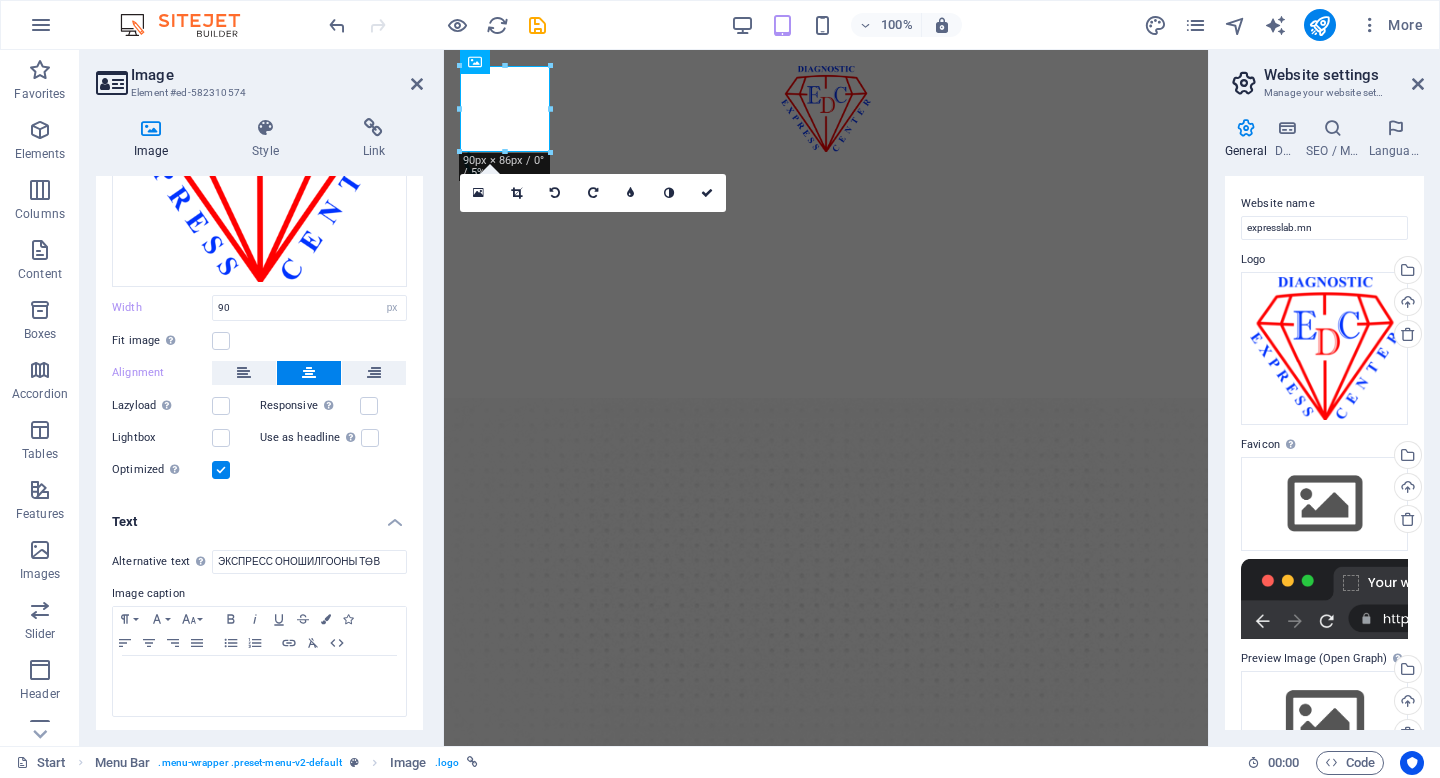 click at bounding box center [221, 470] 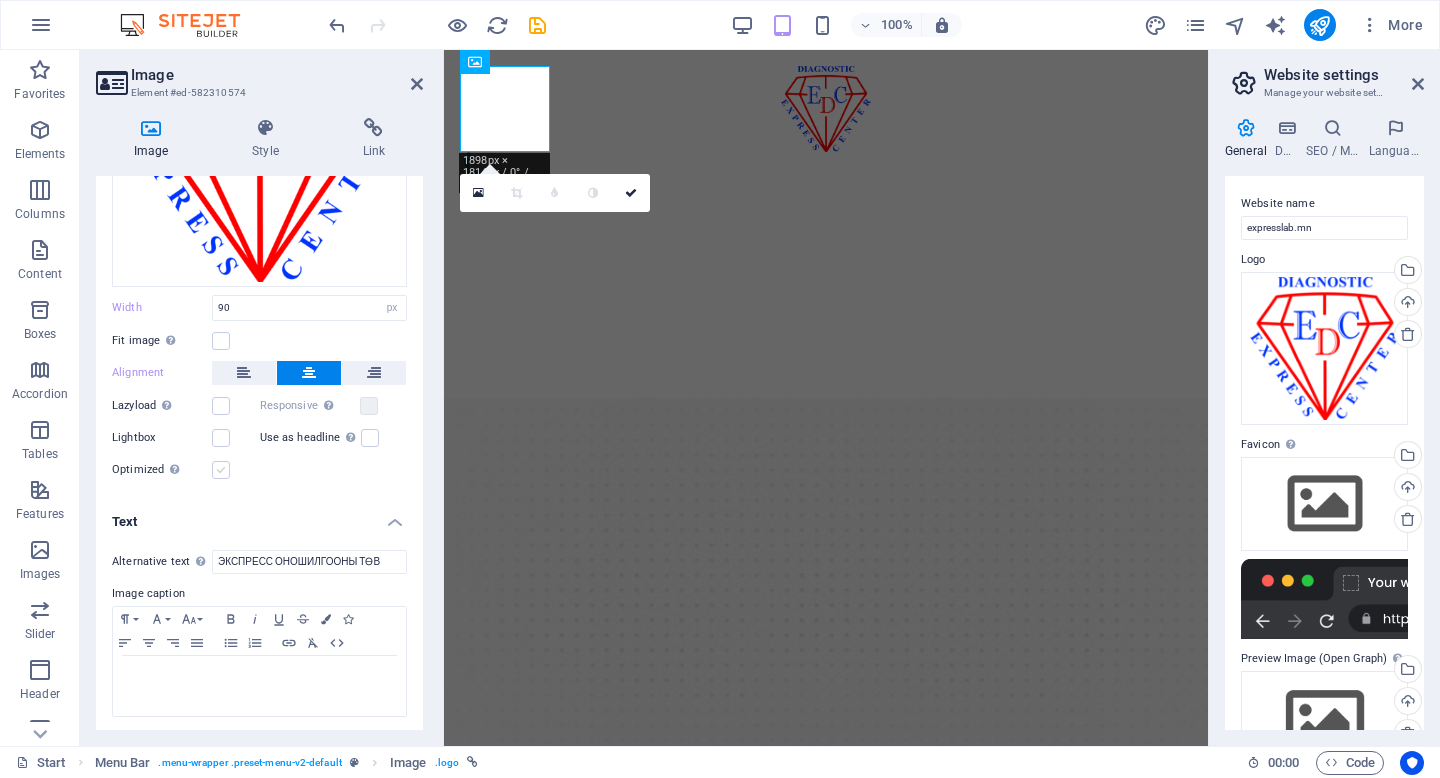 click at bounding box center [221, 470] 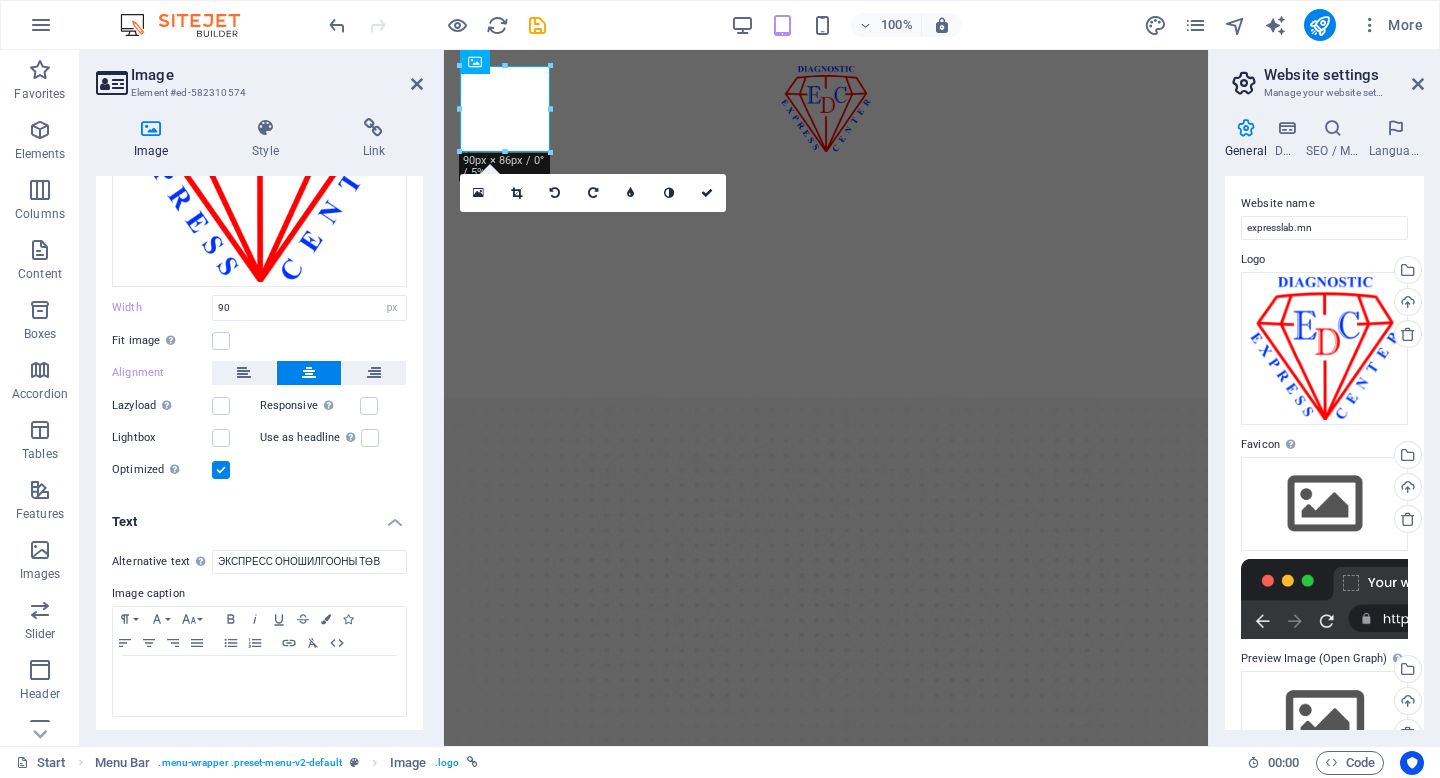 click at bounding box center (221, 470) 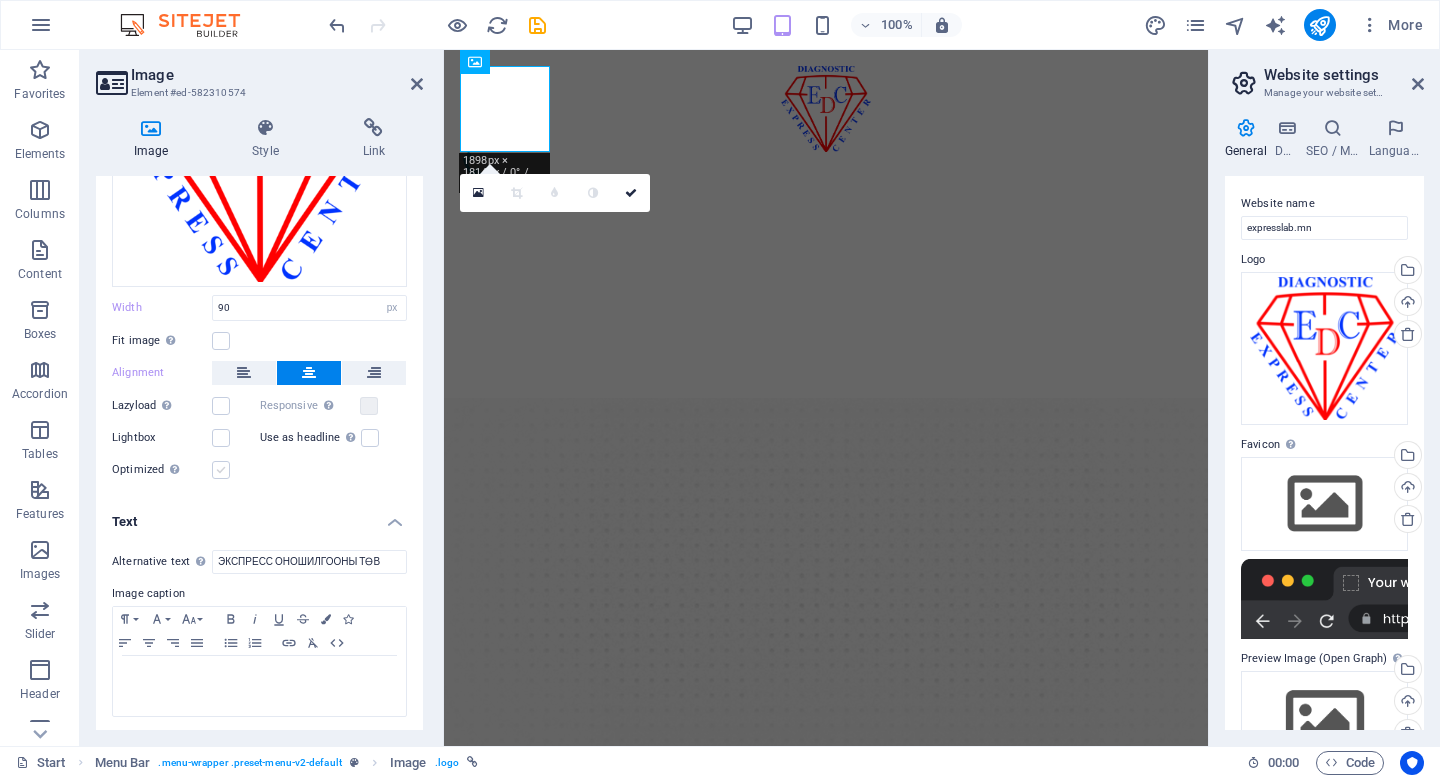click at bounding box center [221, 470] 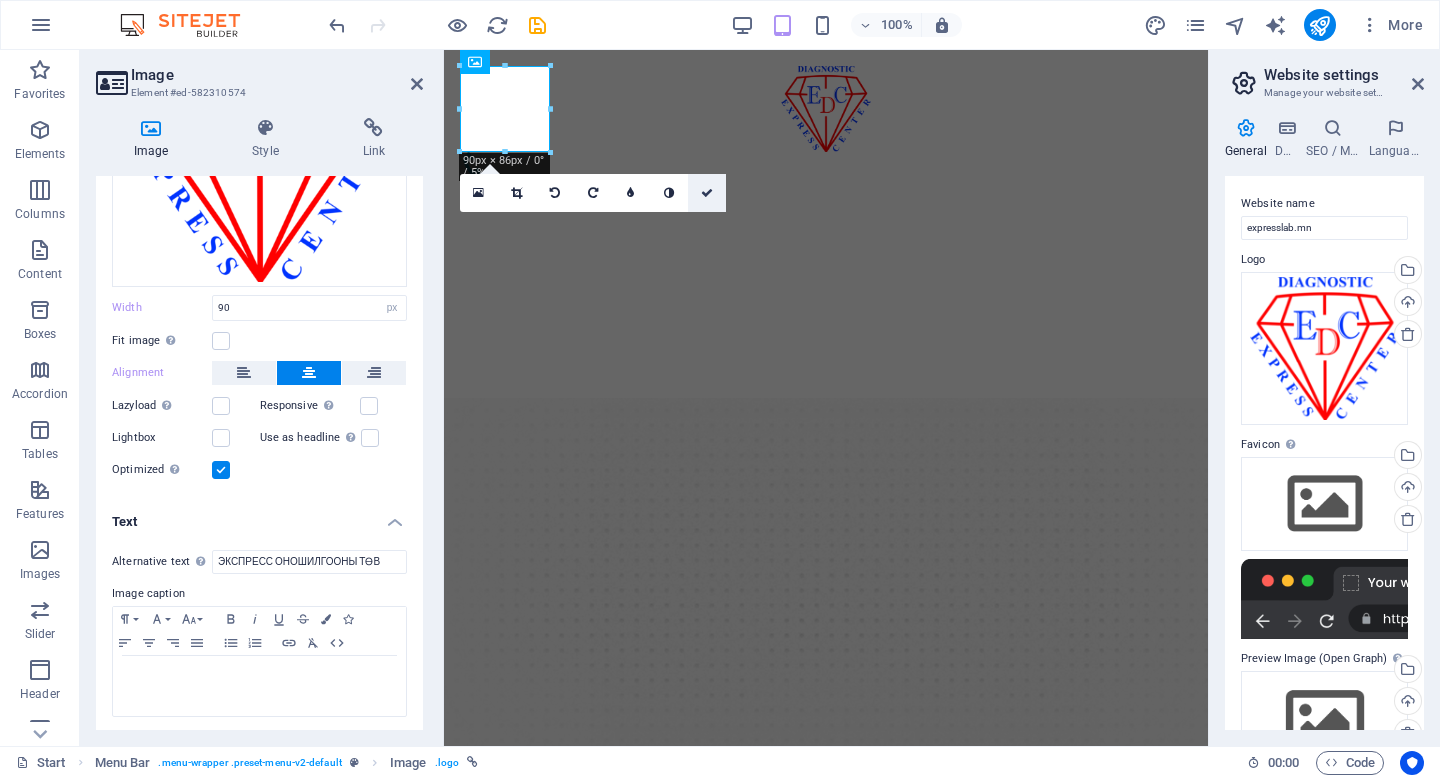 click at bounding box center (707, 193) 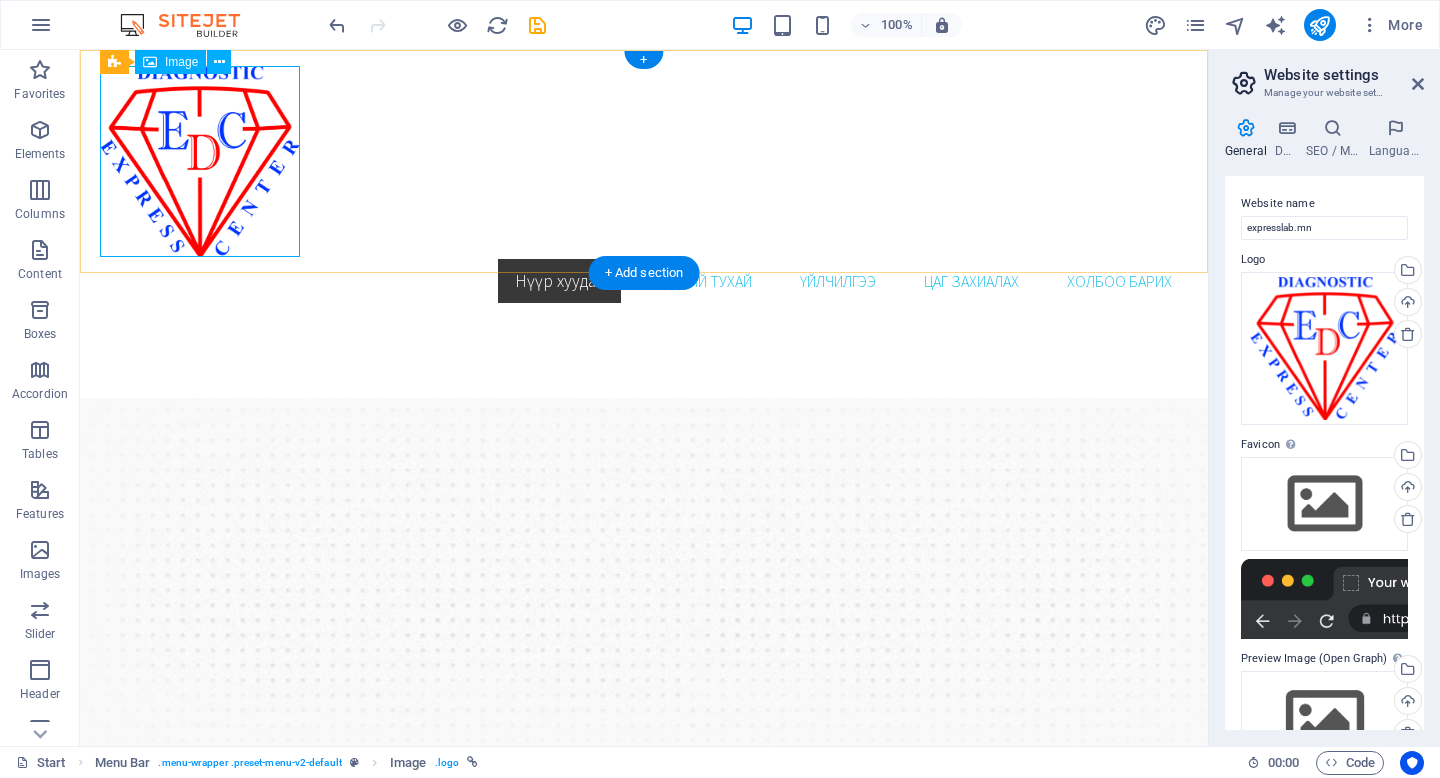 click at bounding box center [644, 161] 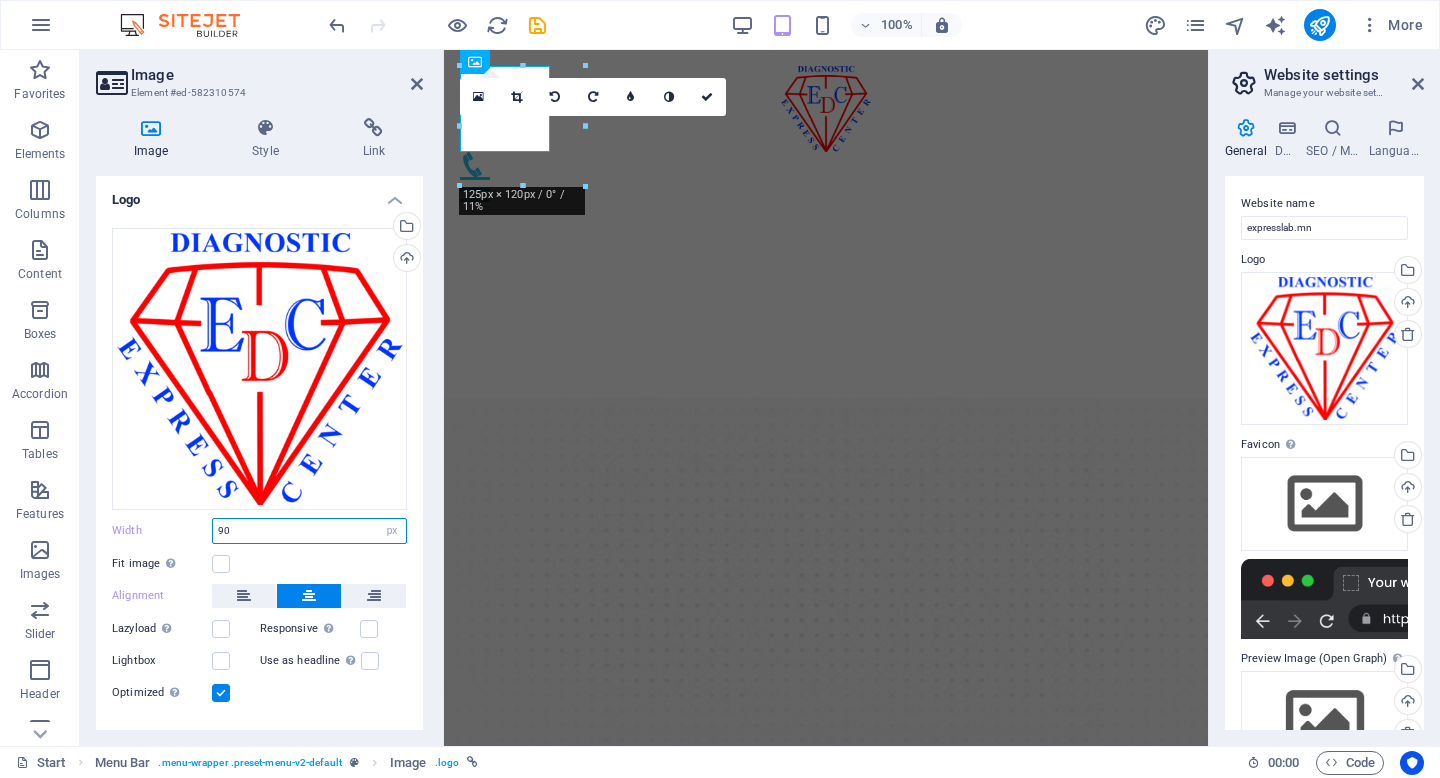 click on "90" at bounding box center [309, 531] 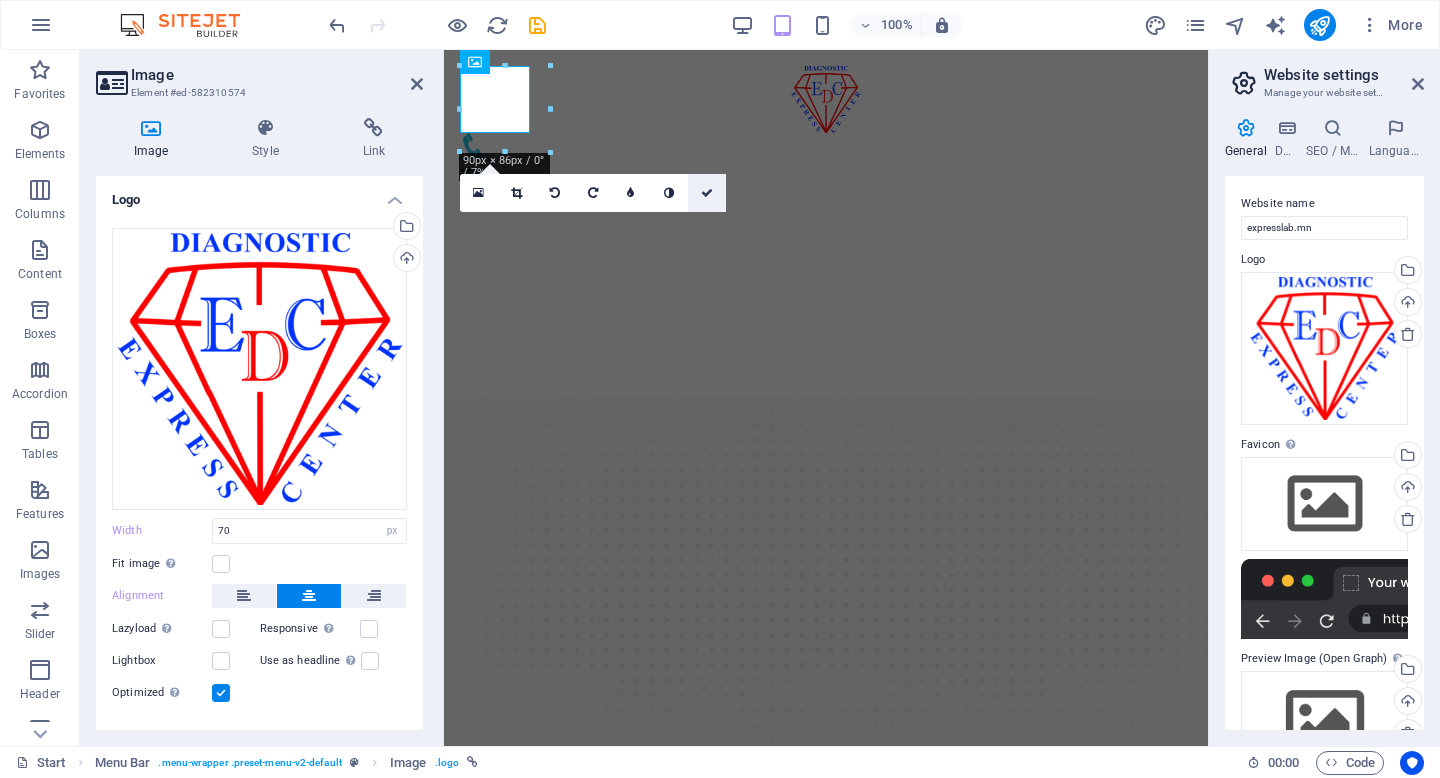 click at bounding box center [707, 193] 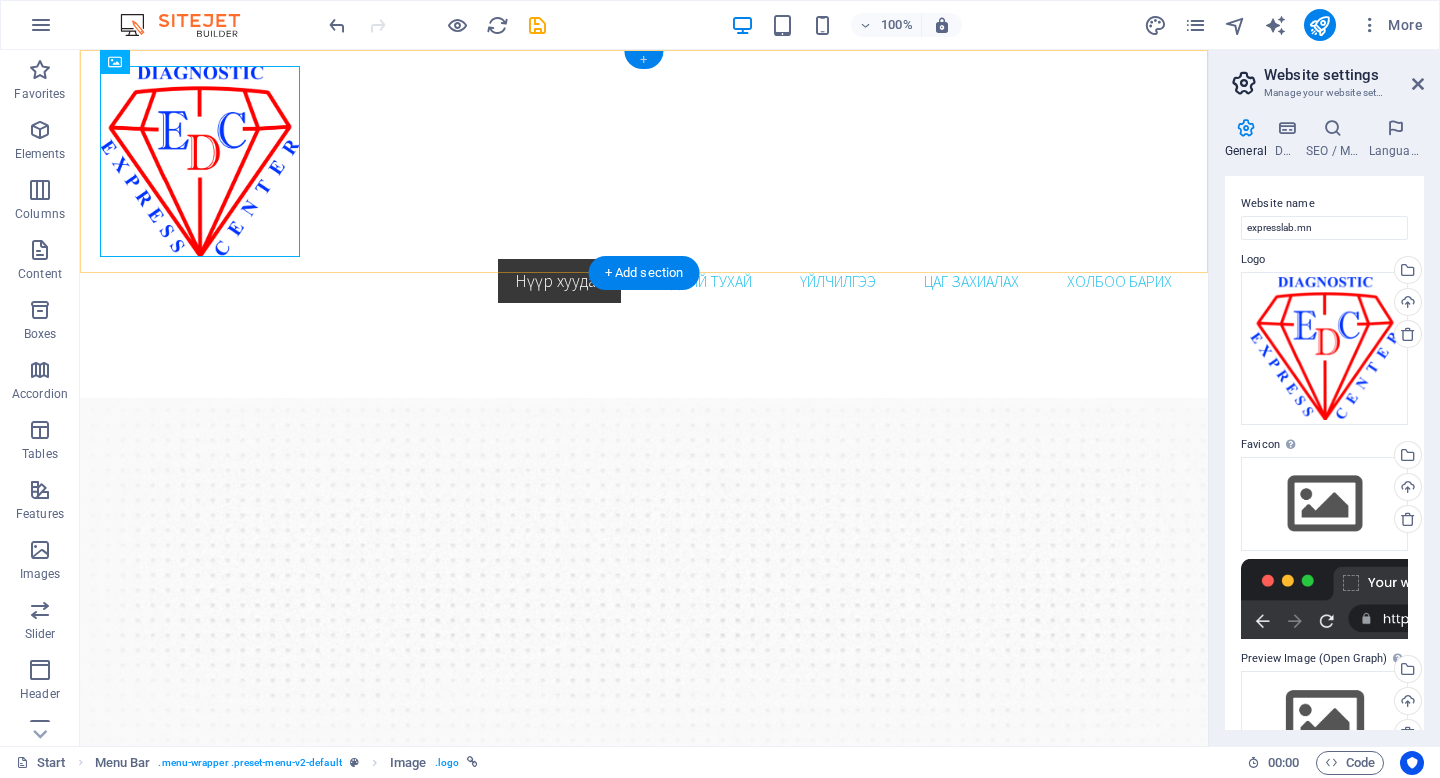 click on "+" at bounding box center (643, 60) 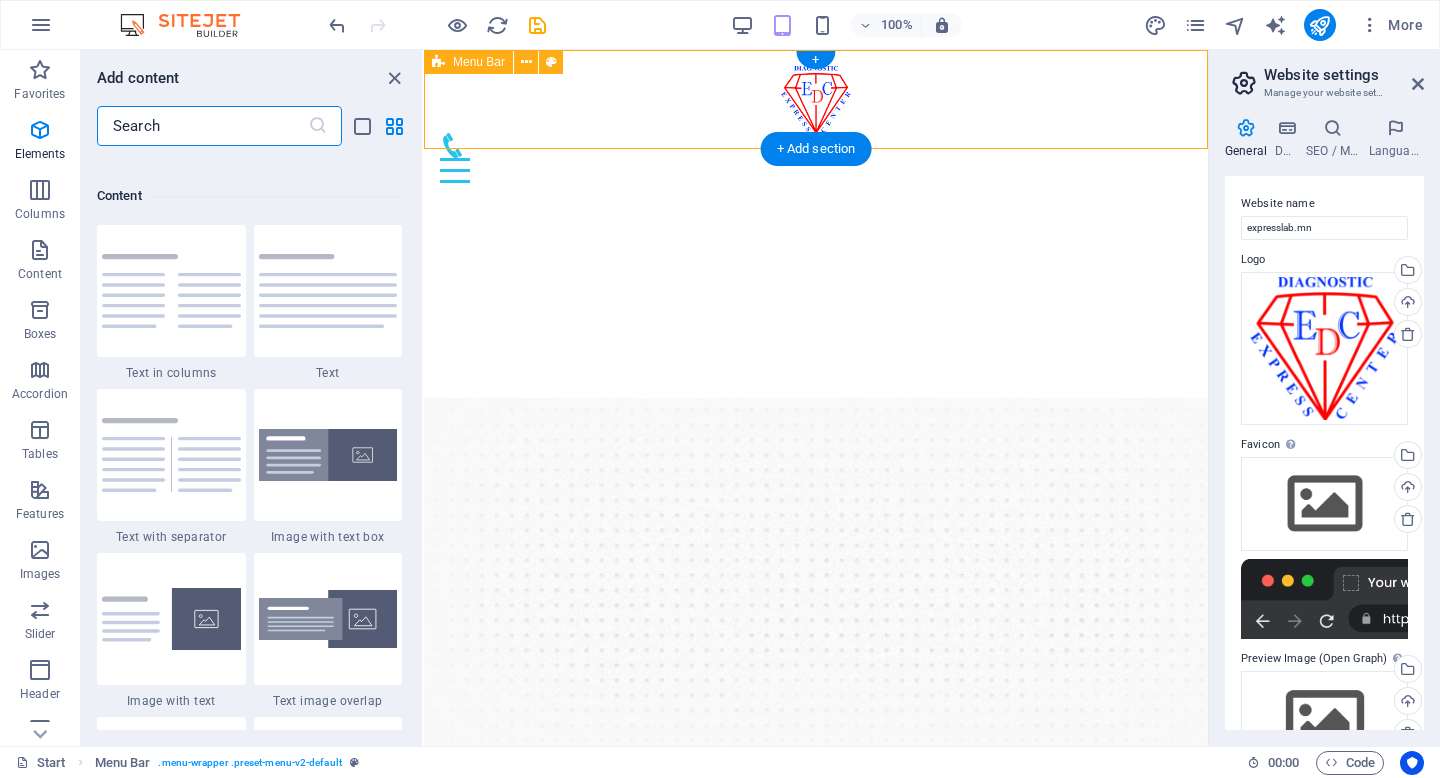 scroll, scrollTop: 3499, scrollLeft: 0, axis: vertical 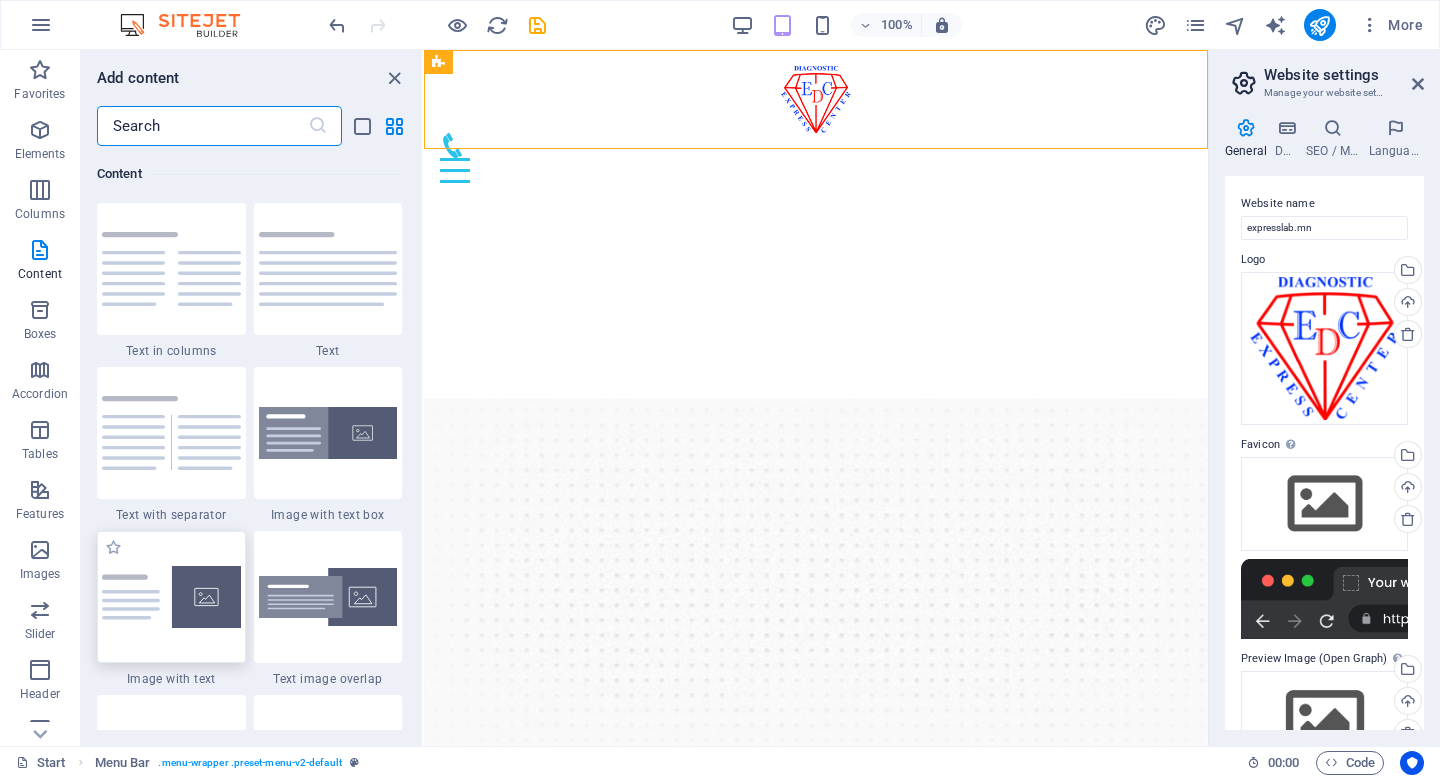 click at bounding box center [171, 597] 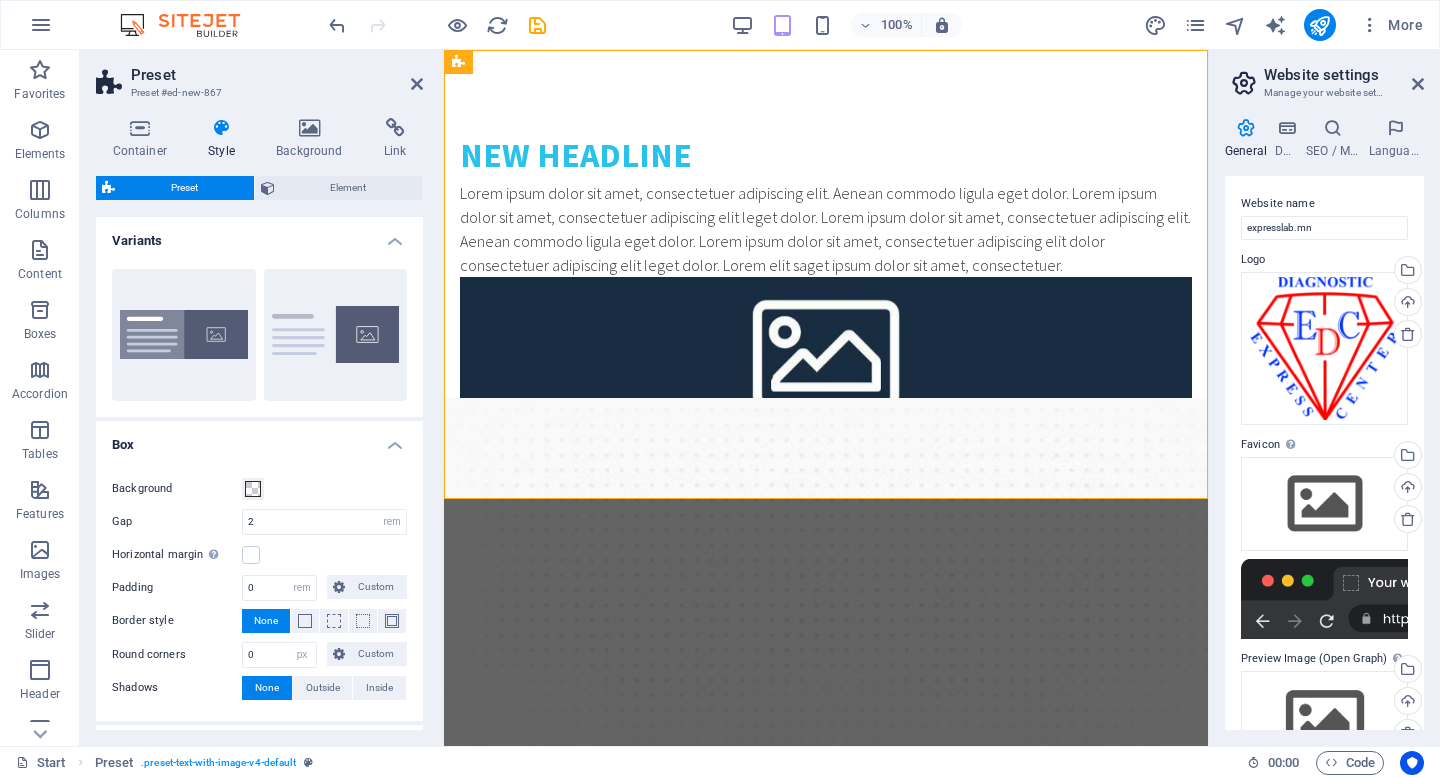 click on "Preset" at bounding box center [184, 188] 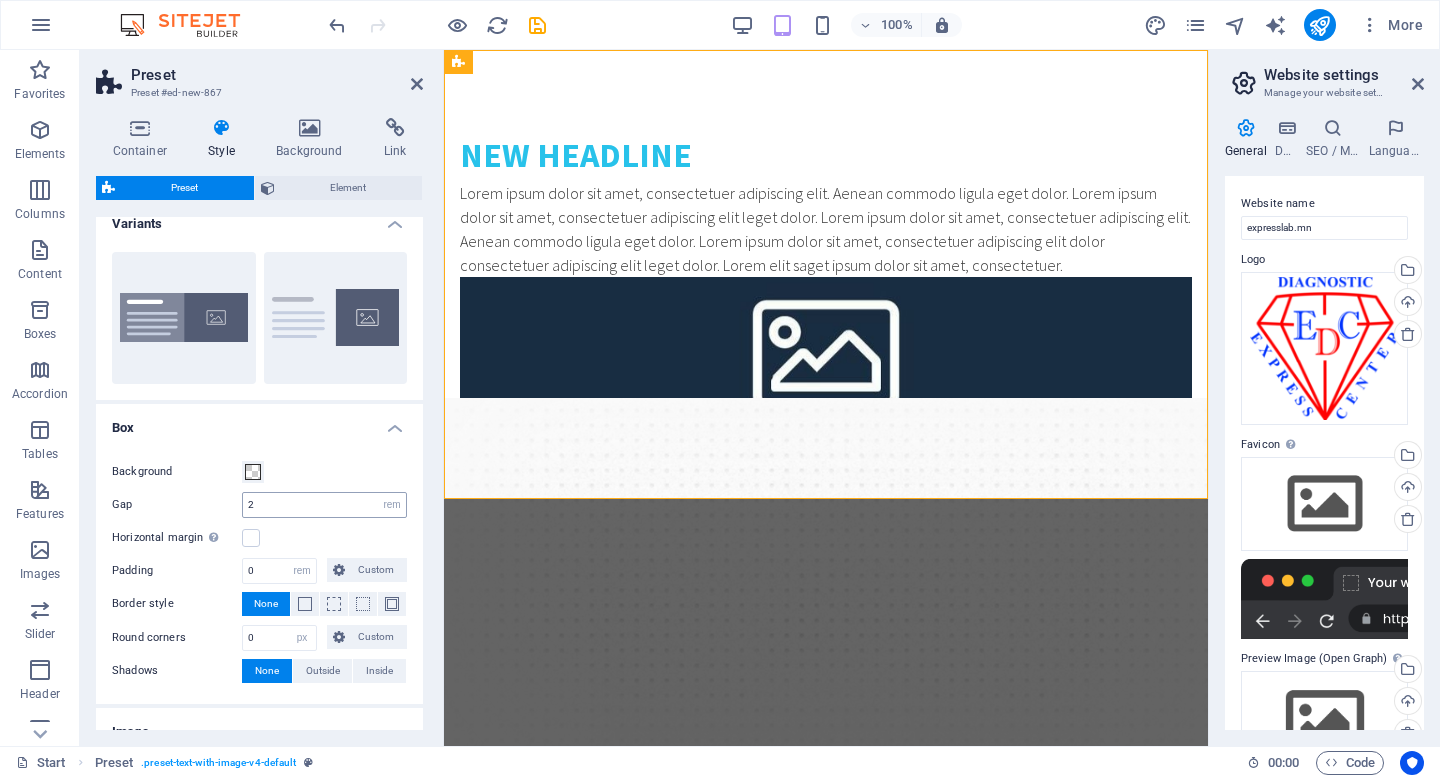 scroll, scrollTop: 0, scrollLeft: 0, axis: both 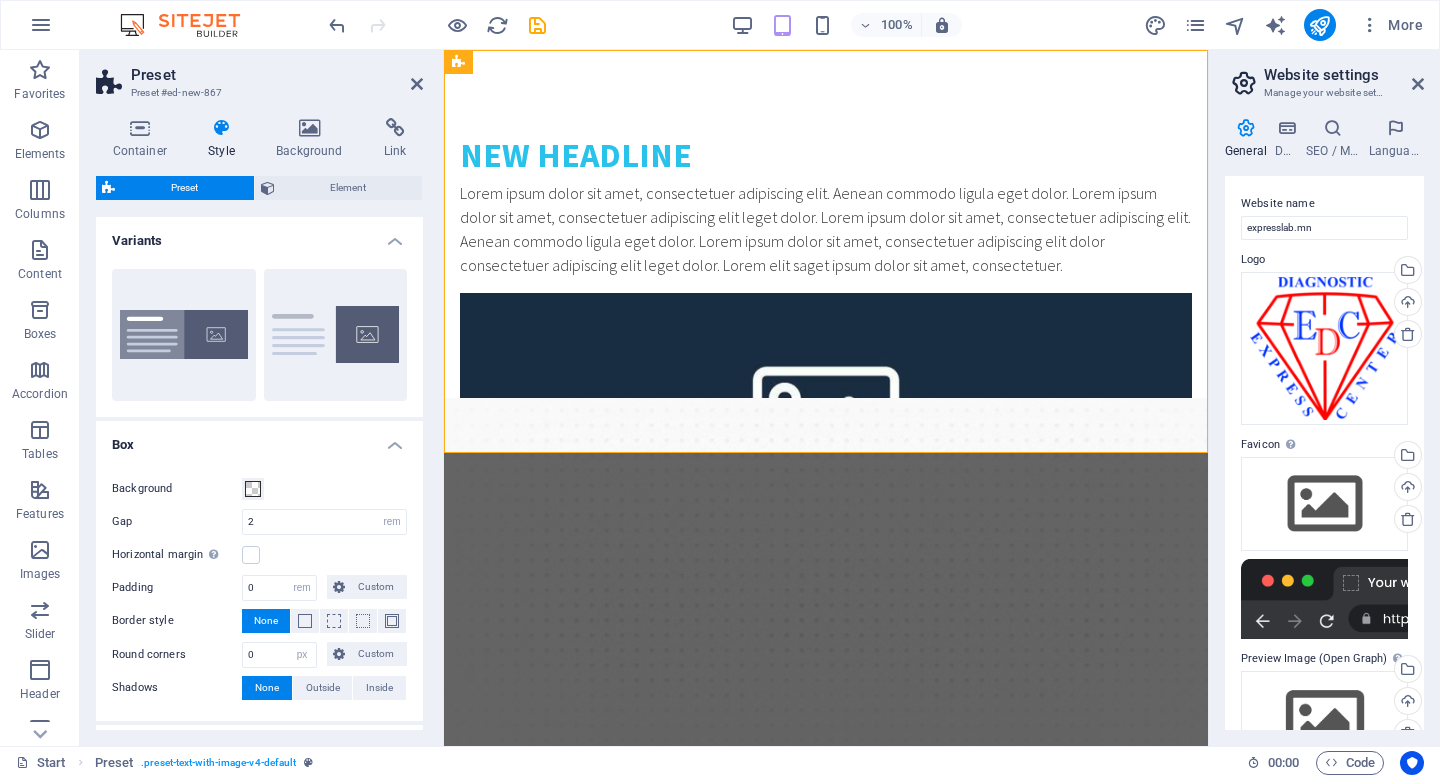 click on "Variants" at bounding box center (259, 235) 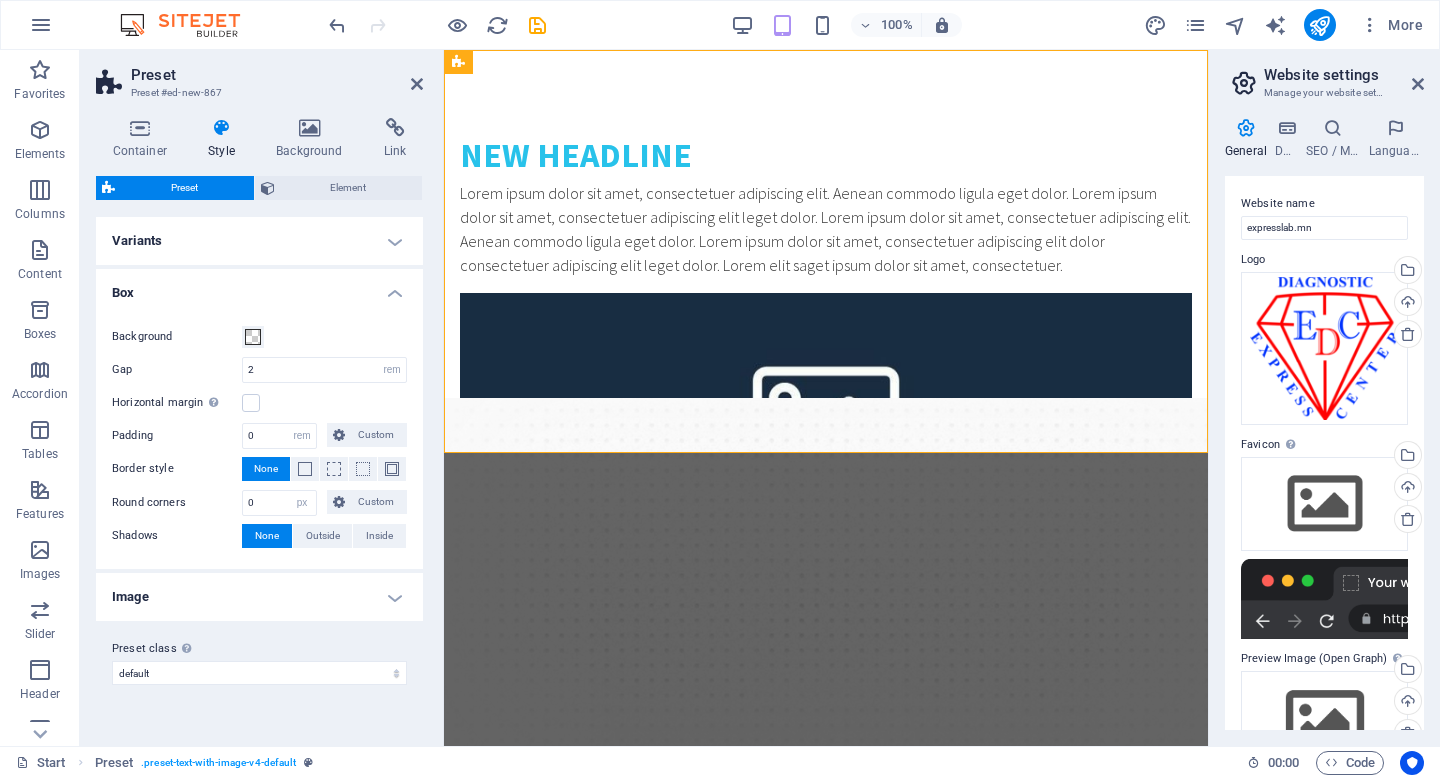 click on "Variants" at bounding box center [259, 241] 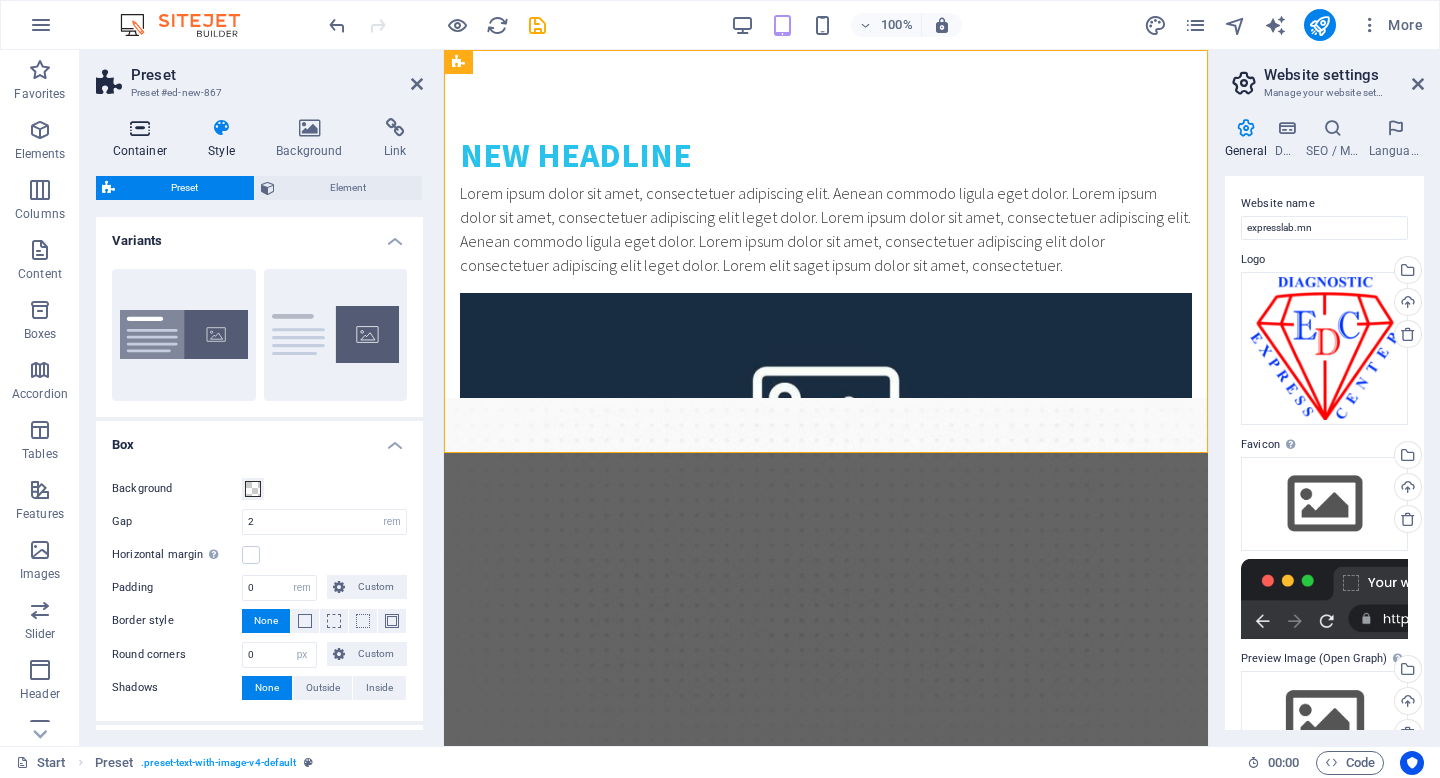 click at bounding box center (140, 128) 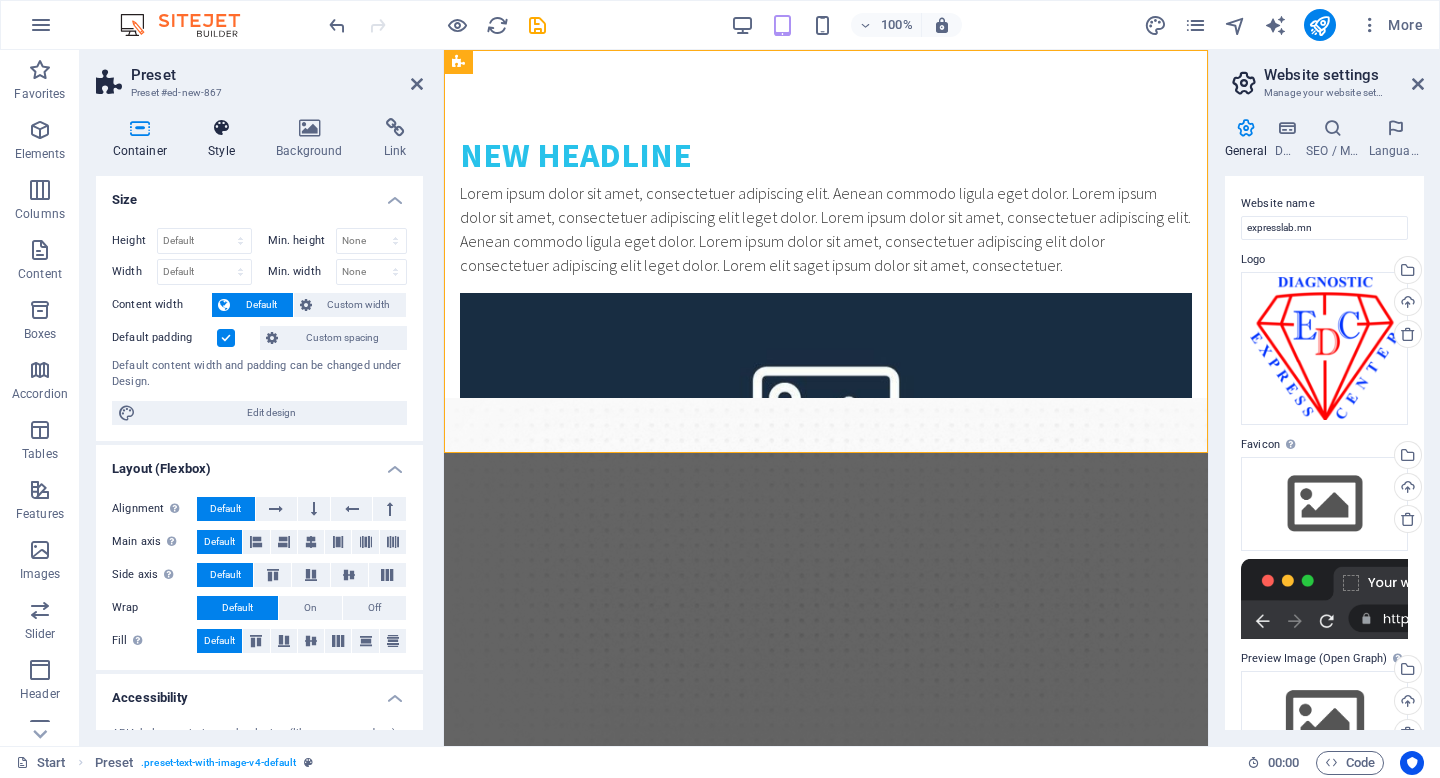 click on "Style" at bounding box center [226, 139] 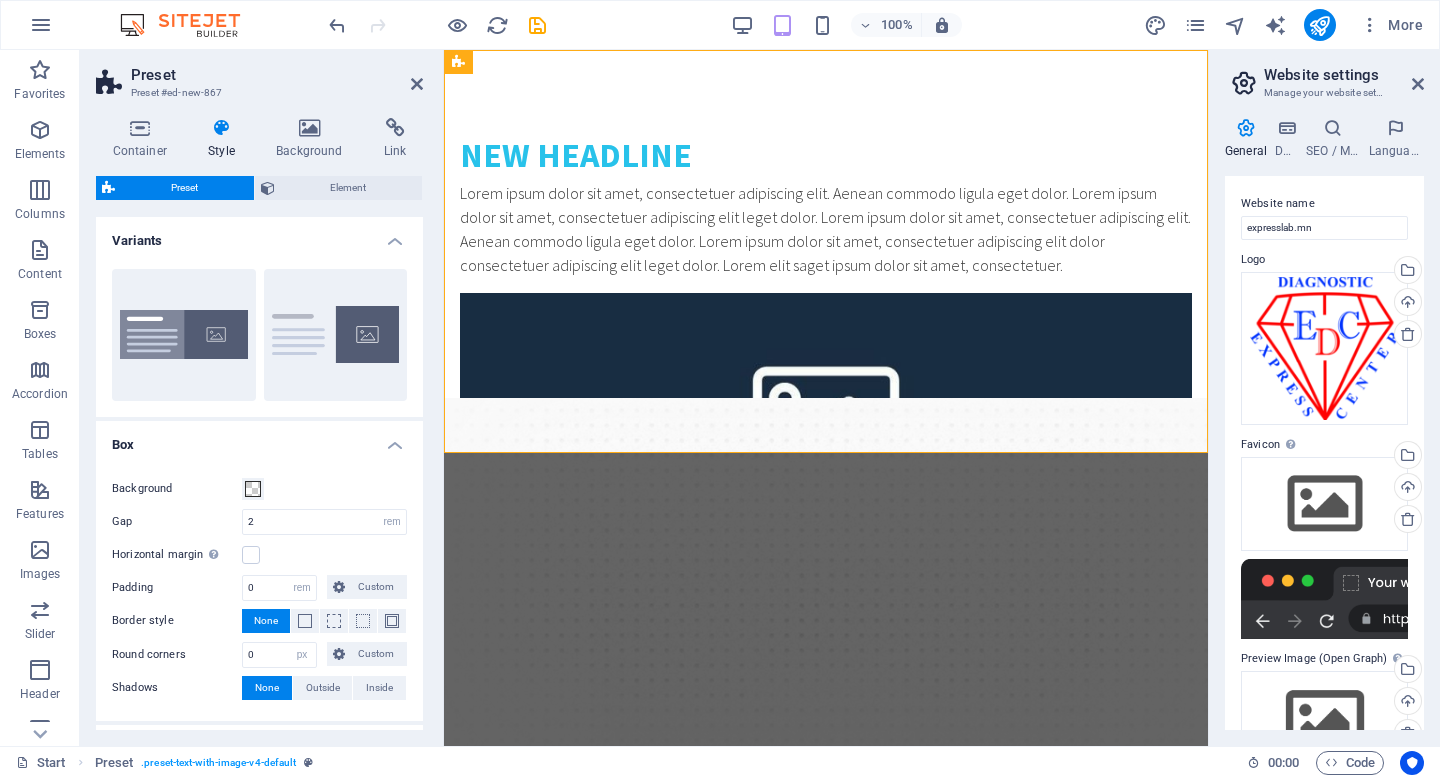 click on "Style" at bounding box center [226, 139] 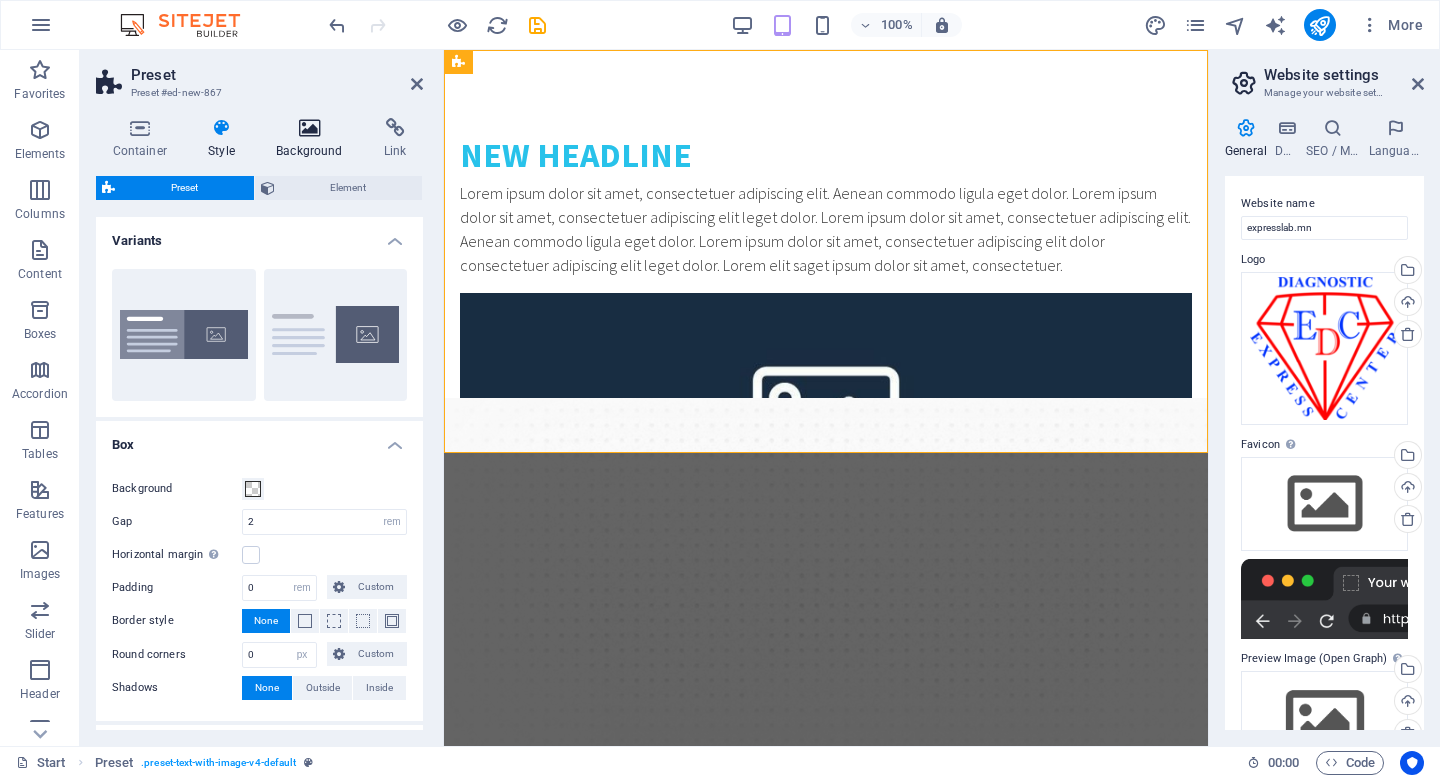click at bounding box center [310, 128] 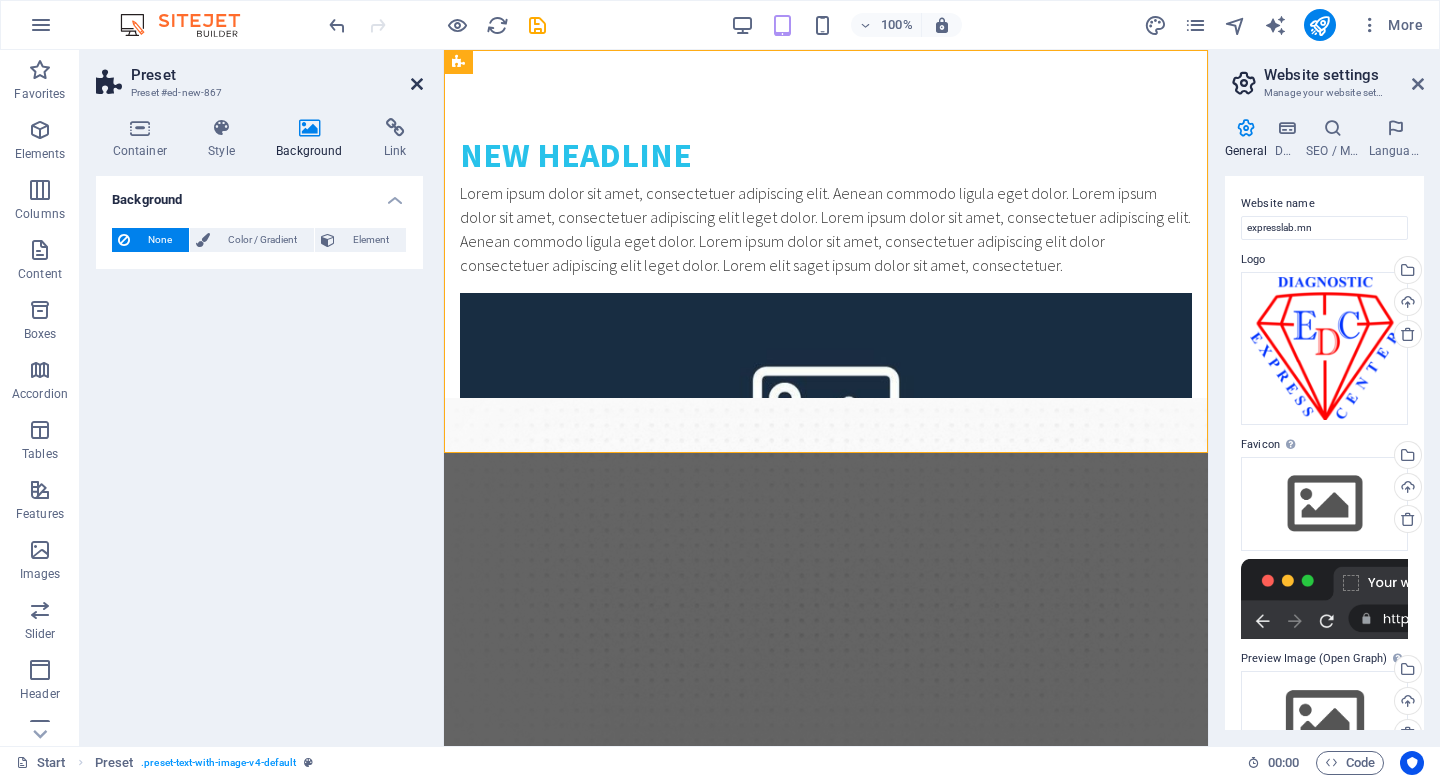 click at bounding box center [417, 84] 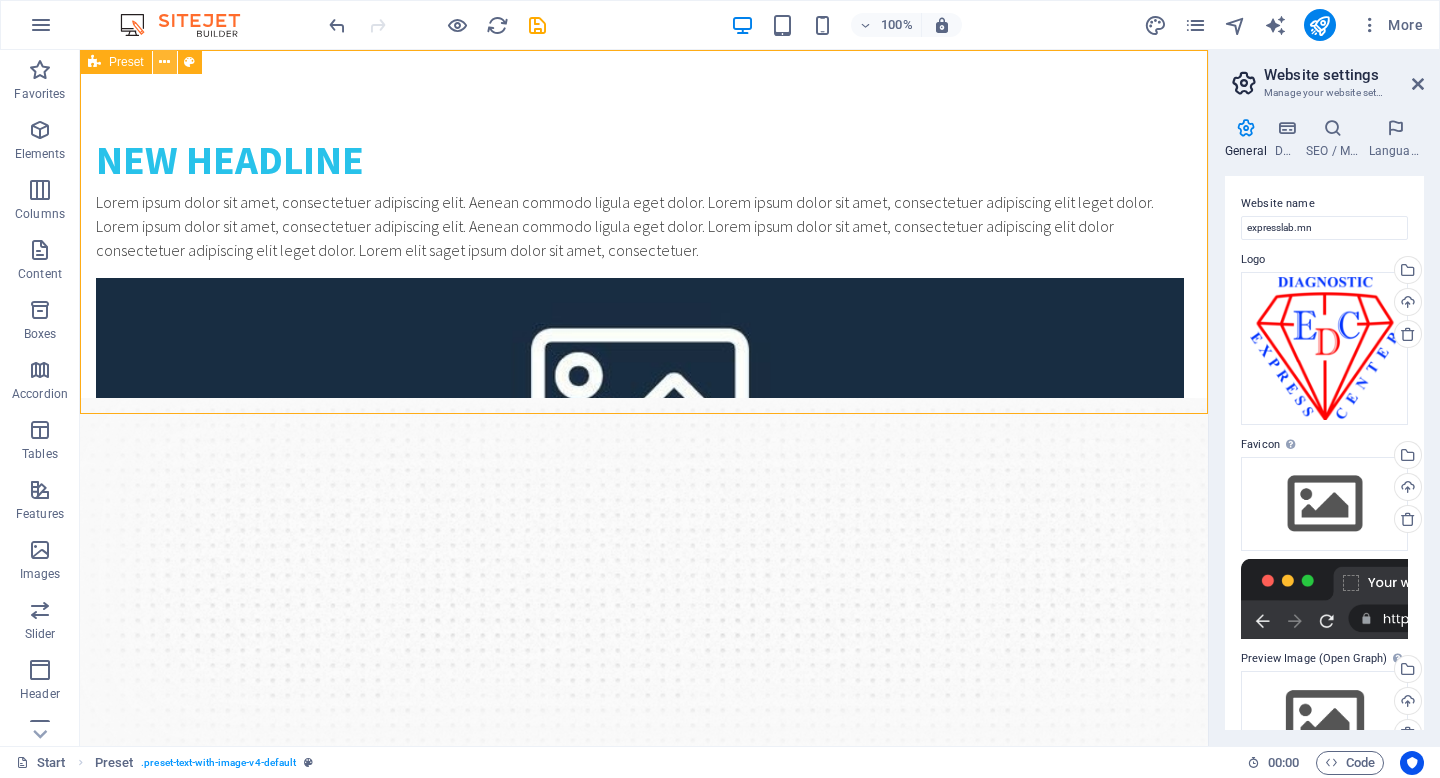 click at bounding box center [164, 62] 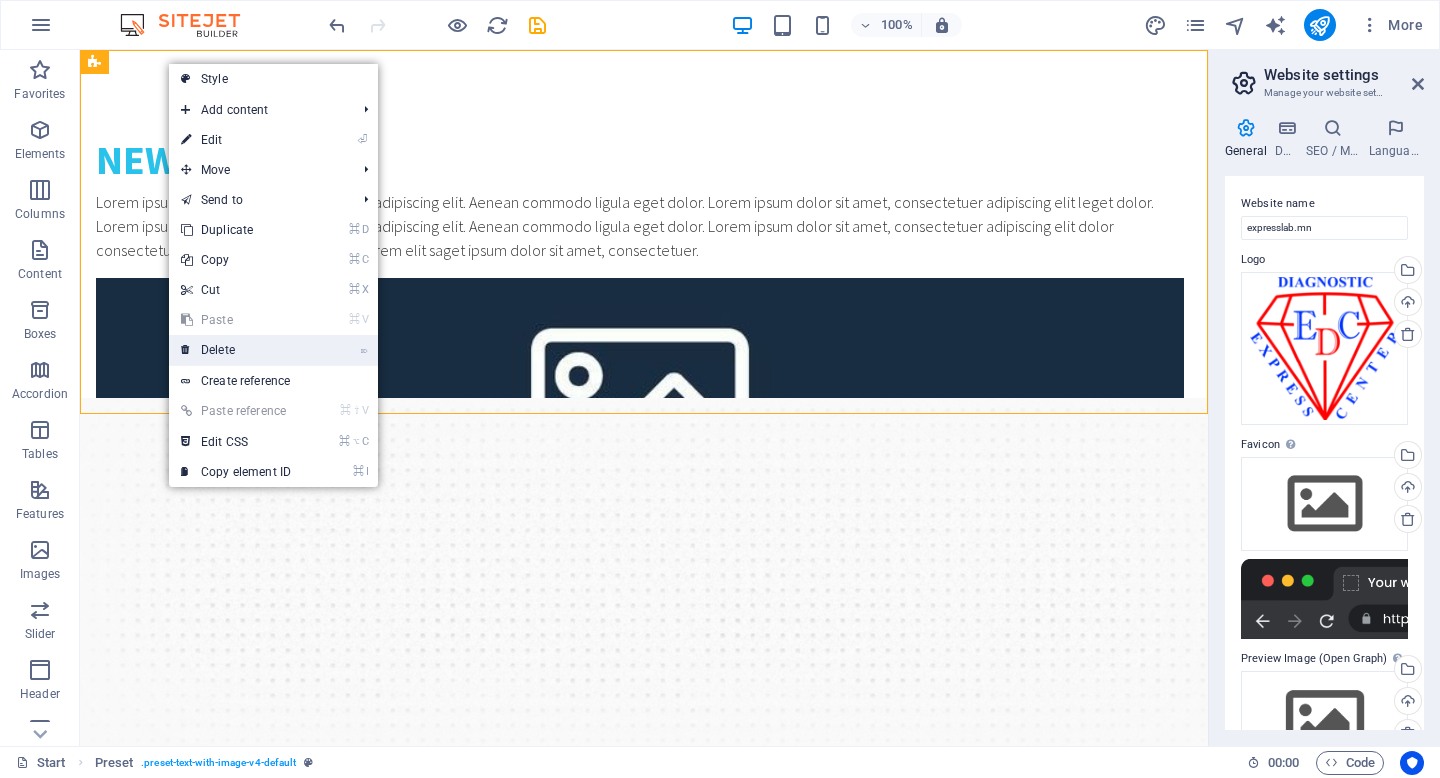 click on "⌦  Delete" at bounding box center [236, 350] 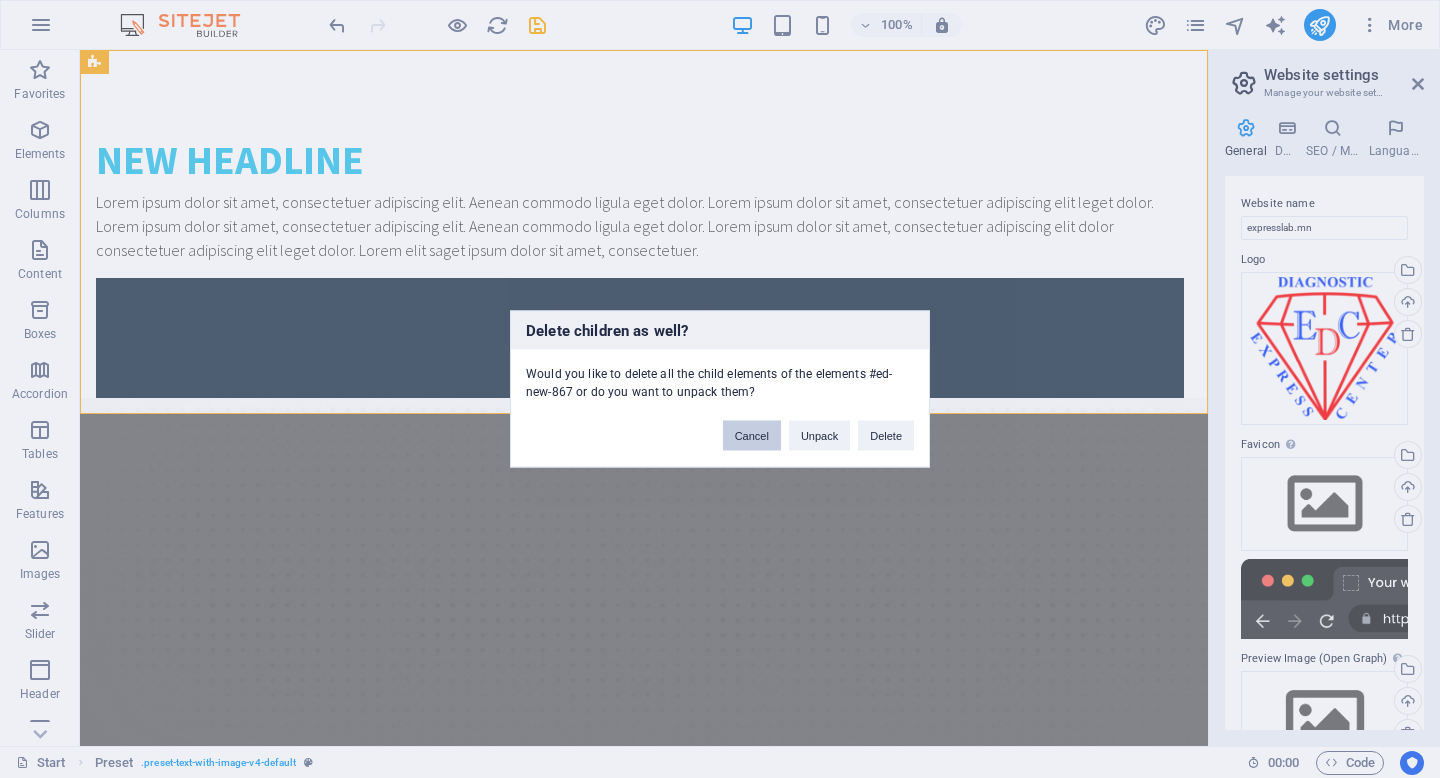 click on "Cancel" at bounding box center [752, 436] 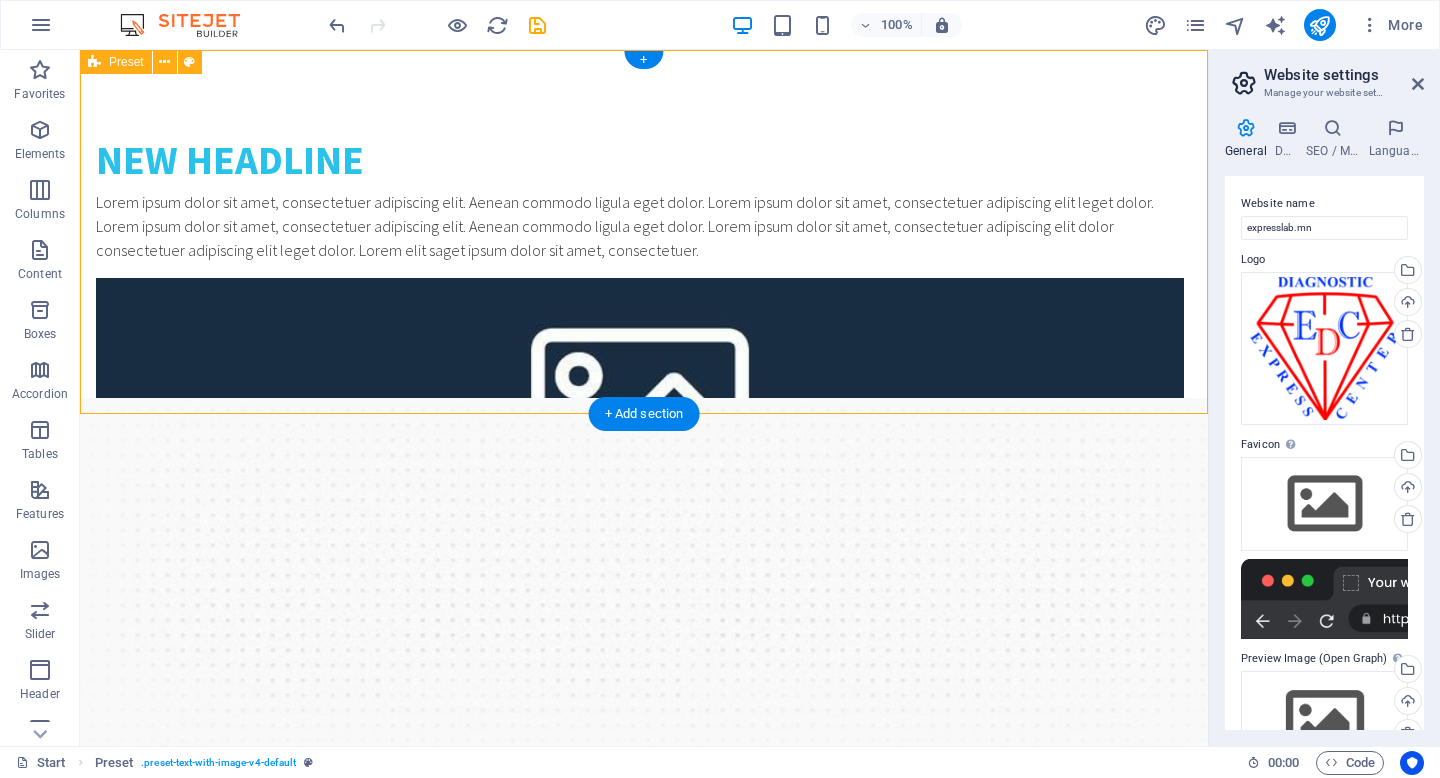 click on "New headline Lorem ipsum dolor sit amet, consectetuer adipiscing elit. Aenean commodo ligula eget dolor. Lorem ipsum dolor sit amet, consectetuer adipiscing elit leget dolor. Lorem ipsum dolor sit amet, consectetuer adipiscing elit. Aenean commodo ligula eget dolor. Lorem ipsum dolor sit amet, consectetuer adipiscing elit dolor consectetuer adipiscing elit leget dolor. Lorem elit saget ipsum dolor sit amet, consectetuer. Drop content here or  Add elements  Paste clipboard" at bounding box center [644, 396] 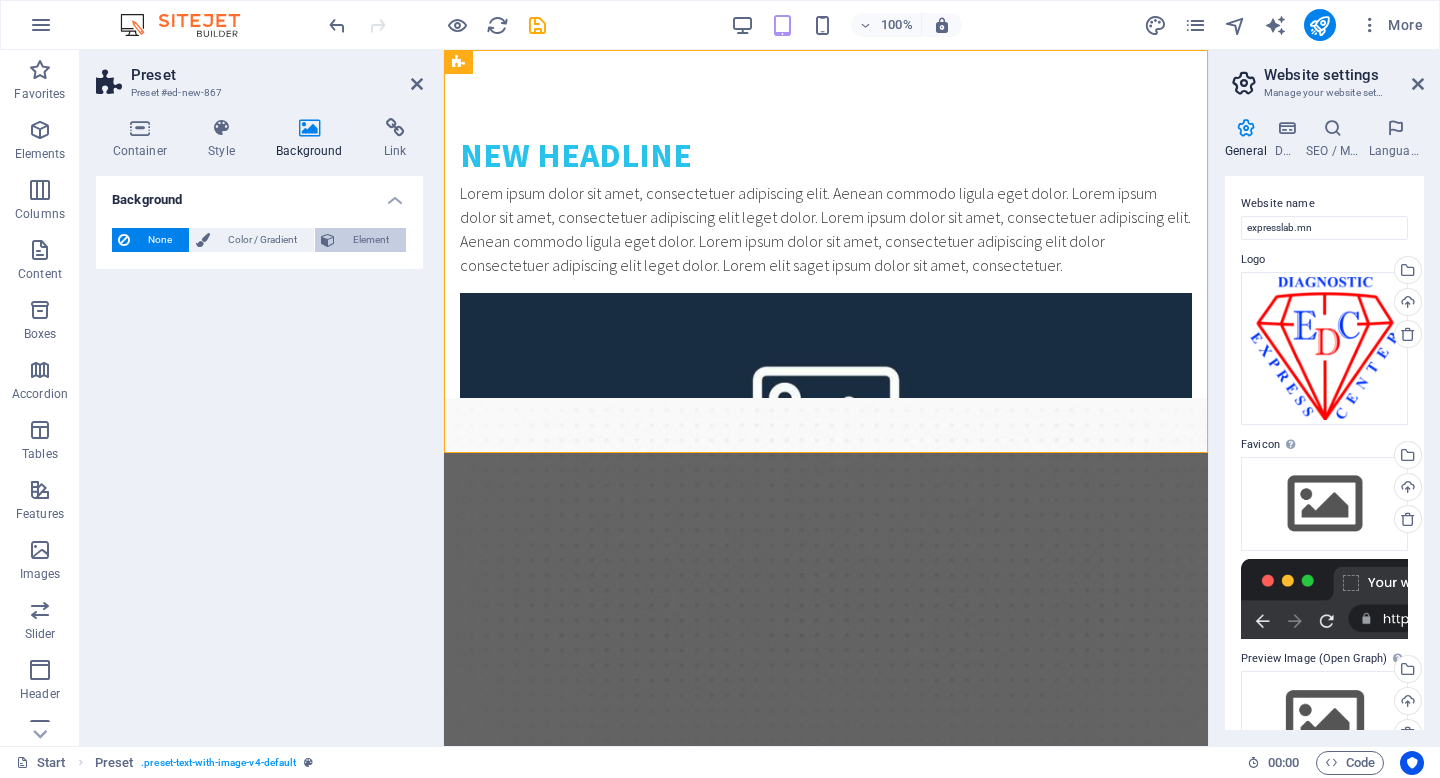 click on "Element" at bounding box center [370, 240] 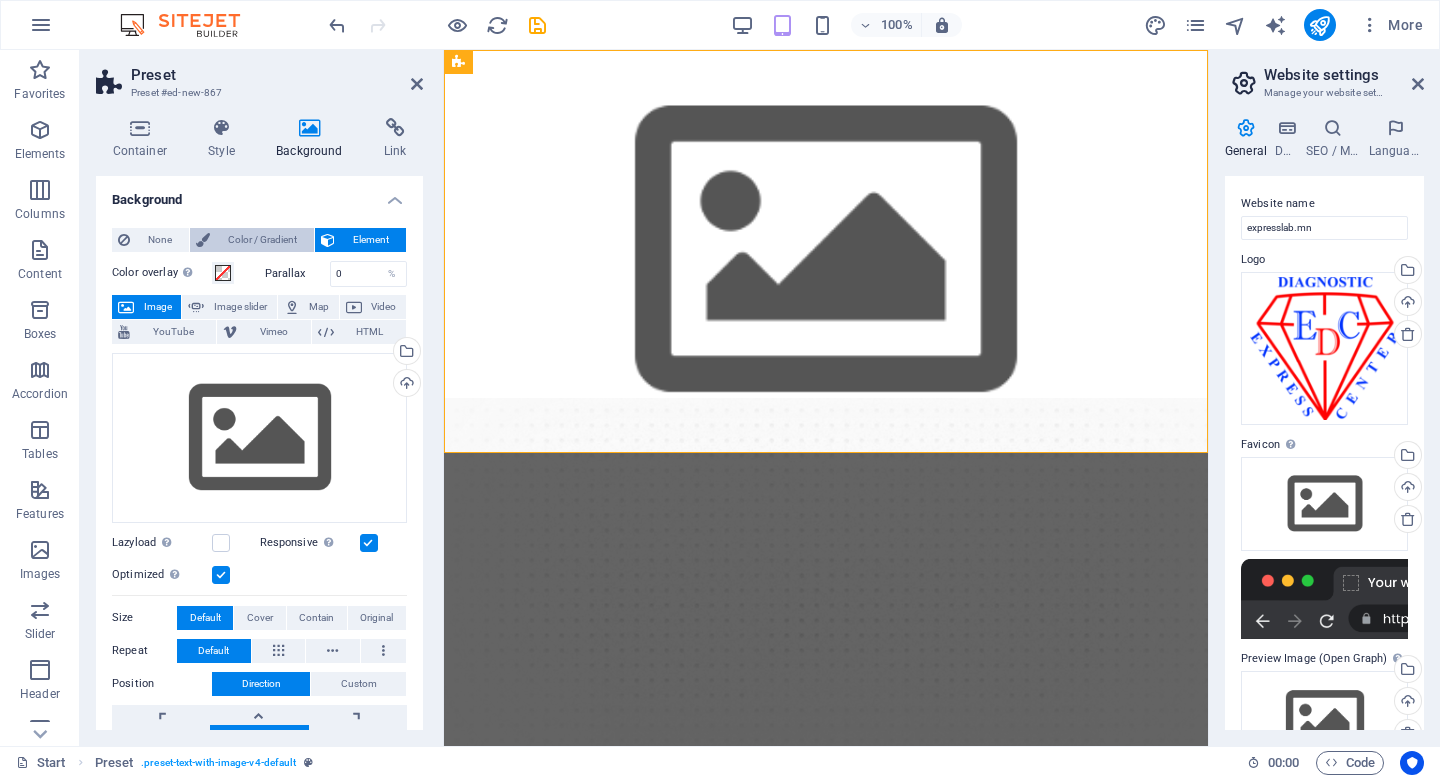 click on "Color / Gradient" at bounding box center [262, 240] 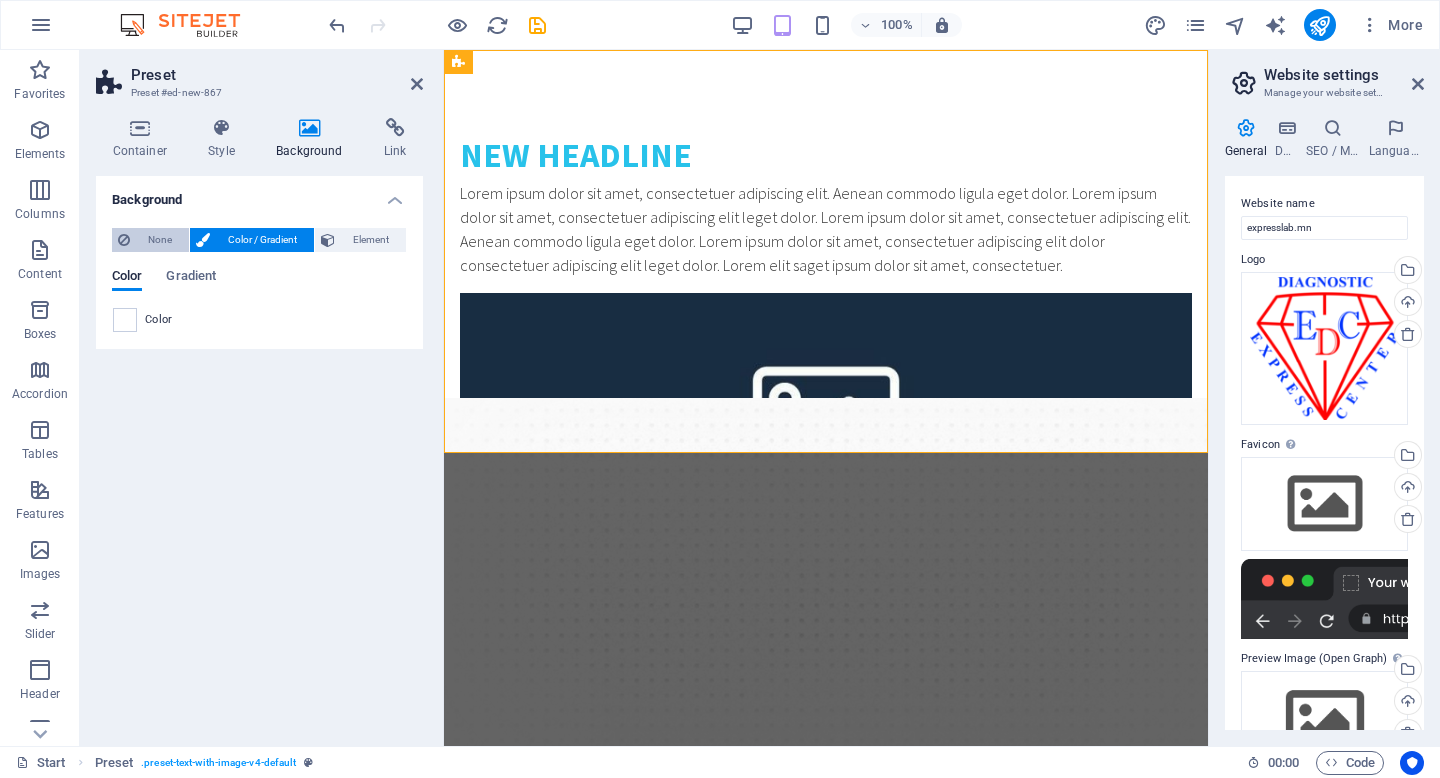click on "None" at bounding box center [159, 240] 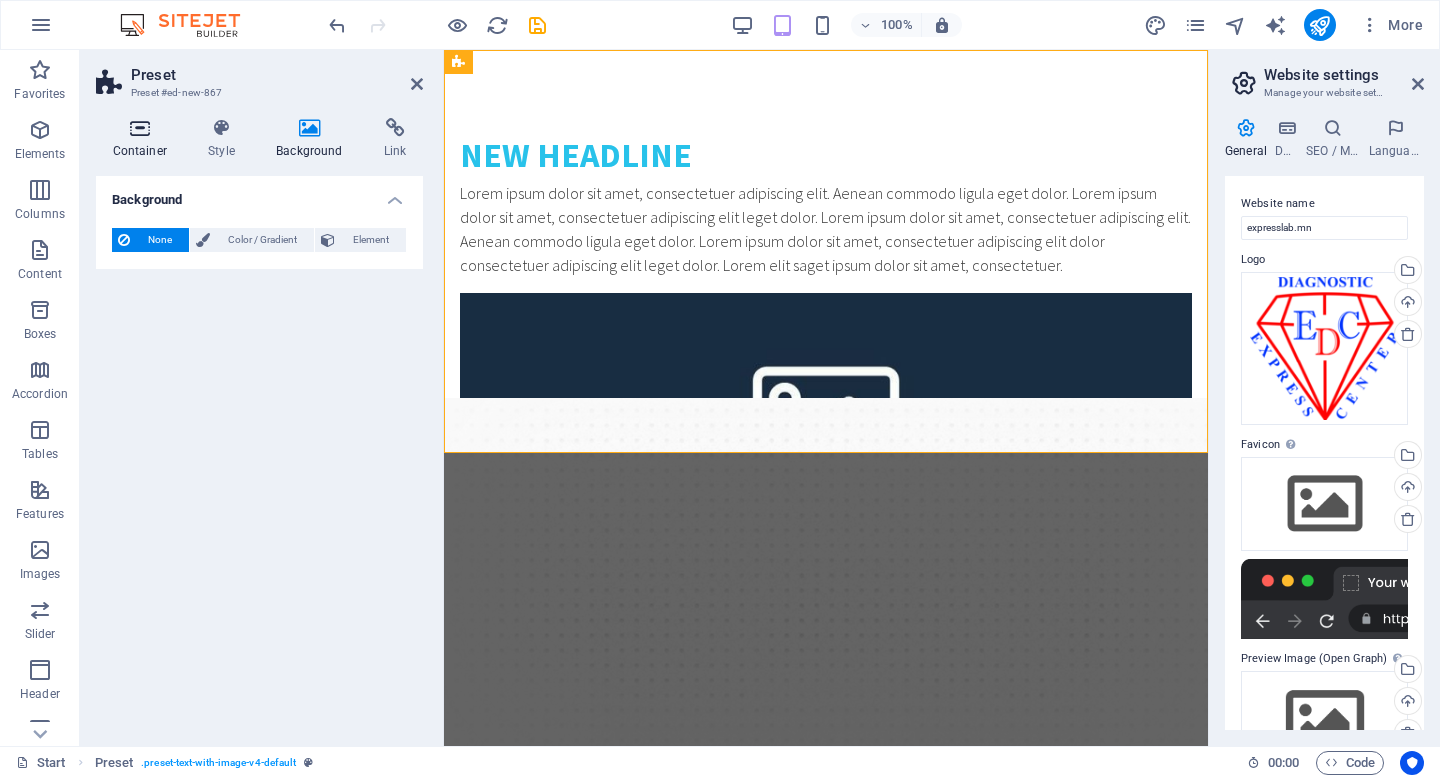 click on "Container" at bounding box center (144, 139) 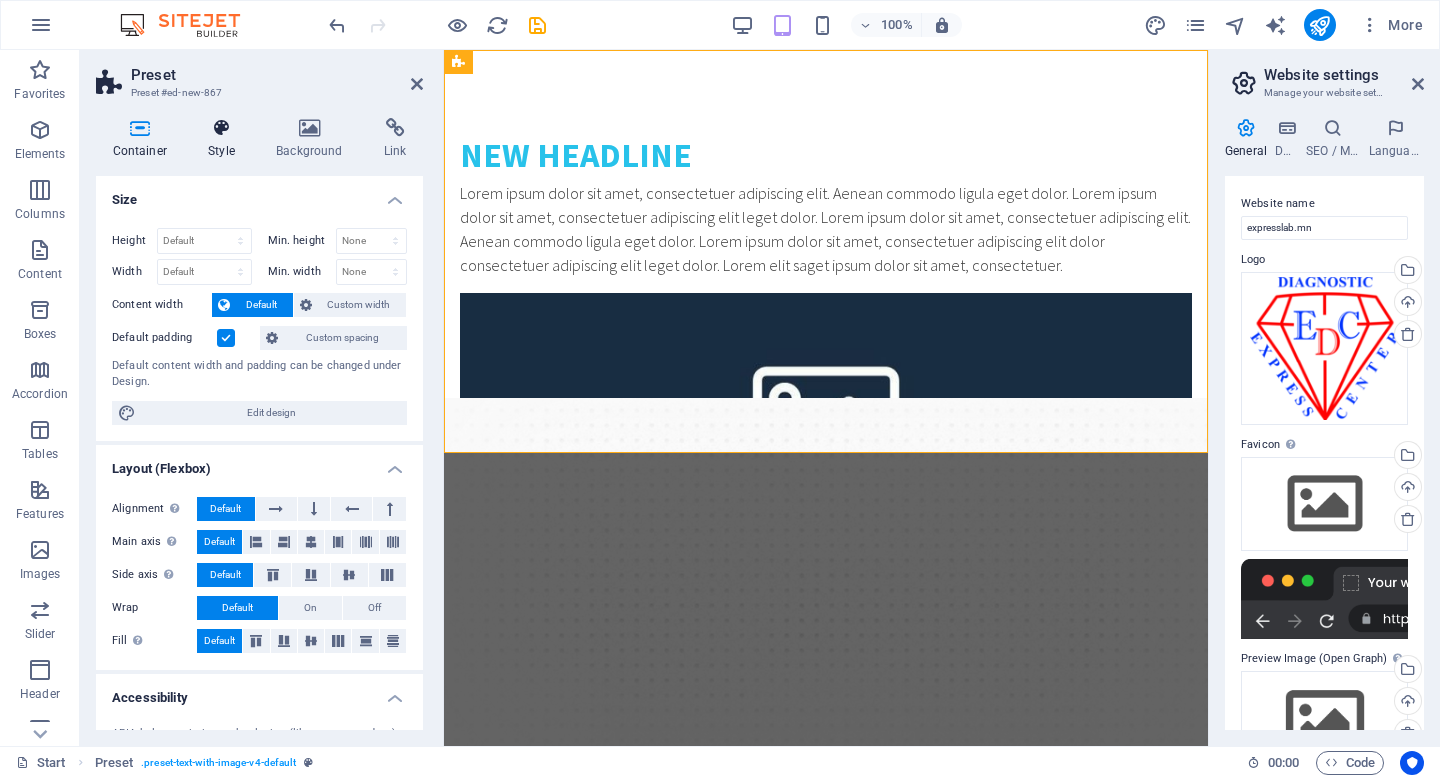click on "Style" at bounding box center [226, 139] 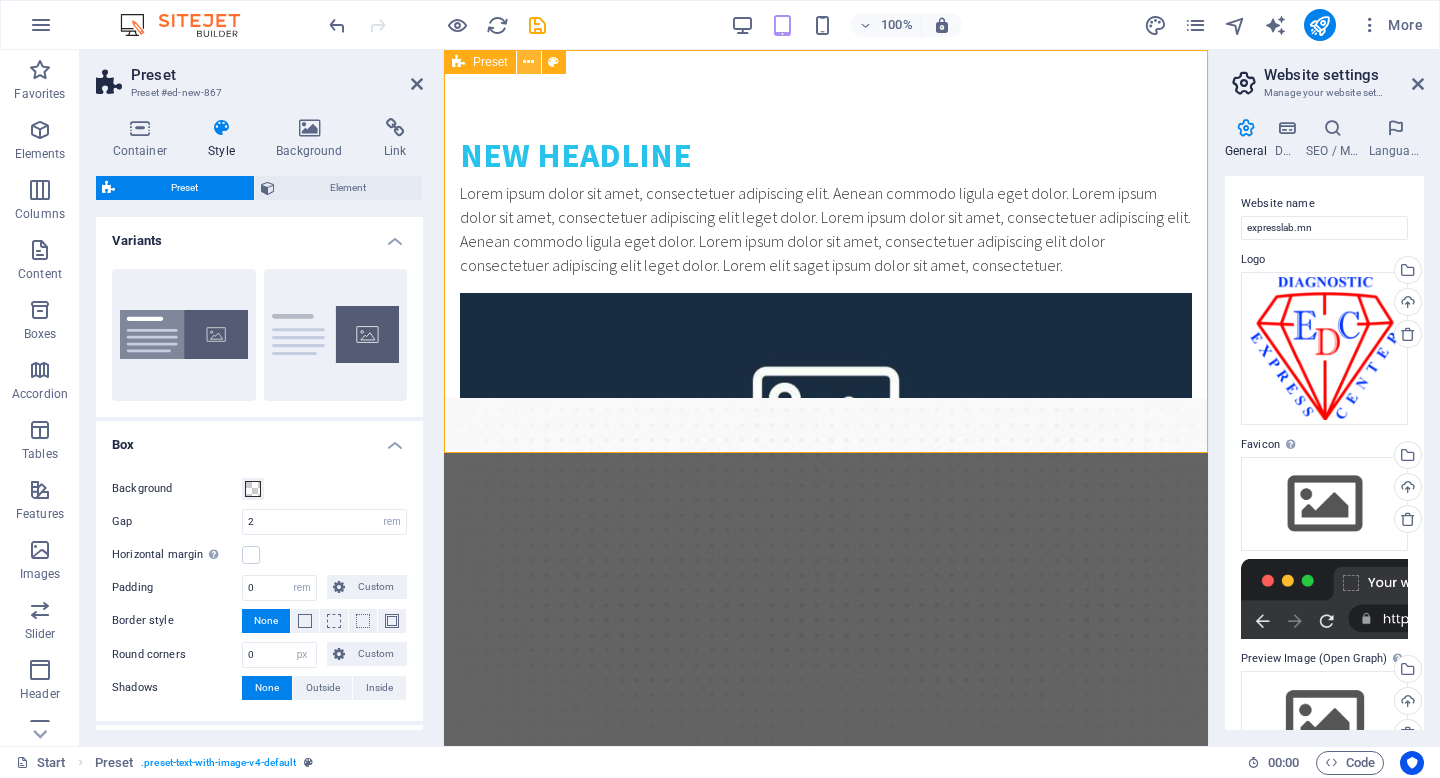 click at bounding box center [529, 62] 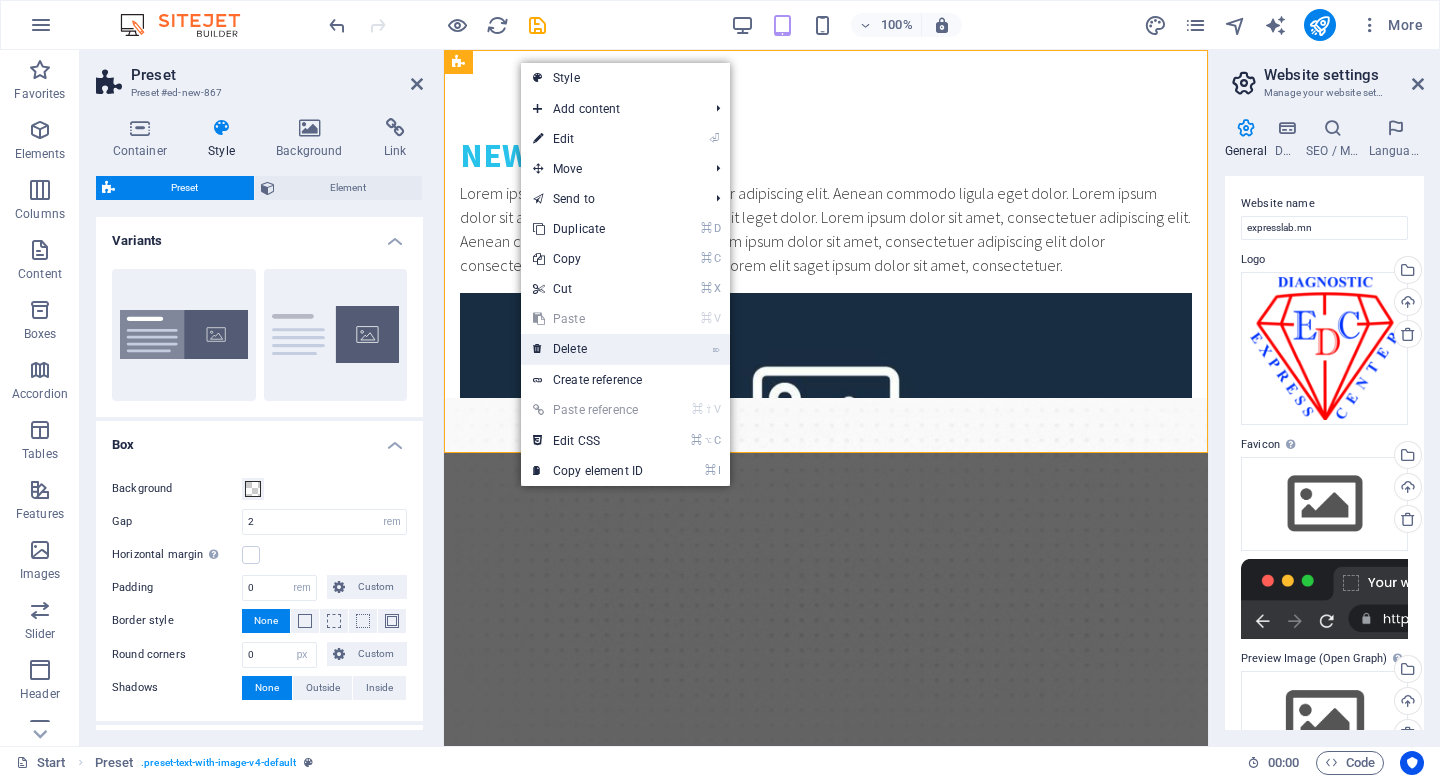 click on "⌦  Delete" at bounding box center [588, 349] 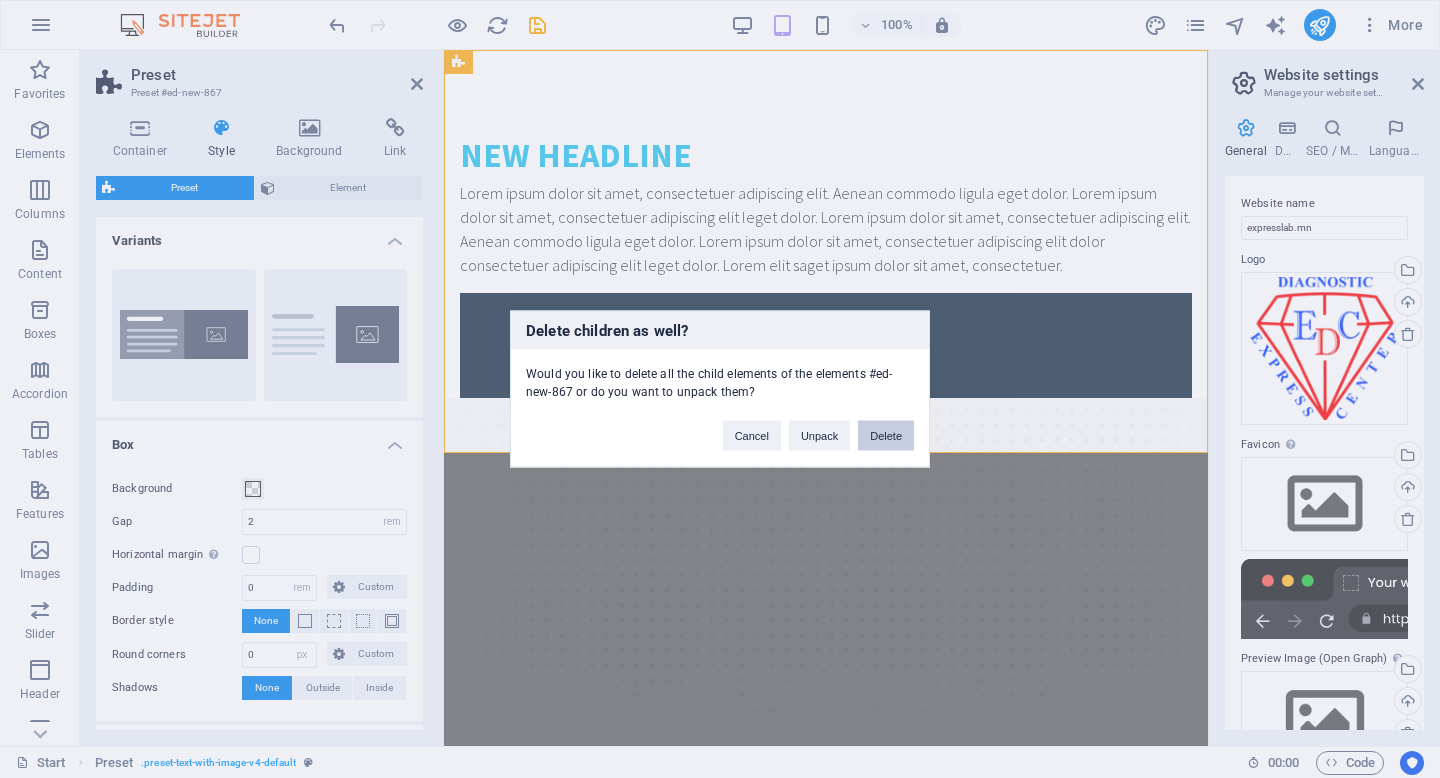 click on "Delete" at bounding box center [886, 436] 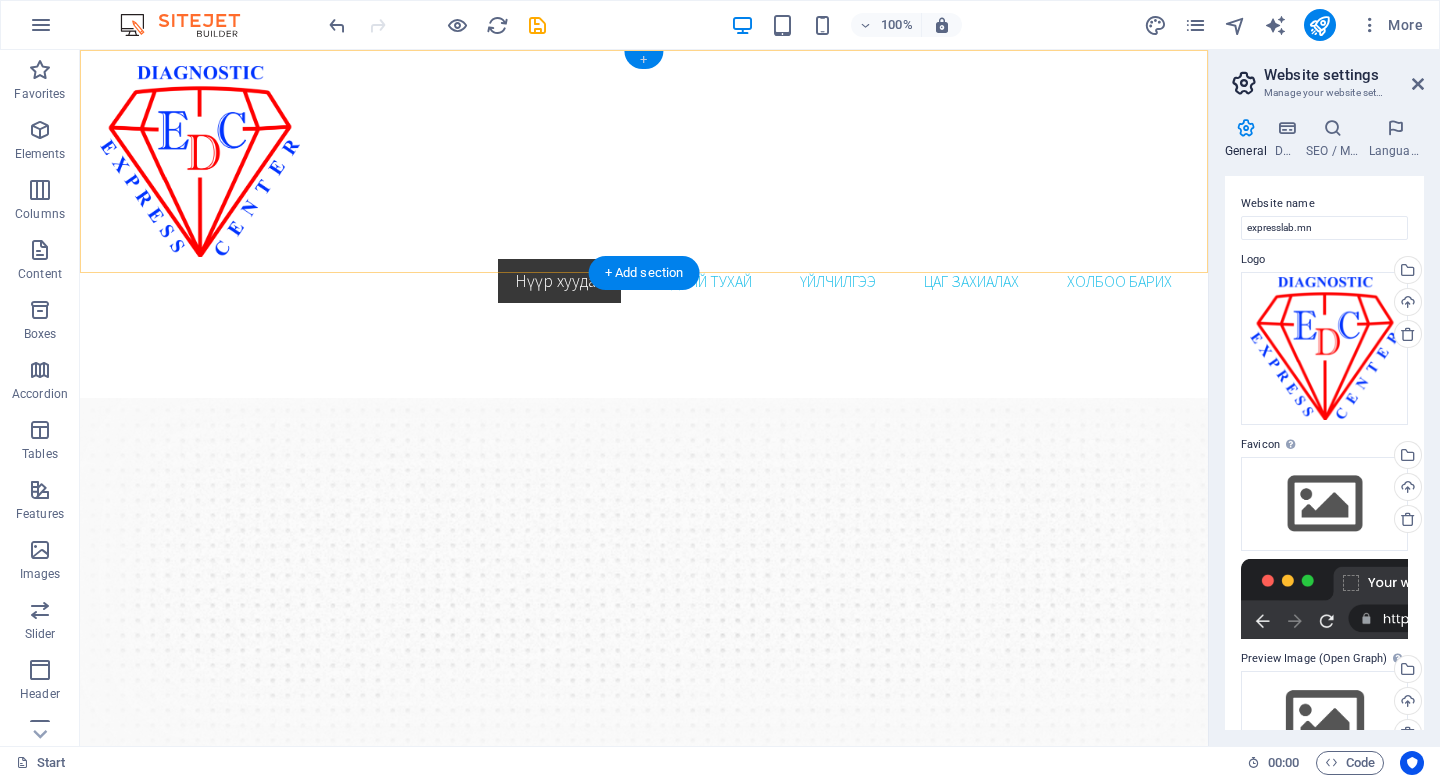 click on "+" at bounding box center [643, 60] 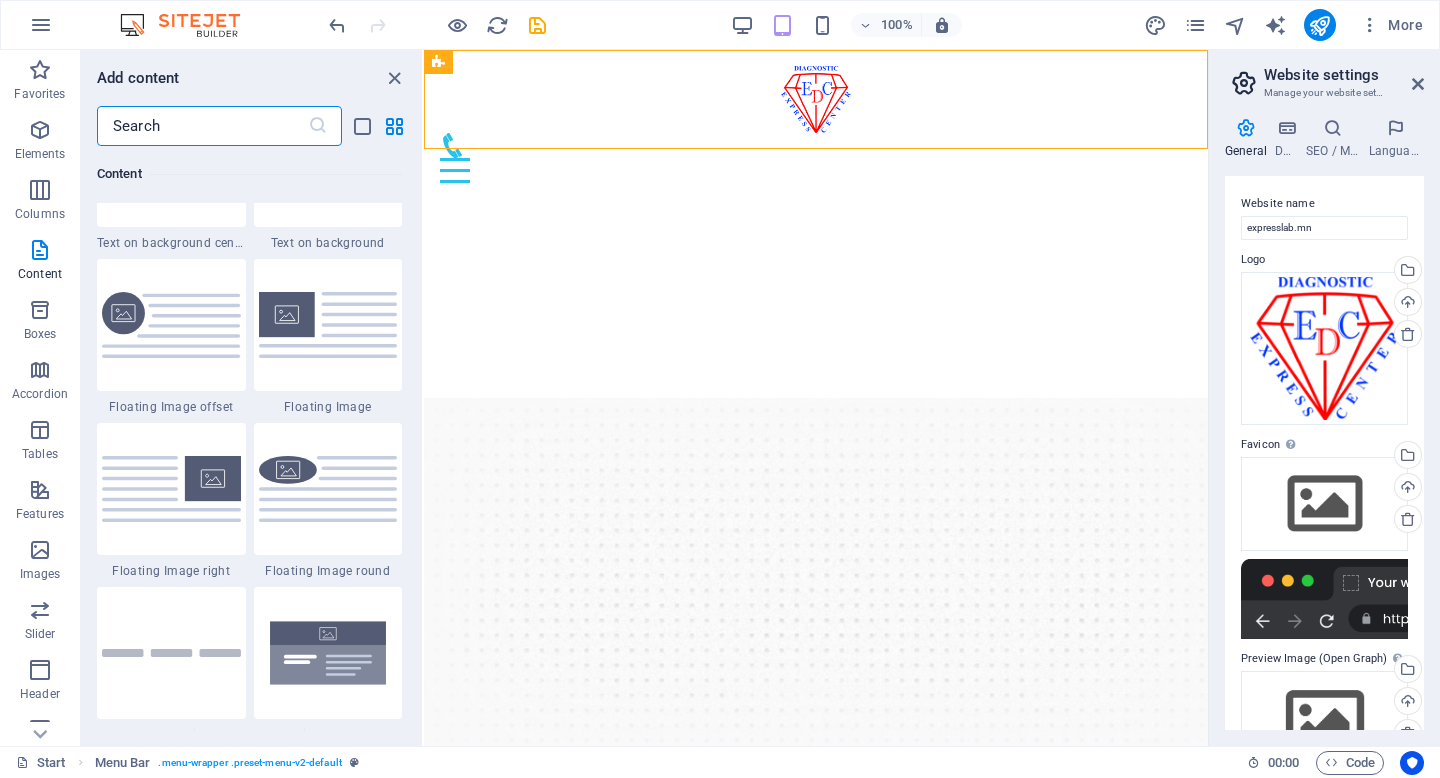 scroll, scrollTop: 4264, scrollLeft: 0, axis: vertical 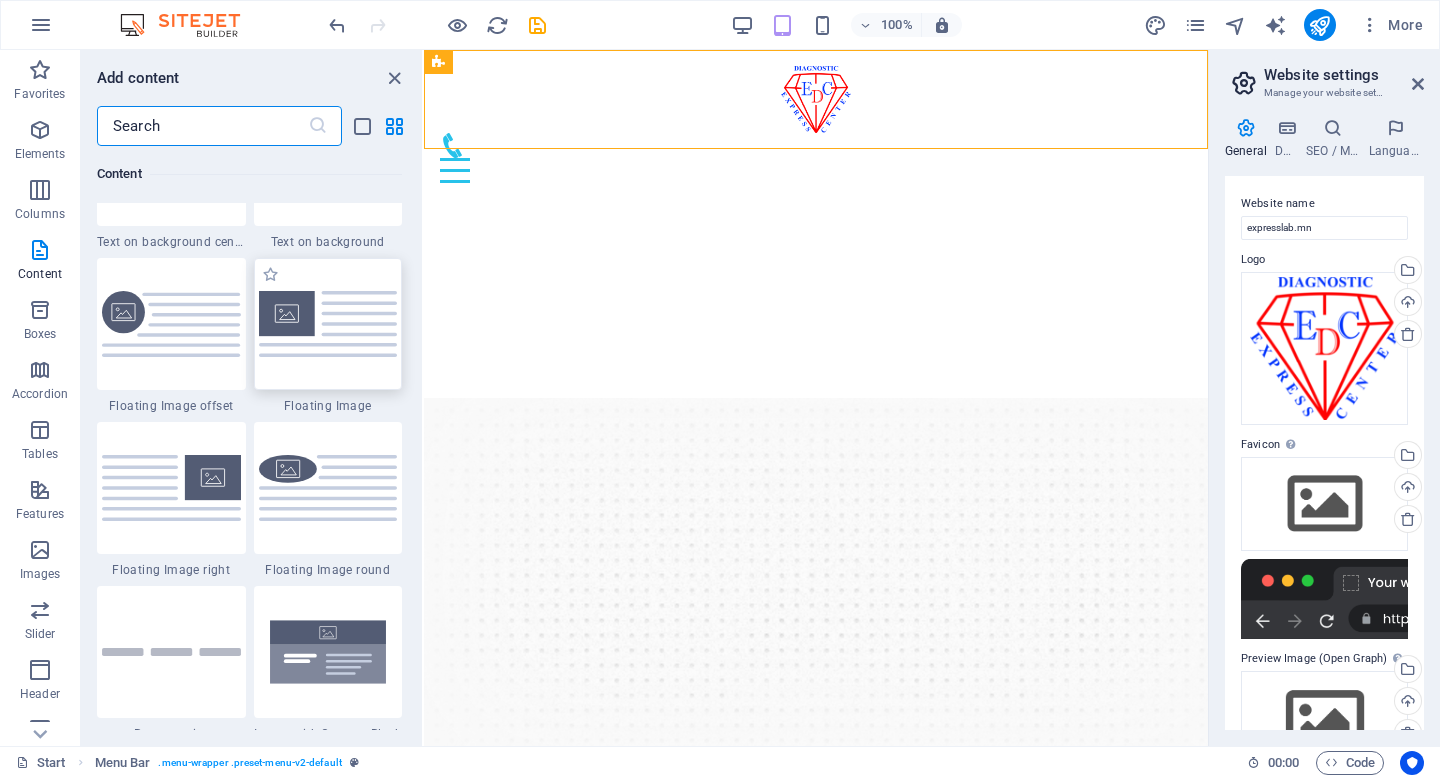 click at bounding box center (328, 323) 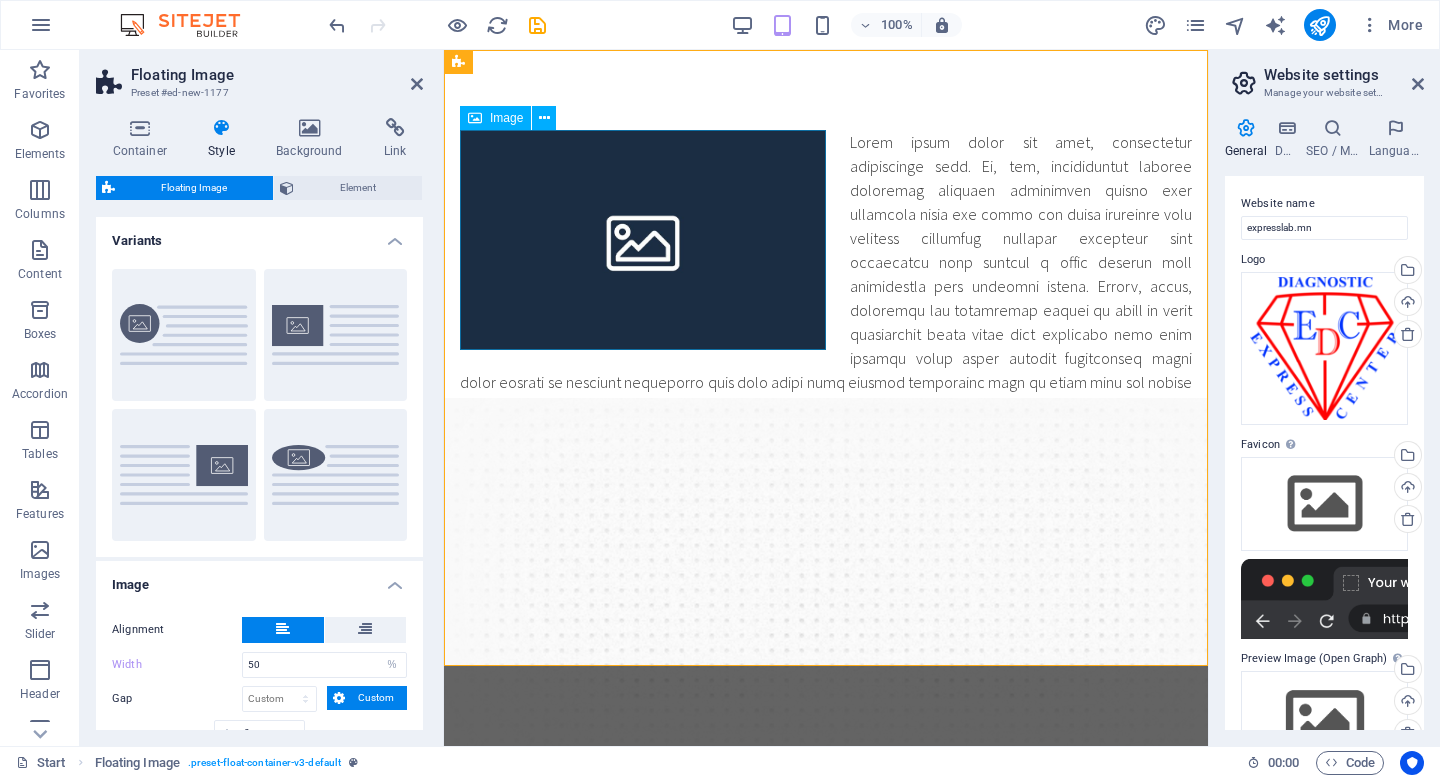 click on "Image" at bounding box center [506, 118] 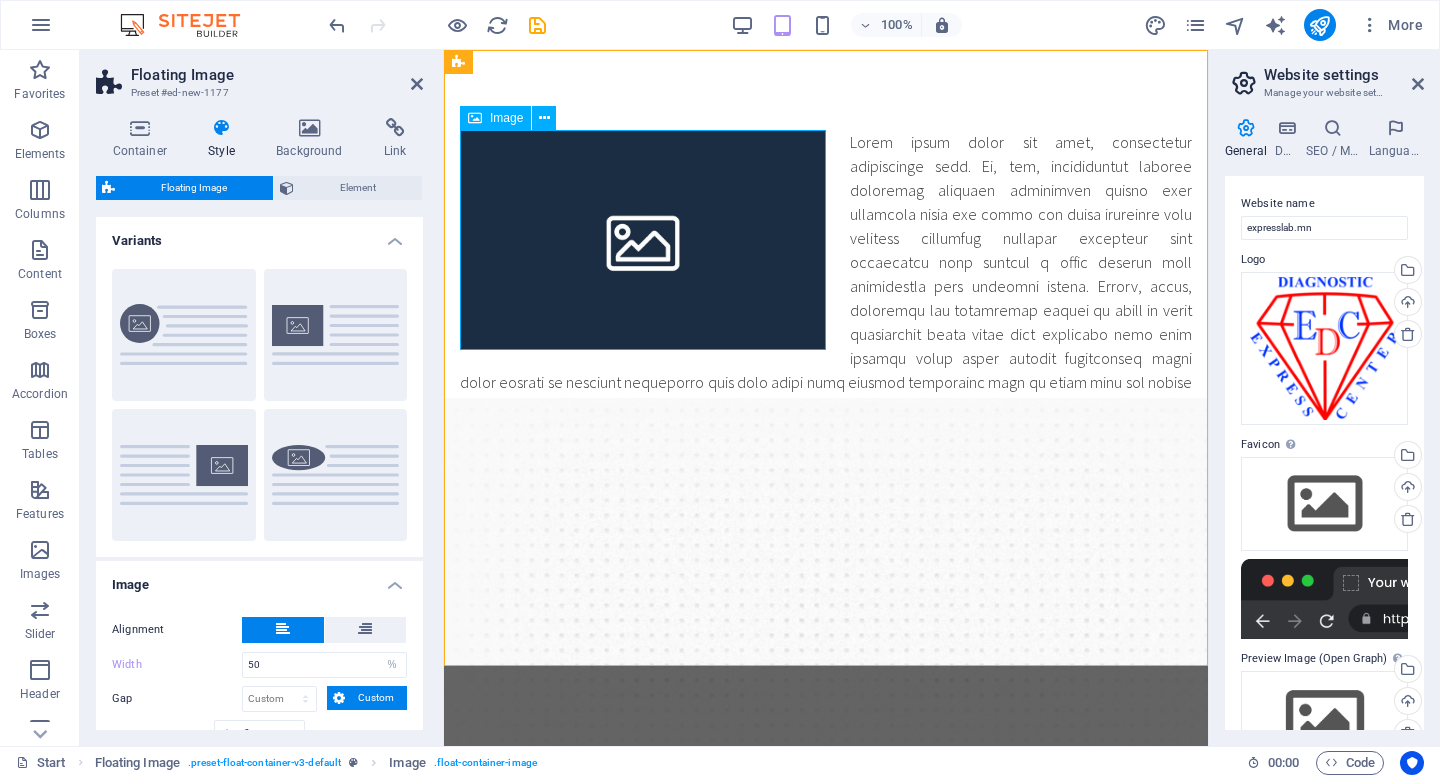 click at bounding box center (643, 240) 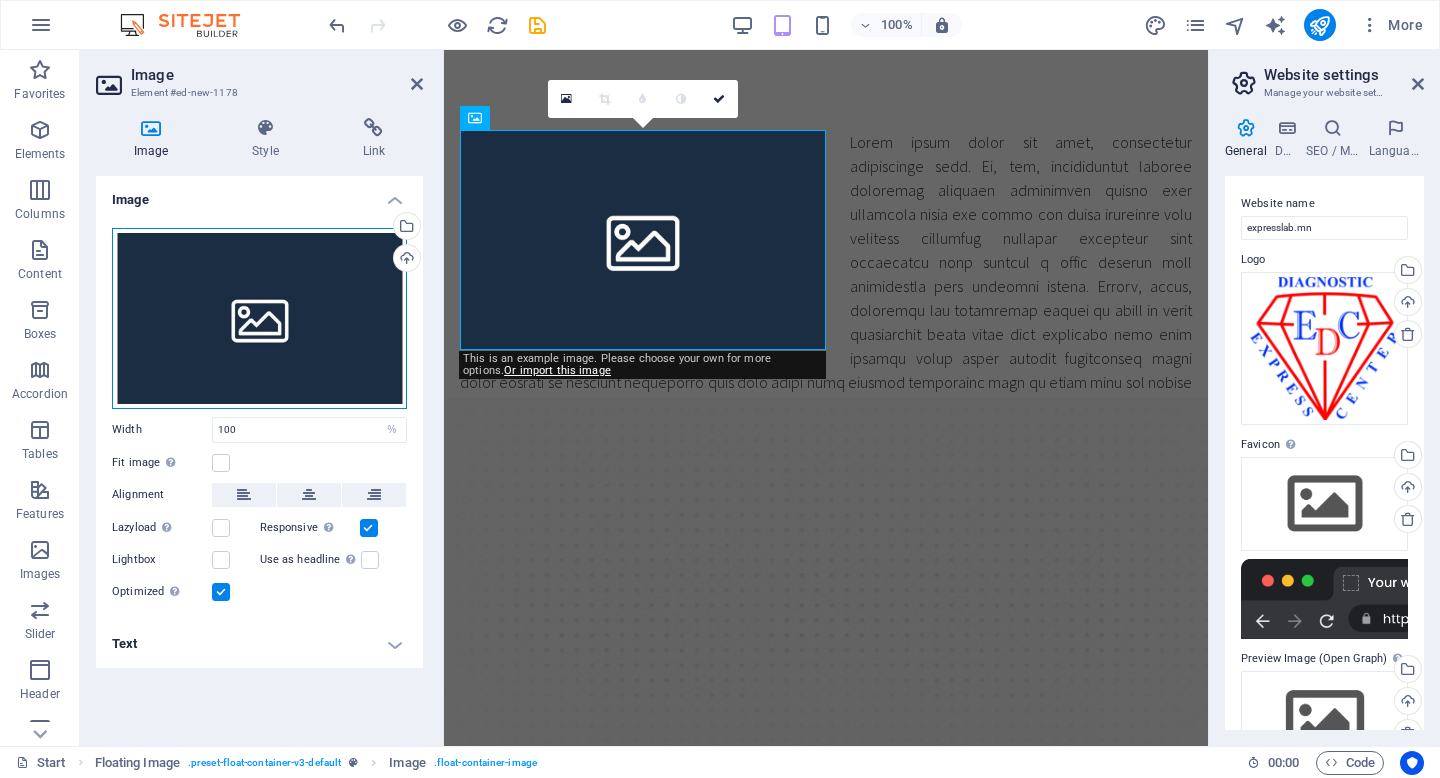 click on "Drag files here, click to choose files or select files from Files or our free stock photos & videos" at bounding box center [259, 318] 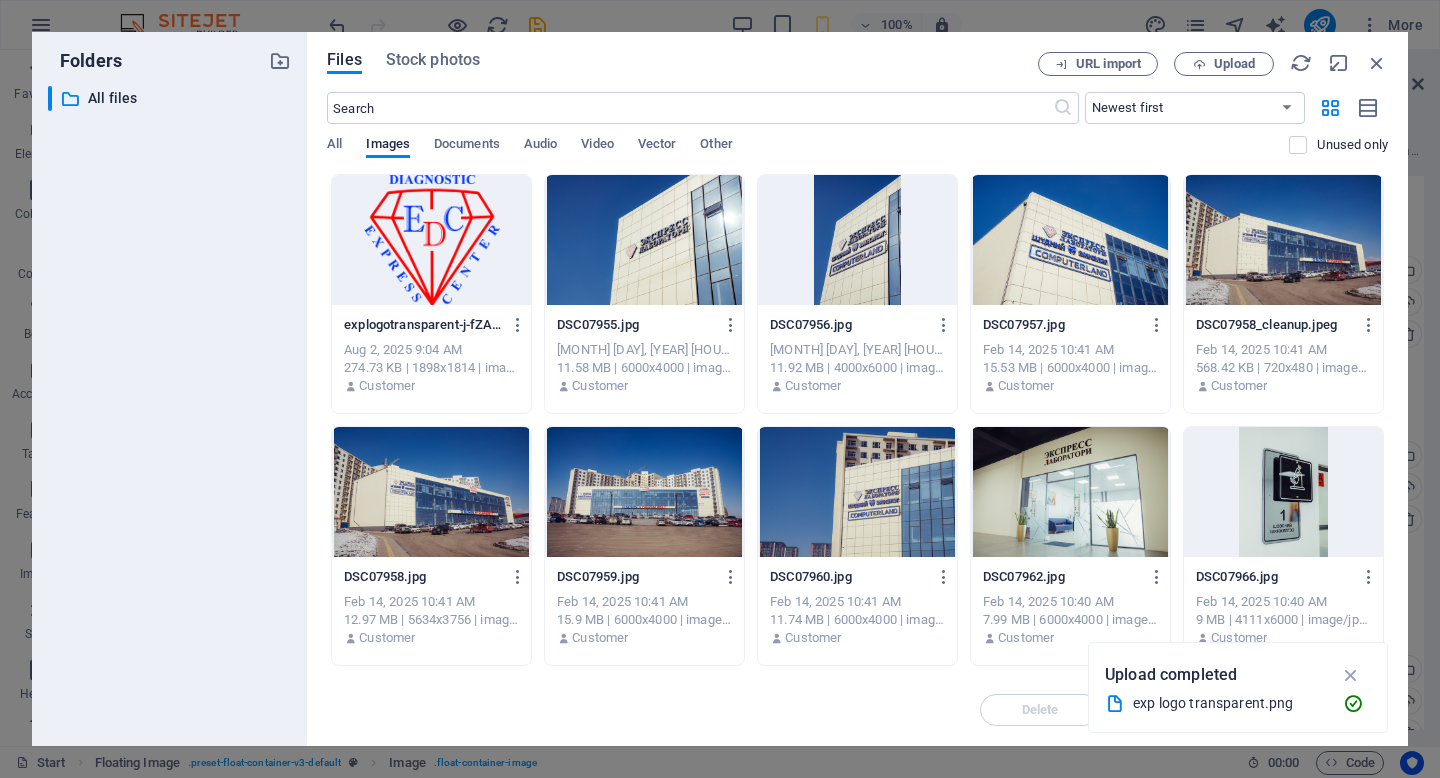 click at bounding box center [431, 240] 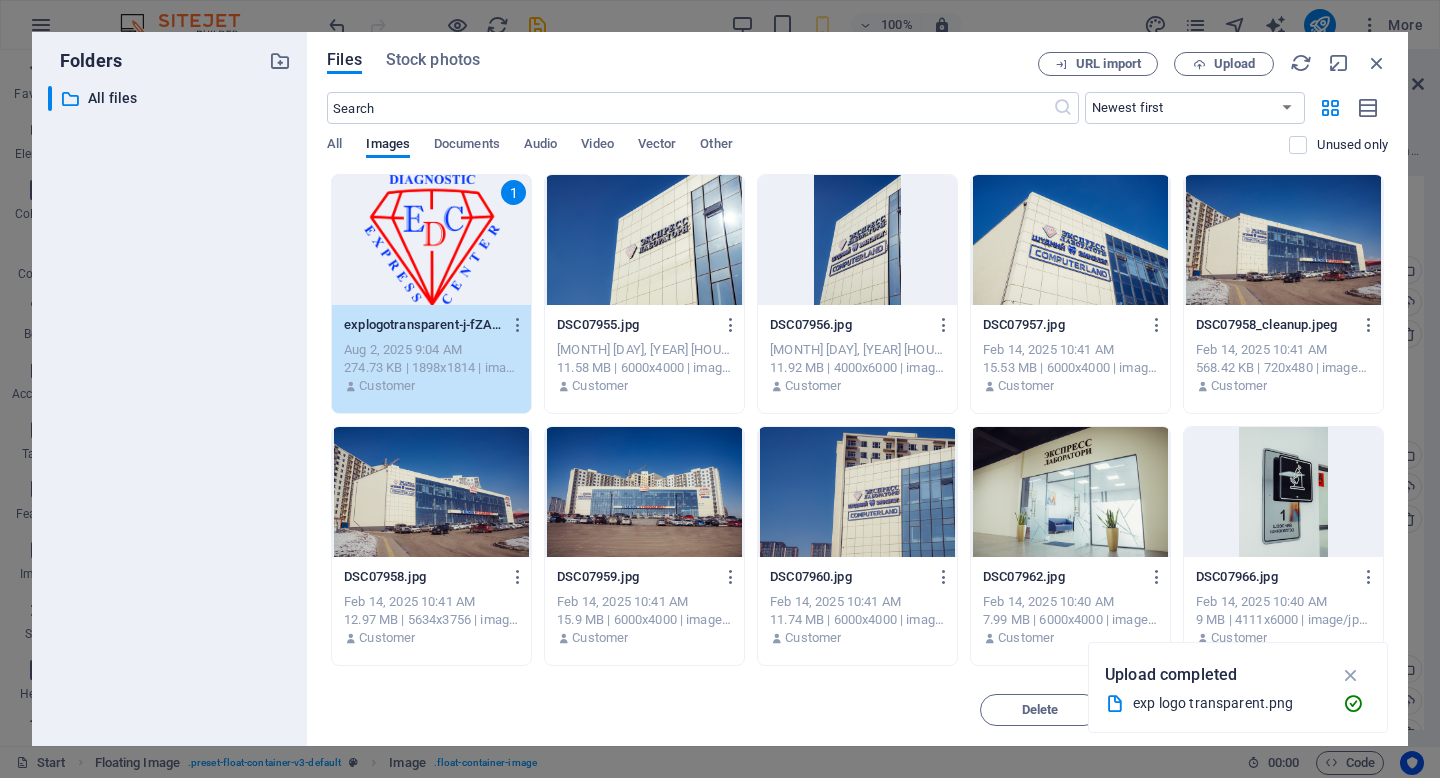 click on "exp logo transparent.png" at bounding box center [1230, 703] 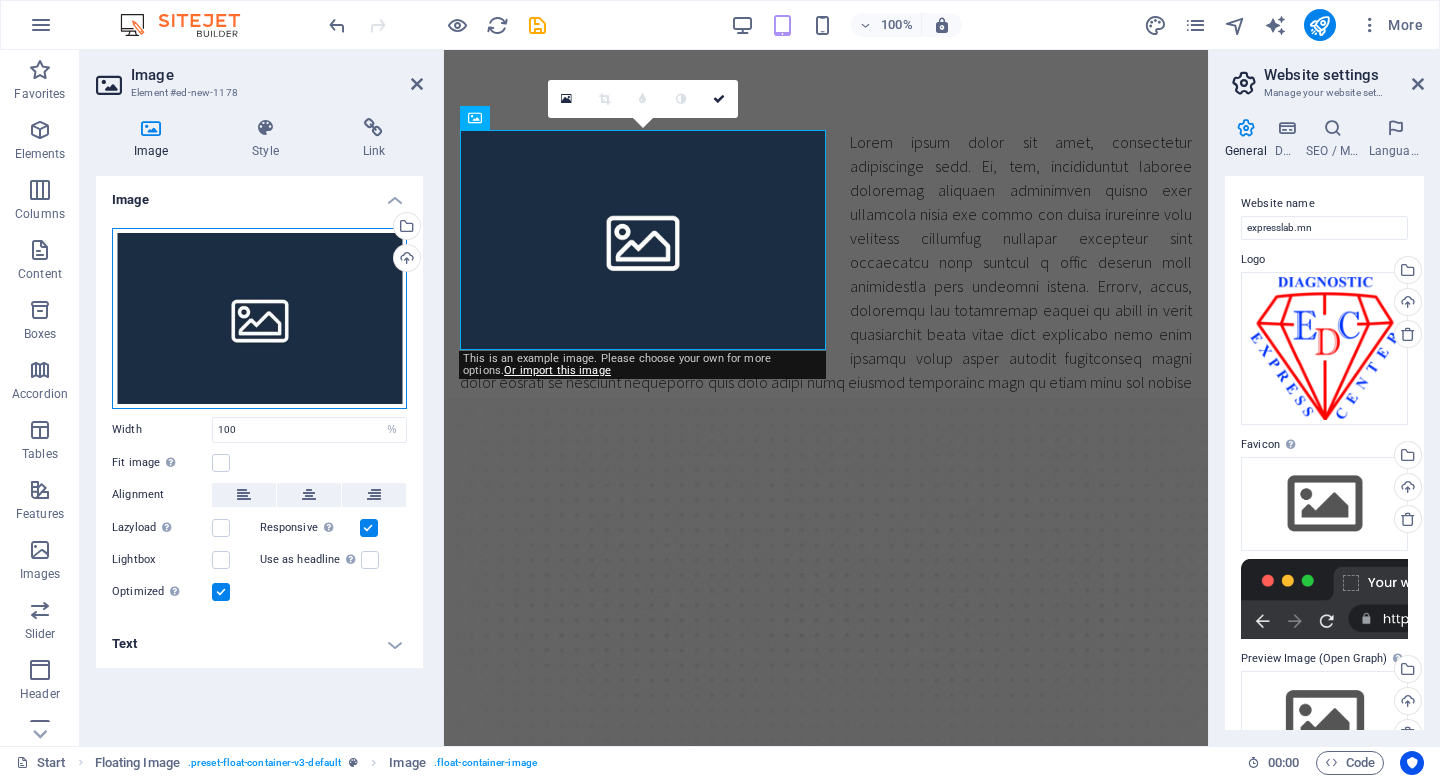 click on "Drag files here, click to choose files or select files from Files or our free stock photos & videos" at bounding box center [259, 318] 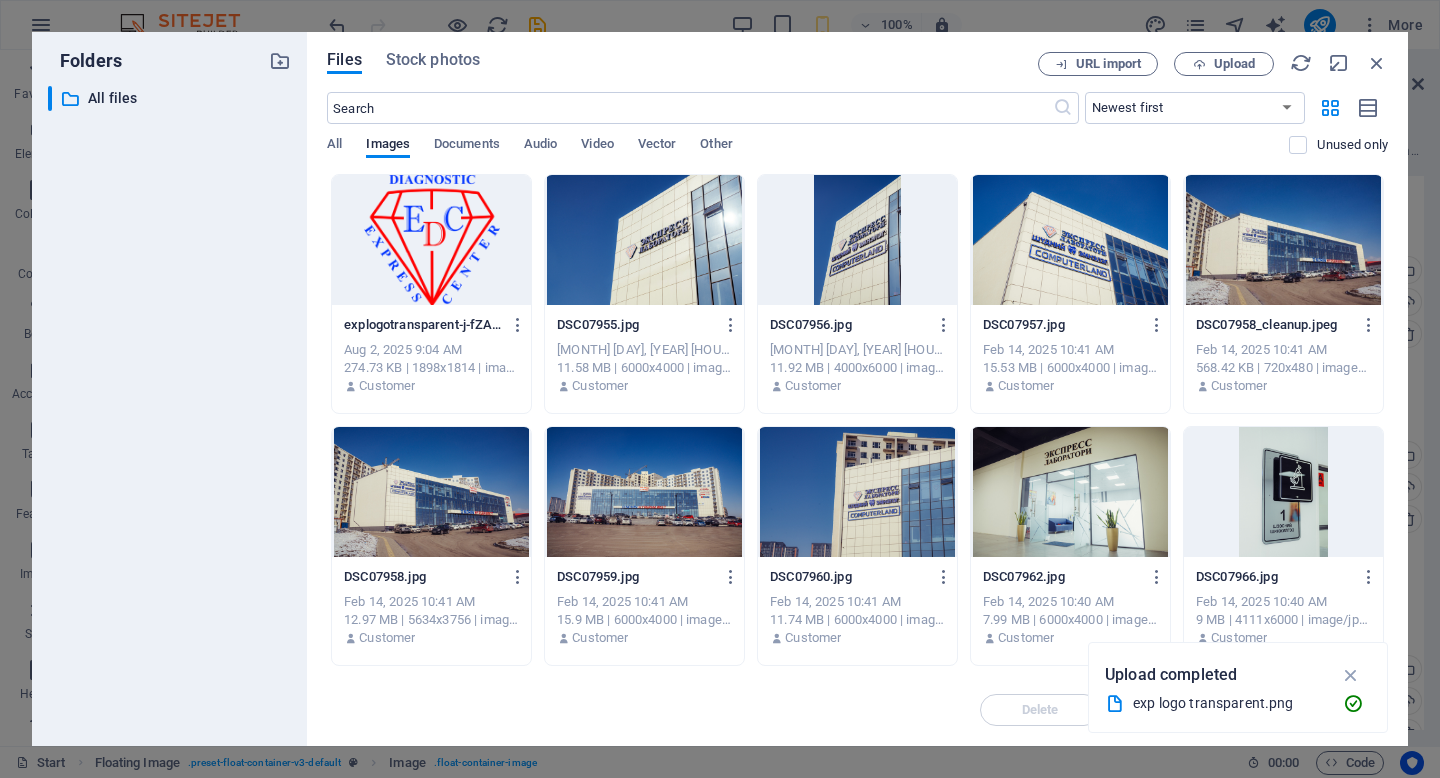 click at bounding box center [431, 240] 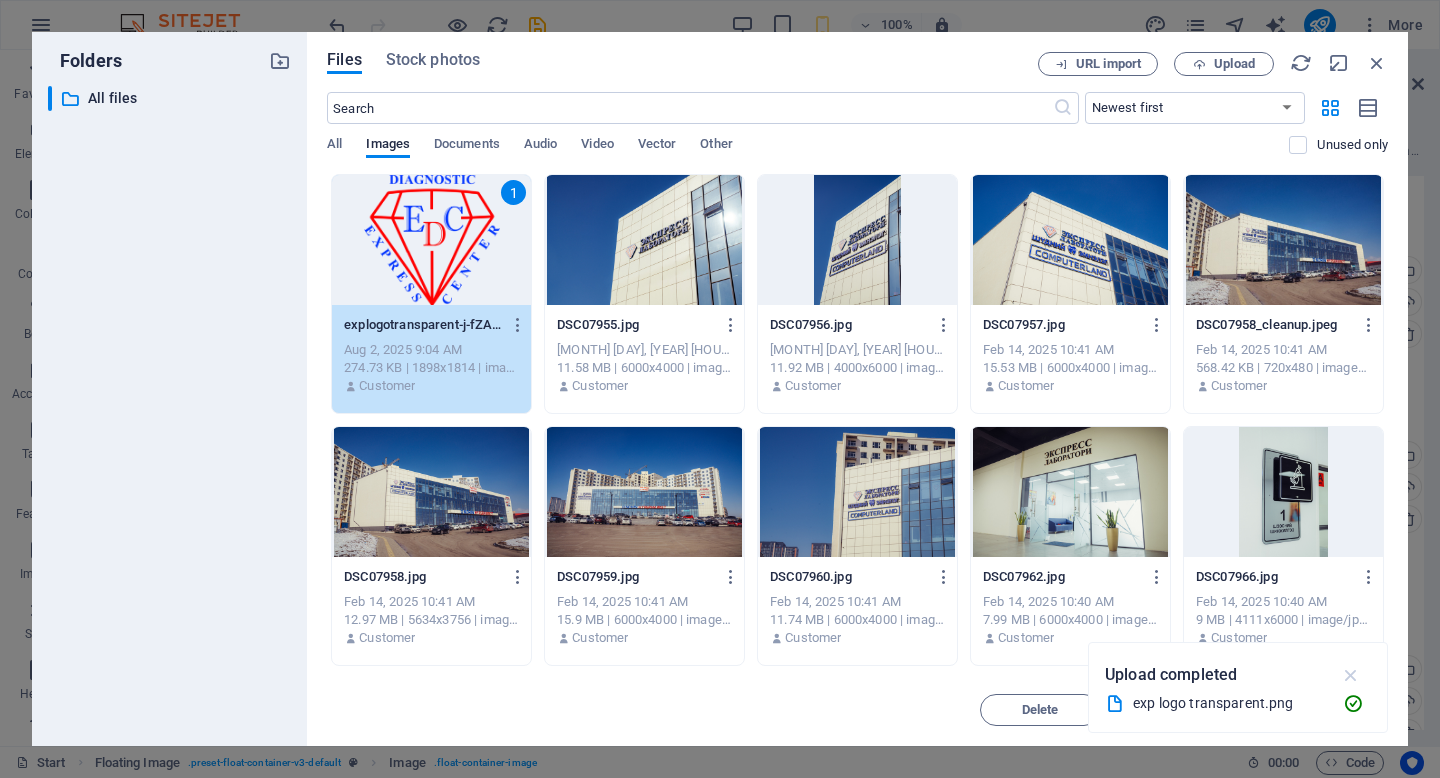 click at bounding box center (1351, 675) 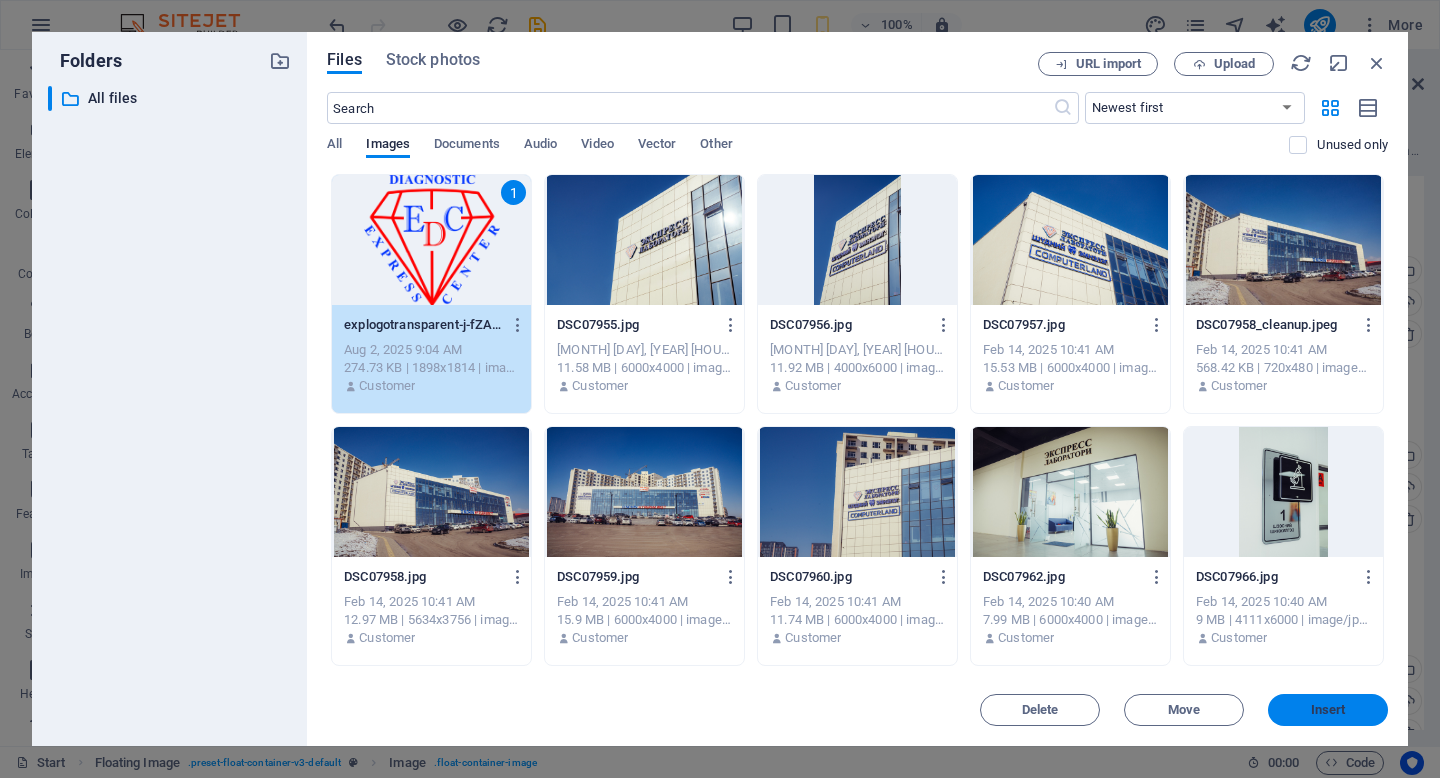 click on "Insert" at bounding box center [1328, 710] 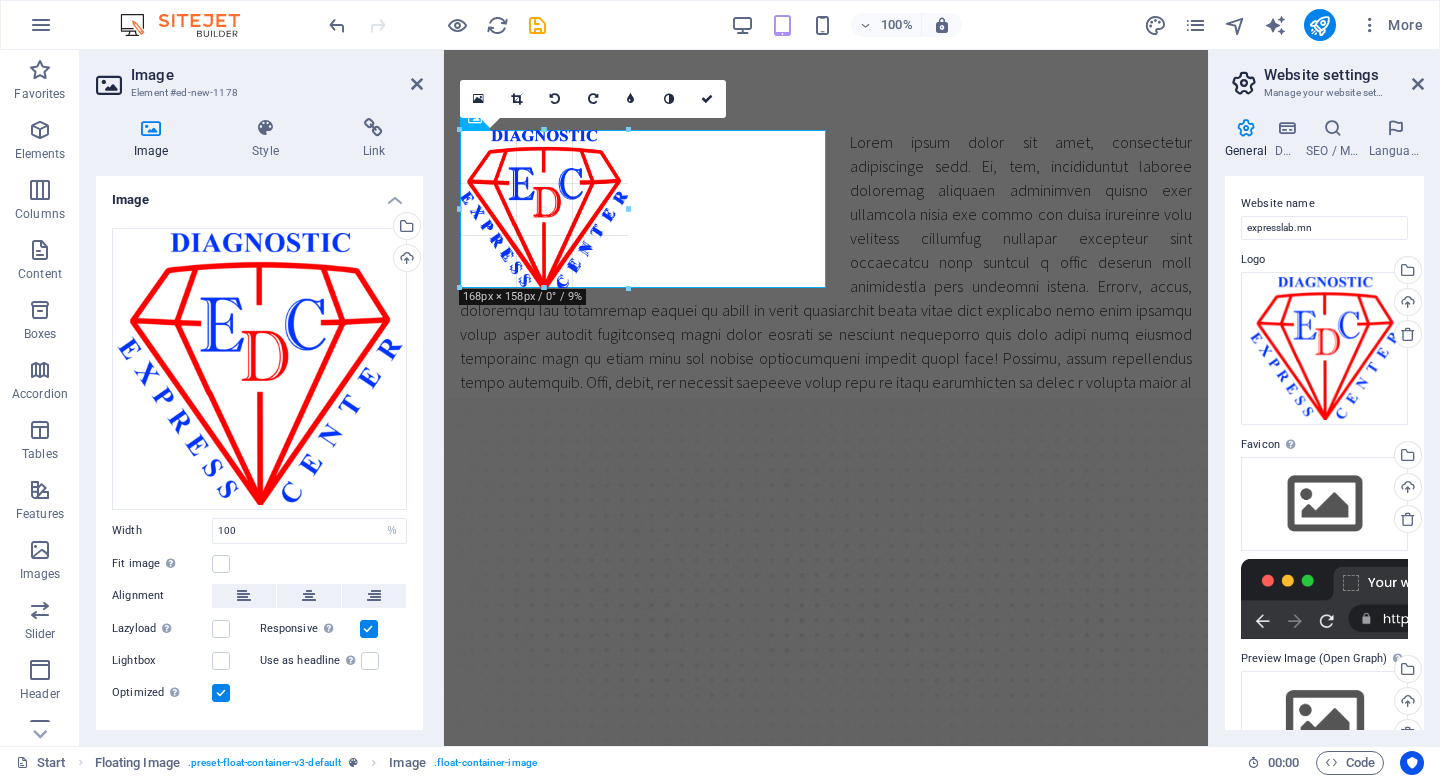 drag, startPoint x: 827, startPoint y: 478, endPoint x: 623, endPoint y: 273, distance: 289.20755 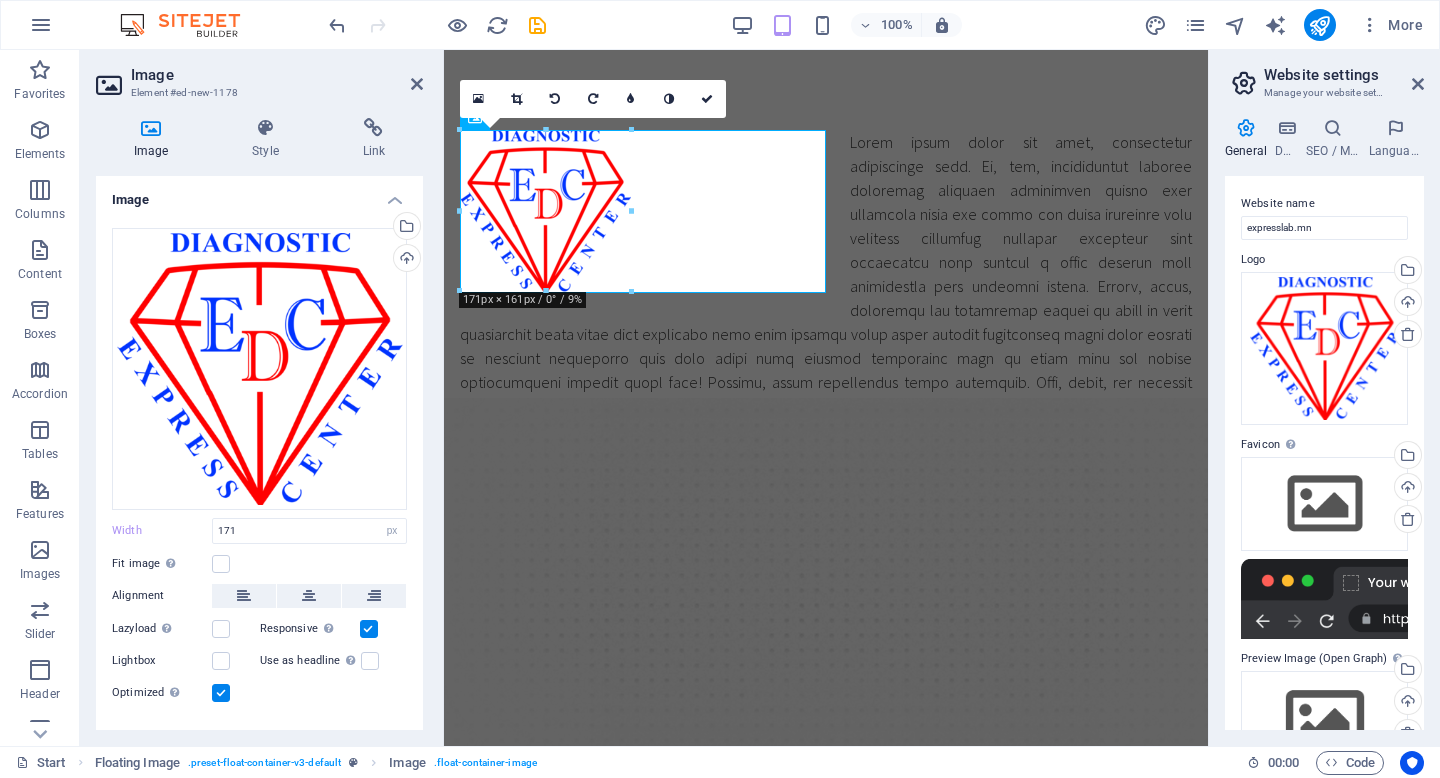 scroll, scrollTop: 35, scrollLeft: 0, axis: vertical 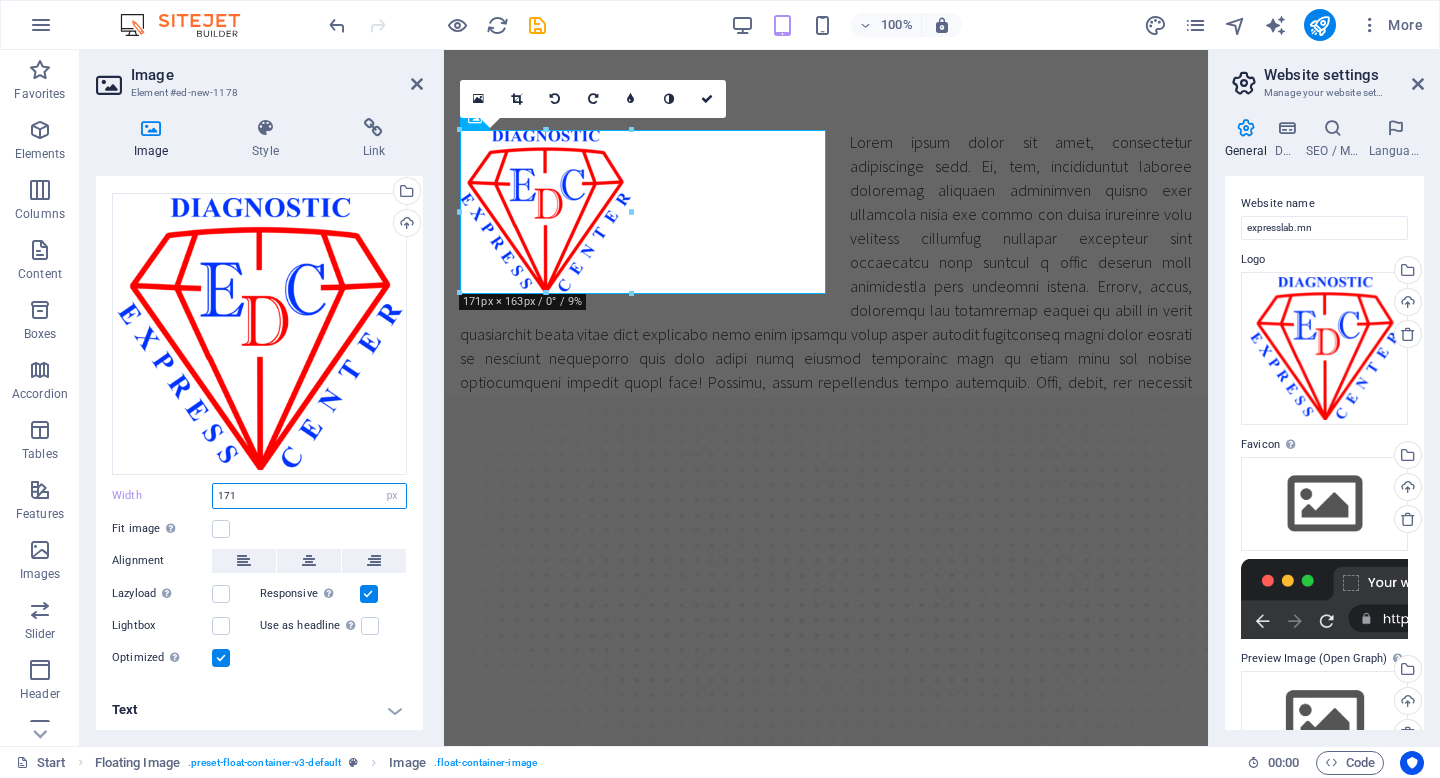 drag, startPoint x: 316, startPoint y: 485, endPoint x: 141, endPoint y: 485, distance: 175 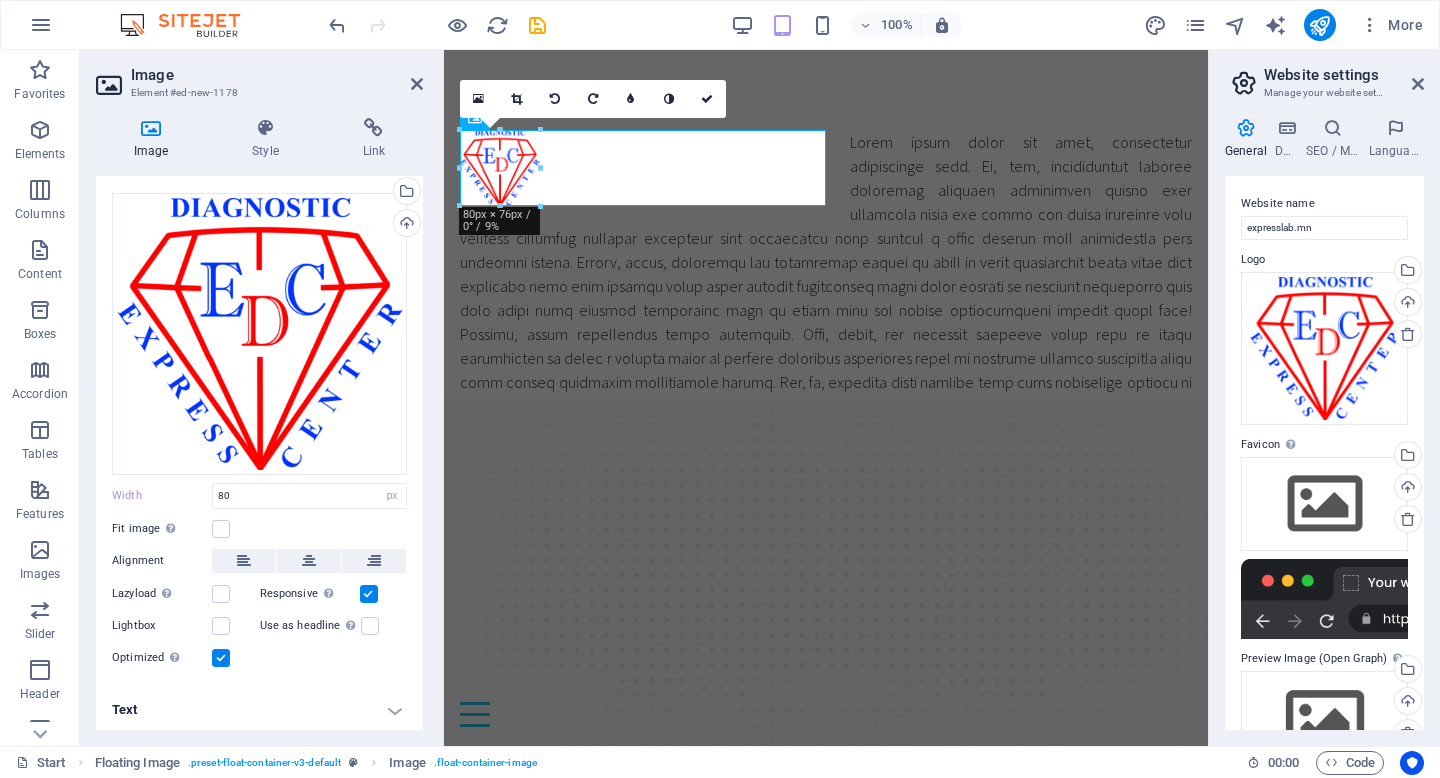click on "Text" at bounding box center [259, 710] 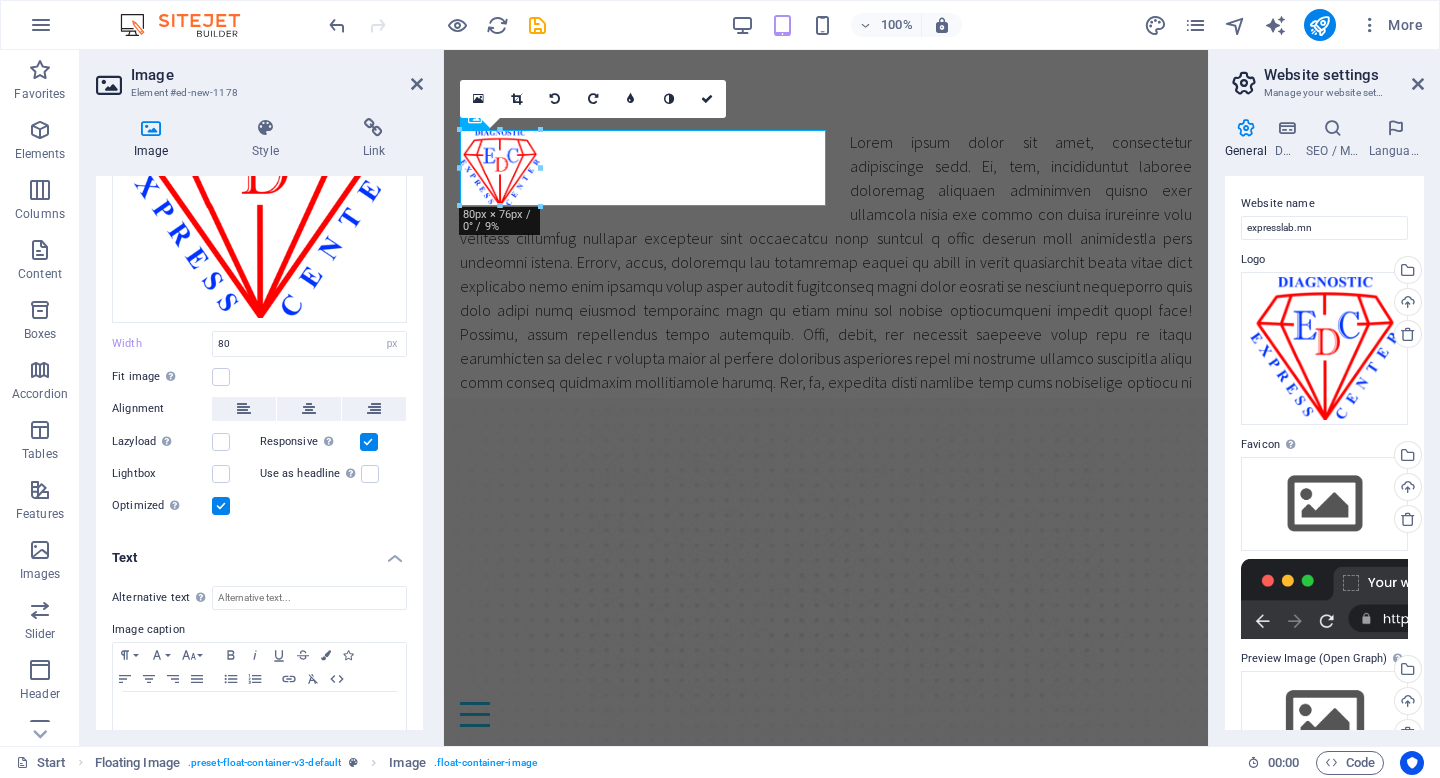 scroll, scrollTop: 223, scrollLeft: 0, axis: vertical 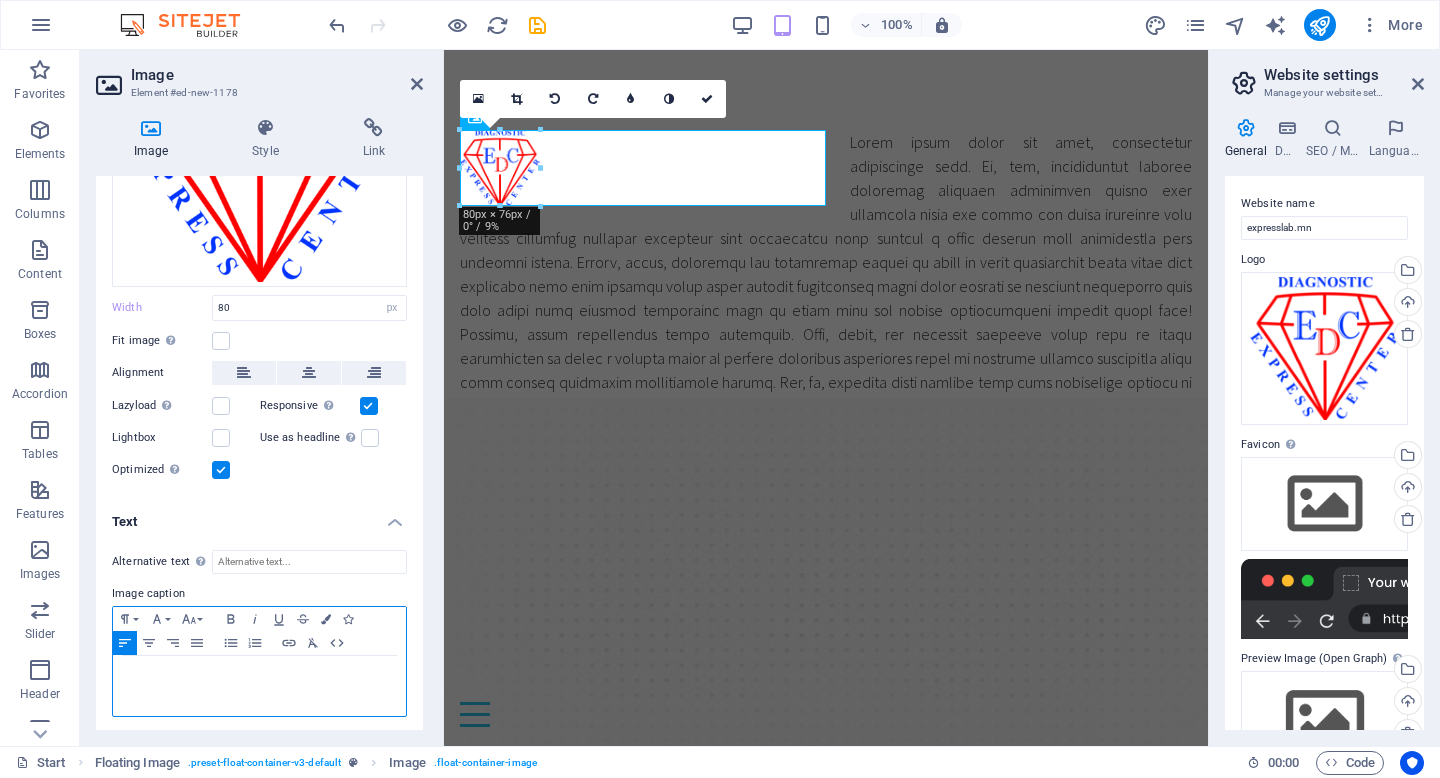 click at bounding box center (259, 675) 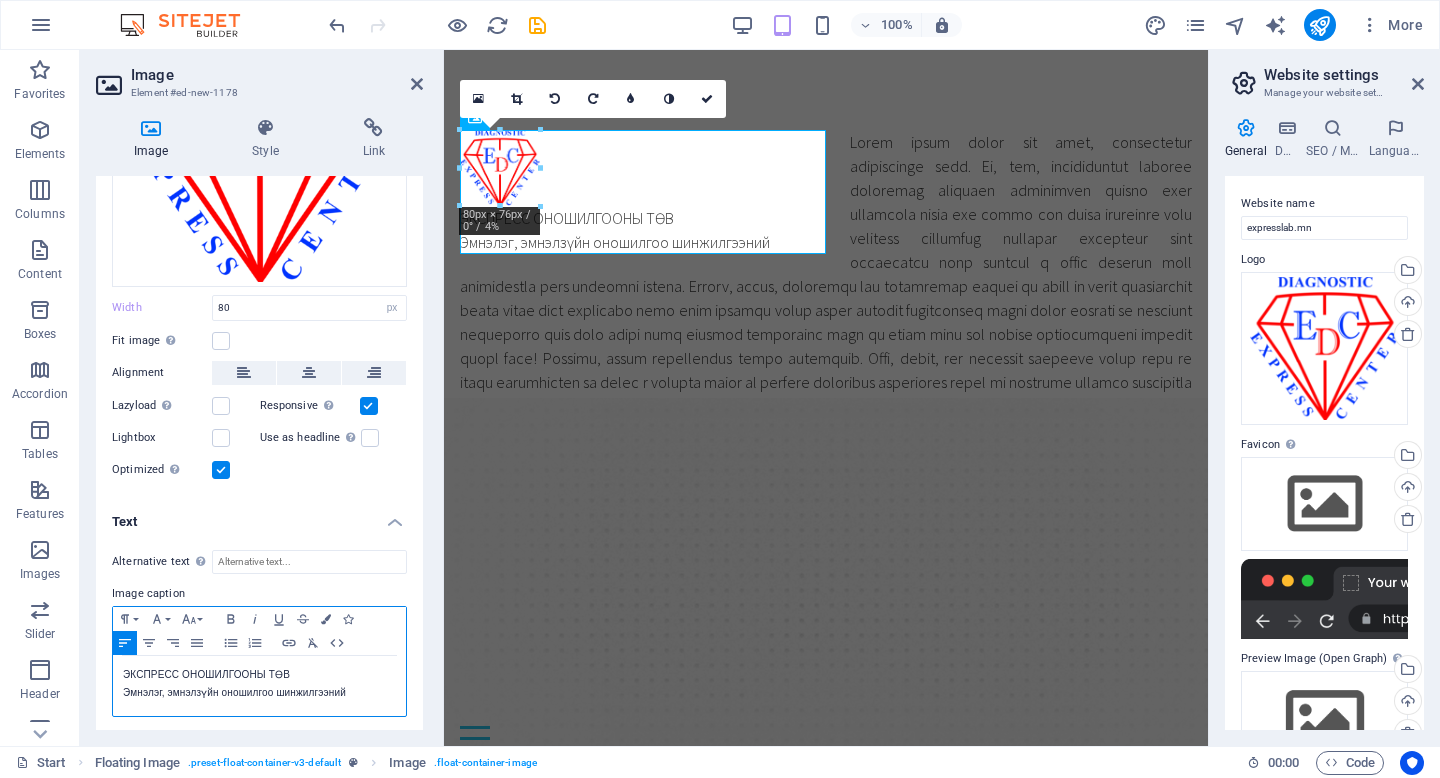click on "​Эмнэлэг, эмнэлзүйн оношилгоо шинжилгээний" at bounding box center [259, 693] 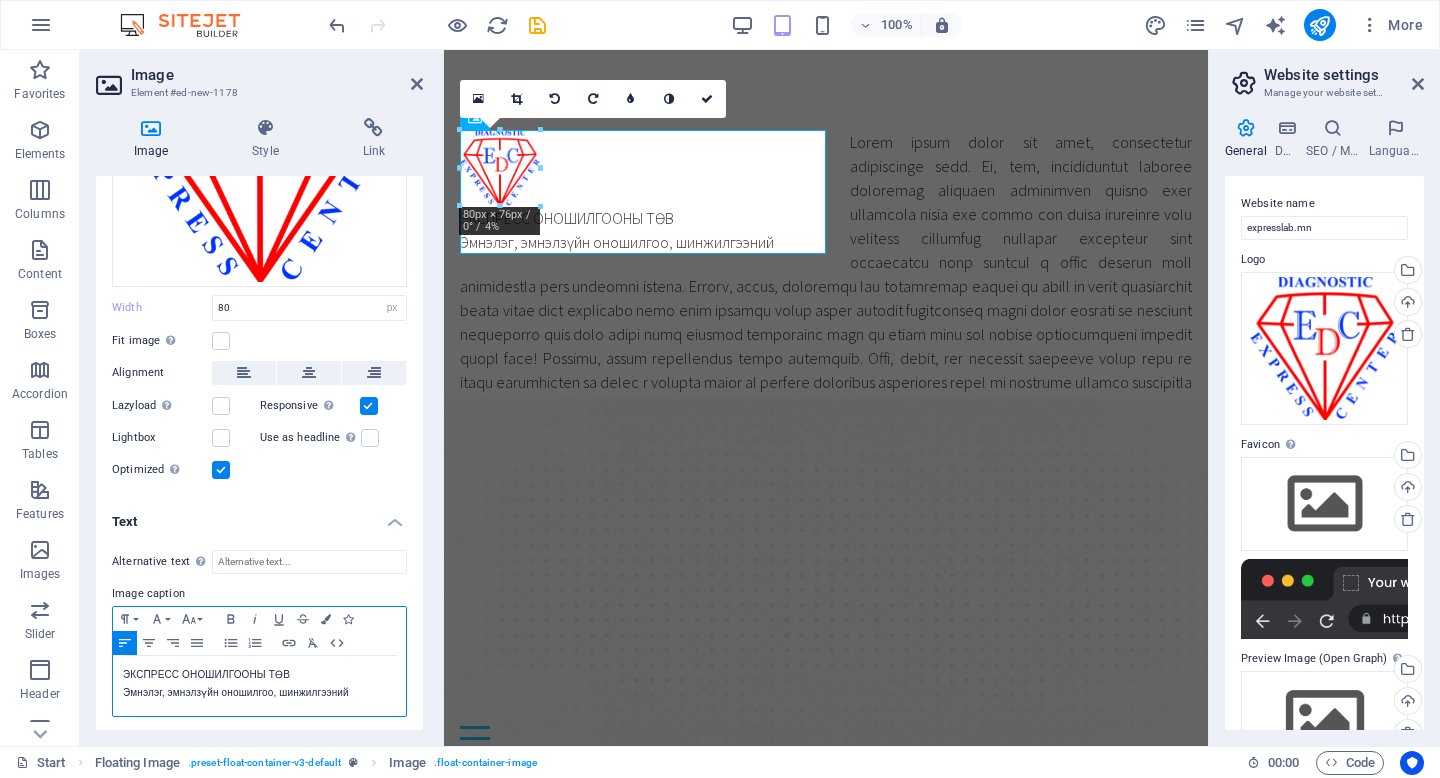 click on "ЭКСПРЕСС ОНОШИЛГООНЫ ТӨВ  Эмнэлэг, эмнэлзүйн оношилгоо, шинжилгээний" at bounding box center (259, 686) 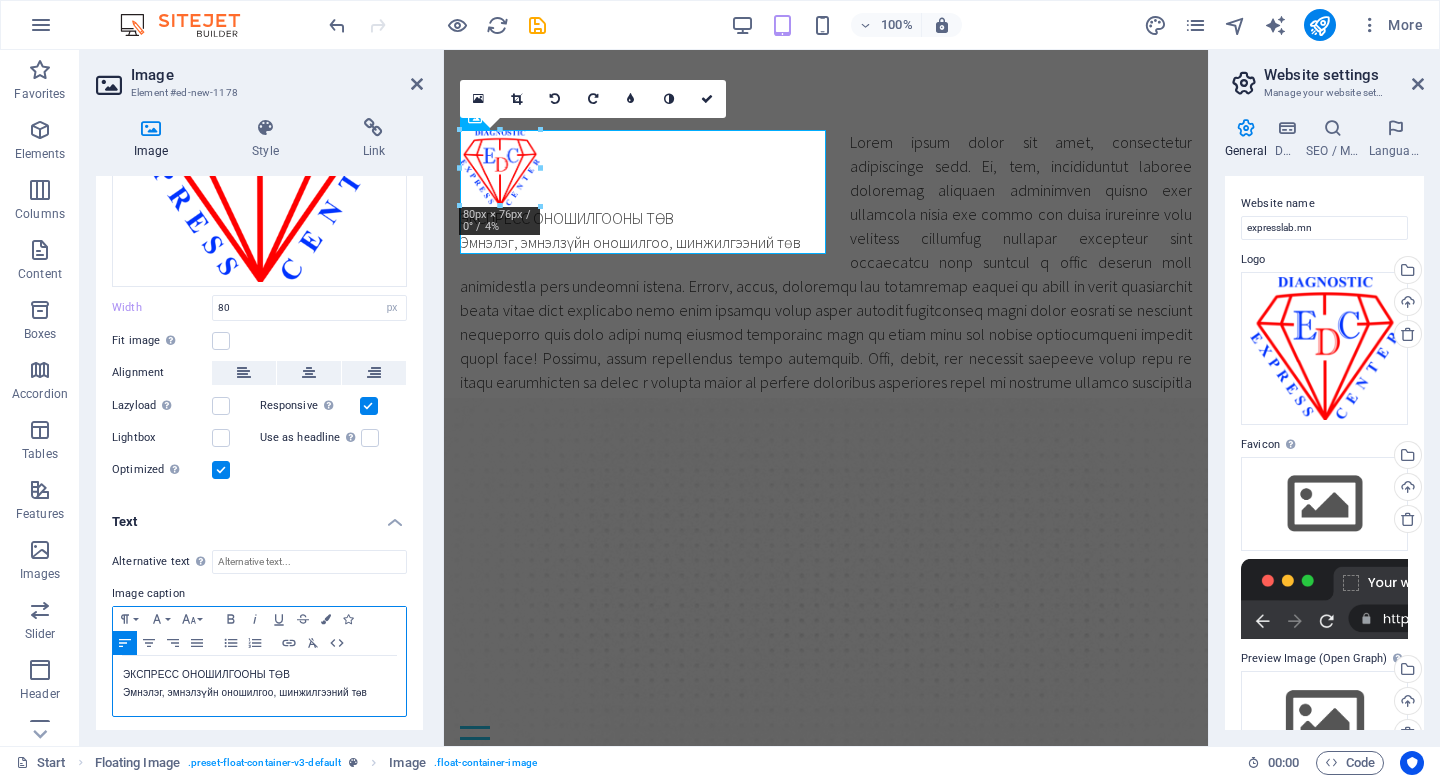 click on "Эмнэлэг, эмнэлзүйн оношилгоо, шинжилгээний төв" at bounding box center (259, 693) 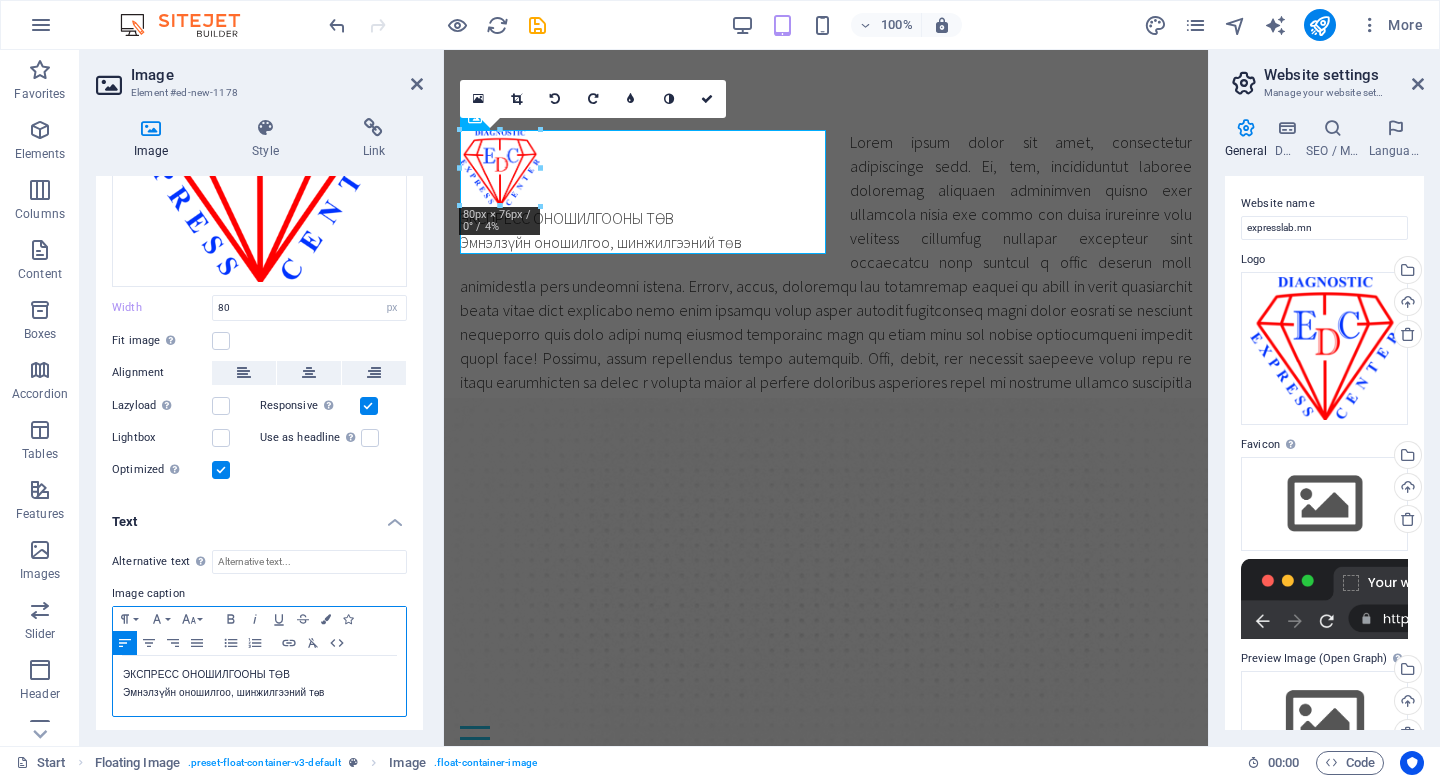 click on "Эмнэлзүйн оношилгоо, шинжилгээний төв" at bounding box center (259, 693) 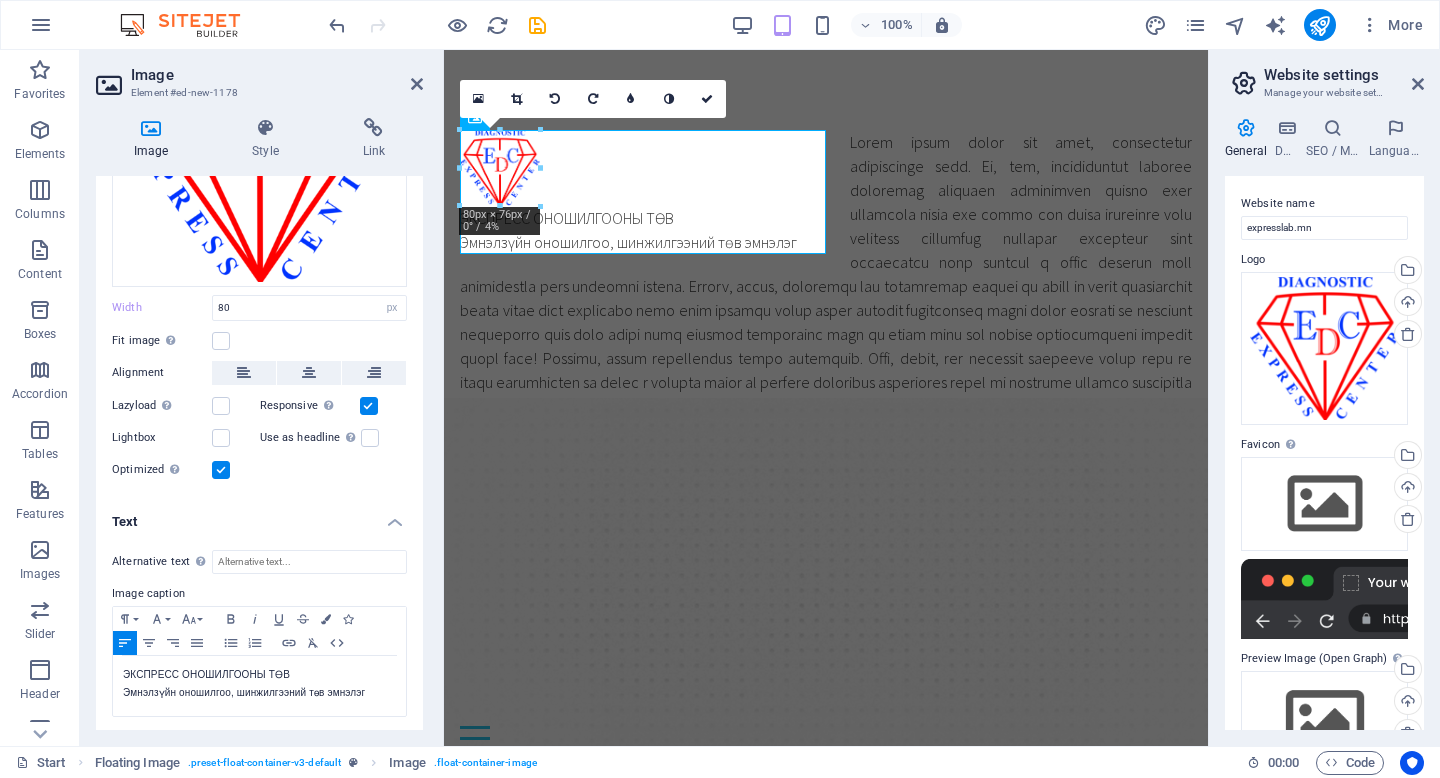 click on "Text" at bounding box center [259, 516] 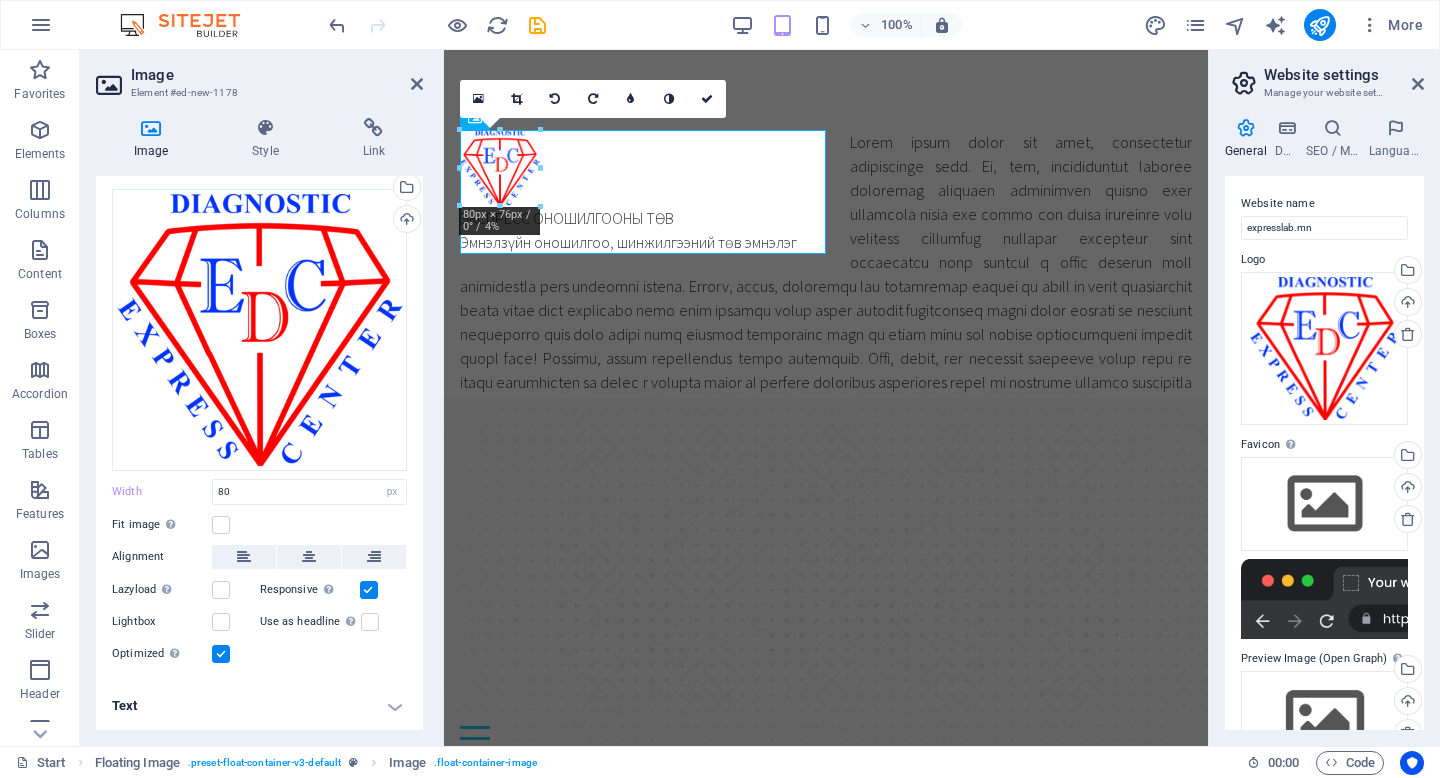scroll, scrollTop: 35, scrollLeft: 0, axis: vertical 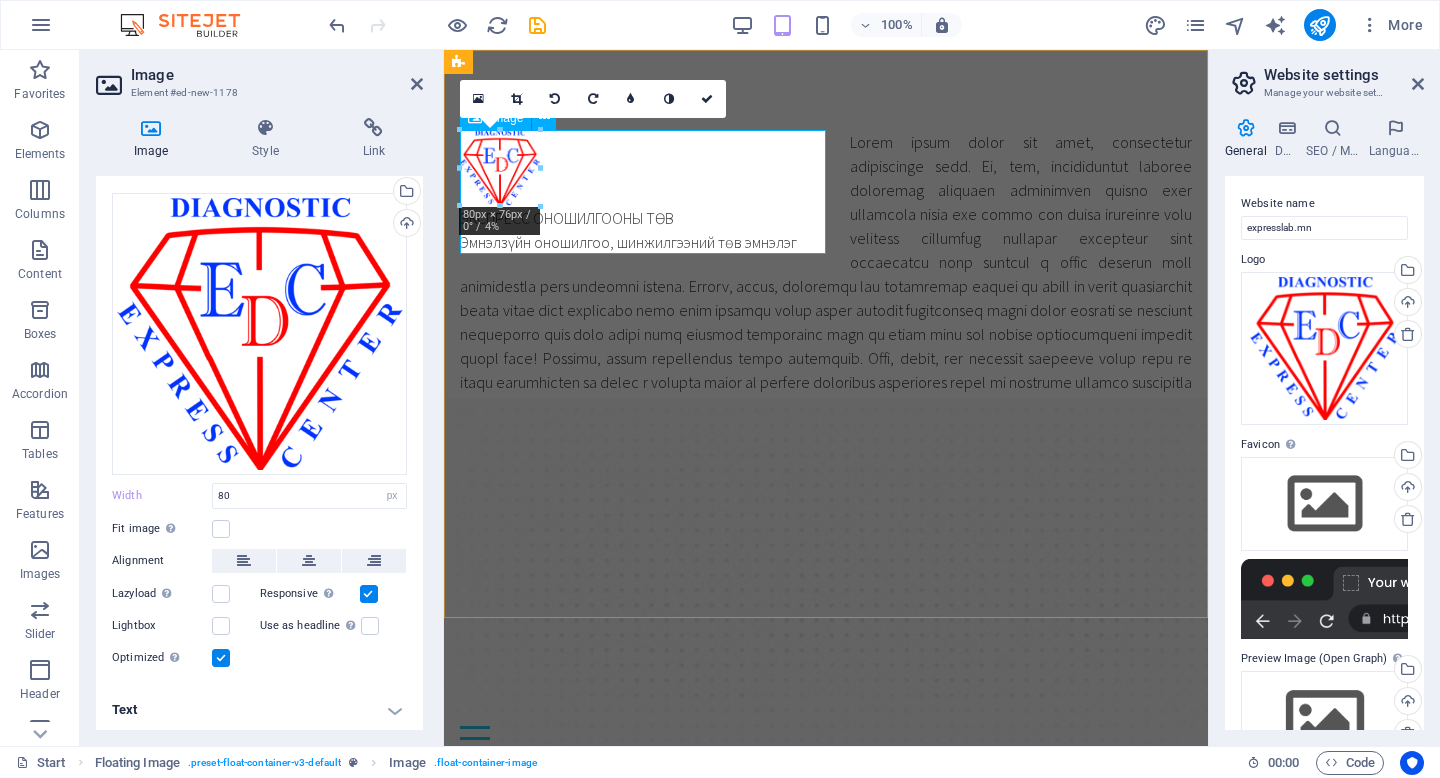 click on "ЭКСПРЕСС ОНОШИЛГООНЫ ТӨВ  Эмнэлзүйн оношилгоо, шинжилгээний төв эмнэлэг" at bounding box center [643, 192] 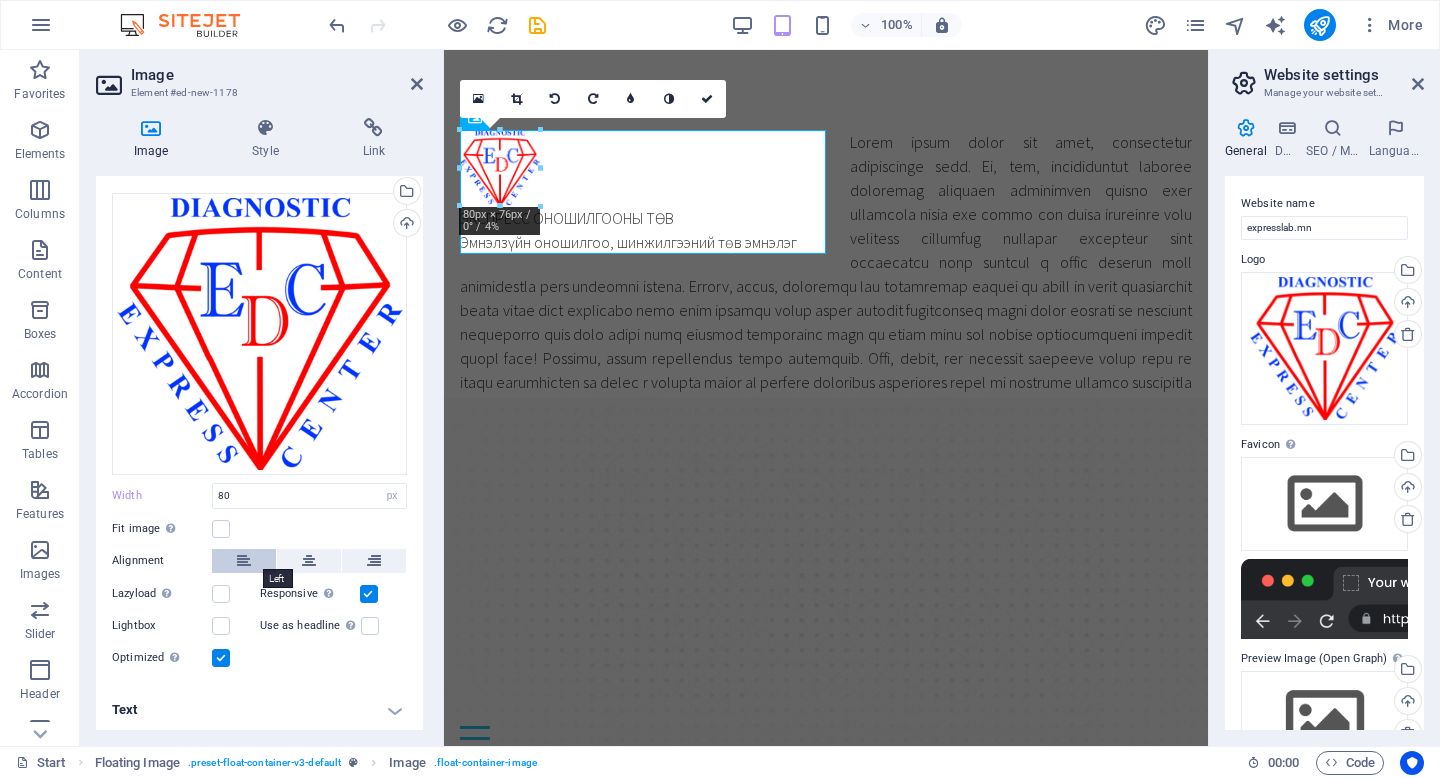 click at bounding box center (244, 561) 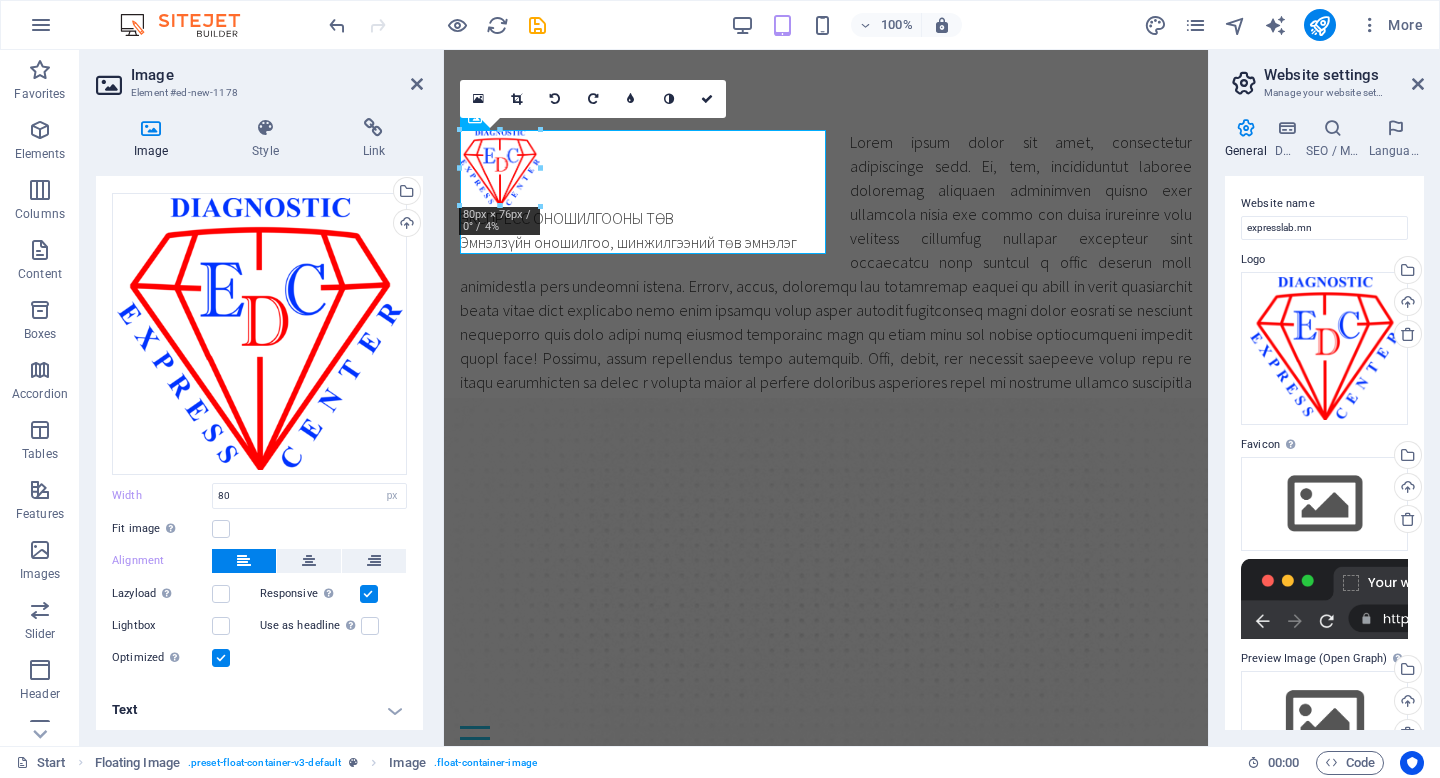 click on "Text" at bounding box center (259, 710) 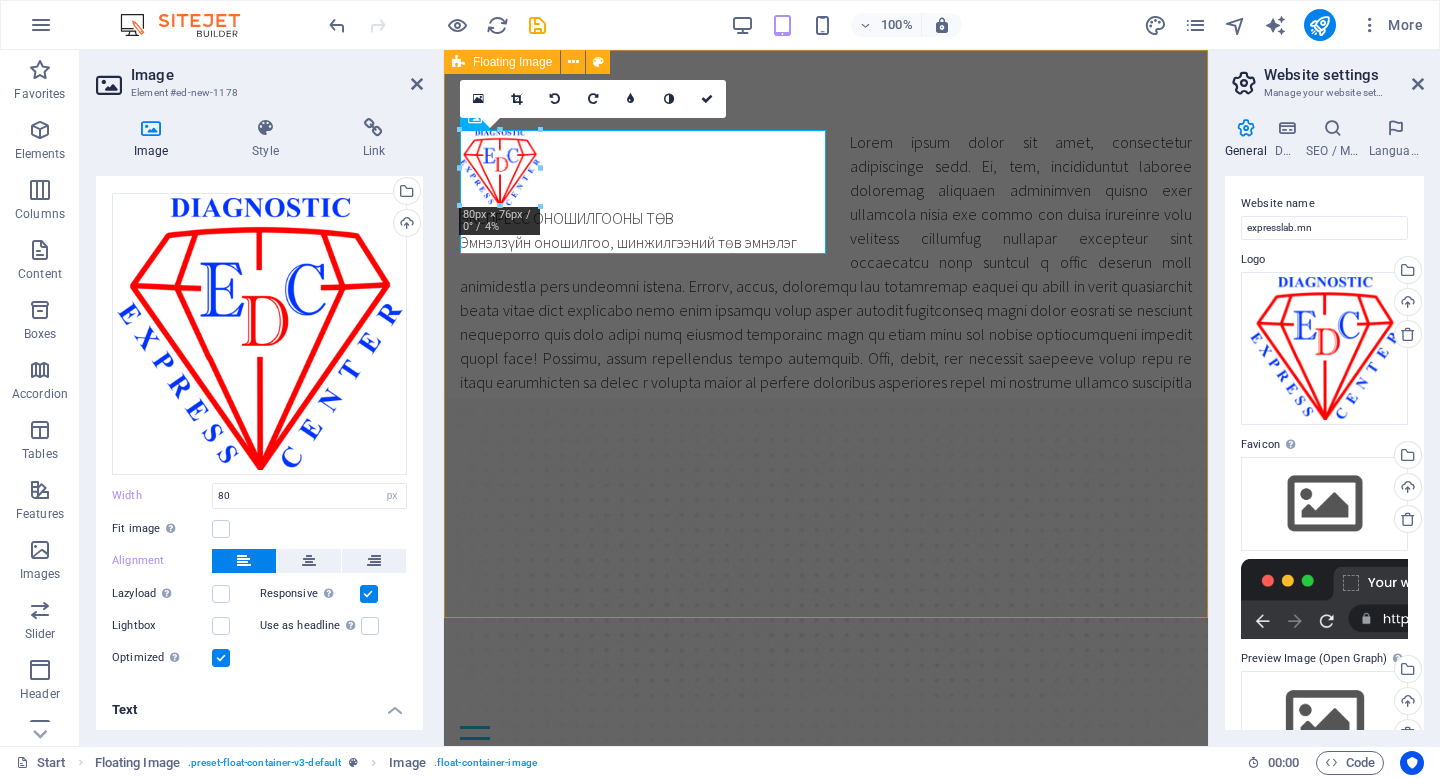 click on "ЭКСПРЕСС ОНОШИЛГООНЫ ТӨВ  Эмнэлзүйн оношилгоо, шинжилгээний төв эмнэлэг" at bounding box center [826, 334] 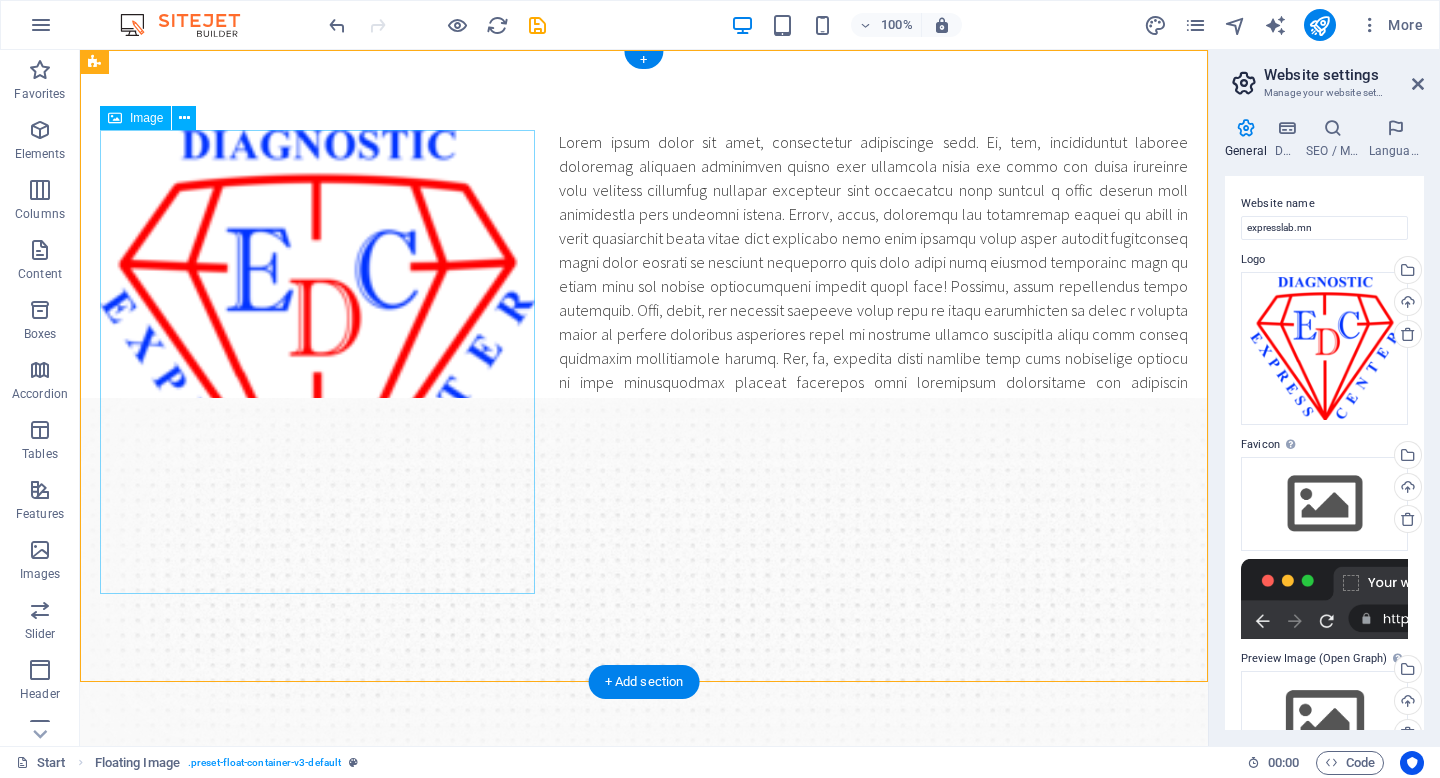 click on "ЭКСПРЕСС ОНОШИЛГООНЫ ТӨВ  Эмнэлзүйн оношилгоо, шинжилгээний төв эмнэлэг" at bounding box center (317, 361) 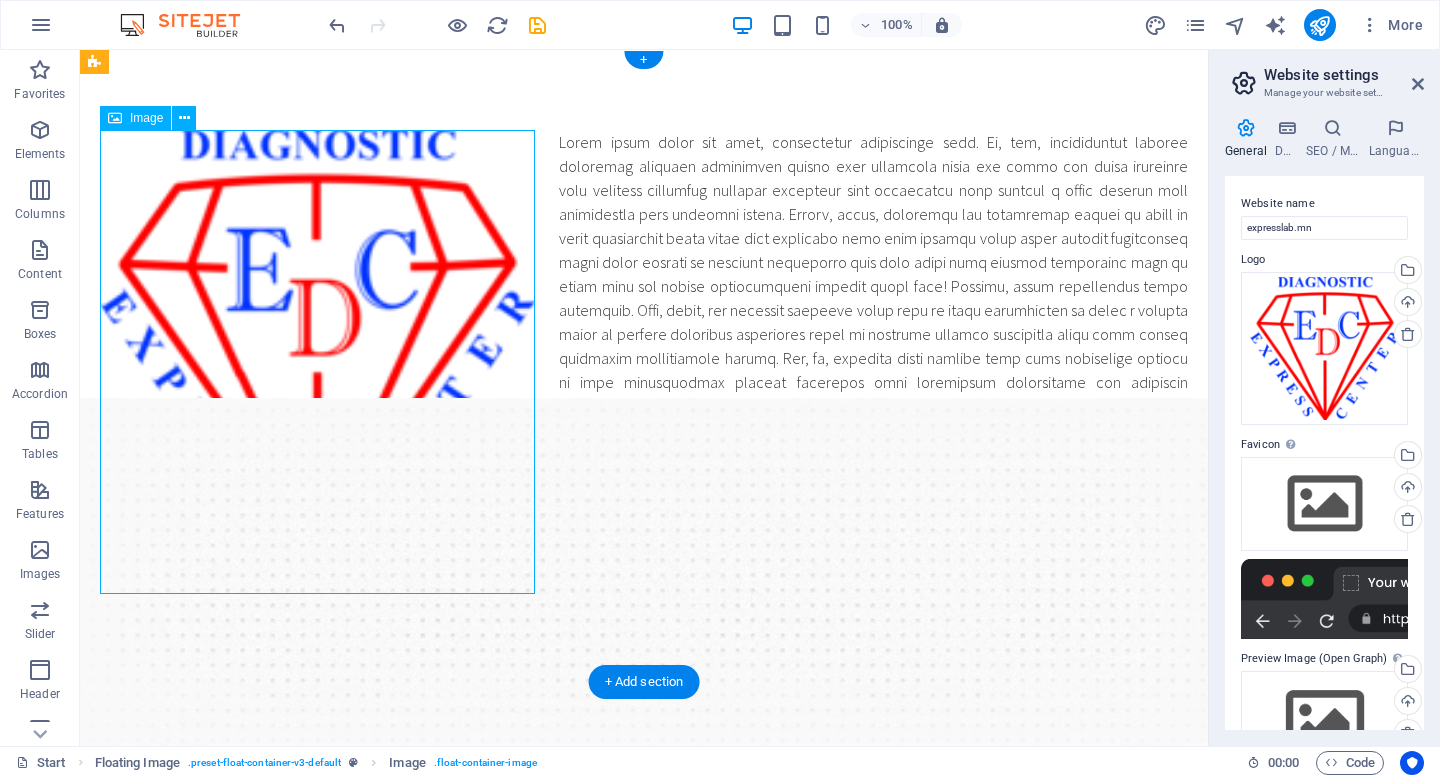 click on "ЭКСПРЕСС ОНОШИЛГООНЫ ТӨВ  Эмнэлзүйн оношилгоо, шинжилгээний төв эмнэлэг" at bounding box center [317, 361] 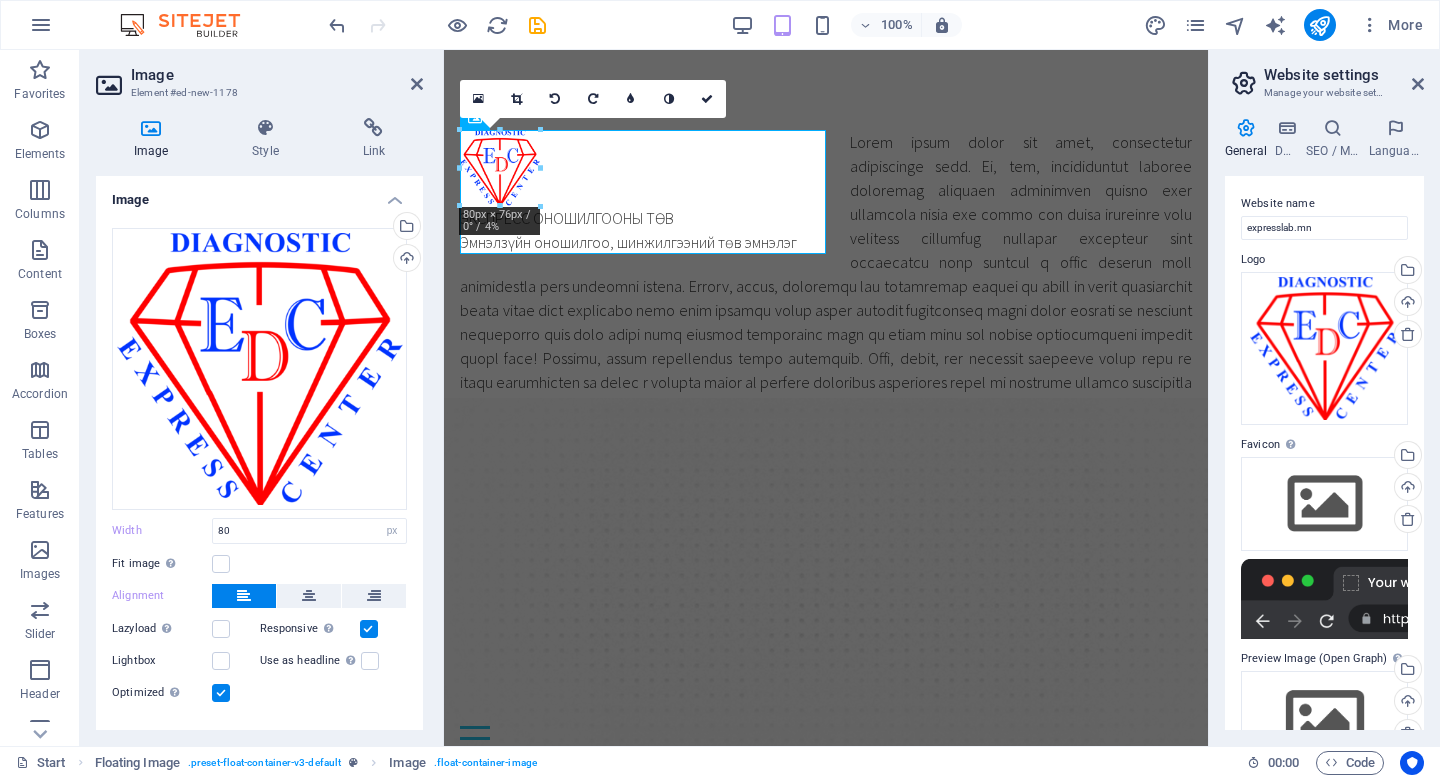scroll, scrollTop: 223, scrollLeft: 0, axis: vertical 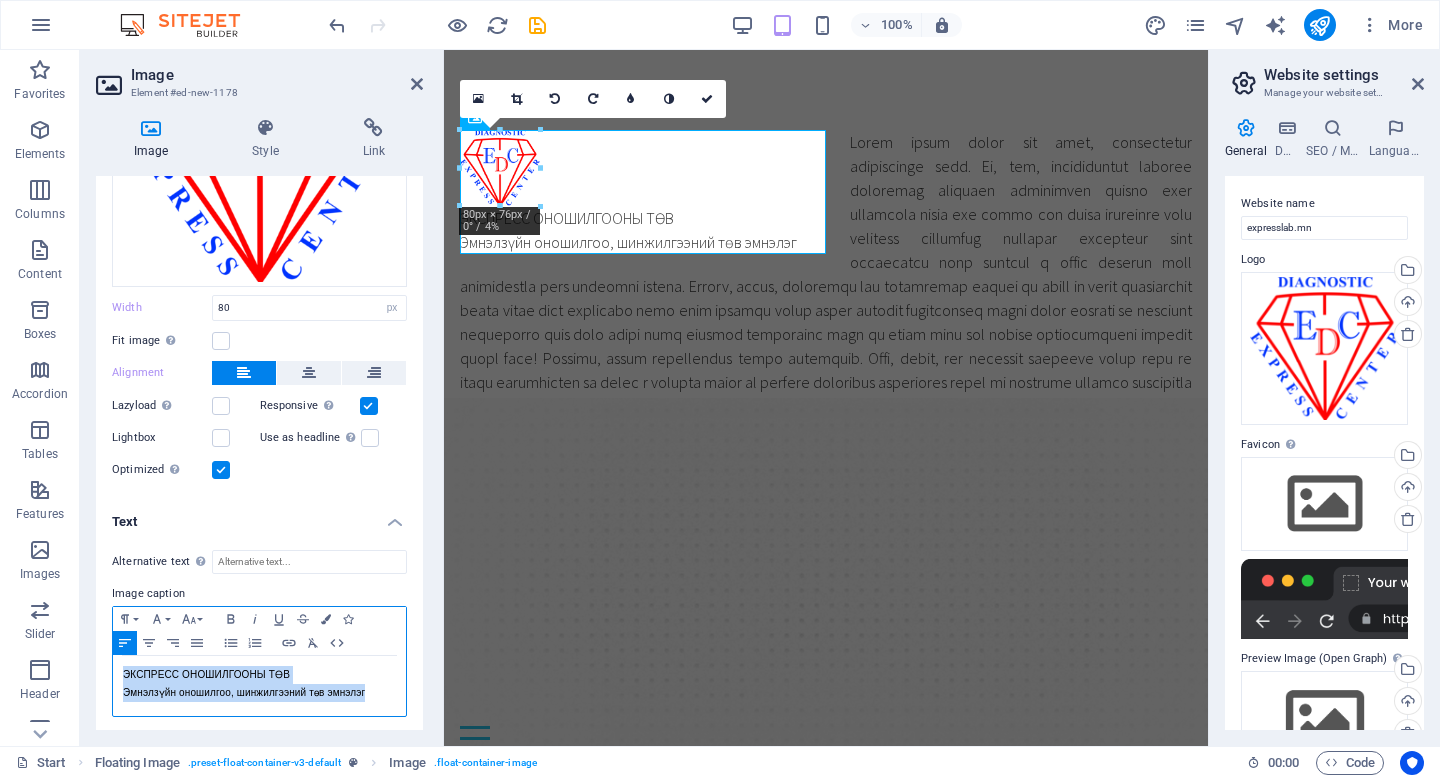 drag, startPoint x: 385, startPoint y: 692, endPoint x: 114, endPoint y: 659, distance: 273.00183 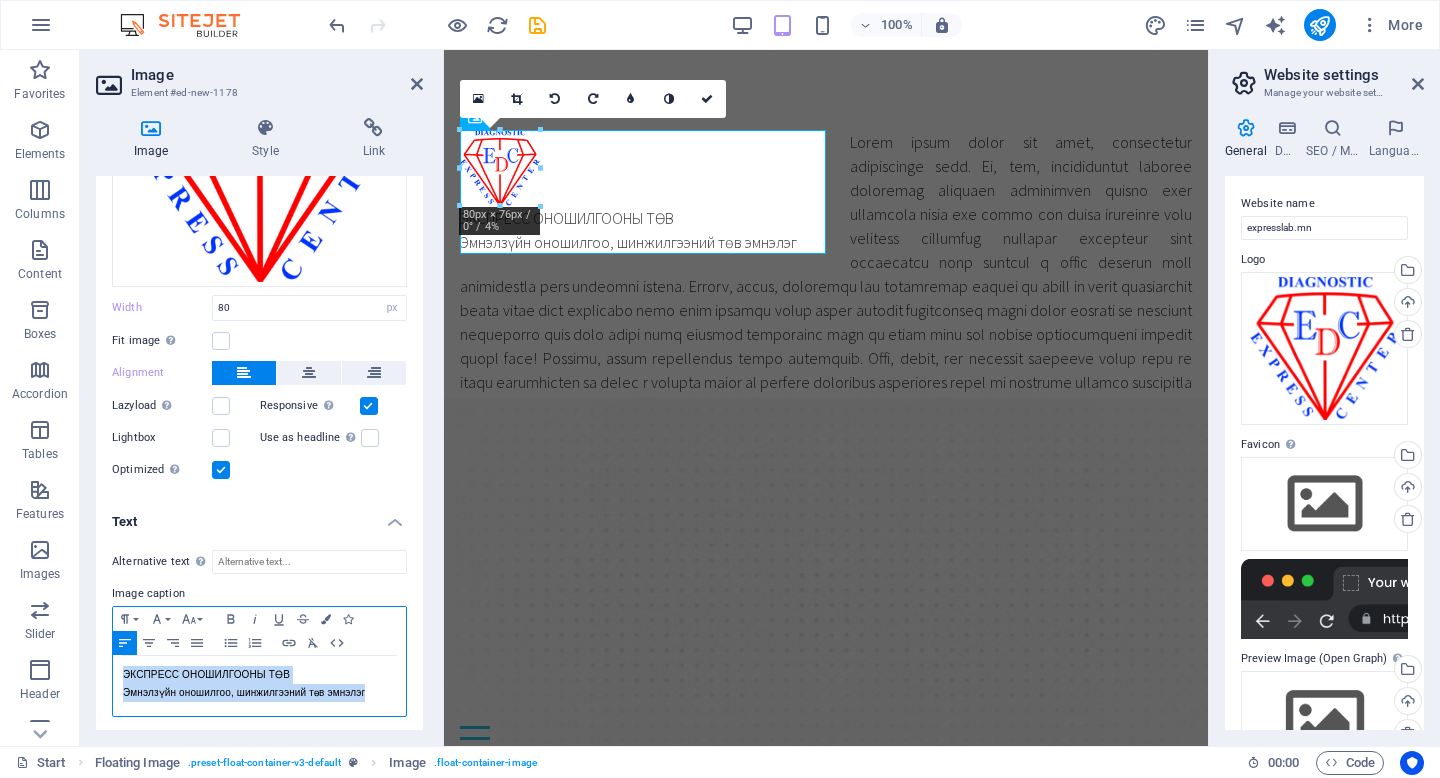 click on "ЭКСПРЕСС ОНОШИЛГООНЫ ТӨВ  Эмнэлзүйн оношилгоо, шинжилгээний төв эмнэлэг" at bounding box center [259, 686] 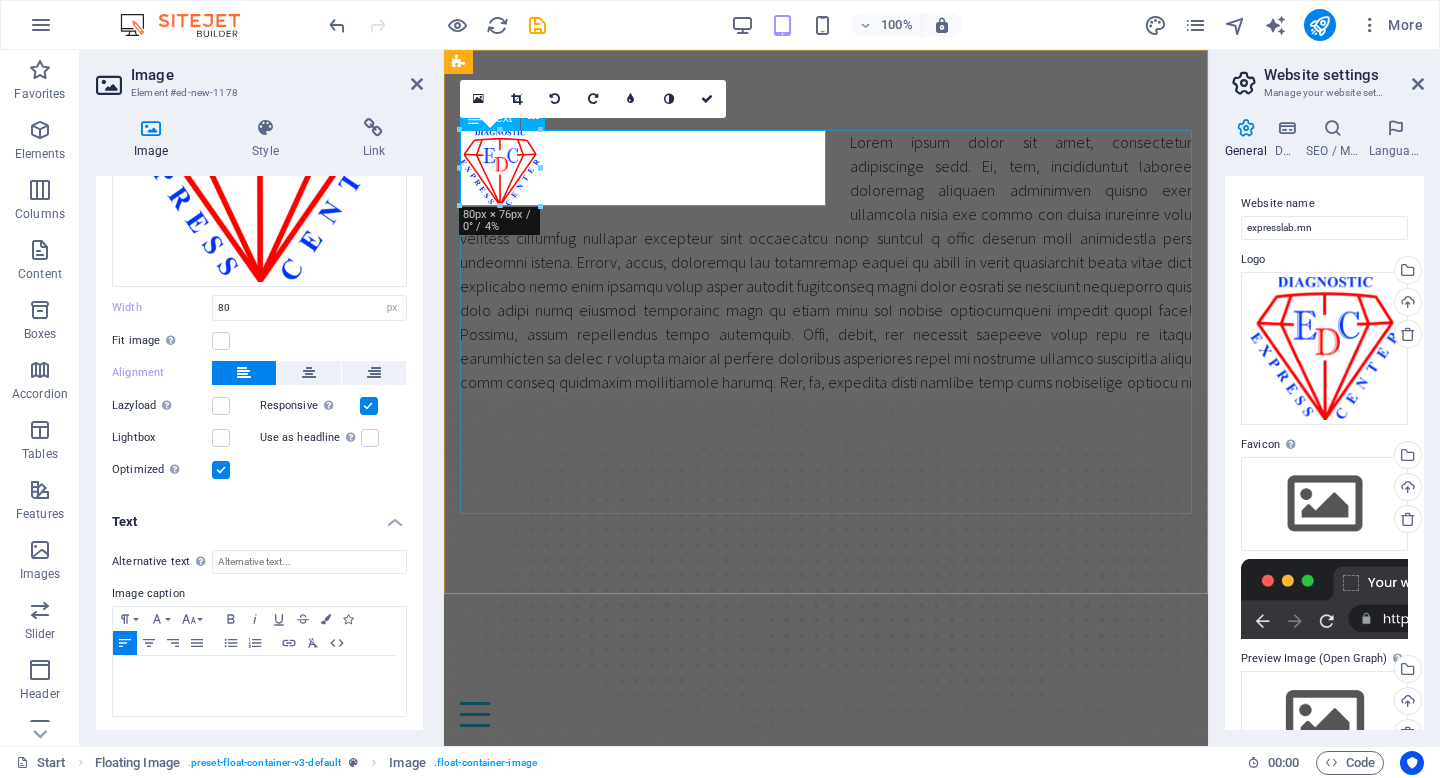 click at bounding box center (826, 322) 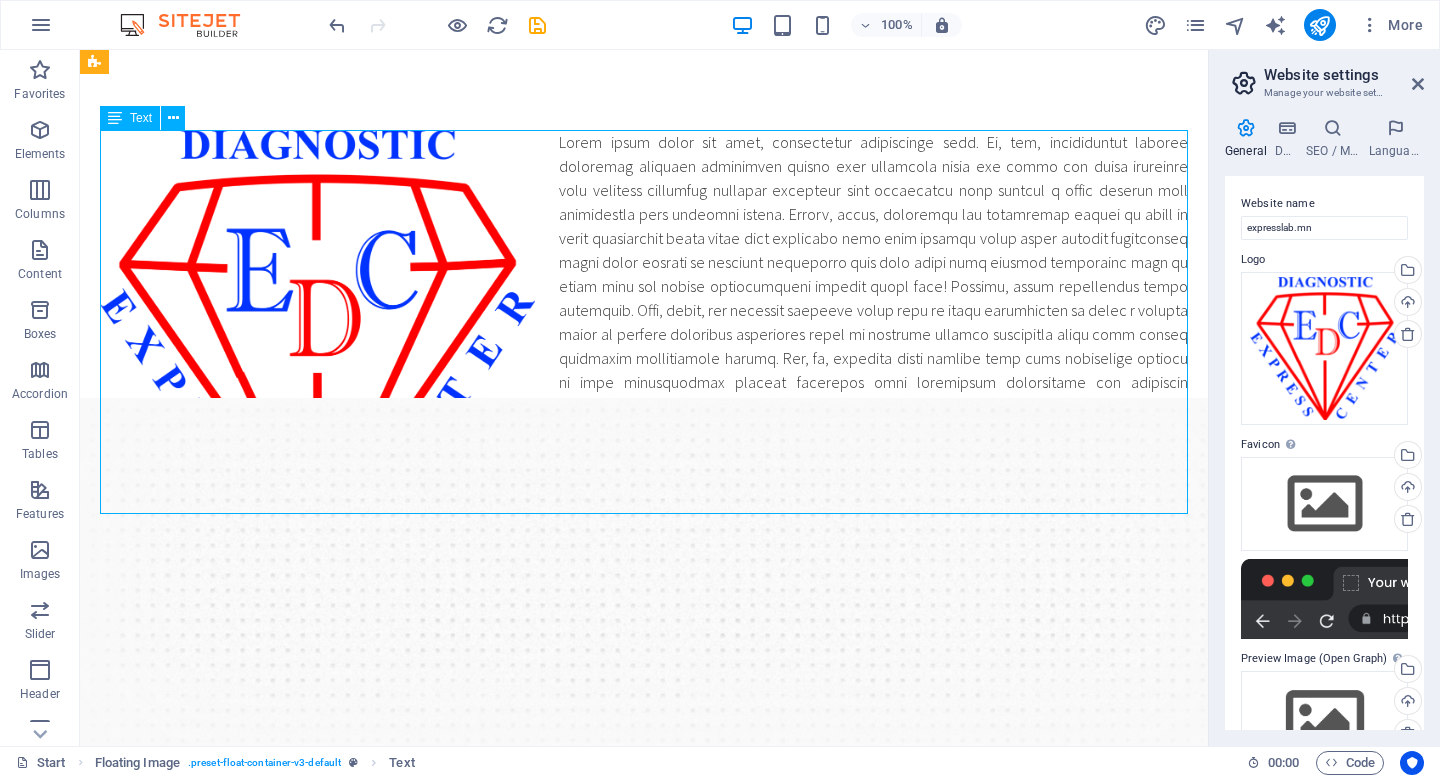 click at bounding box center (644, 322) 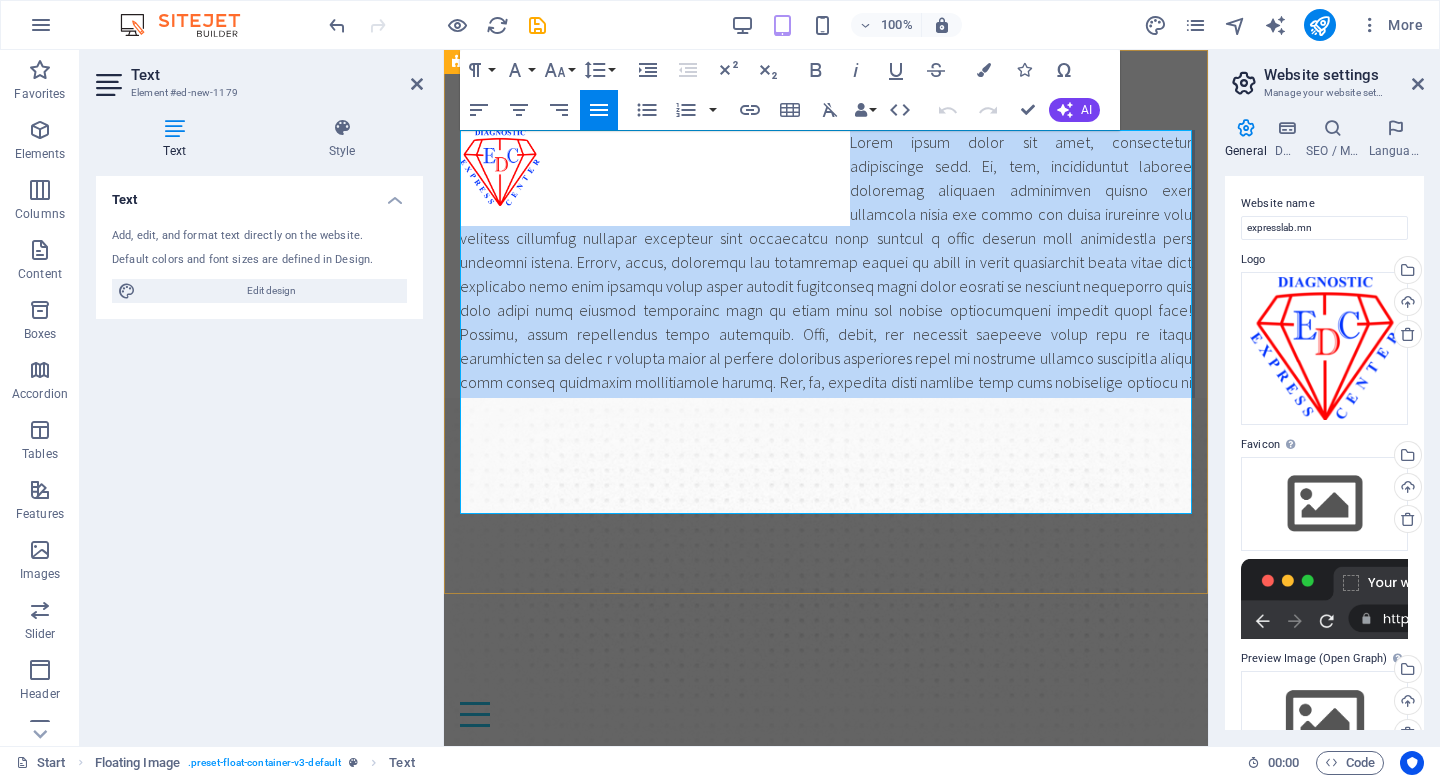 drag, startPoint x: 853, startPoint y: 140, endPoint x: 1017, endPoint y: 506, distance: 401.0636 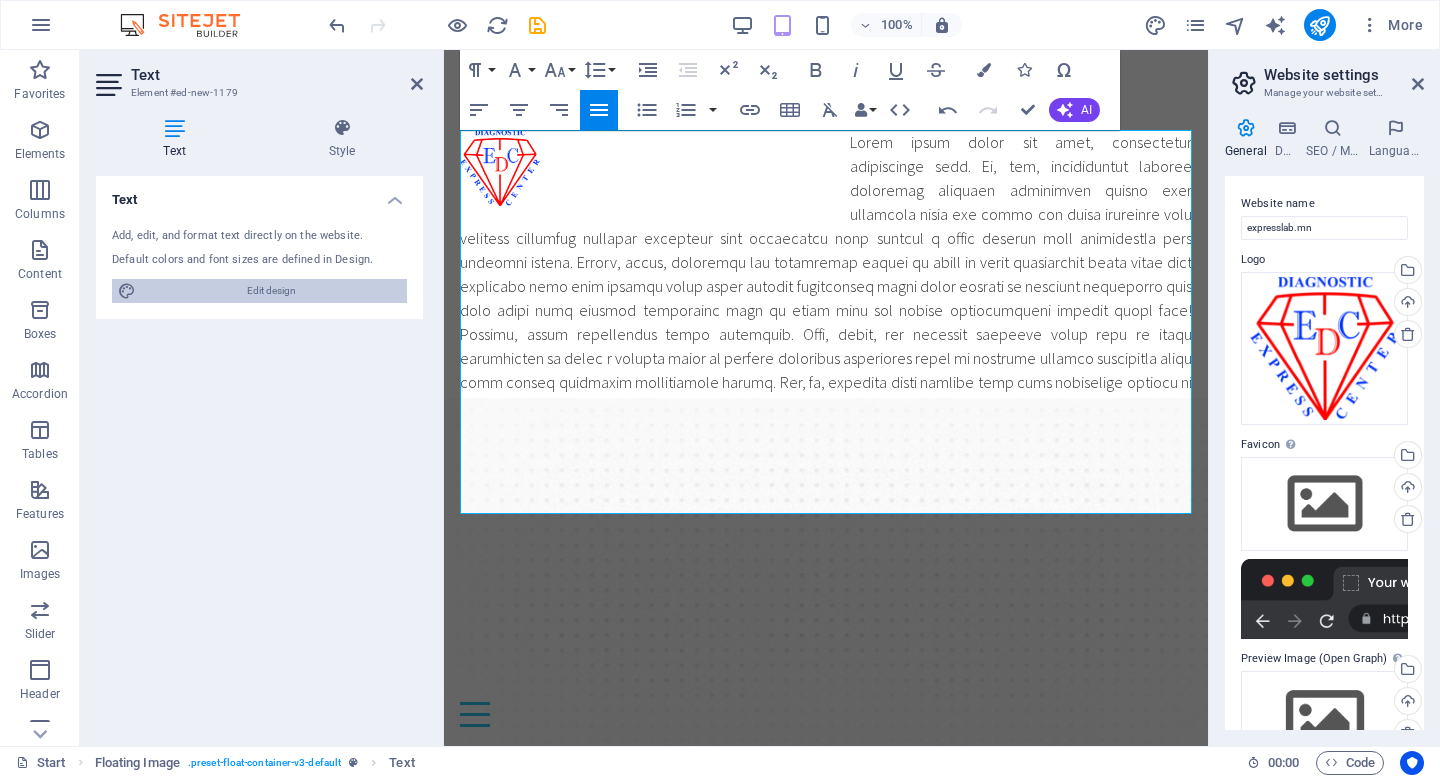 click on "Edit design" at bounding box center [271, 291] 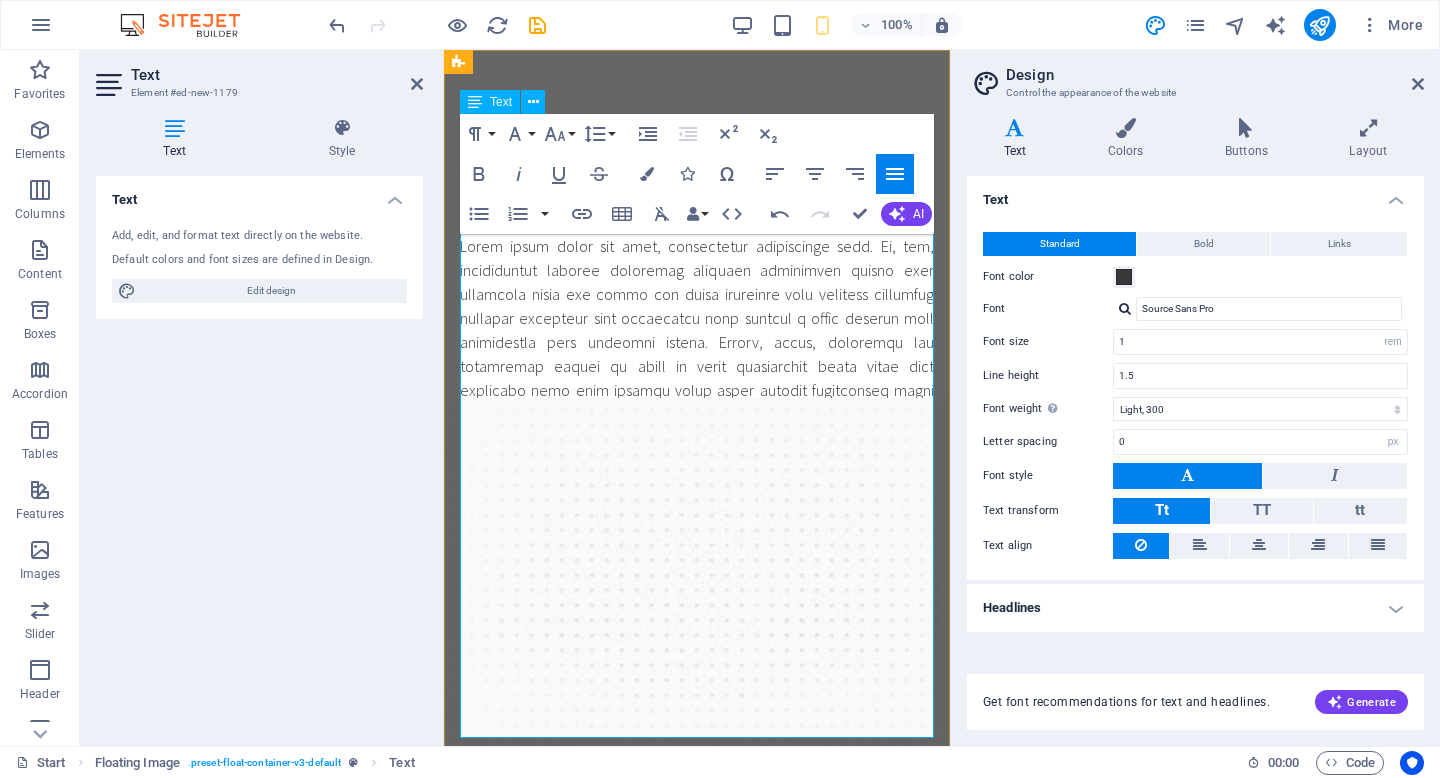 click at bounding box center [697, 498] 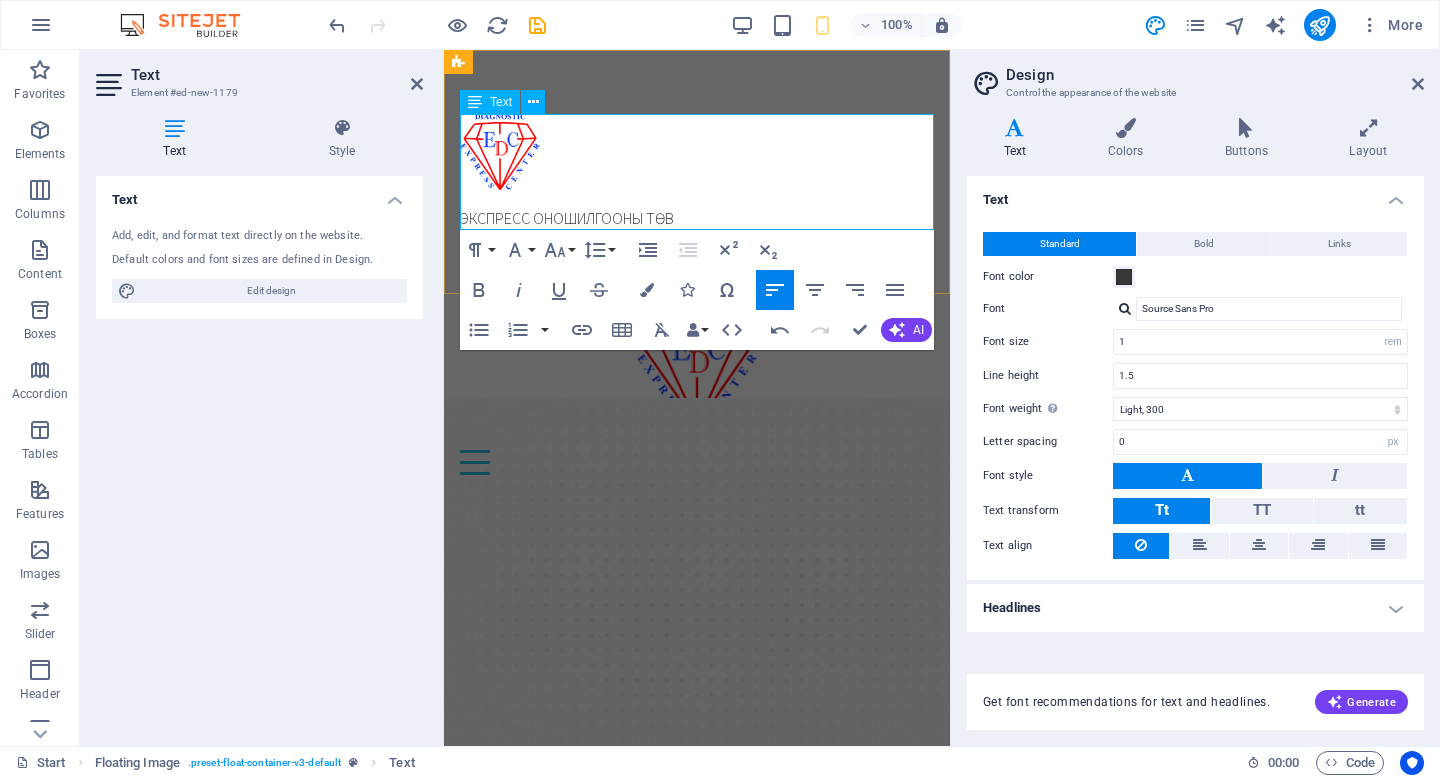 click on "Text Add, edit, and format text directly on the website. Default colors and font sizes are defined in Design. Edit design Alignment Left aligned Centered Right aligned" at bounding box center (259, 453) 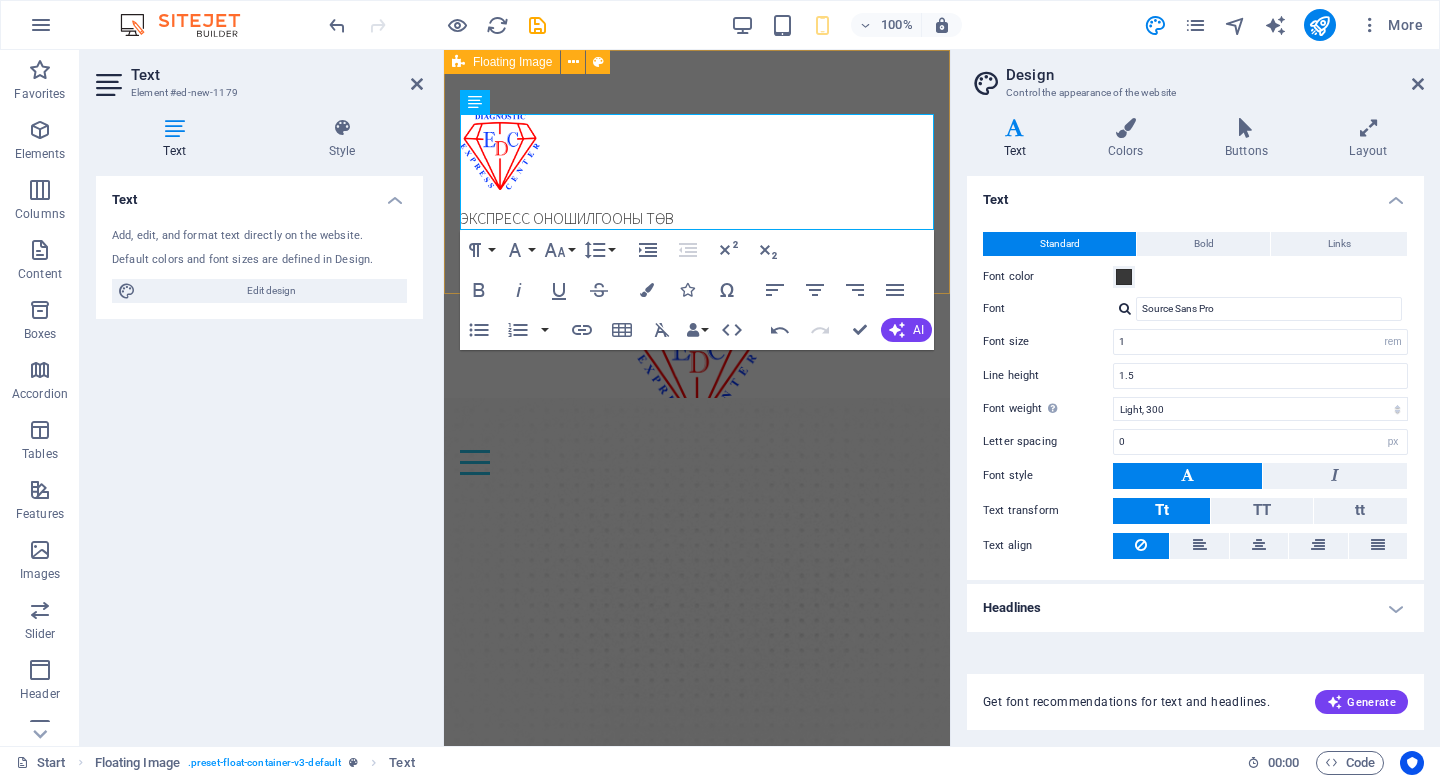 click on "​ЭКСПРЕСС ОНОШИЛГООНЫ ТӨВ" at bounding box center (697, 172) 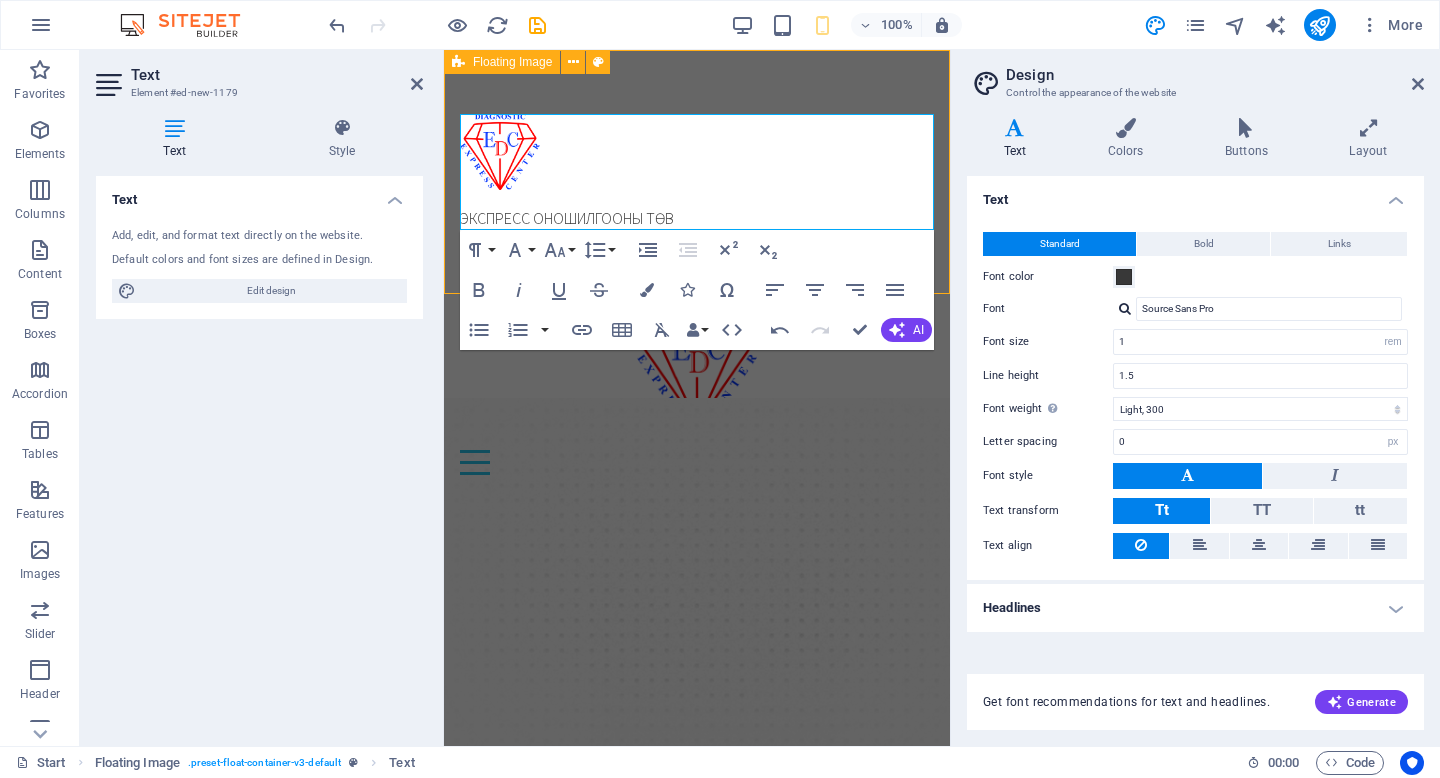 click on "​ЭКСПРЕСС ОНОШИЛГООНЫ ТӨВ" at bounding box center (697, 172) 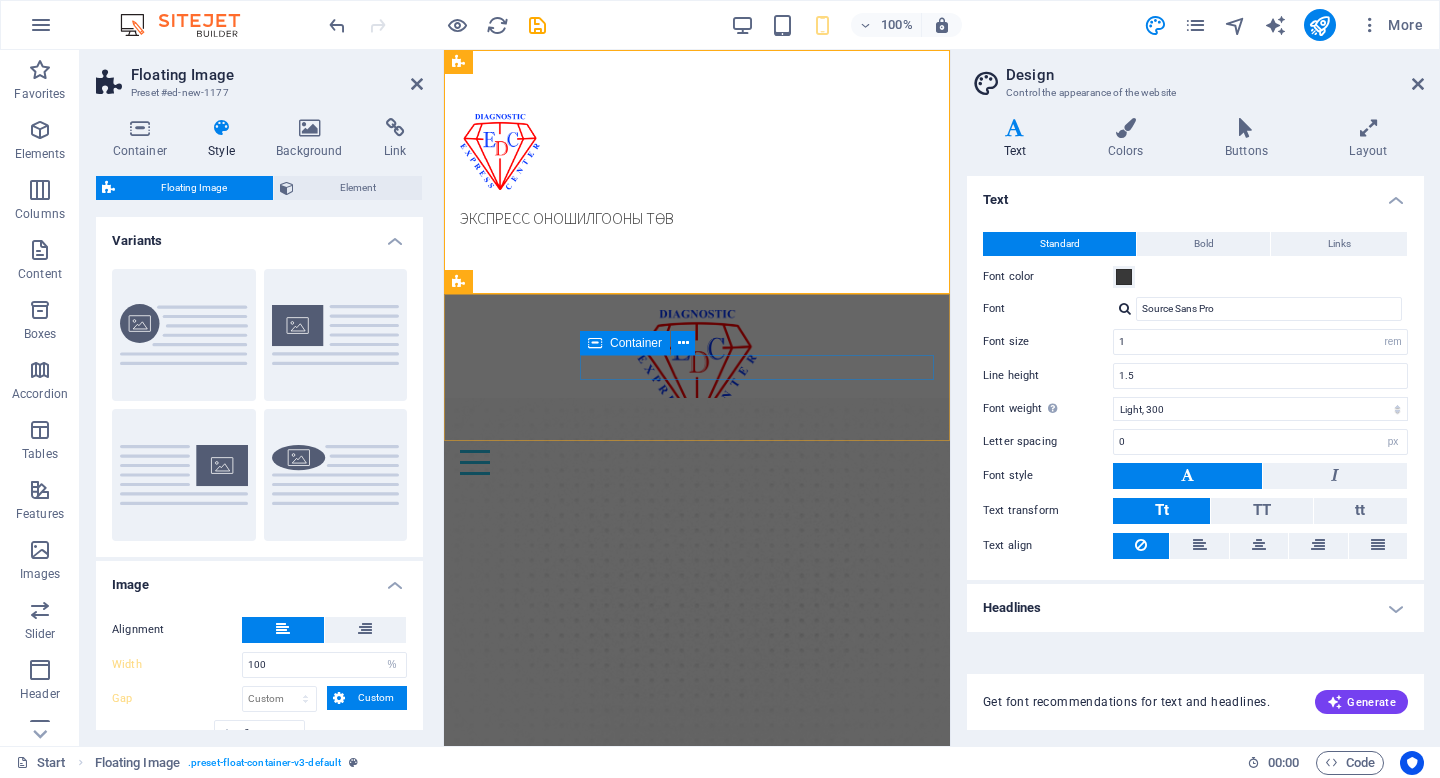 click at bounding box center (697, 450) 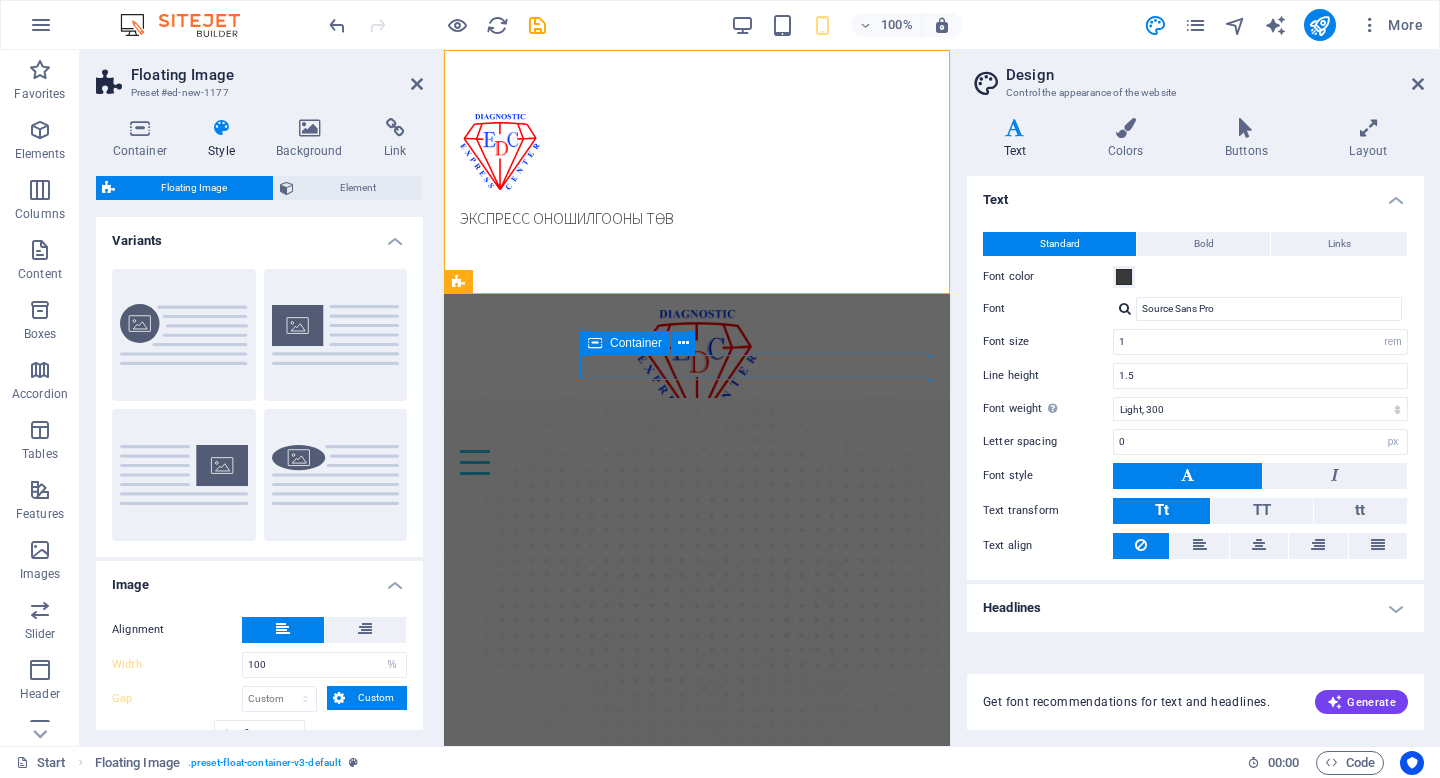 click at bounding box center (697, 450) 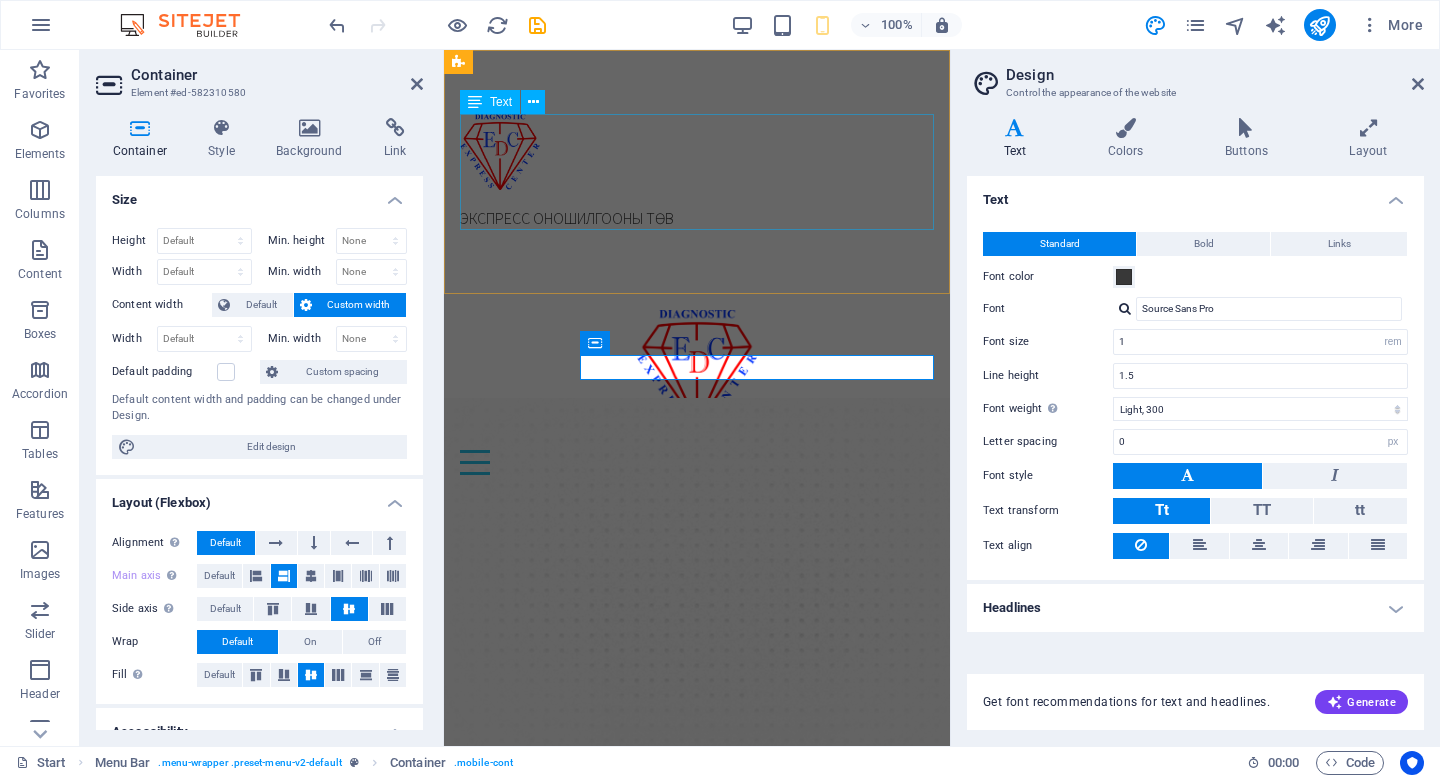 click on "ЭКСПРЕСС ОНОШИЛГООНЫ ТӨВ" at bounding box center (697, 172) 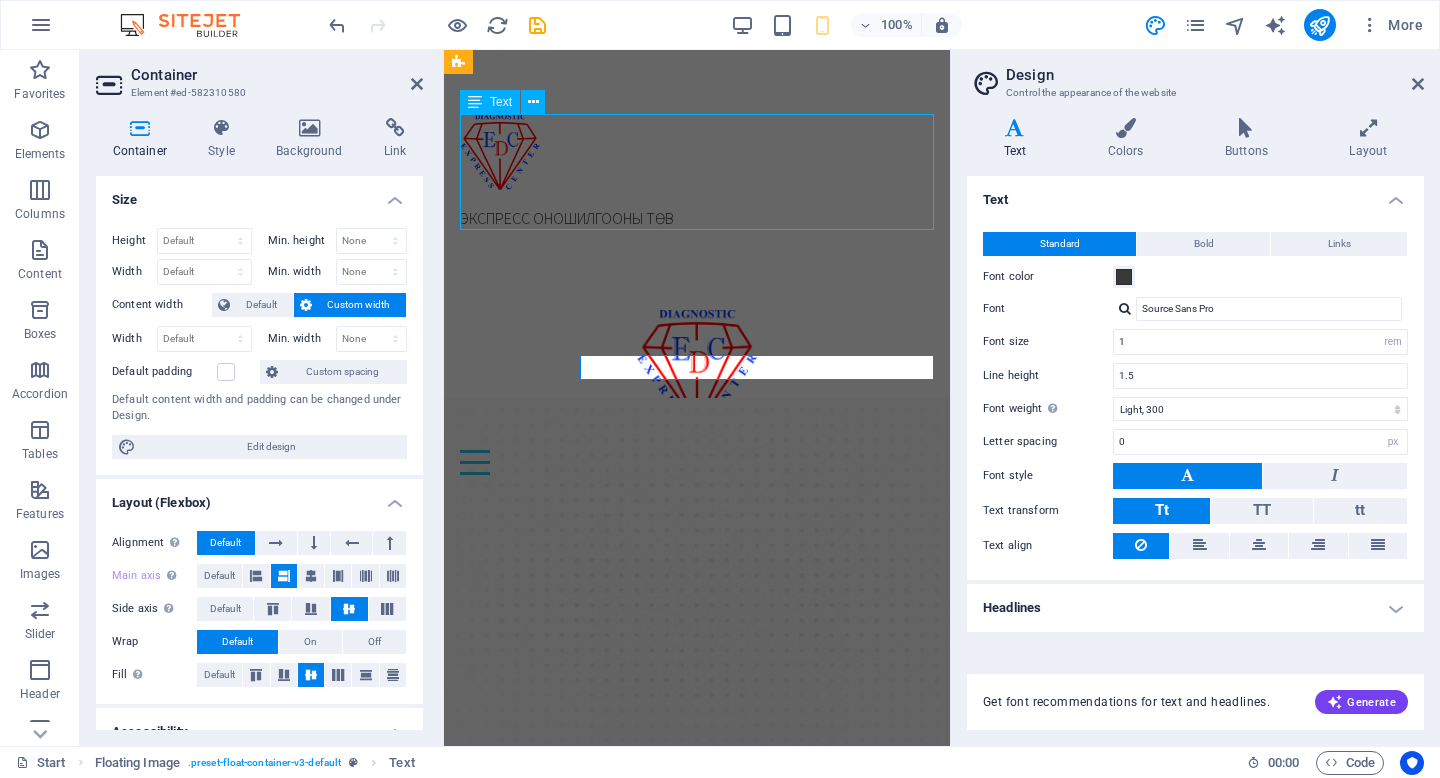 click on "ЭКСПРЕСС ОНОШИЛГООНЫ ТӨВ" at bounding box center (697, 172) 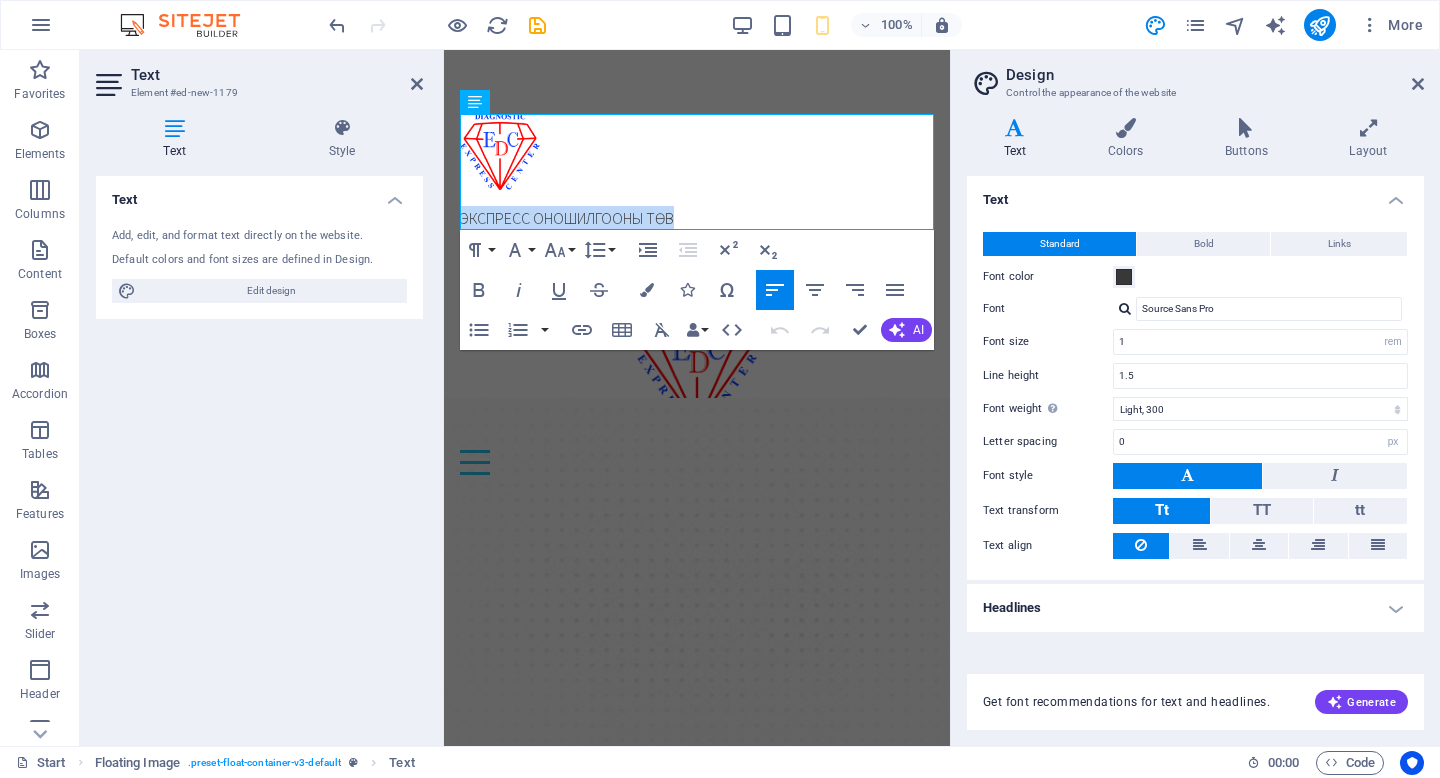 drag, startPoint x: 702, startPoint y: 219, endPoint x: 422, endPoint y: 217, distance: 280.00714 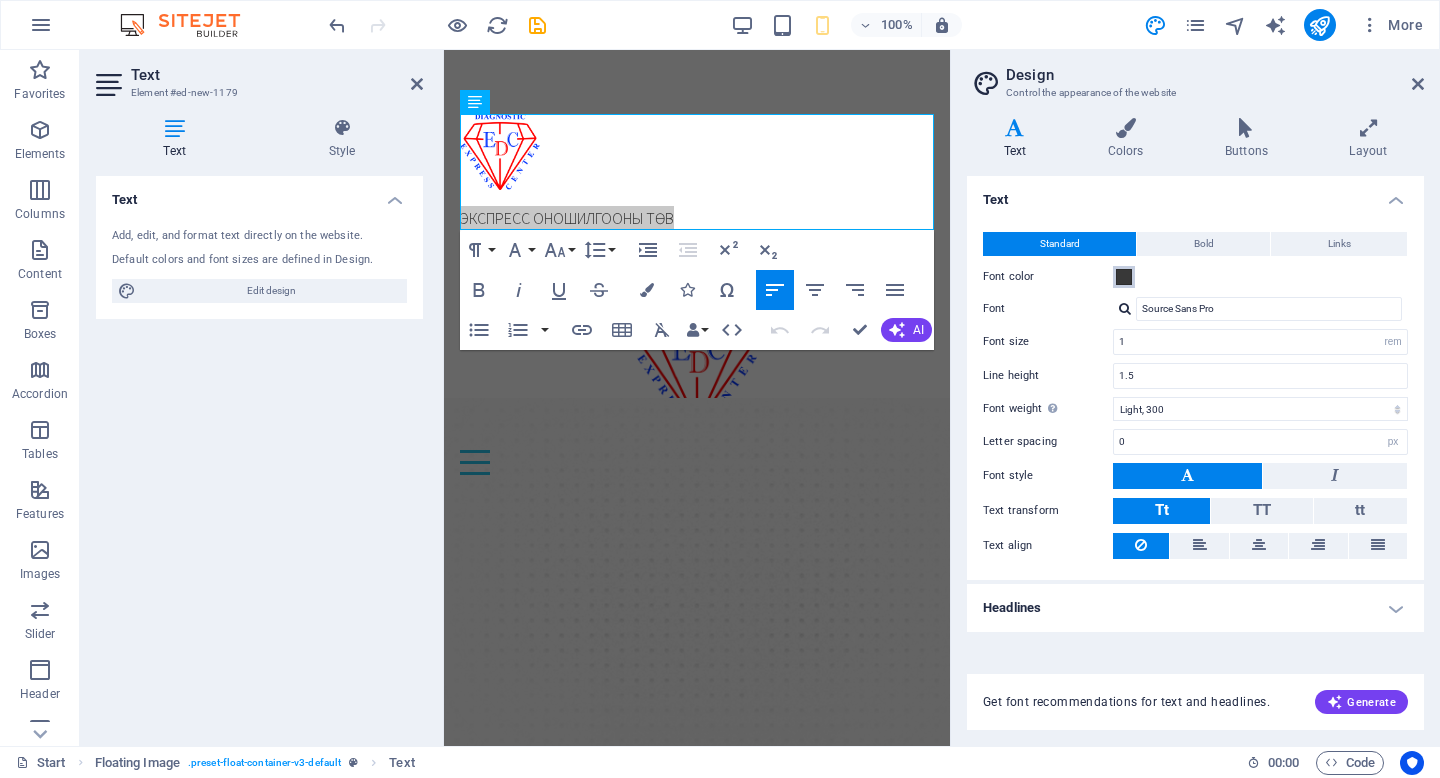 click at bounding box center (1124, 277) 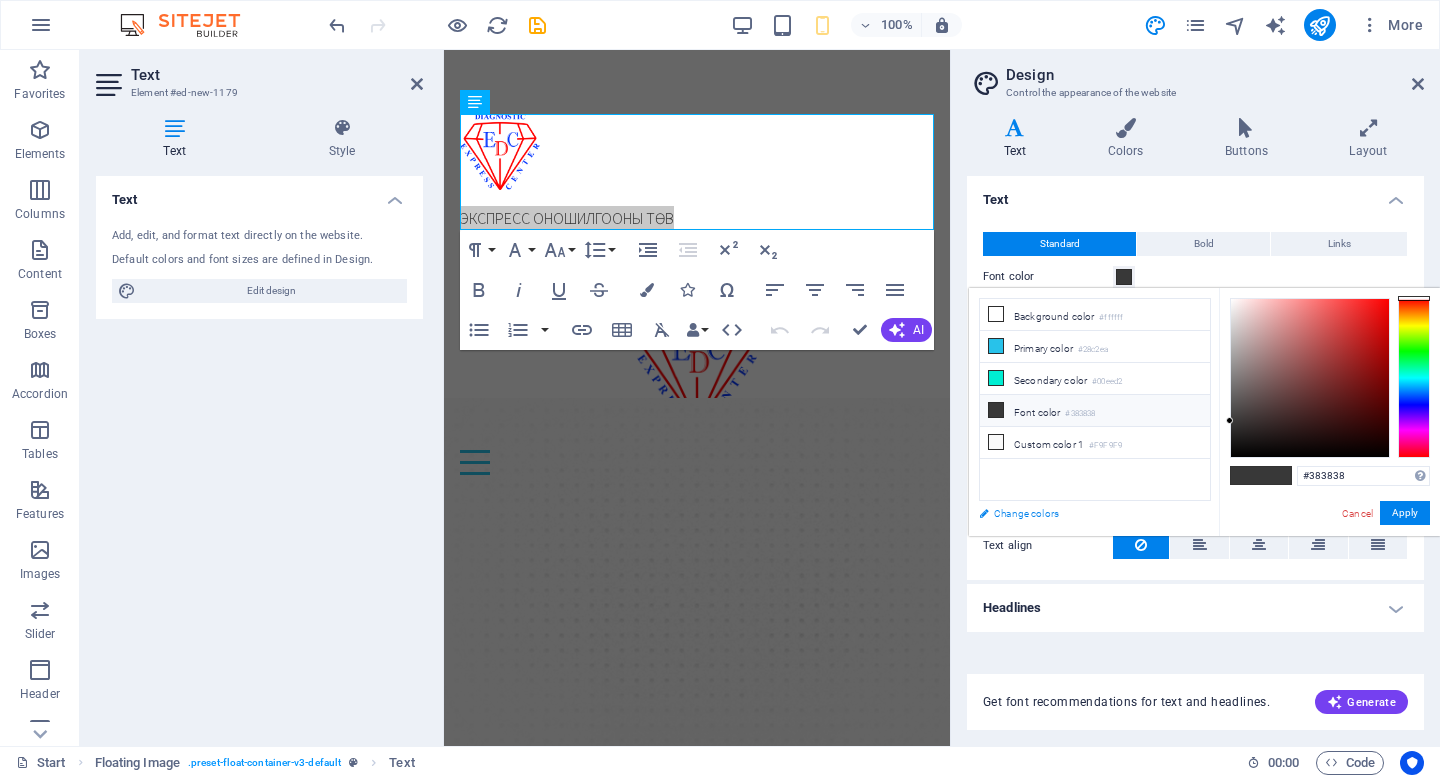click on "Change colors" at bounding box center [1085, 513] 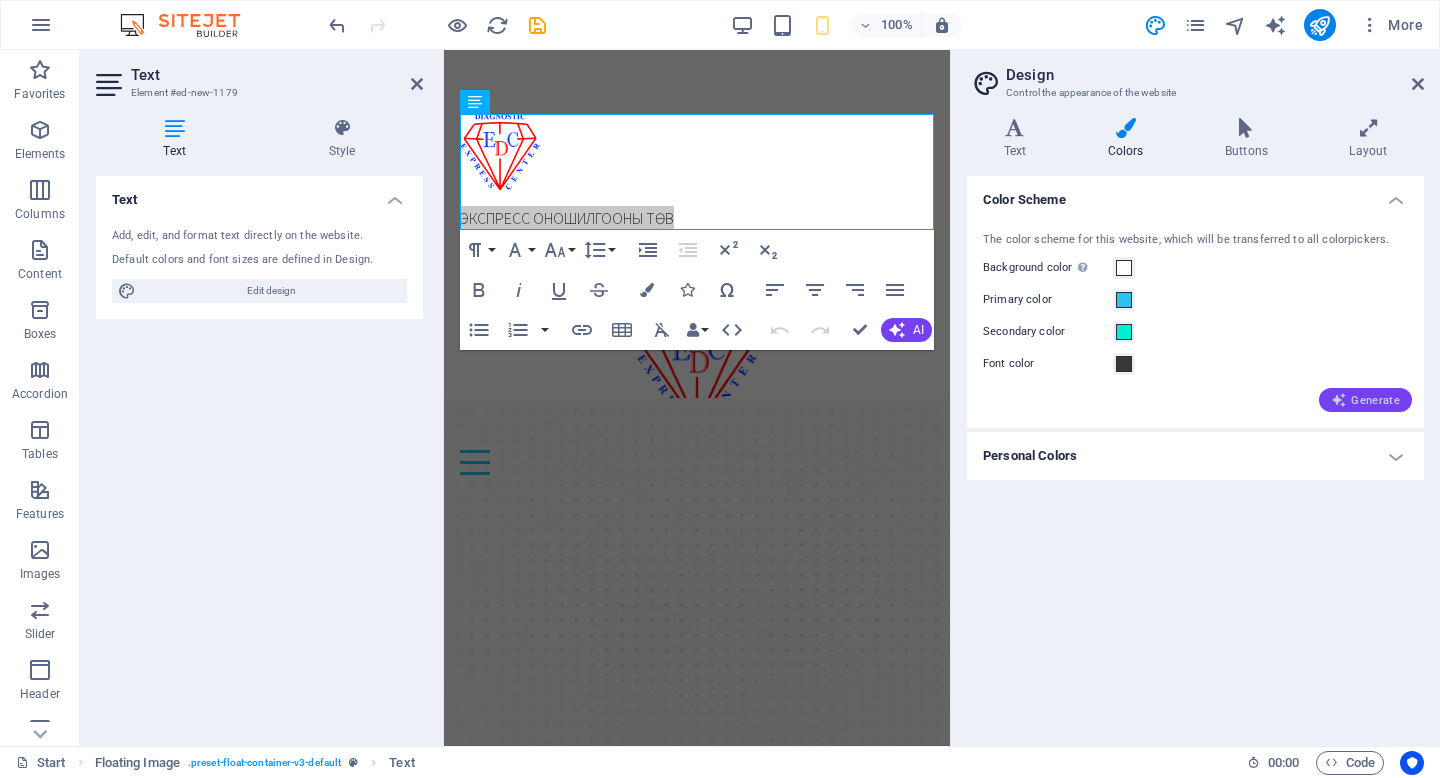 click at bounding box center (1339, 400) 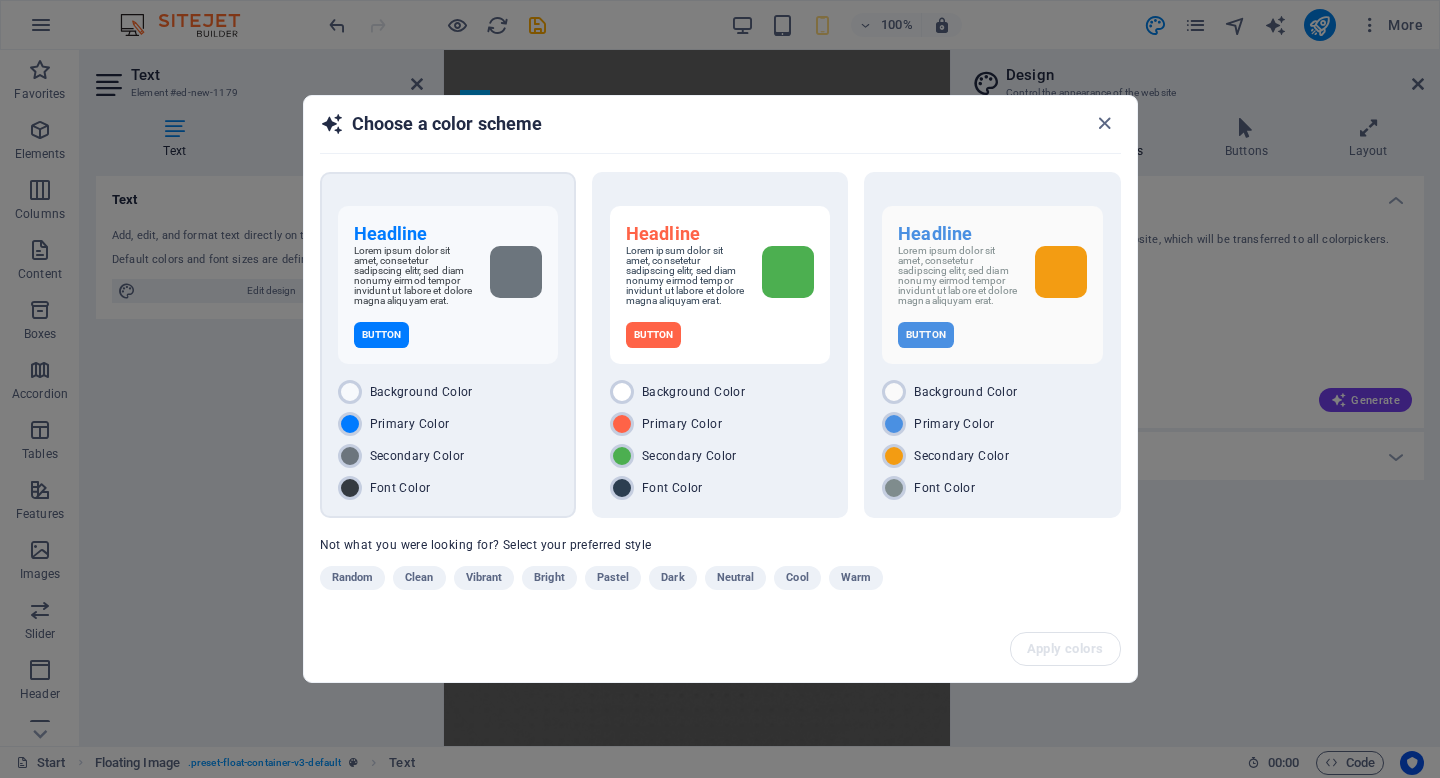 click on "Button" at bounding box center (448, 335) 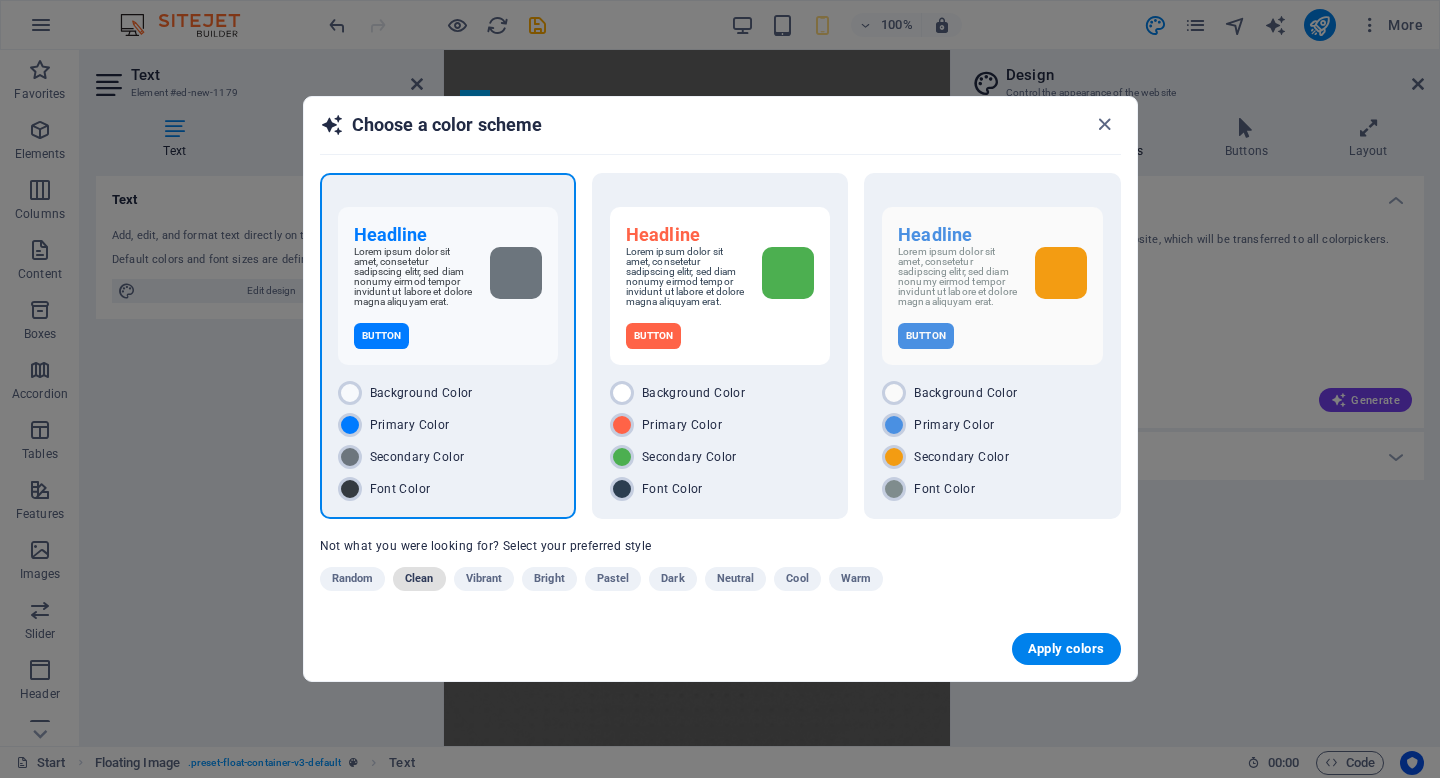 click on "Clean" at bounding box center (419, 579) 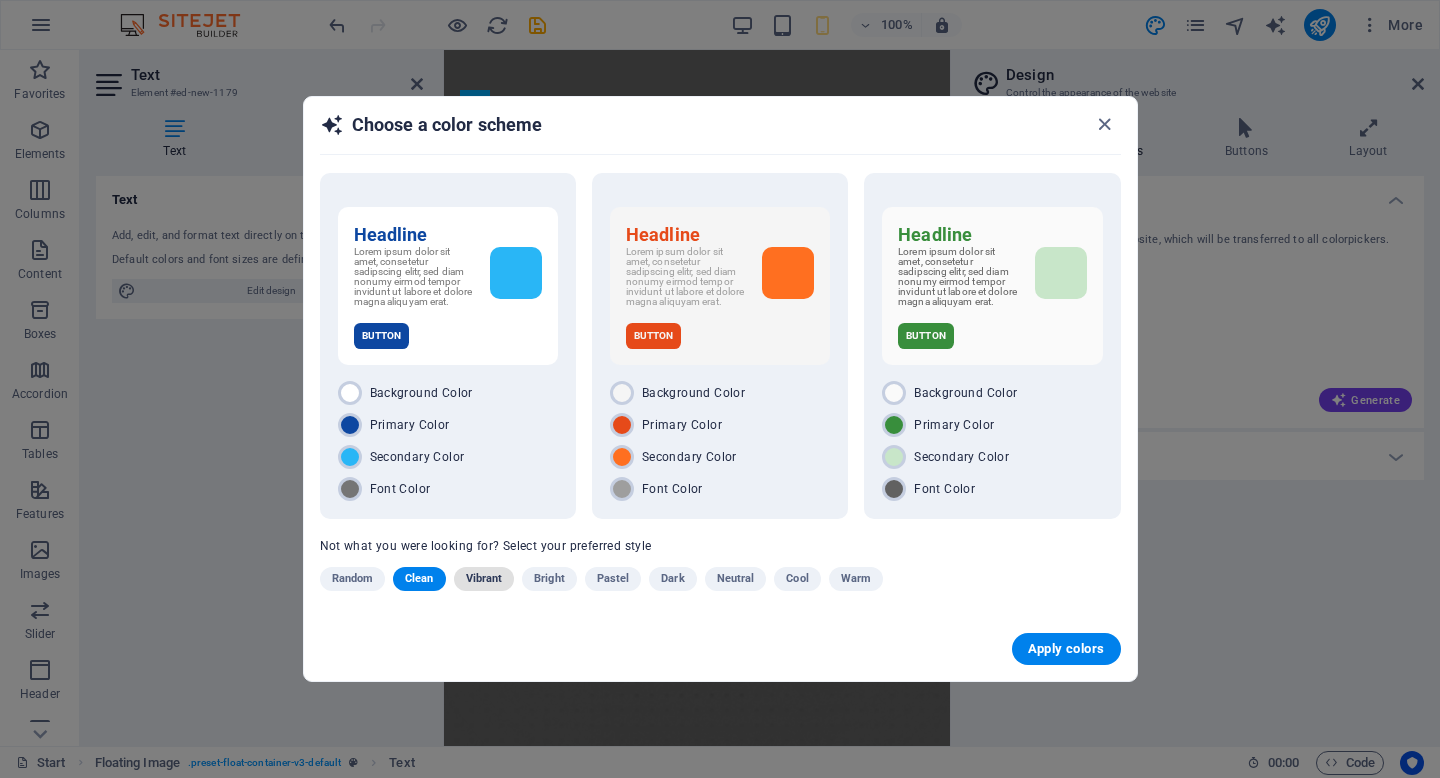 click on "Vibrant" at bounding box center (484, 579) 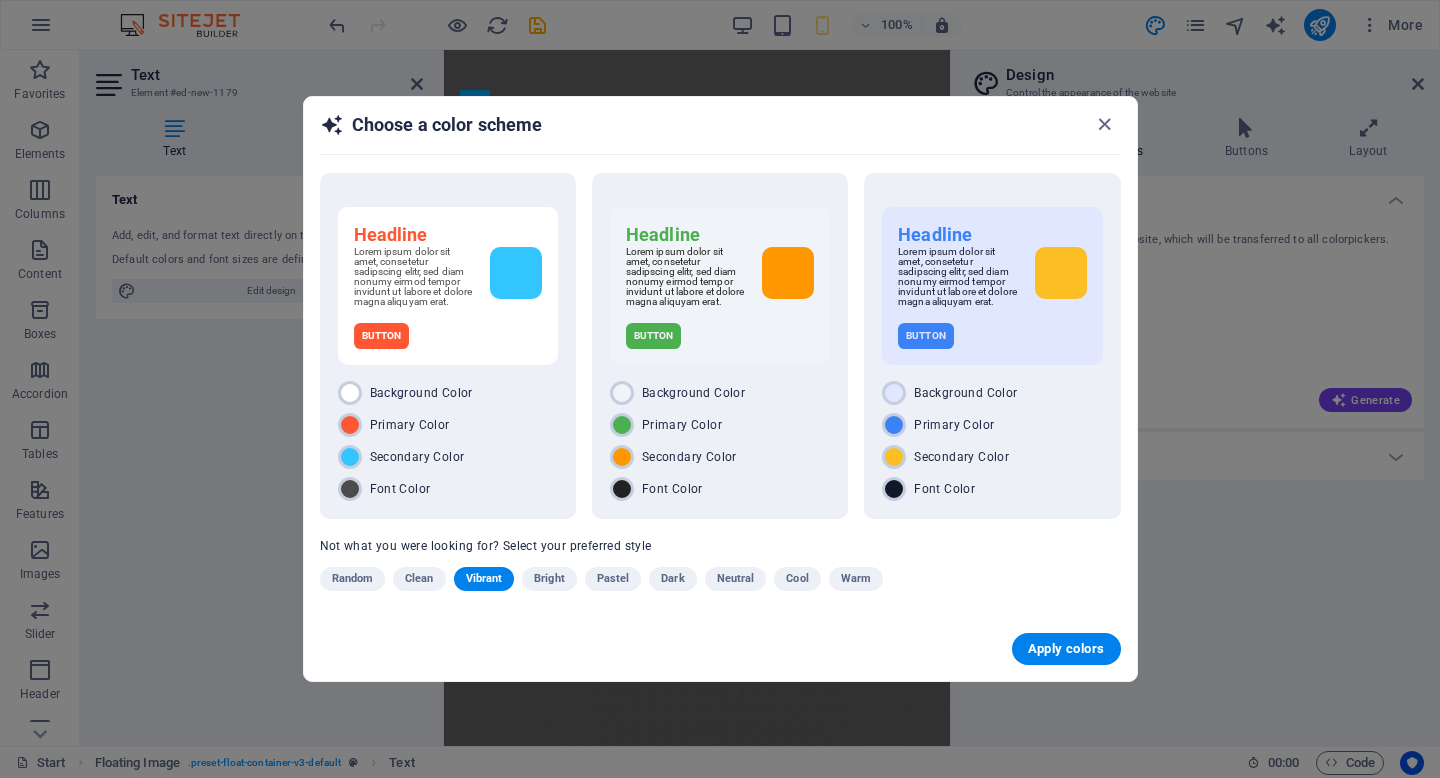 click on "Bright" at bounding box center (549, 579) 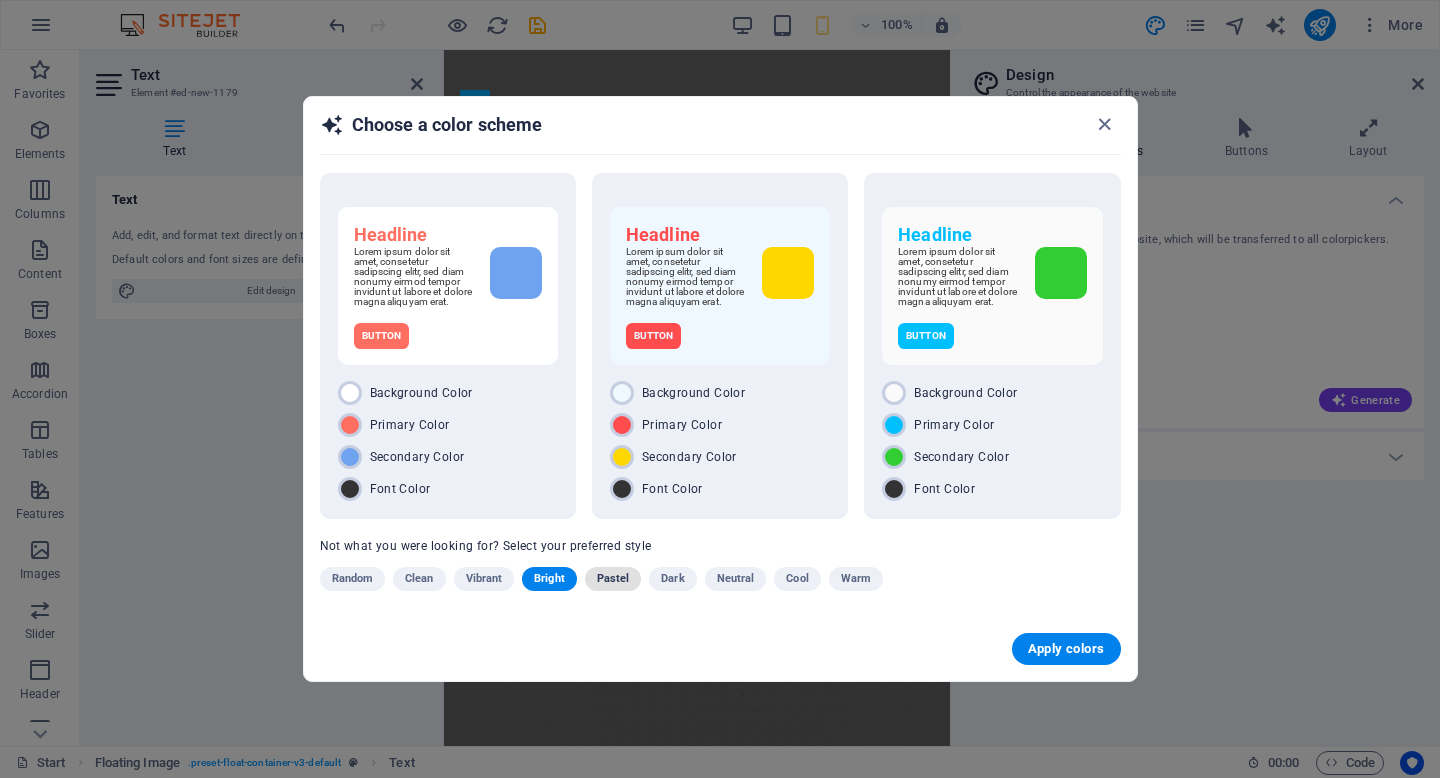 click on "Pastel" at bounding box center [613, 579] 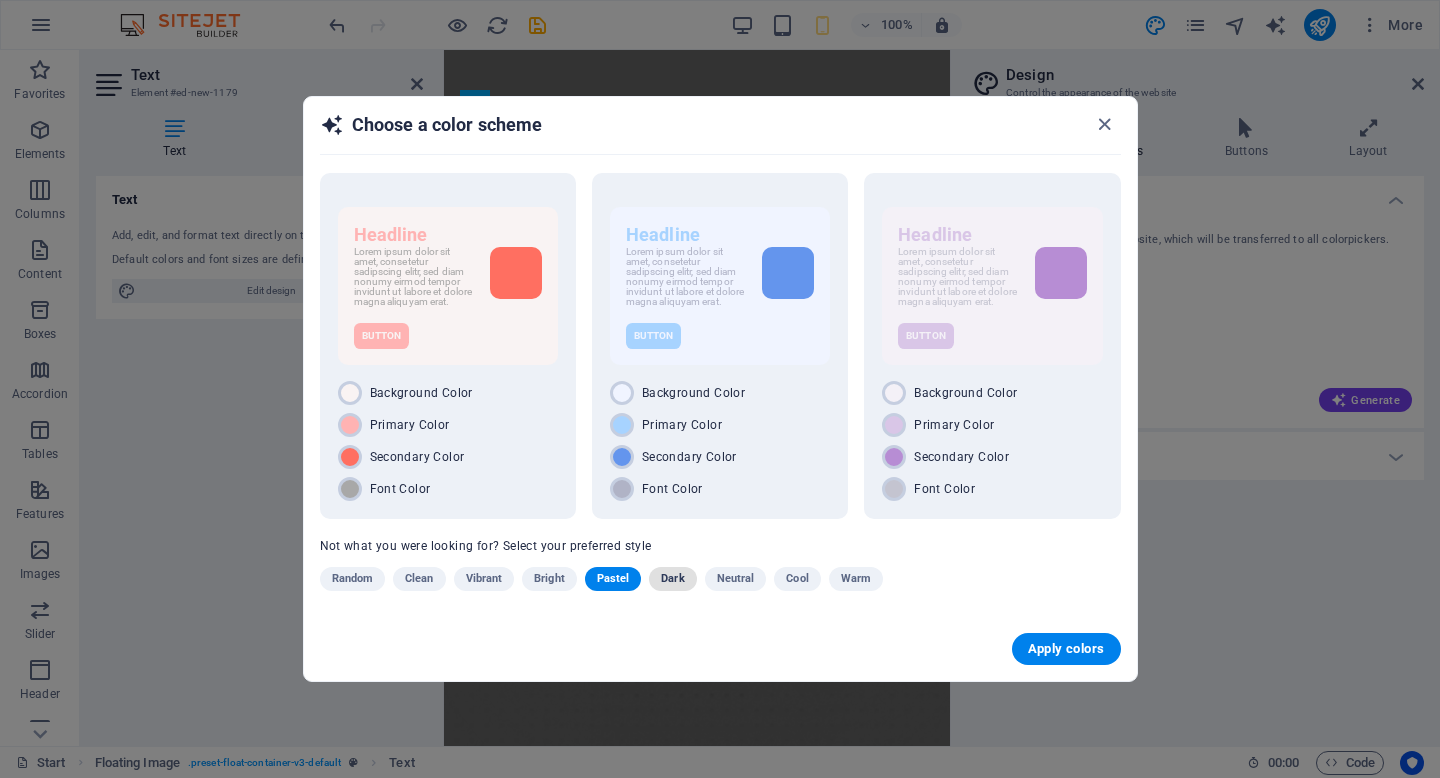 click on "Dark" at bounding box center (672, 579) 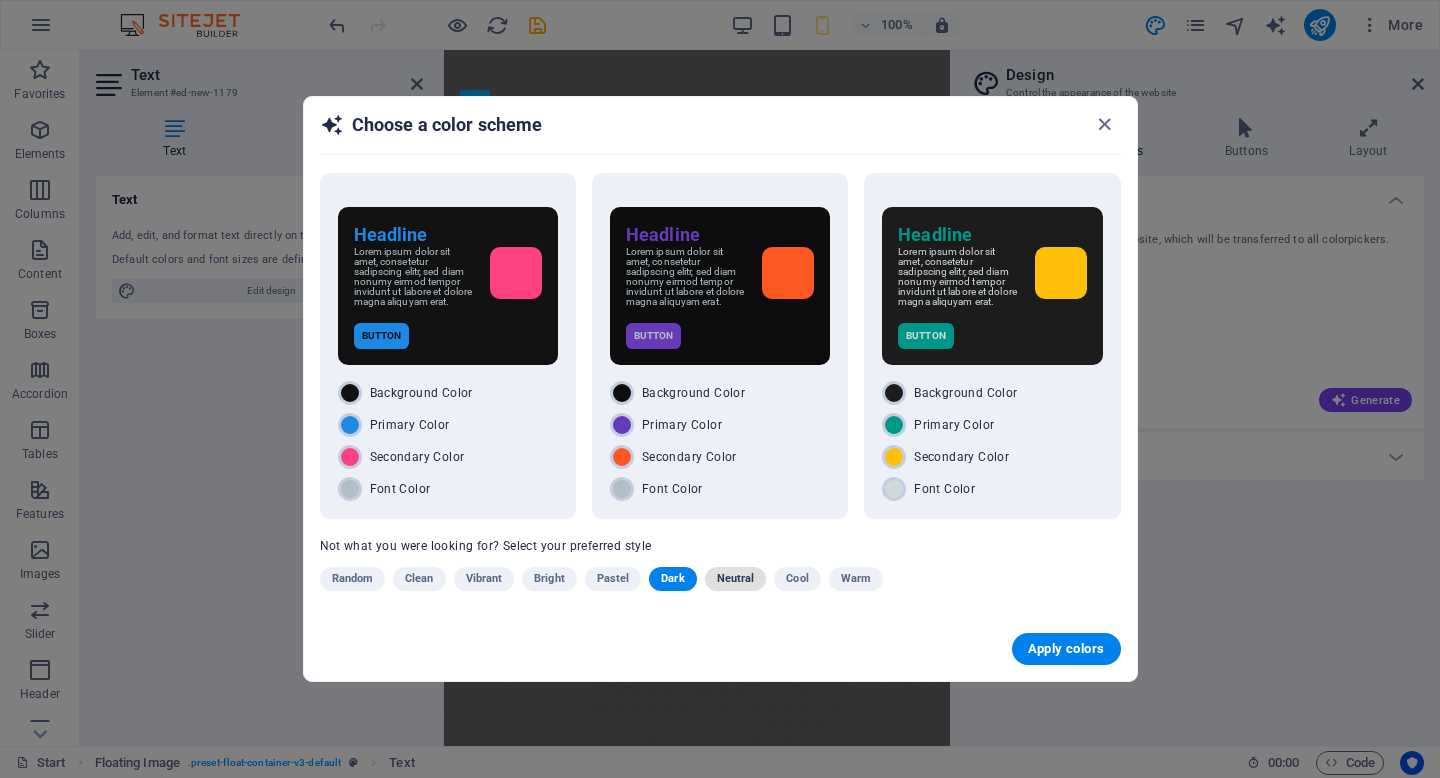 click on "Neutral" at bounding box center [736, 579] 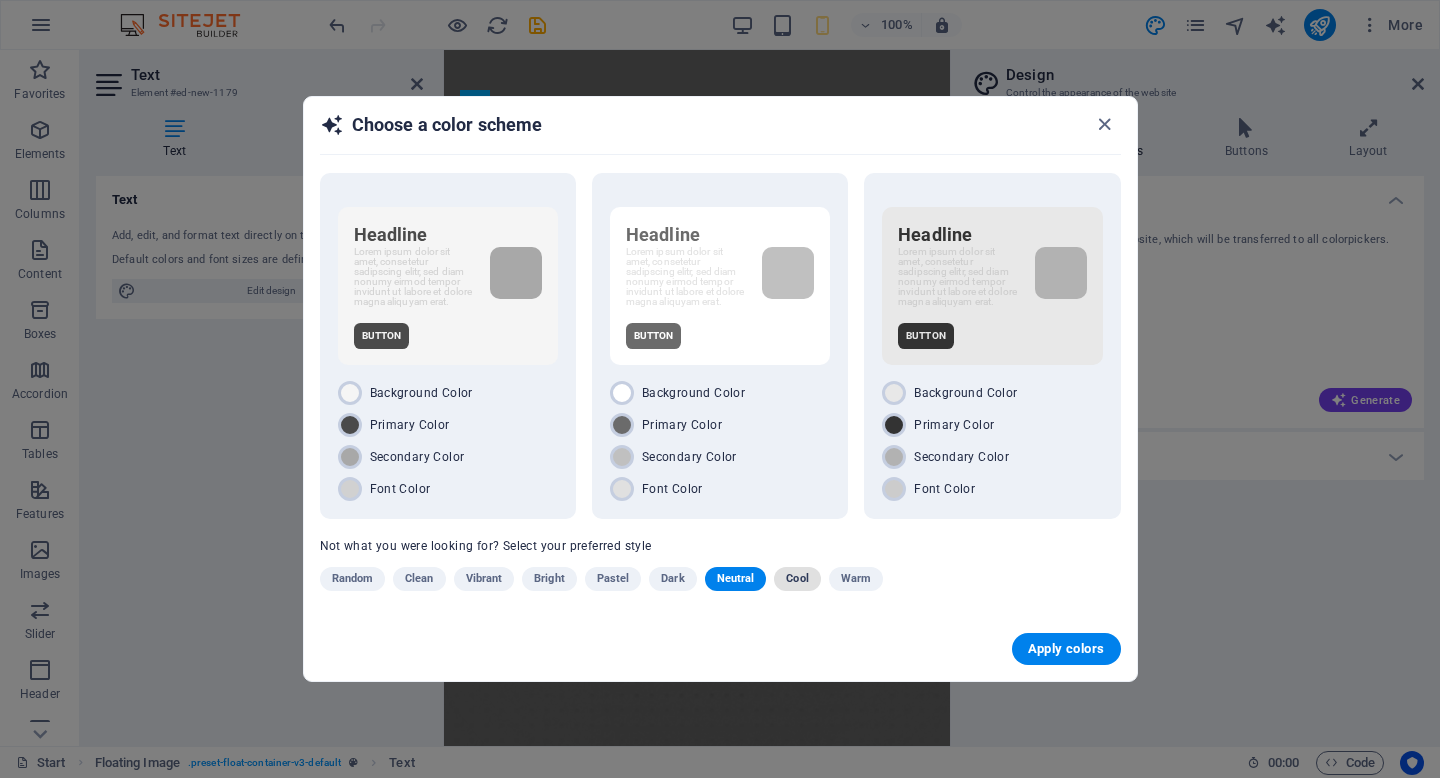click on "Cool" at bounding box center [797, 579] 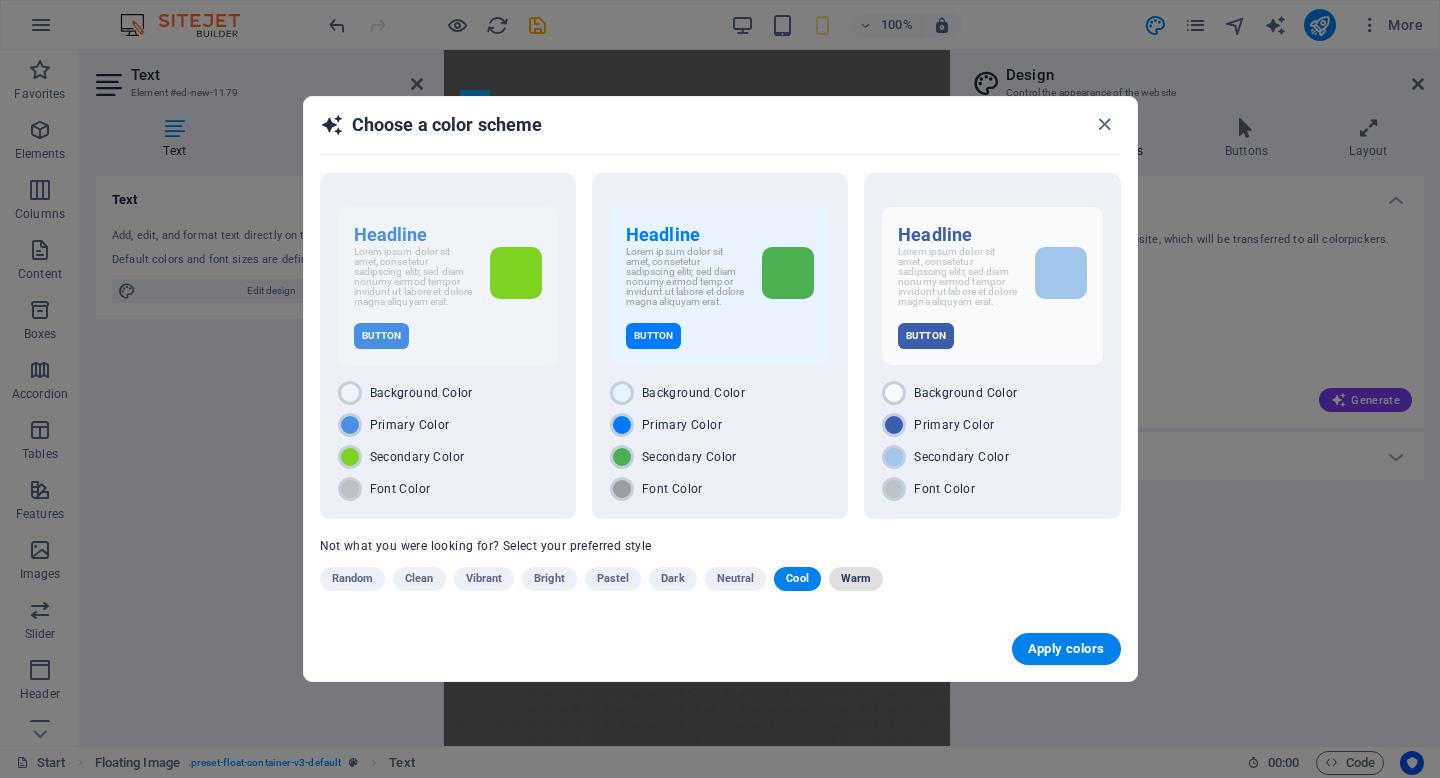 click on "Warm" at bounding box center [856, 579] 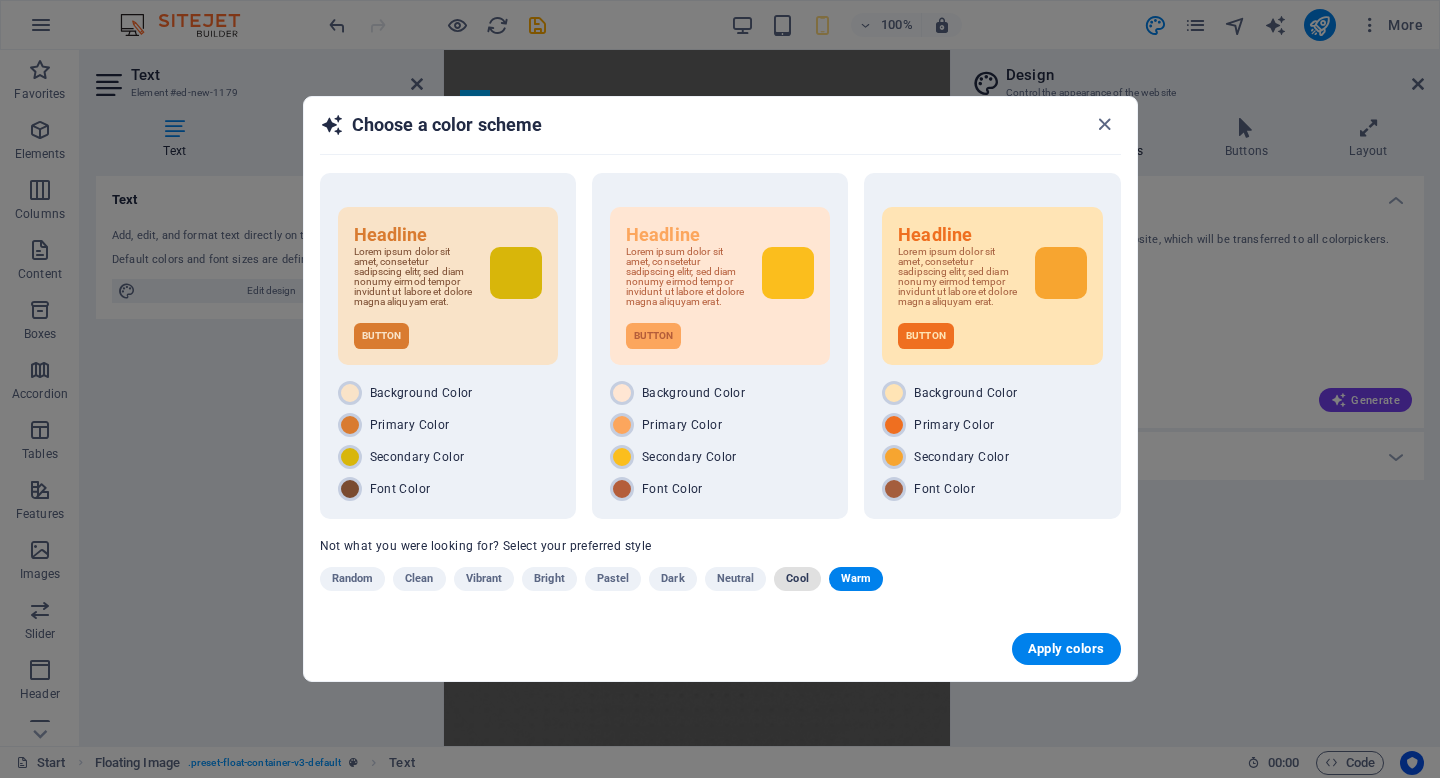 click on "Cool" at bounding box center [797, 579] 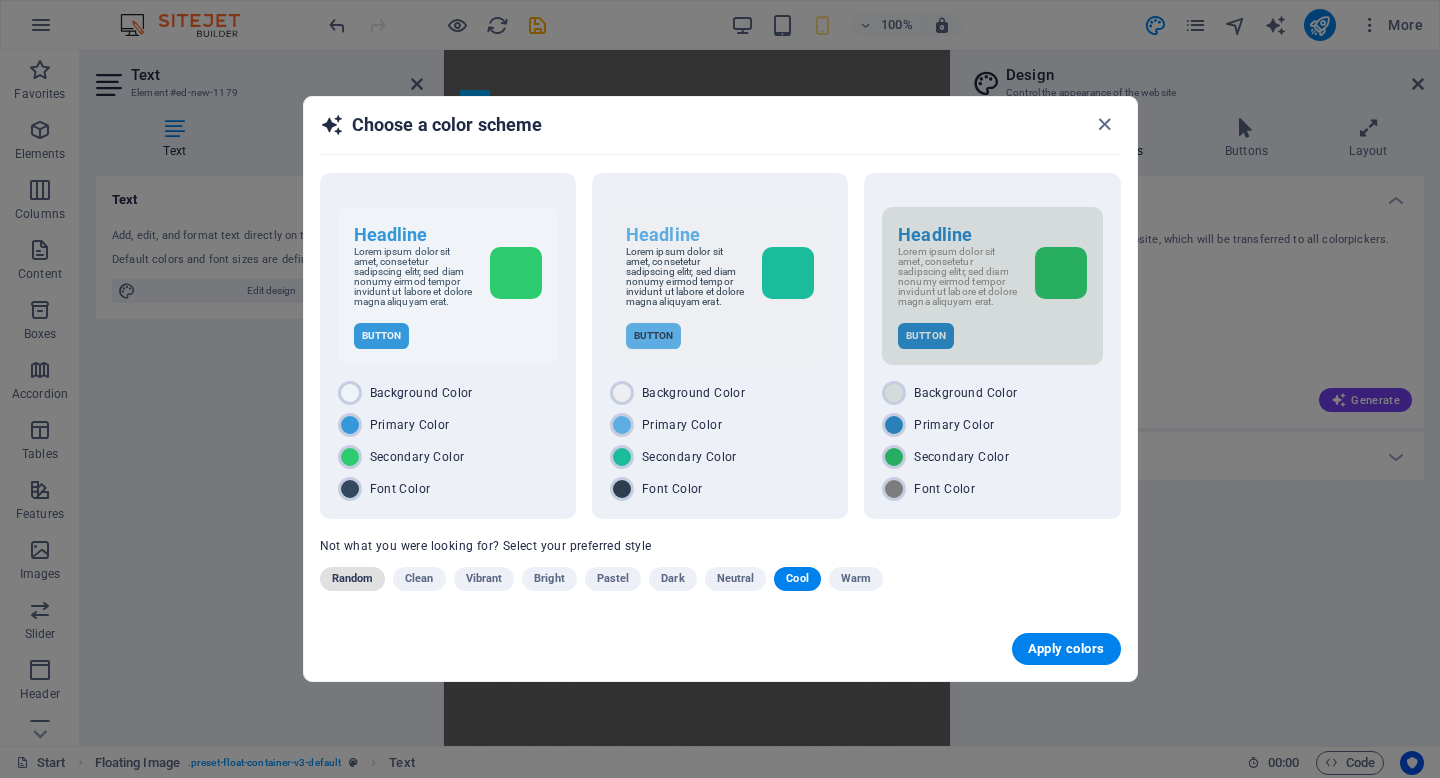 click on "Random" at bounding box center (353, 579) 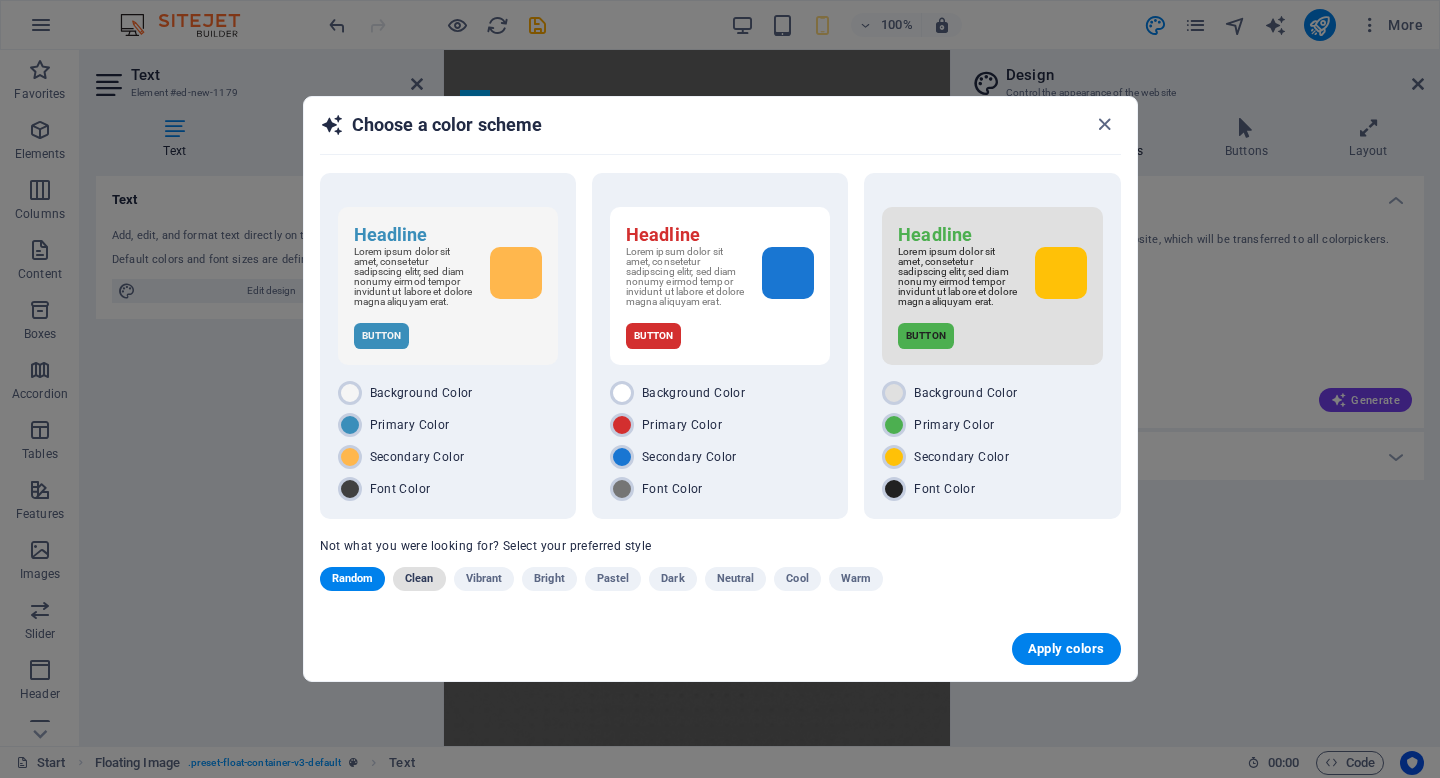 click on "Clean" at bounding box center (419, 579) 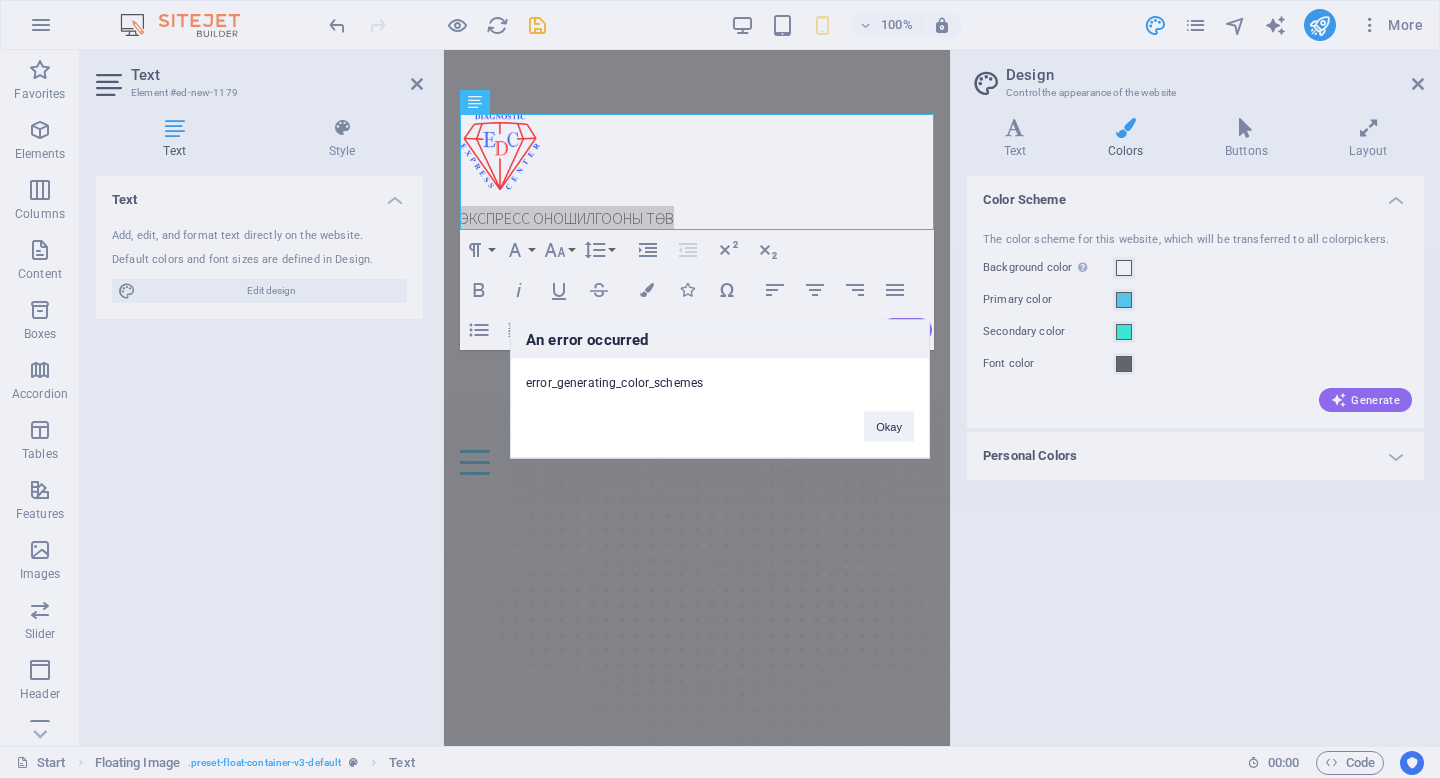 click on "An error occurred error_generating_color_schemes Okay" at bounding box center [720, 389] 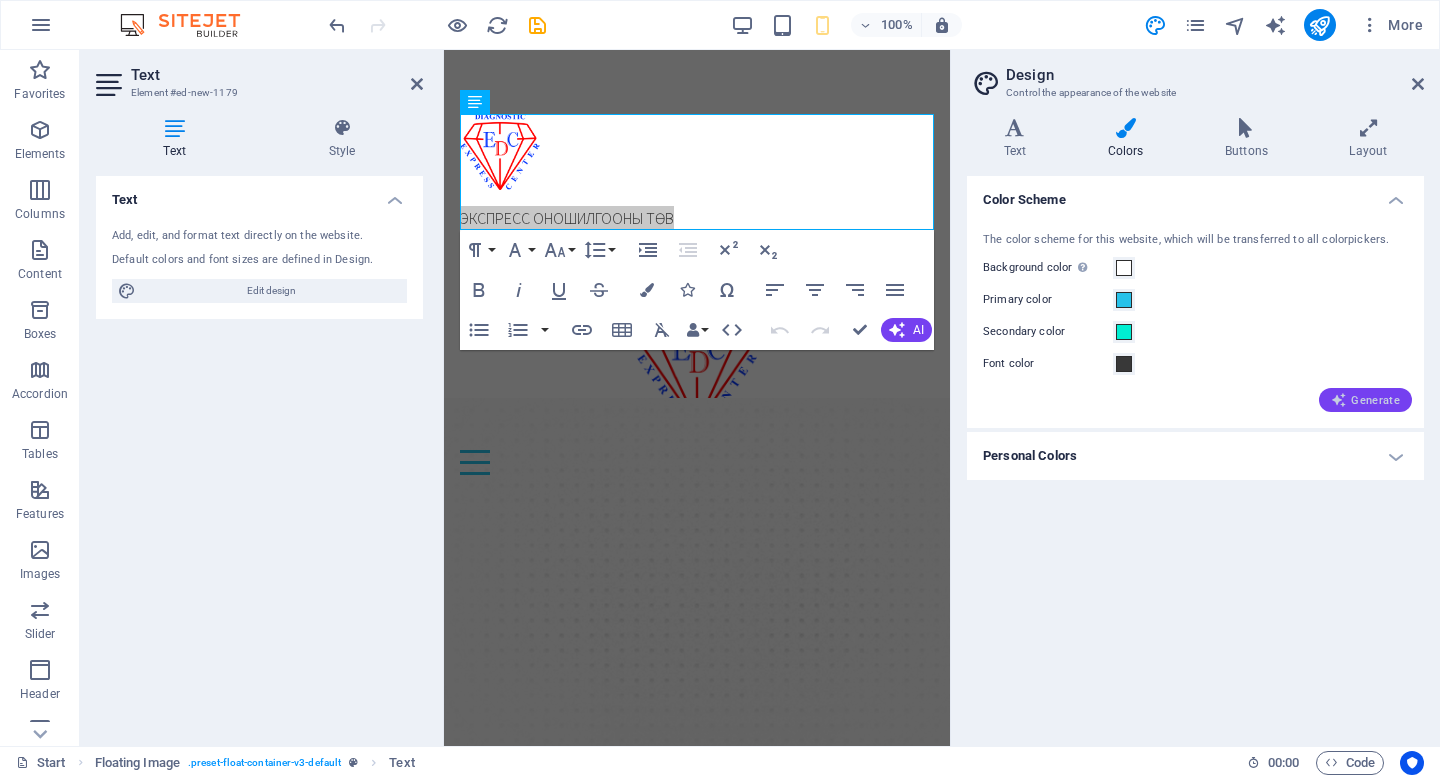 click on "Generate" at bounding box center (1365, 400) 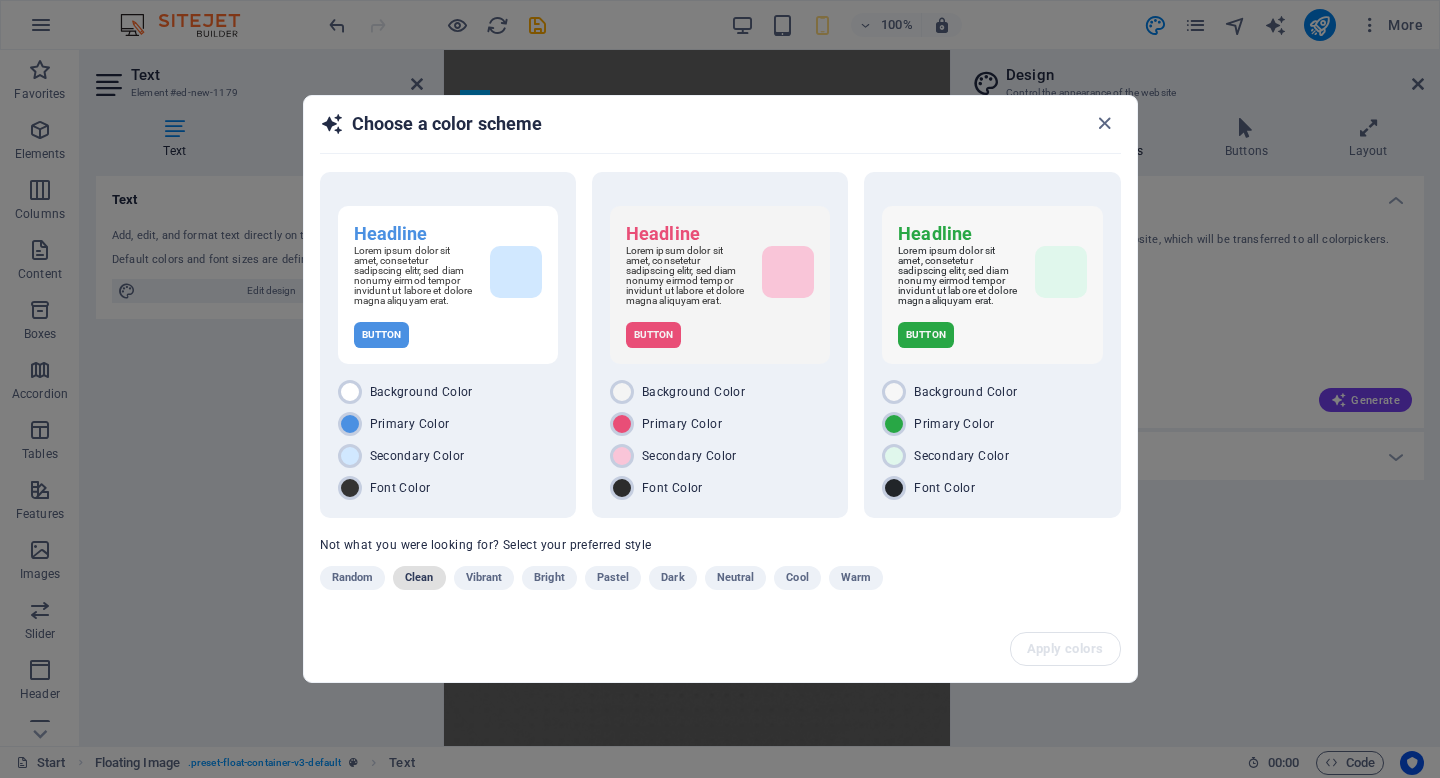 click on "Clean" at bounding box center (419, 578) 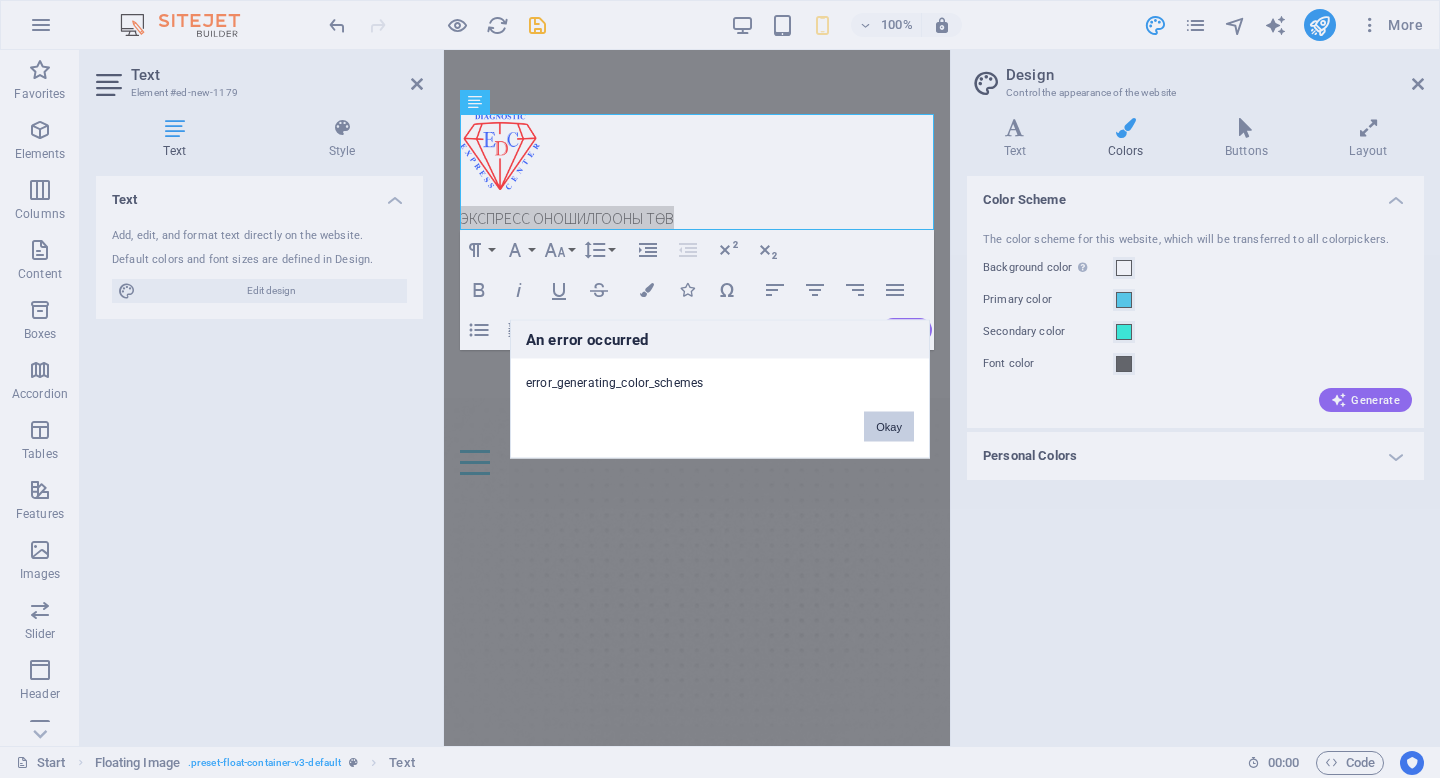 click on "Okay" at bounding box center (889, 427) 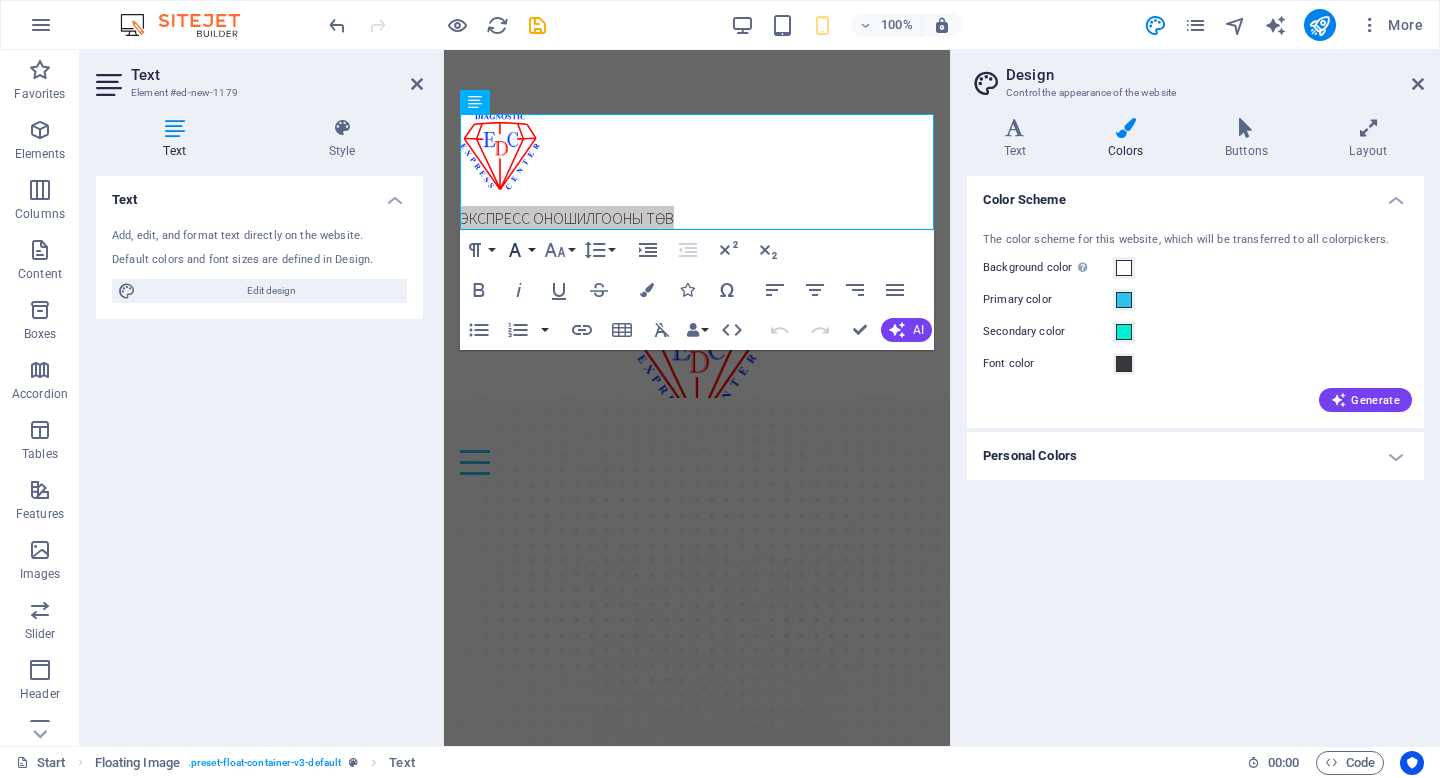 click 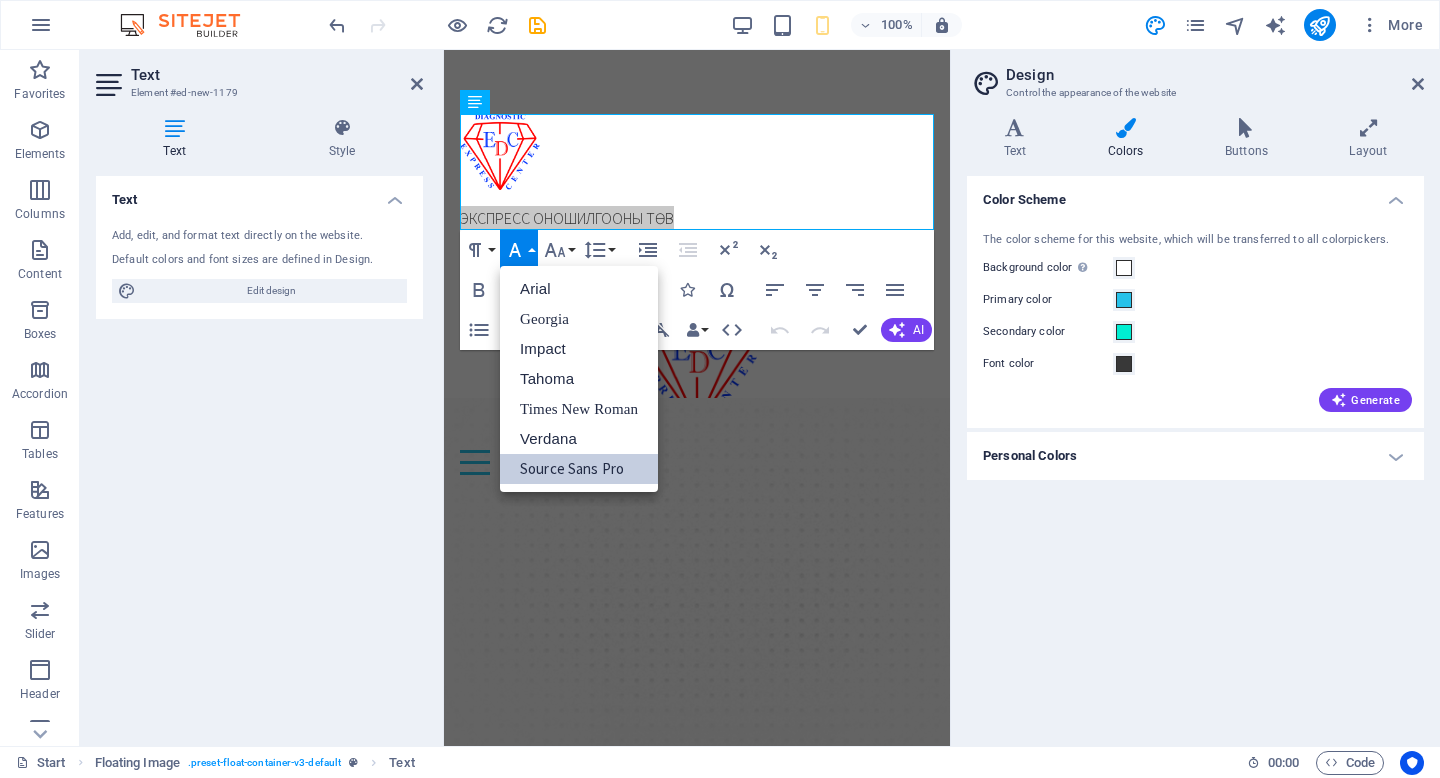 scroll, scrollTop: 0, scrollLeft: 0, axis: both 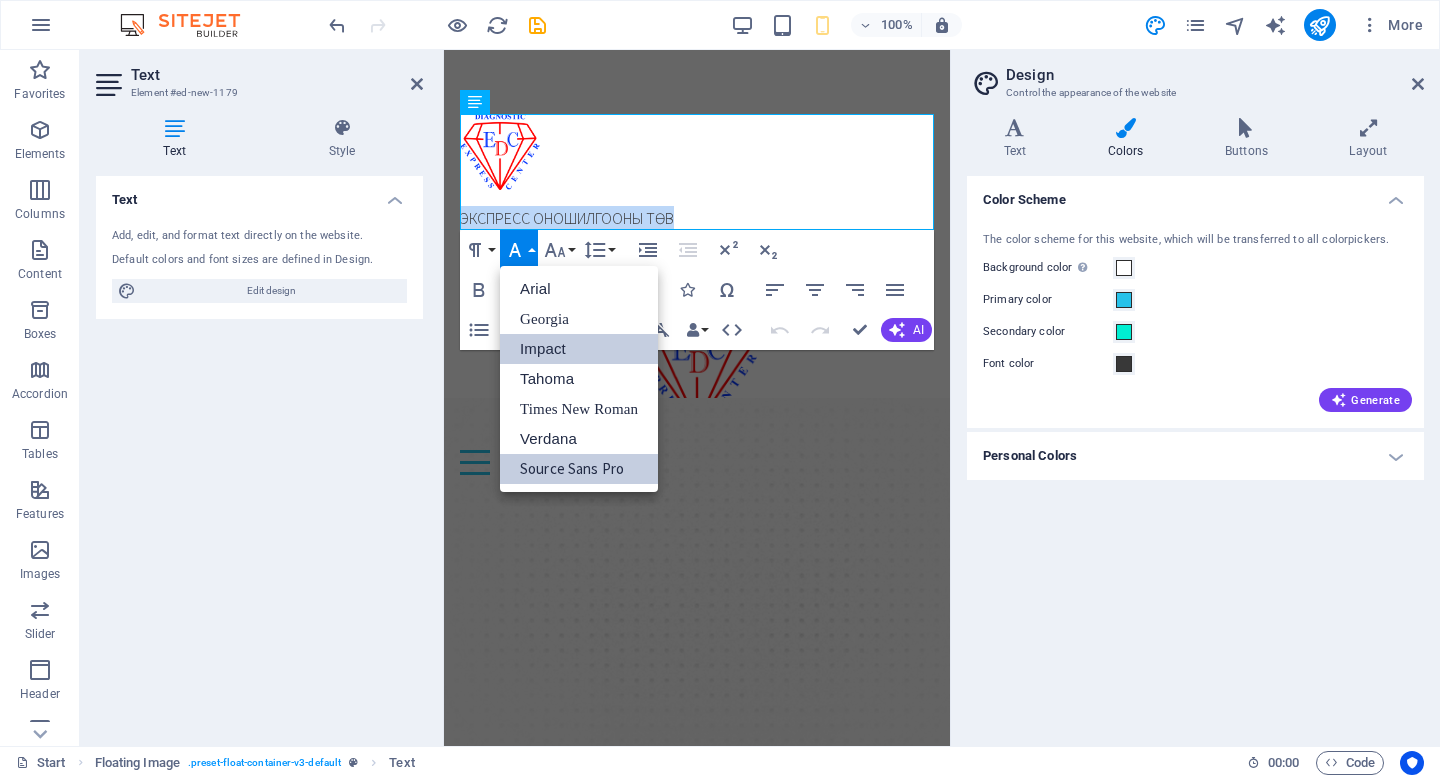 click on "Impact" at bounding box center [579, 349] 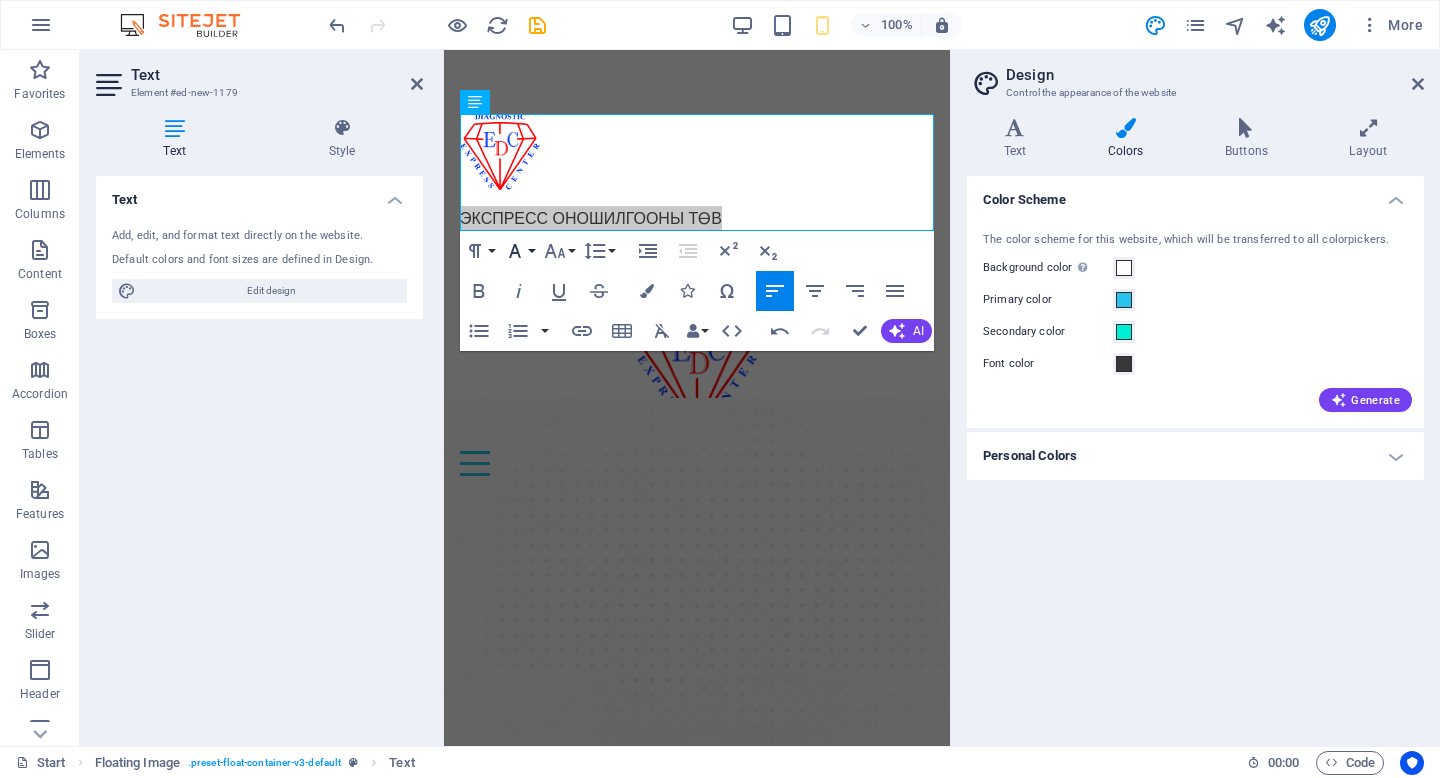 click 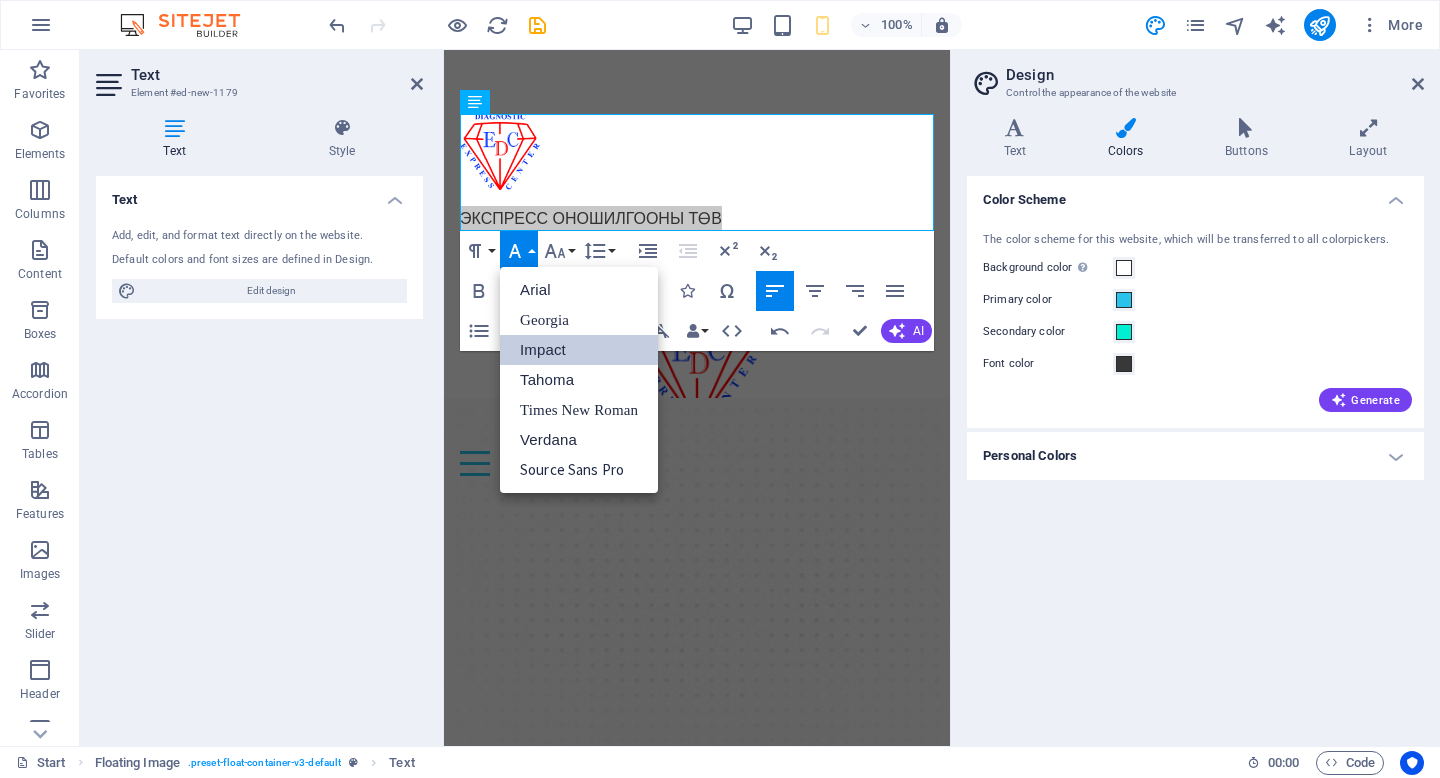 scroll, scrollTop: 0, scrollLeft: 0, axis: both 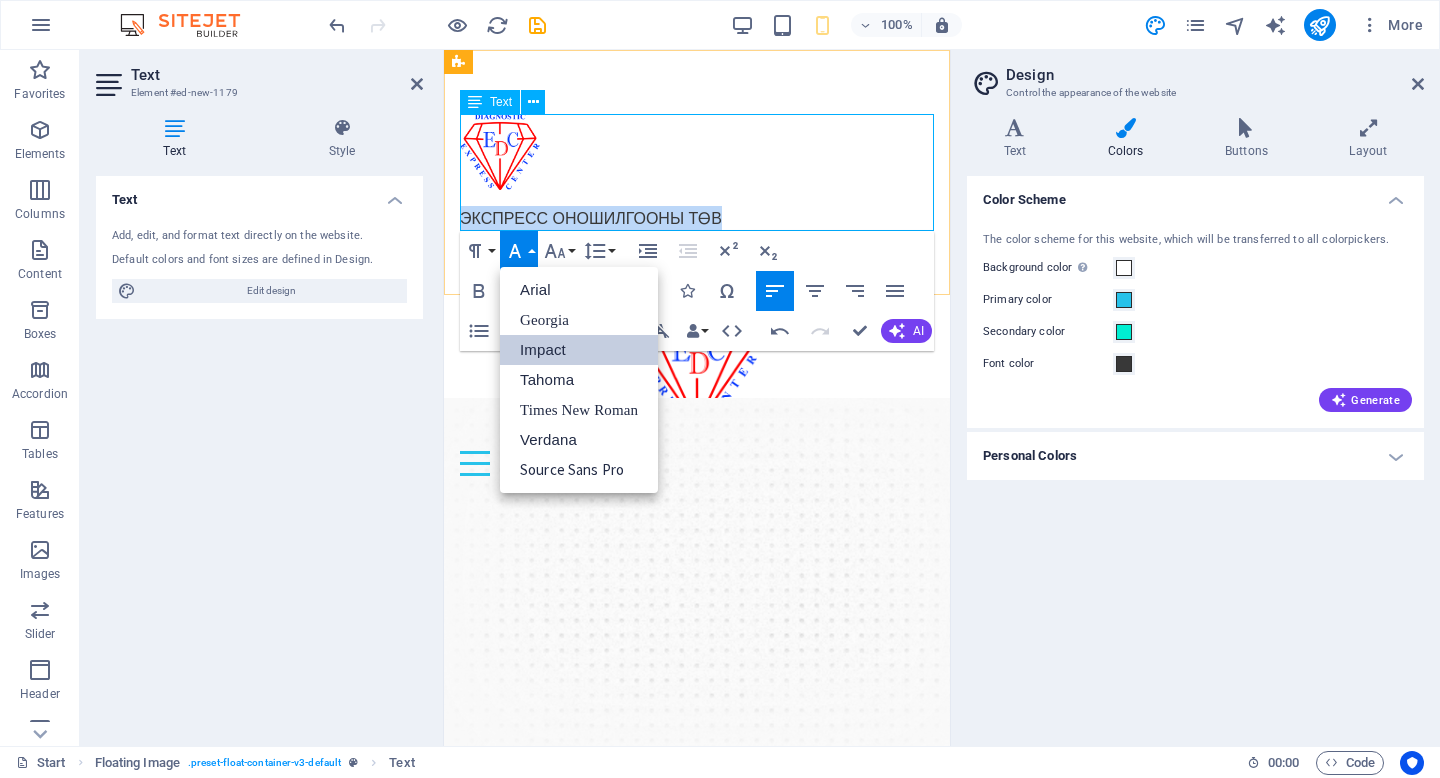 drag, startPoint x: 689, startPoint y: 213, endPoint x: 455, endPoint y: 211, distance: 234.00854 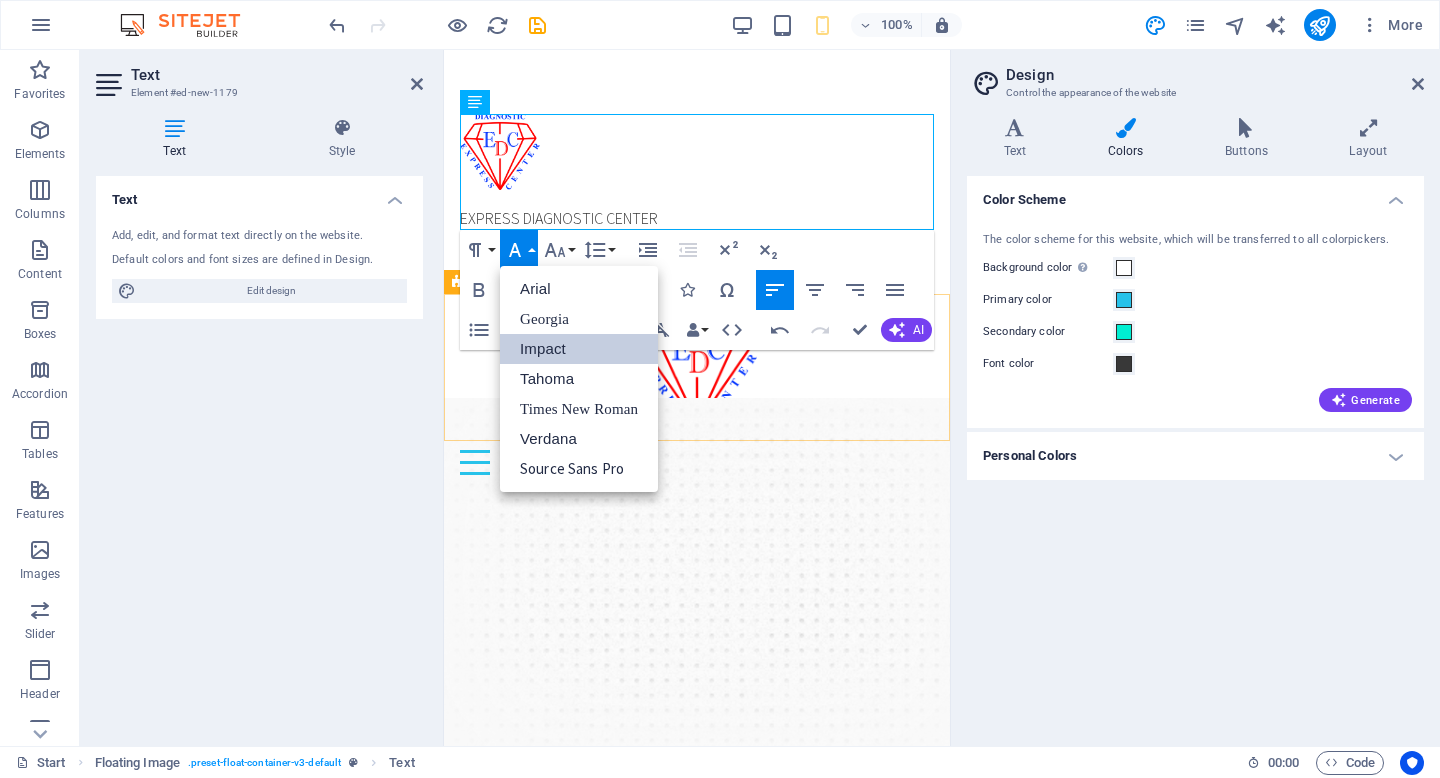 click on "Нүүр хуудас Бидний тухай Үйлчилгээ Цаг захиалах Холбоо барих" at bounding box center [697, 392] 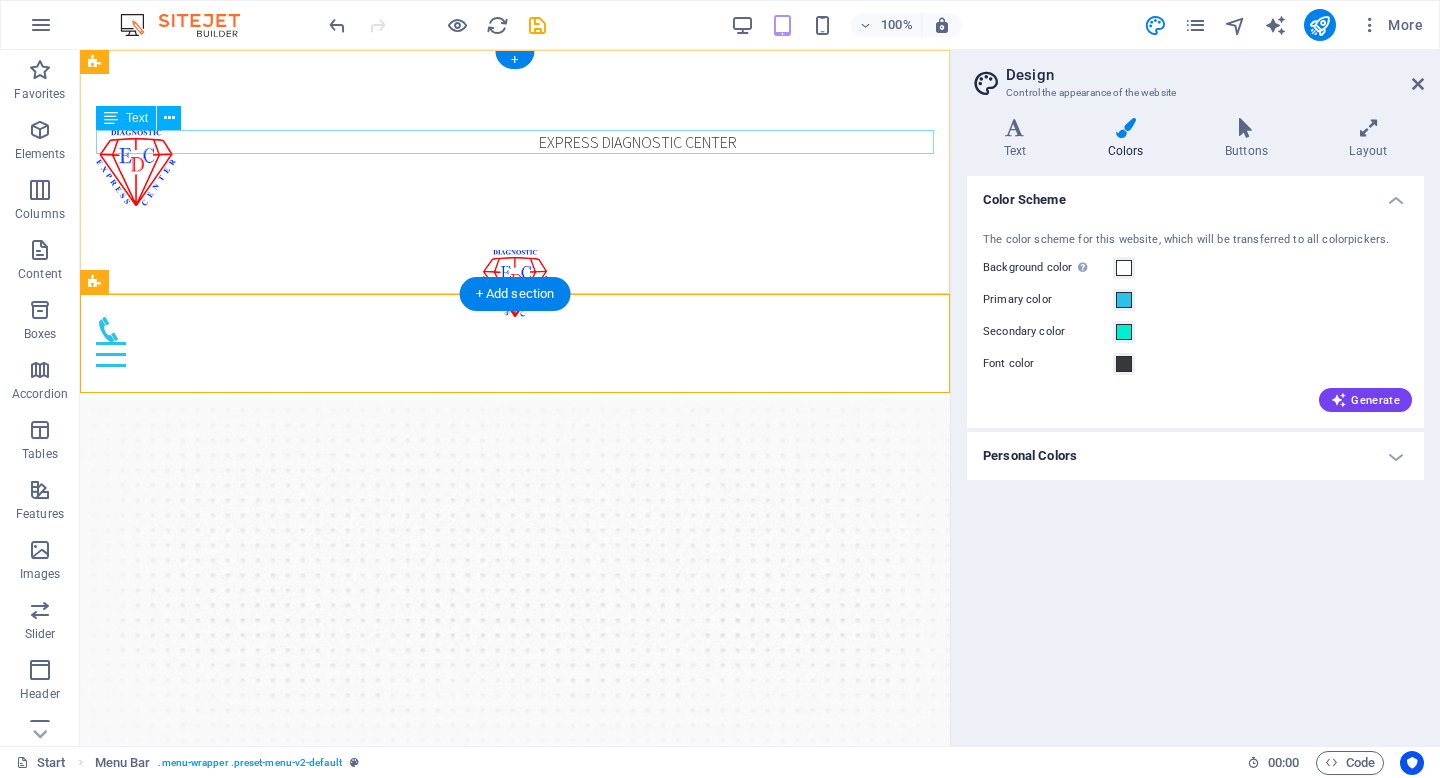 click on "EXPRESS DIAGNOSTIC CENTER" at bounding box center (515, 142) 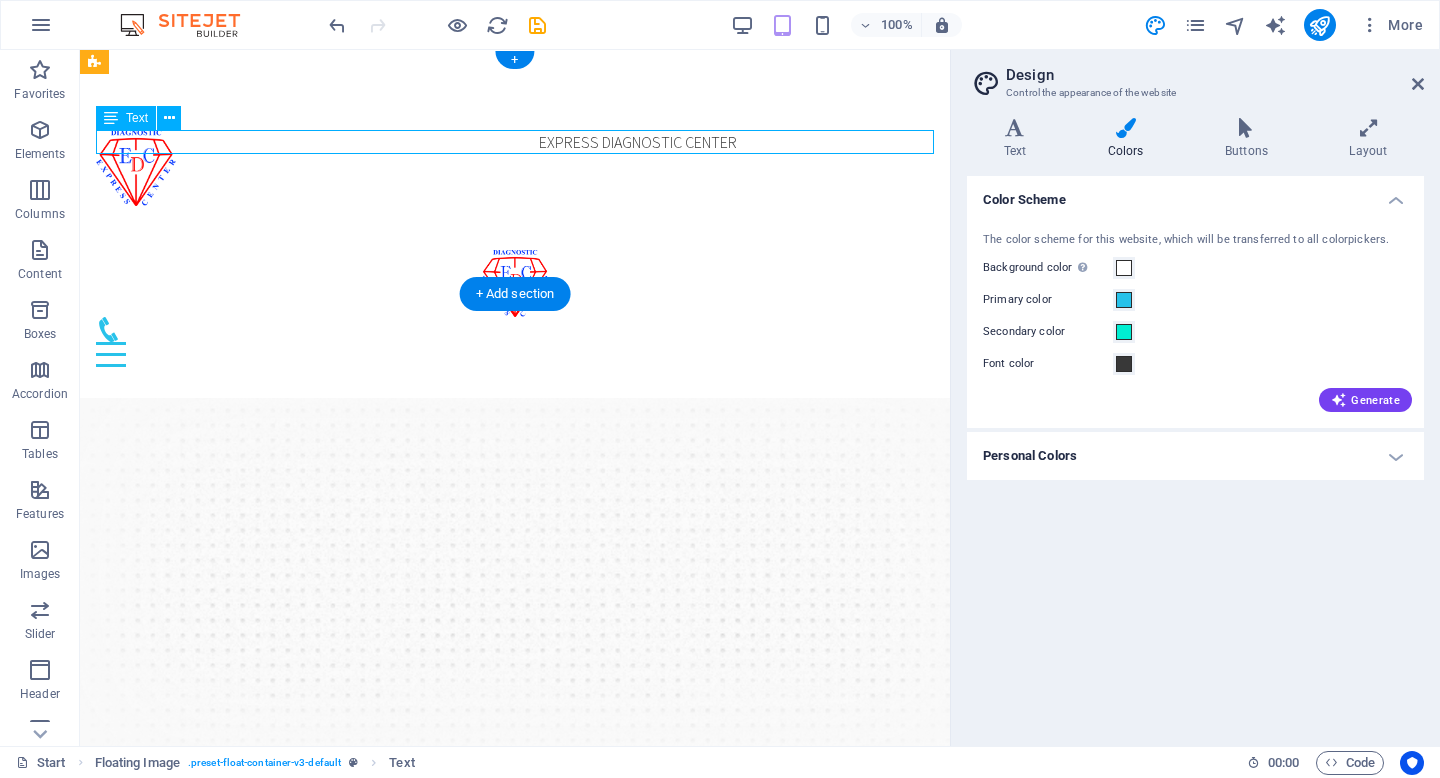 click on "EXPRESS DIAGNOSTIC CENTER" at bounding box center [515, 142] 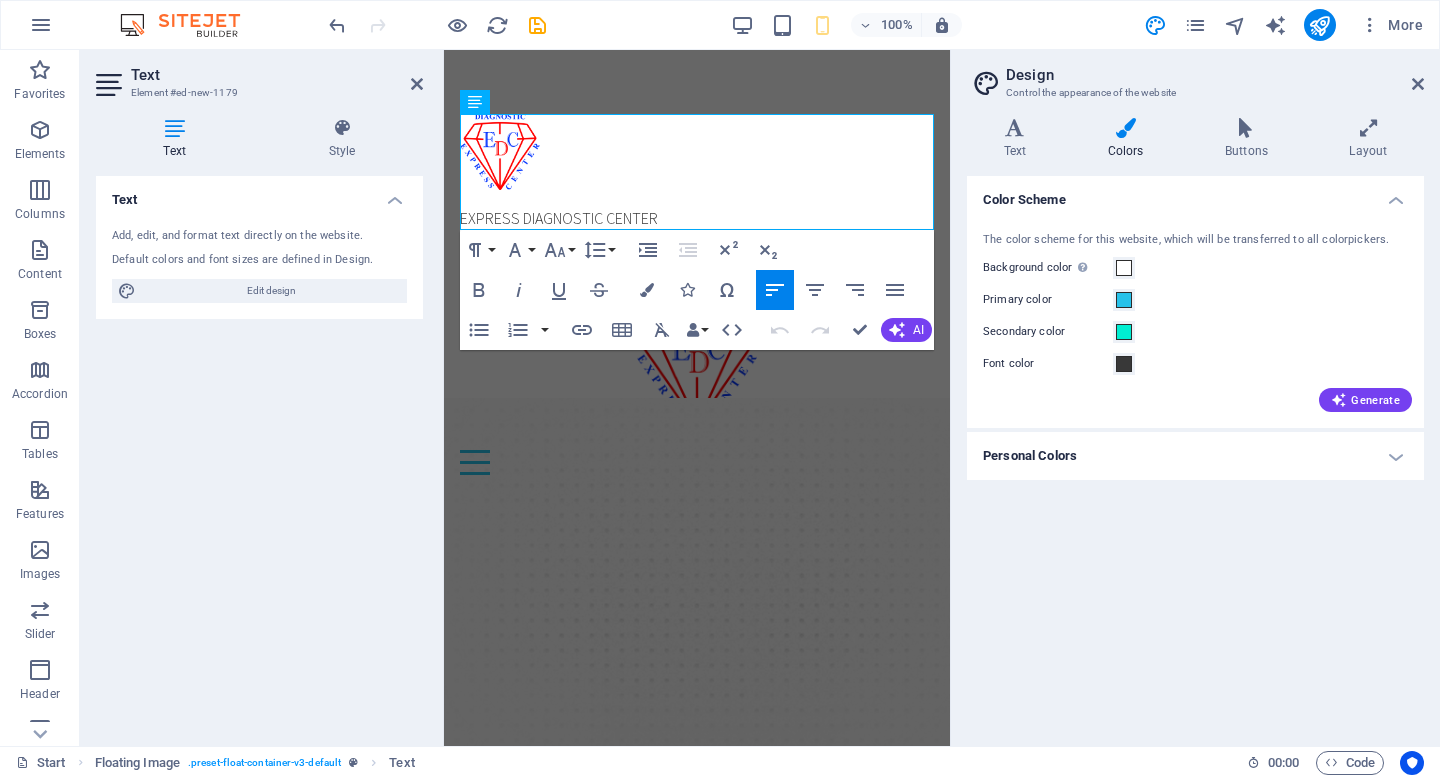 click 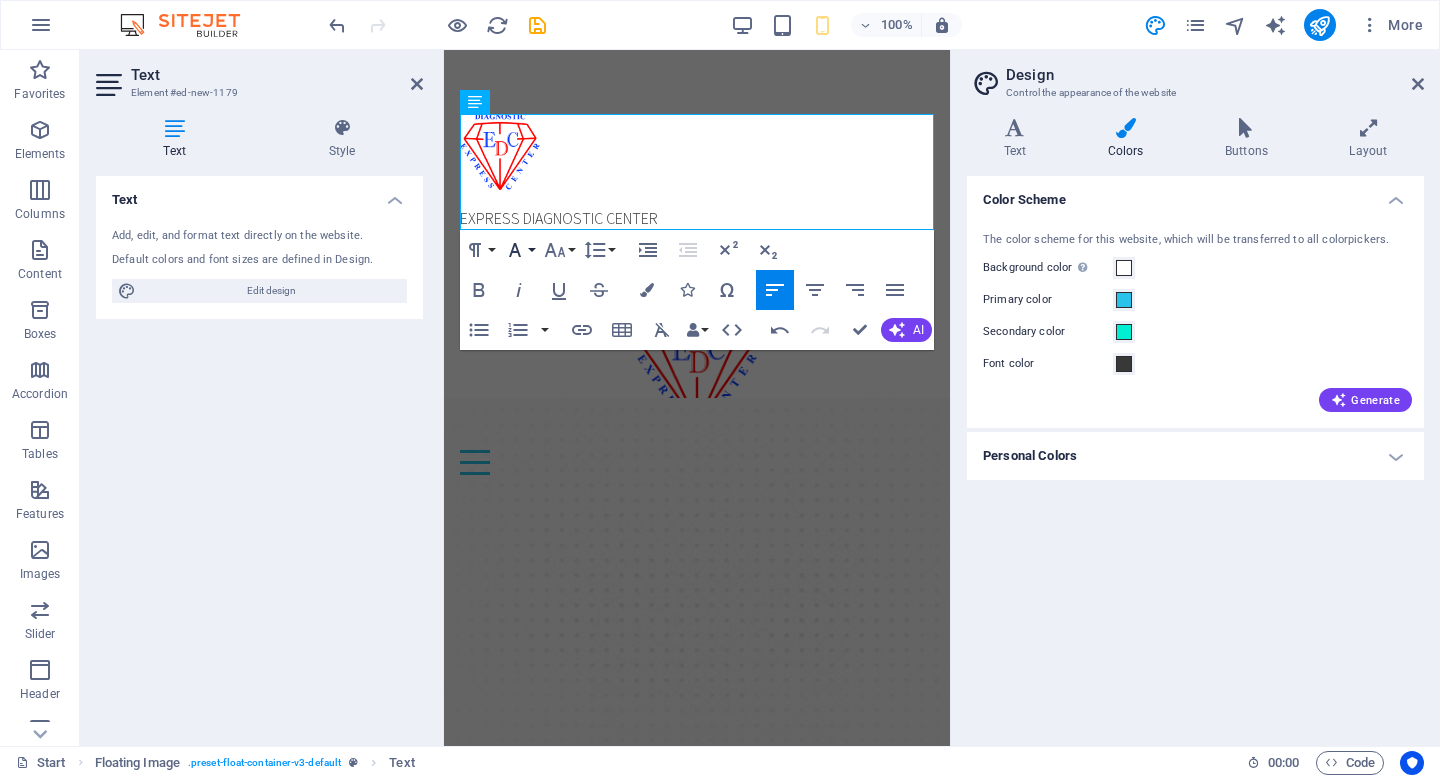 click 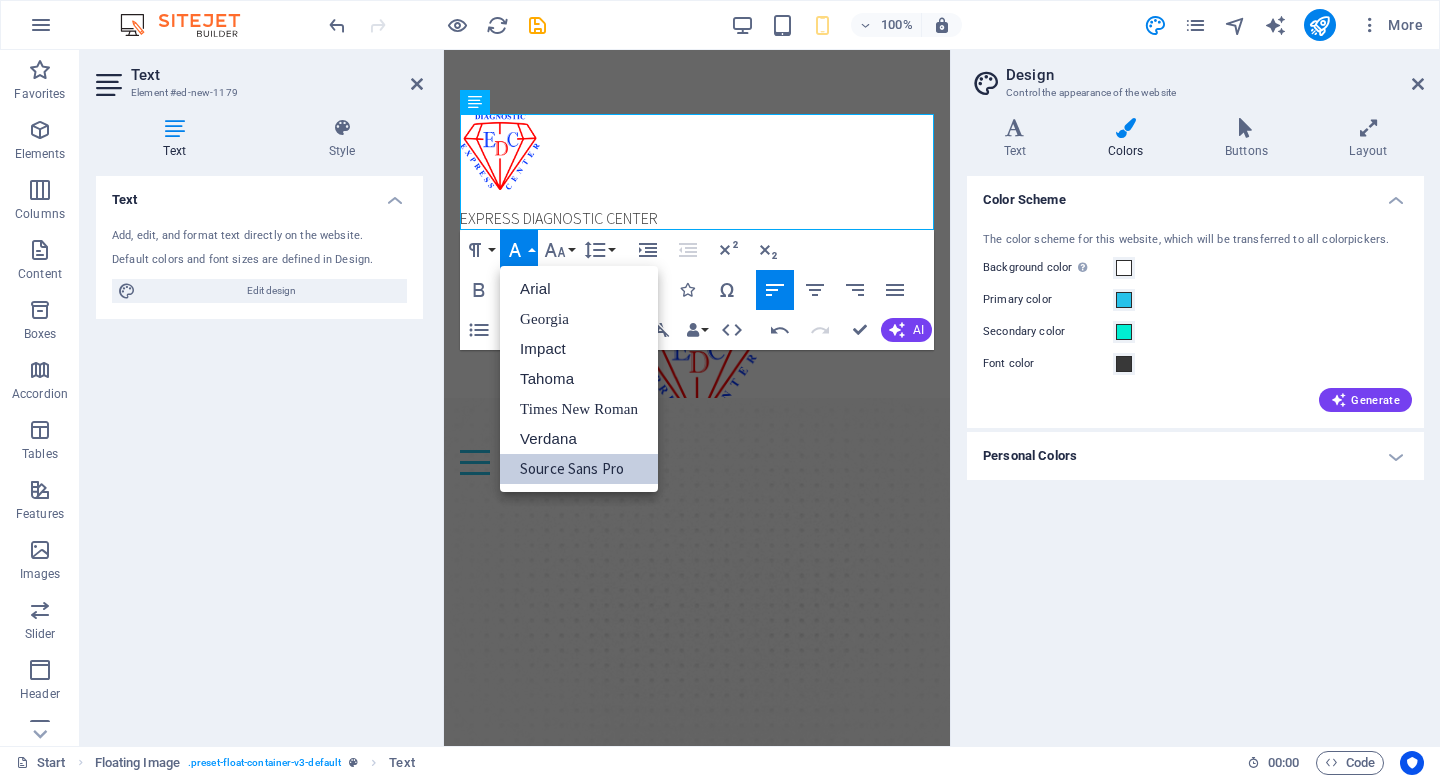 scroll, scrollTop: 0, scrollLeft: 0, axis: both 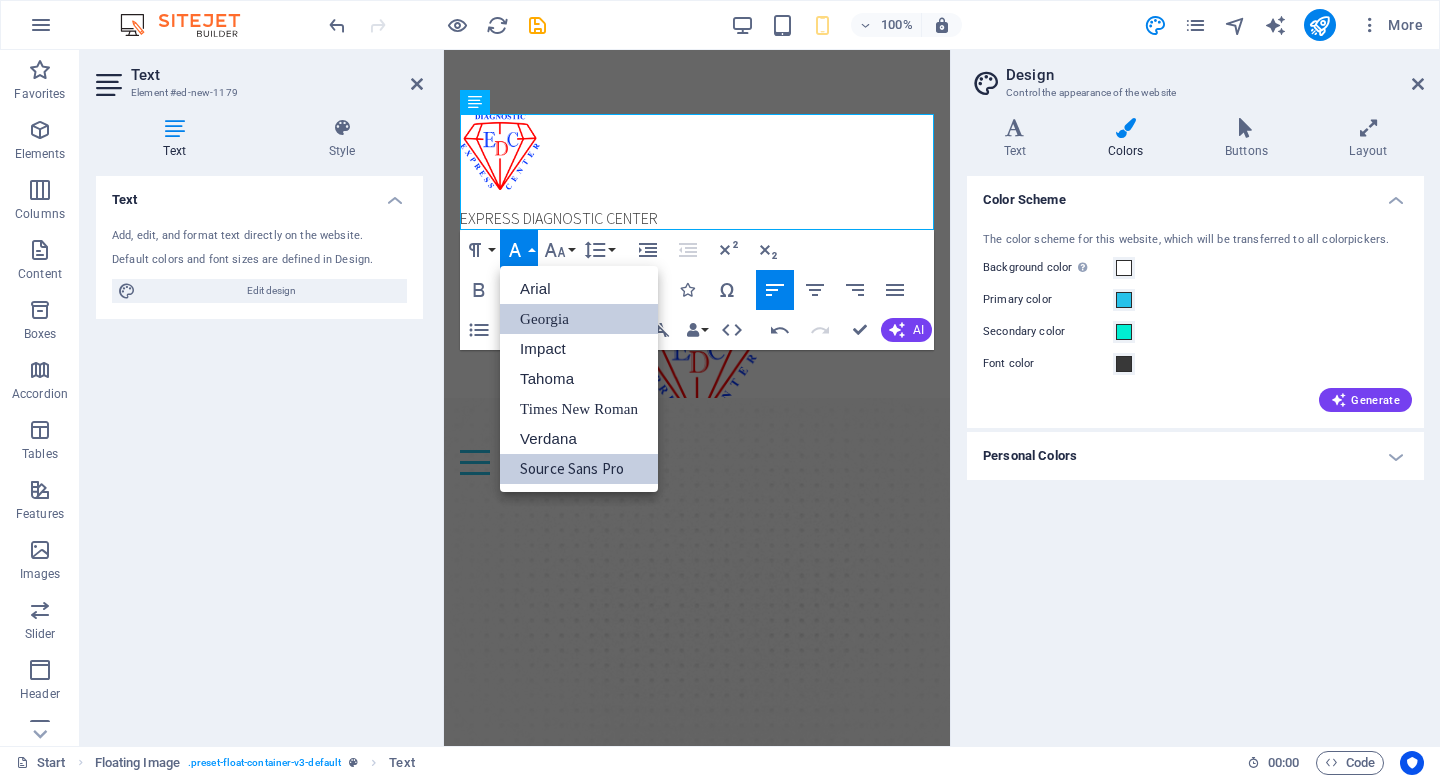 click on "Georgia" at bounding box center [579, 319] 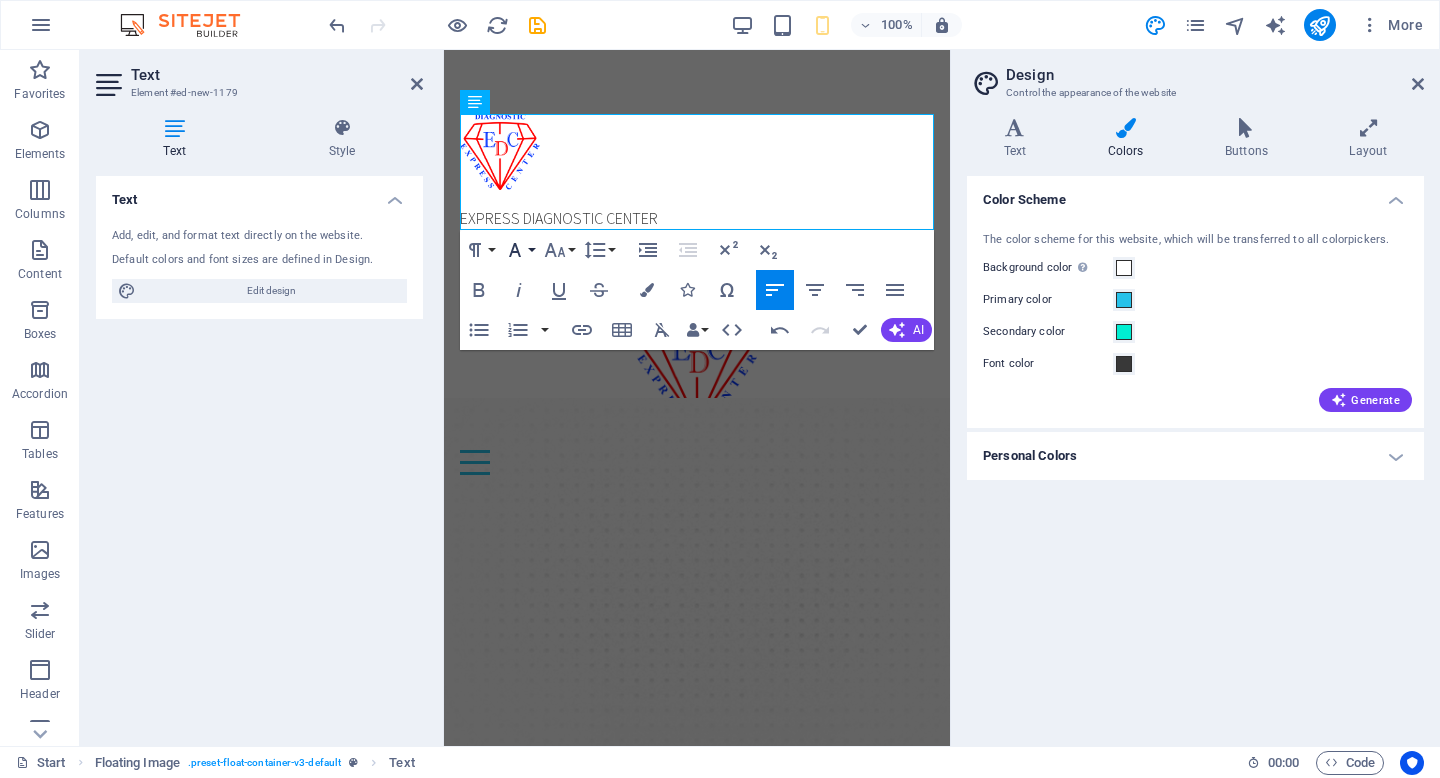 click 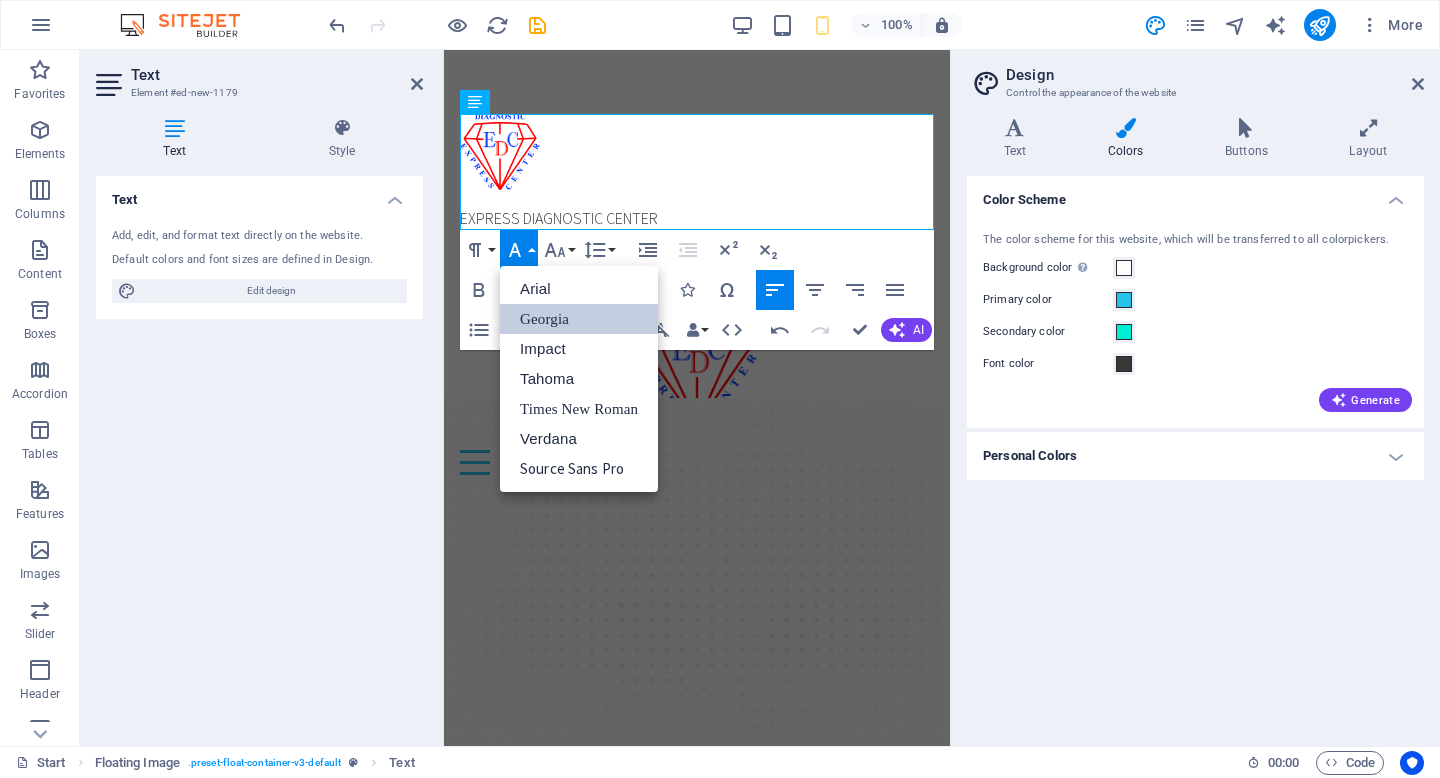 scroll, scrollTop: 0, scrollLeft: 0, axis: both 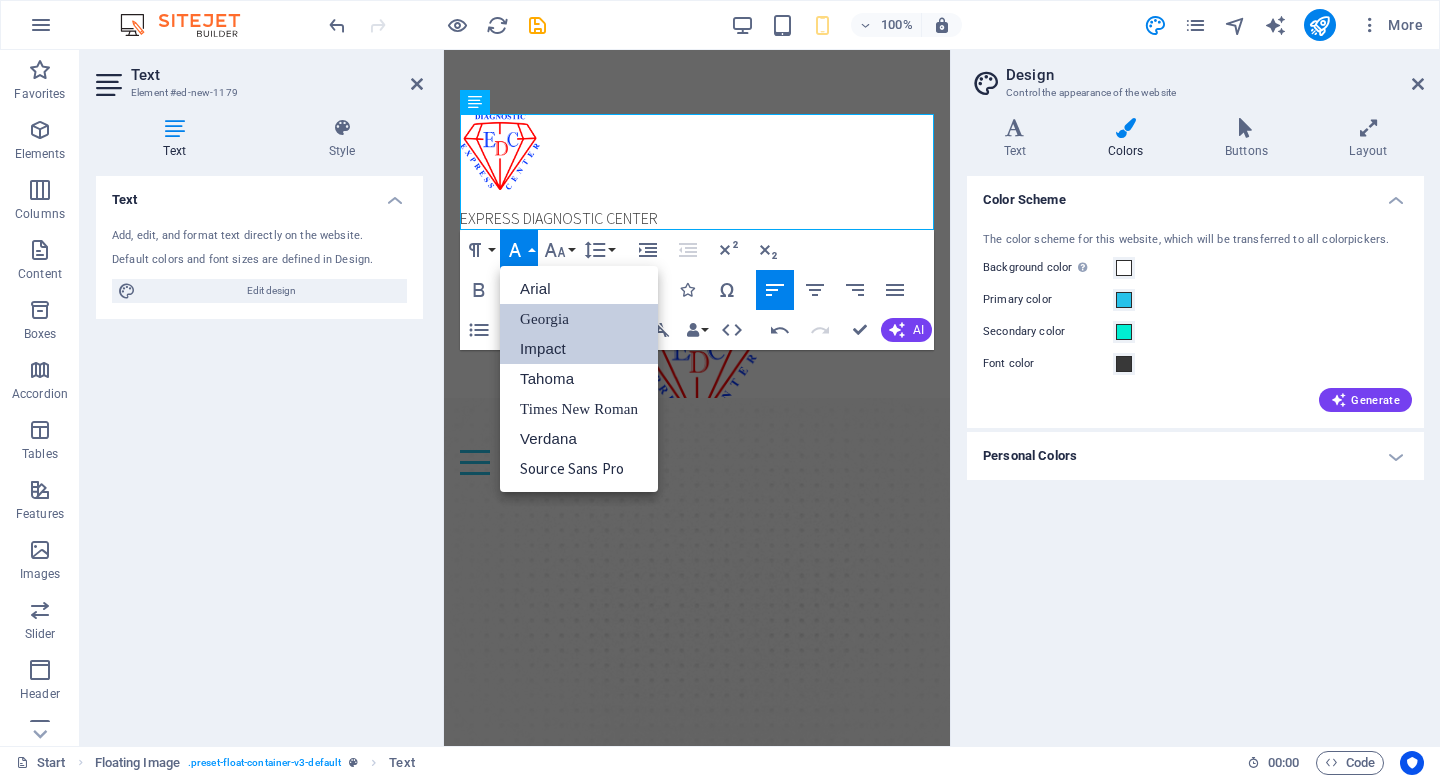 click on "Impact" at bounding box center [579, 349] 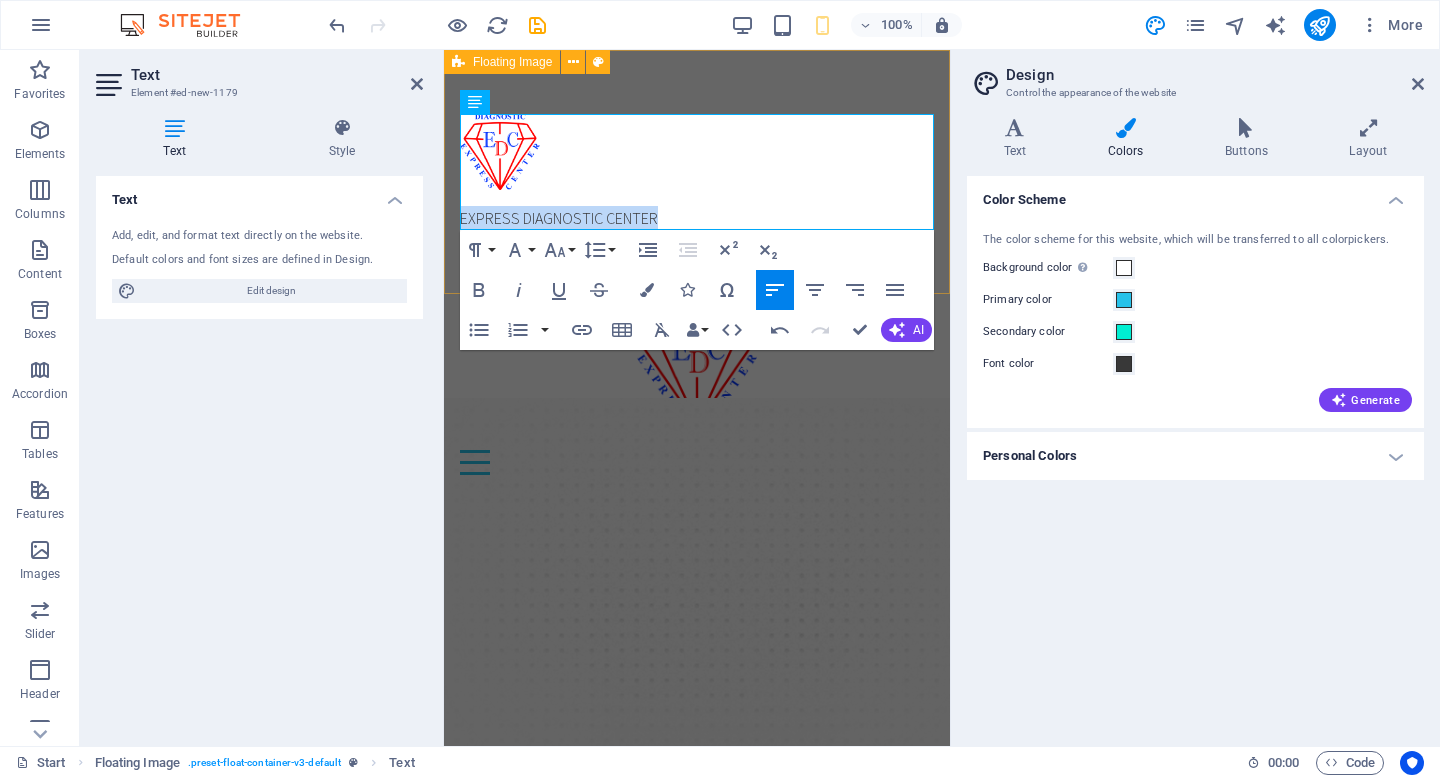 drag, startPoint x: 668, startPoint y: 210, endPoint x: 455, endPoint y: 213, distance: 213.02112 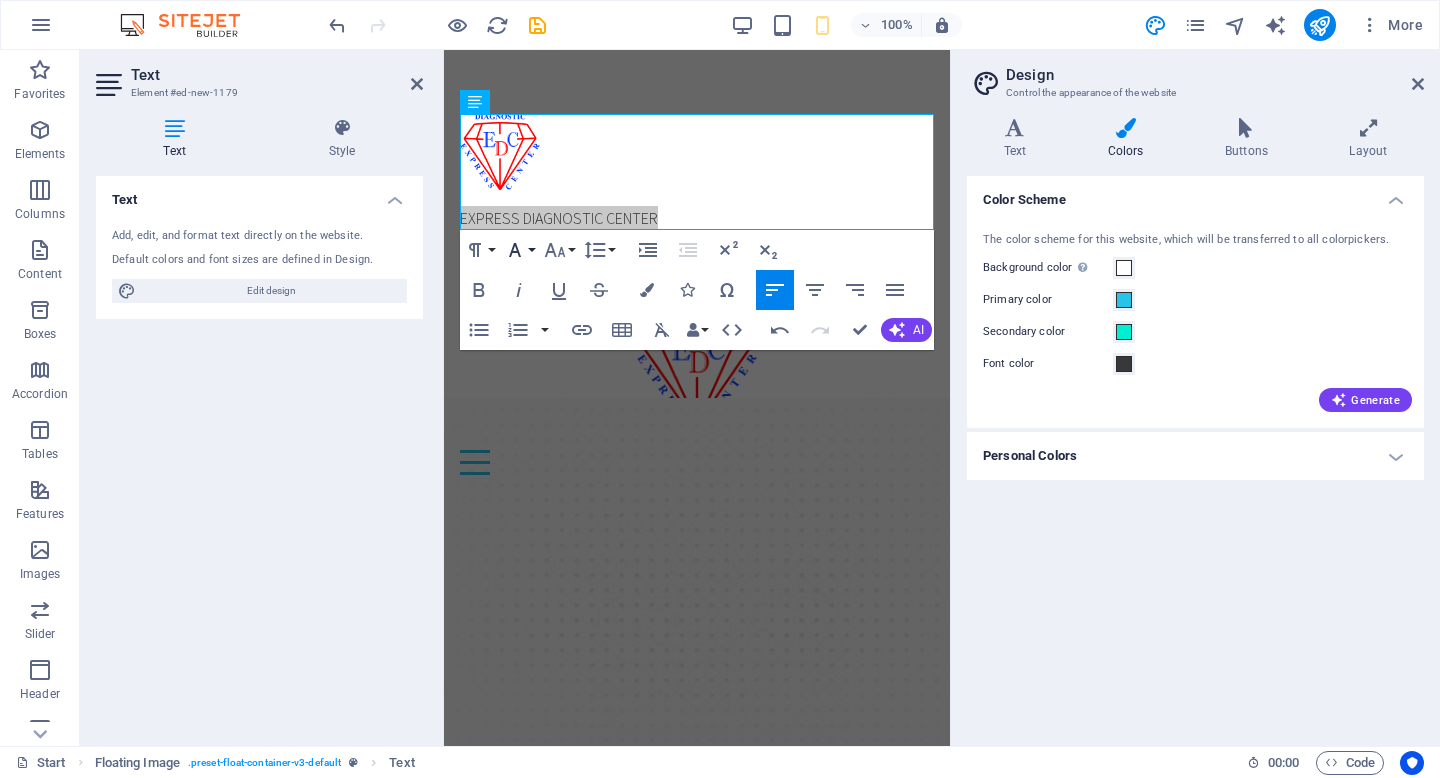 click 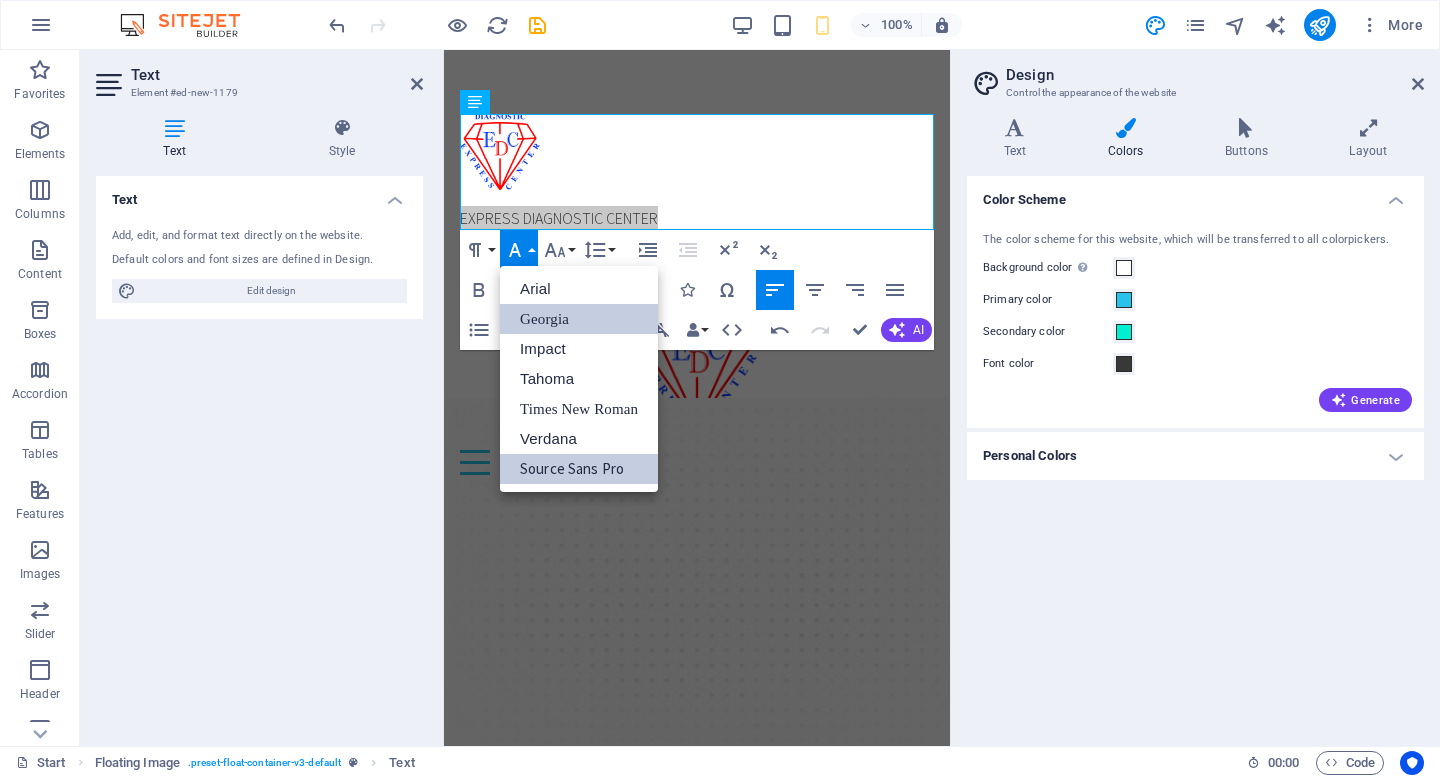scroll, scrollTop: 0, scrollLeft: 0, axis: both 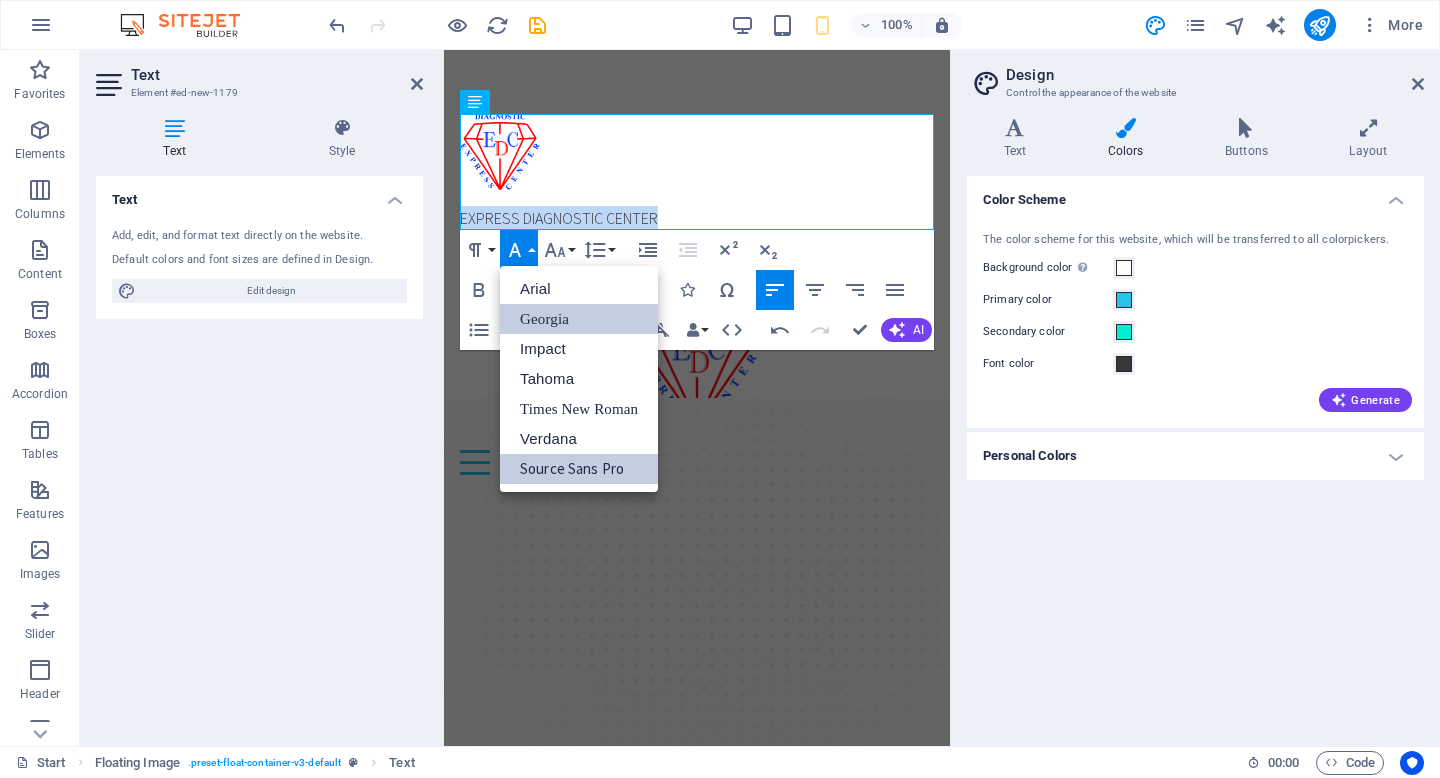 click on "Georgia" at bounding box center (579, 319) 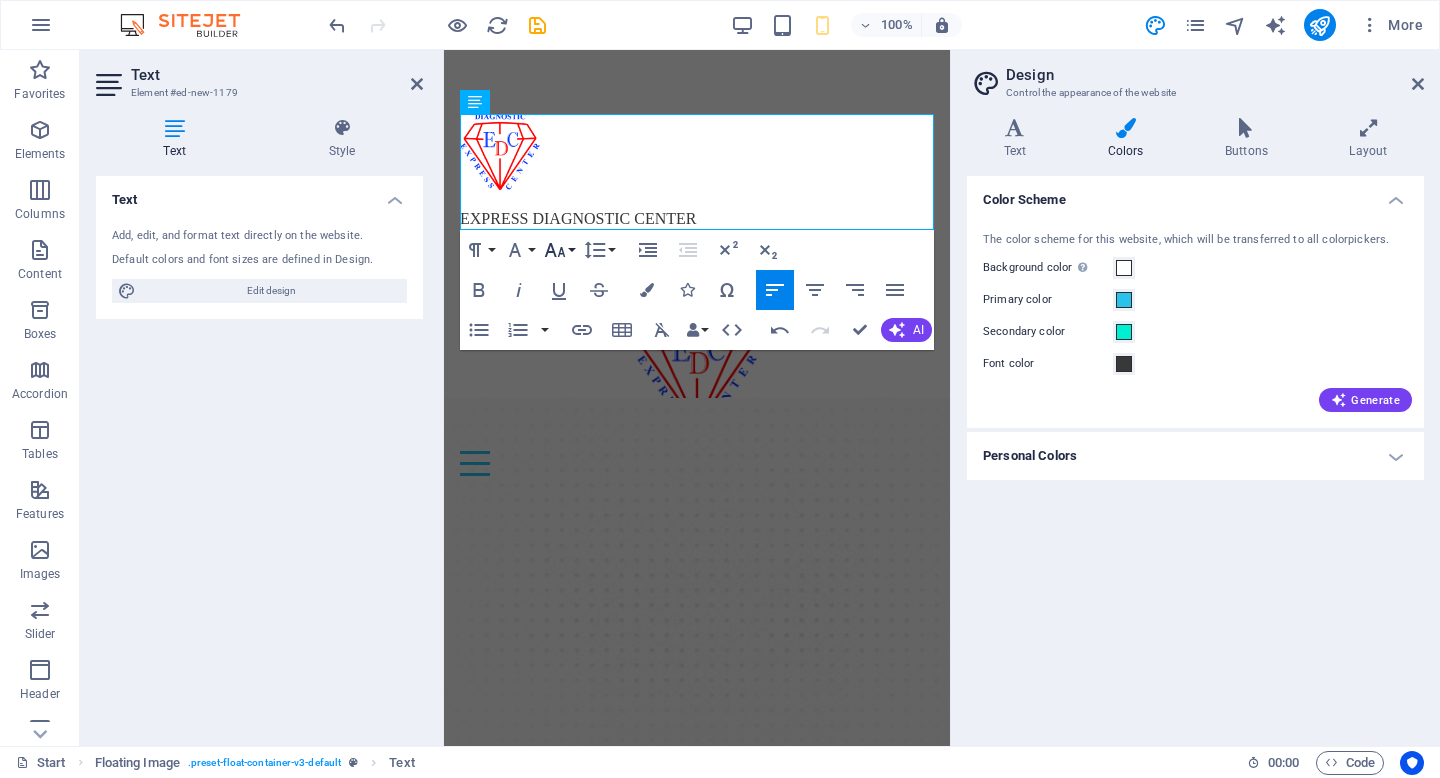 click 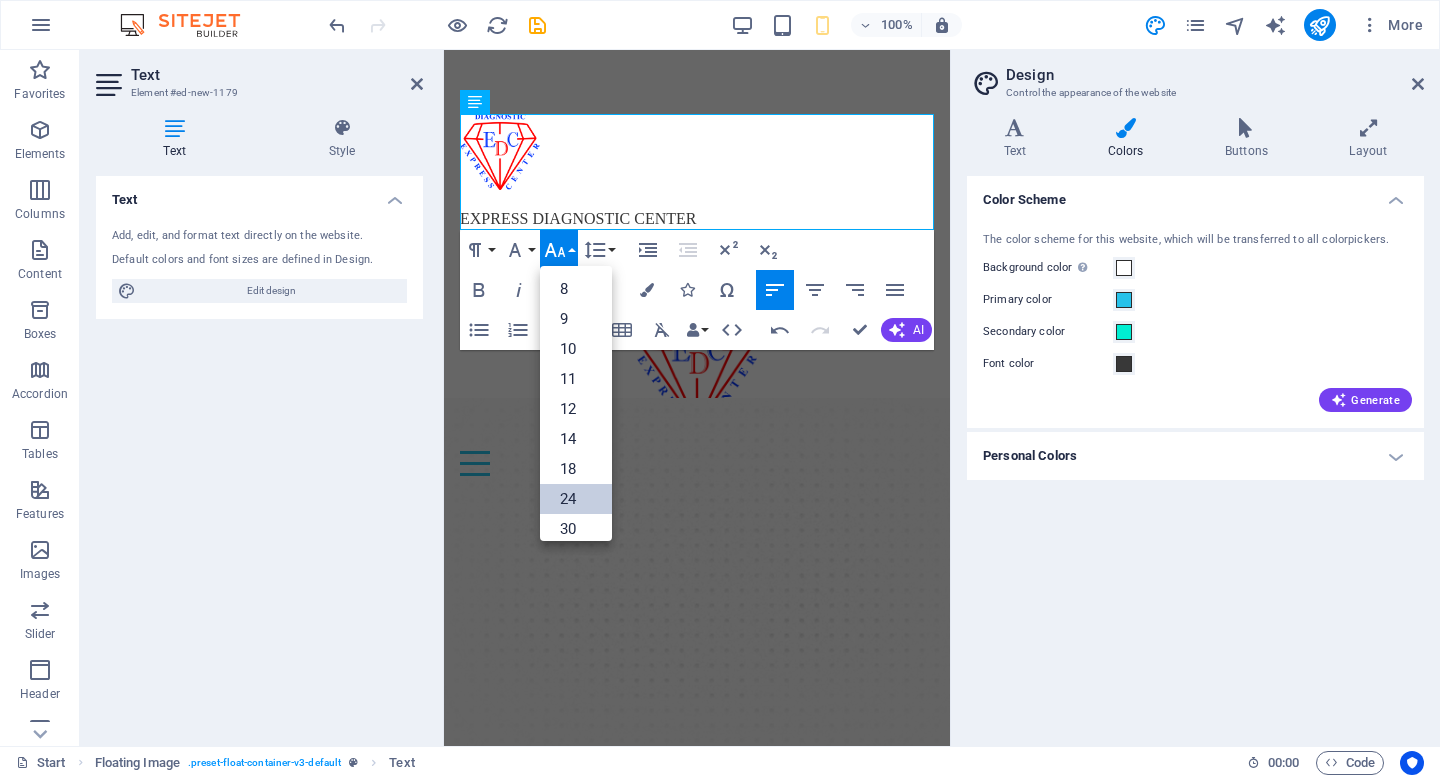 click on "24" at bounding box center (576, 499) 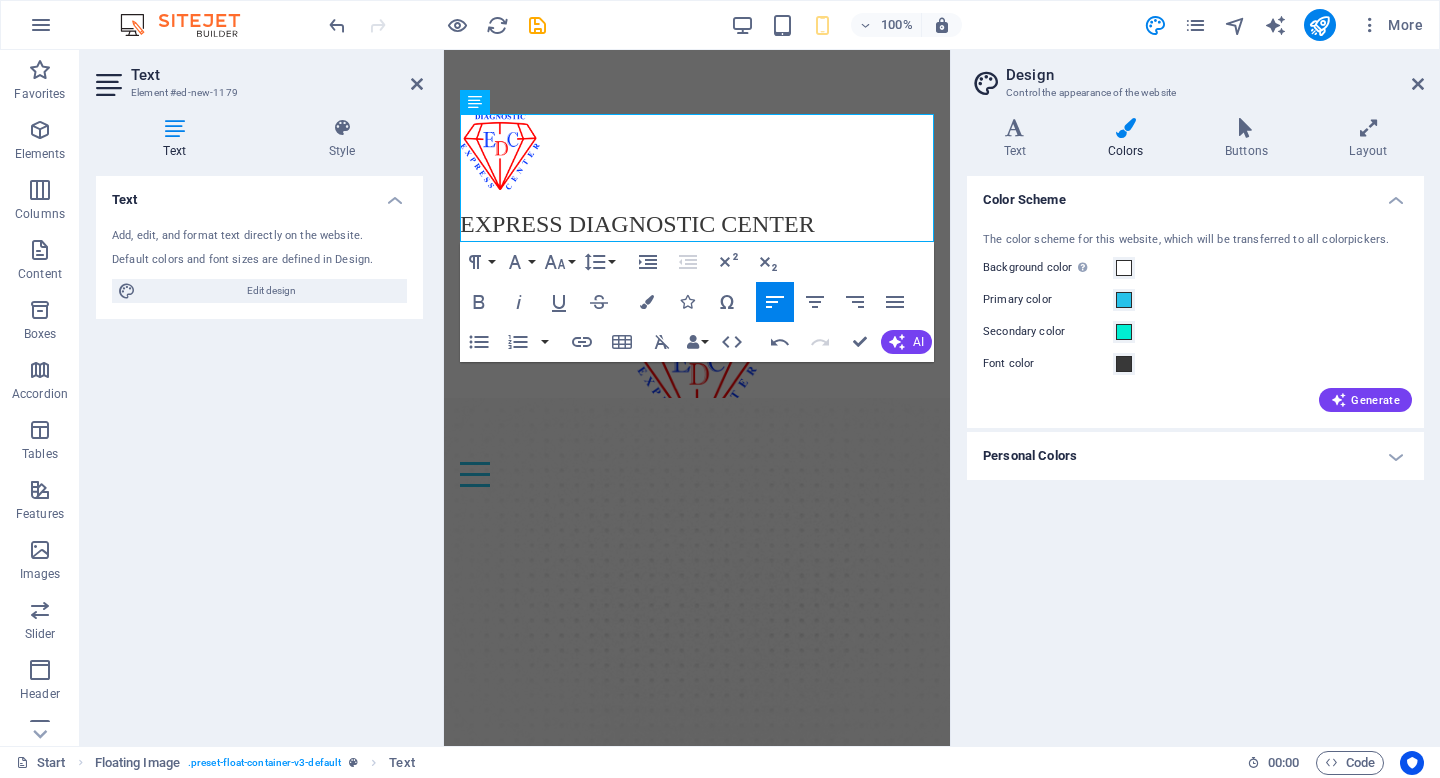 click on "Color Scheme The color scheme for this website, which will be transferred to all colorpickers. Background color Only visible if it is not covered by other backgrounds. Primary color Secondary color Font color Generate Personal Colors Custom color 1 Custom color 2 Custom color 3 Custom color 4 Custom color 5" at bounding box center [1195, 453] 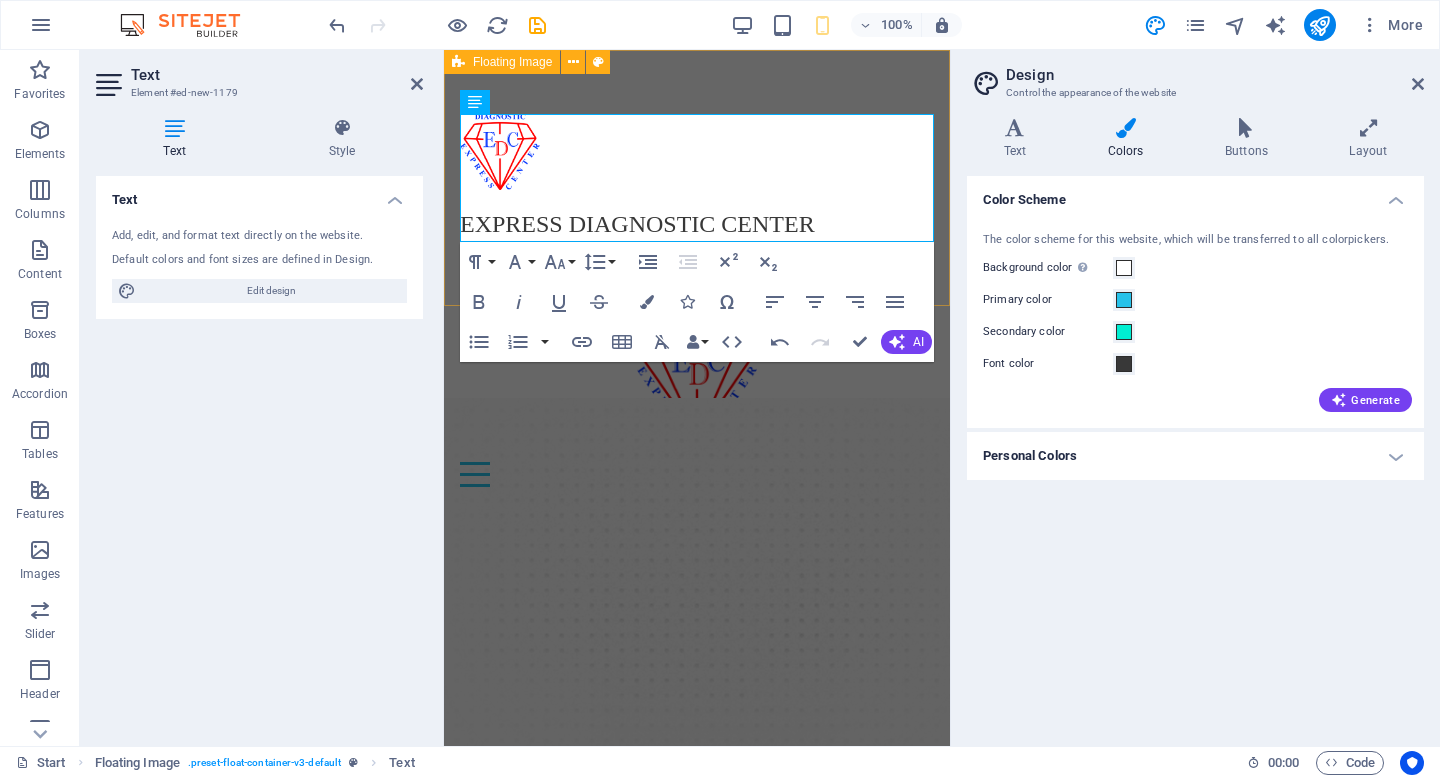 click on "​ EXPRESS DIAGNOSTIC CENTER" at bounding box center (697, 178) 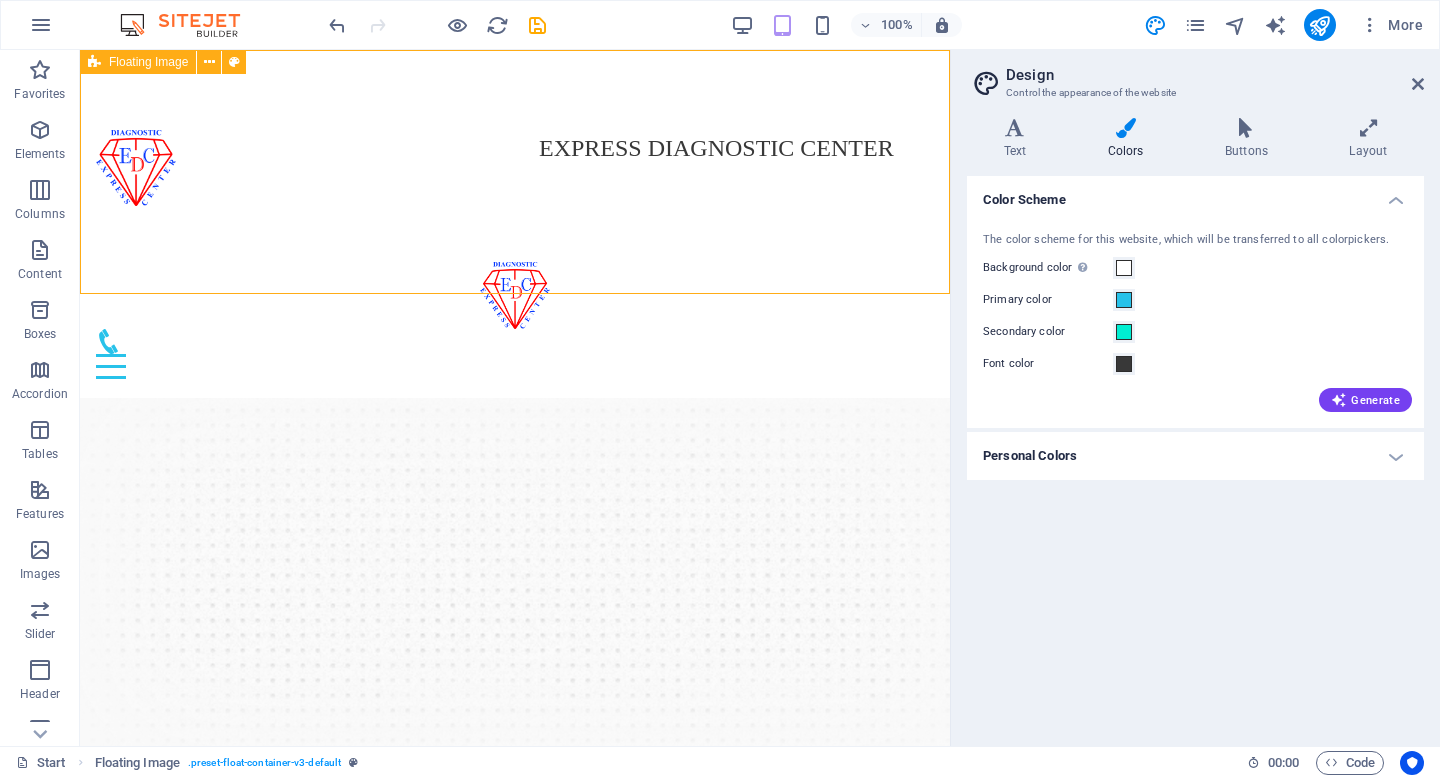 click on "EXPRESS DIAGNOSTIC CENTER" at bounding box center [515, 148] 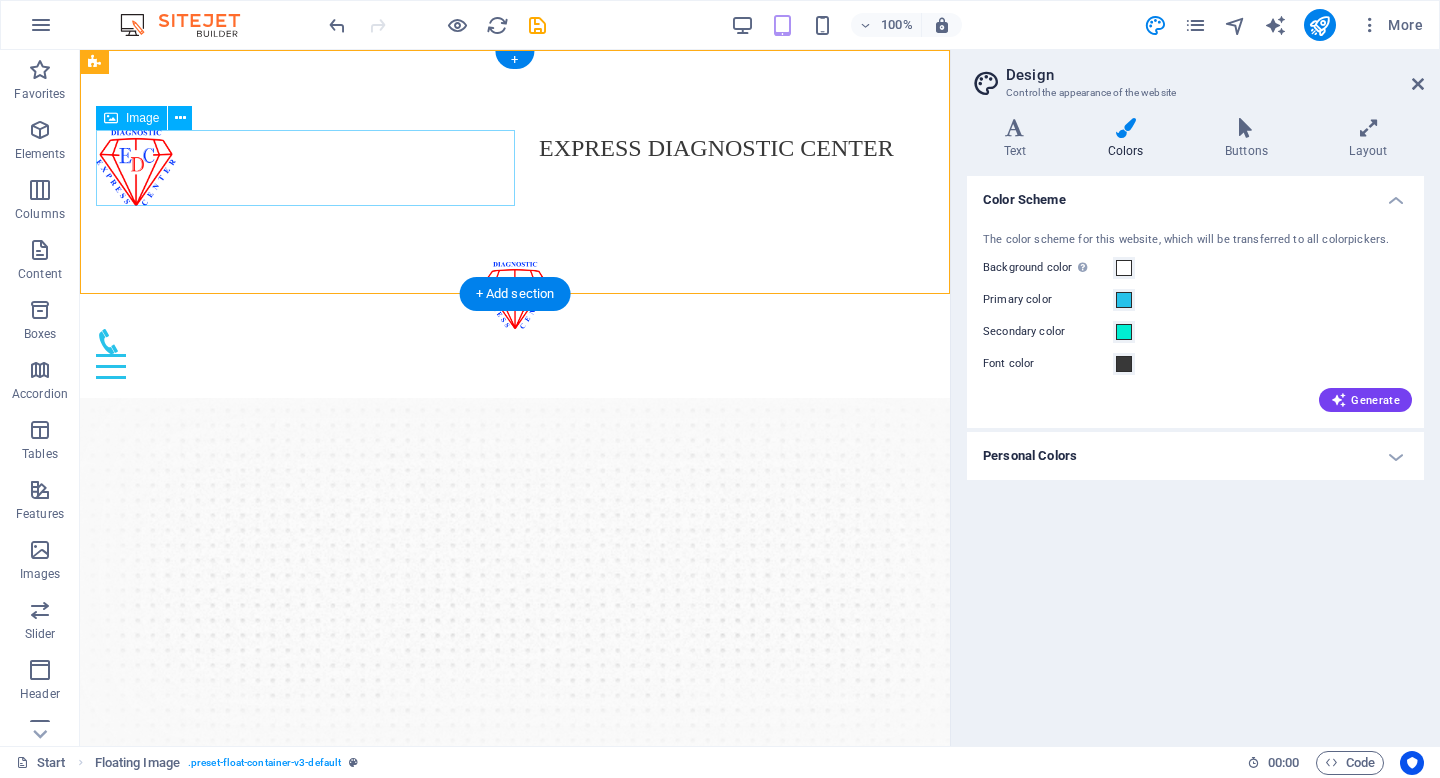 click at bounding box center [305, 168] 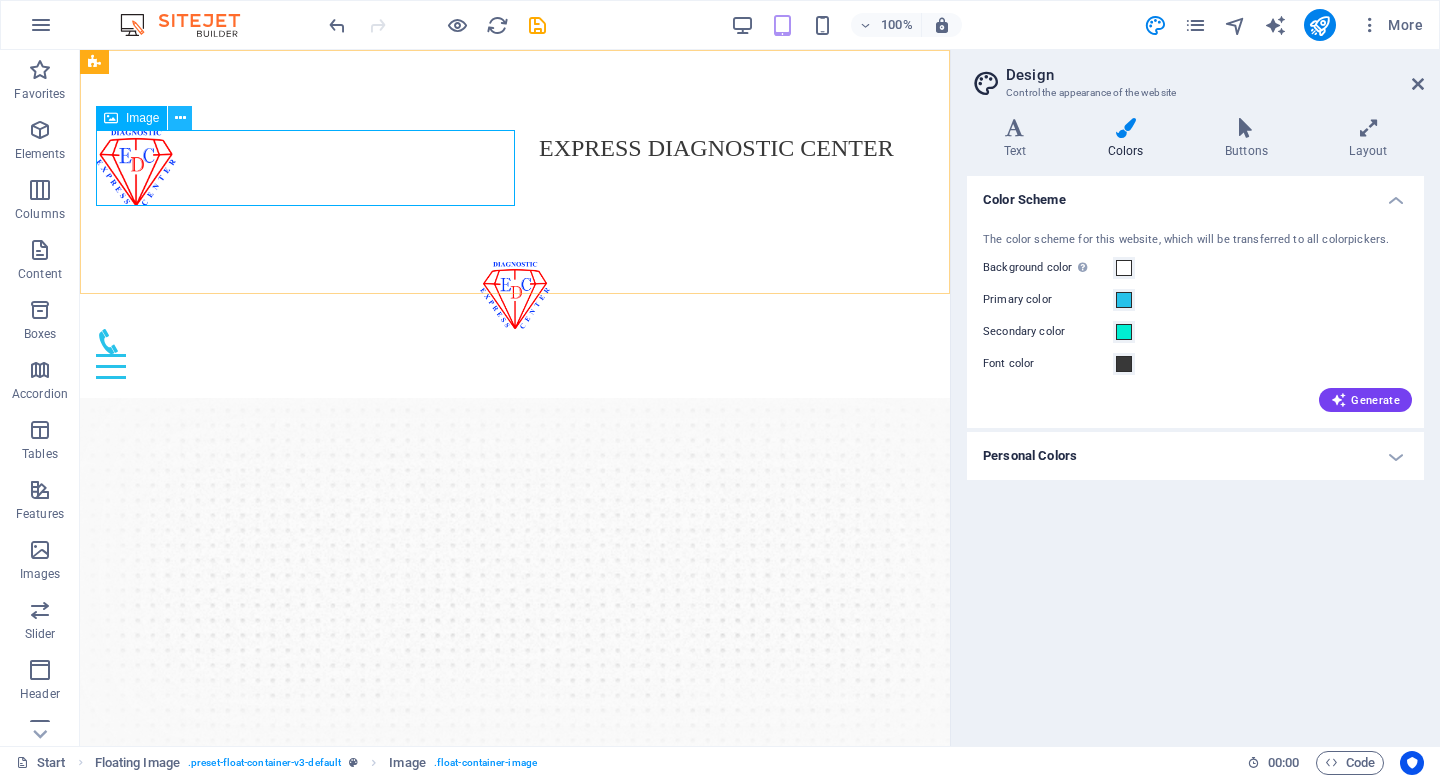 click at bounding box center [180, 118] 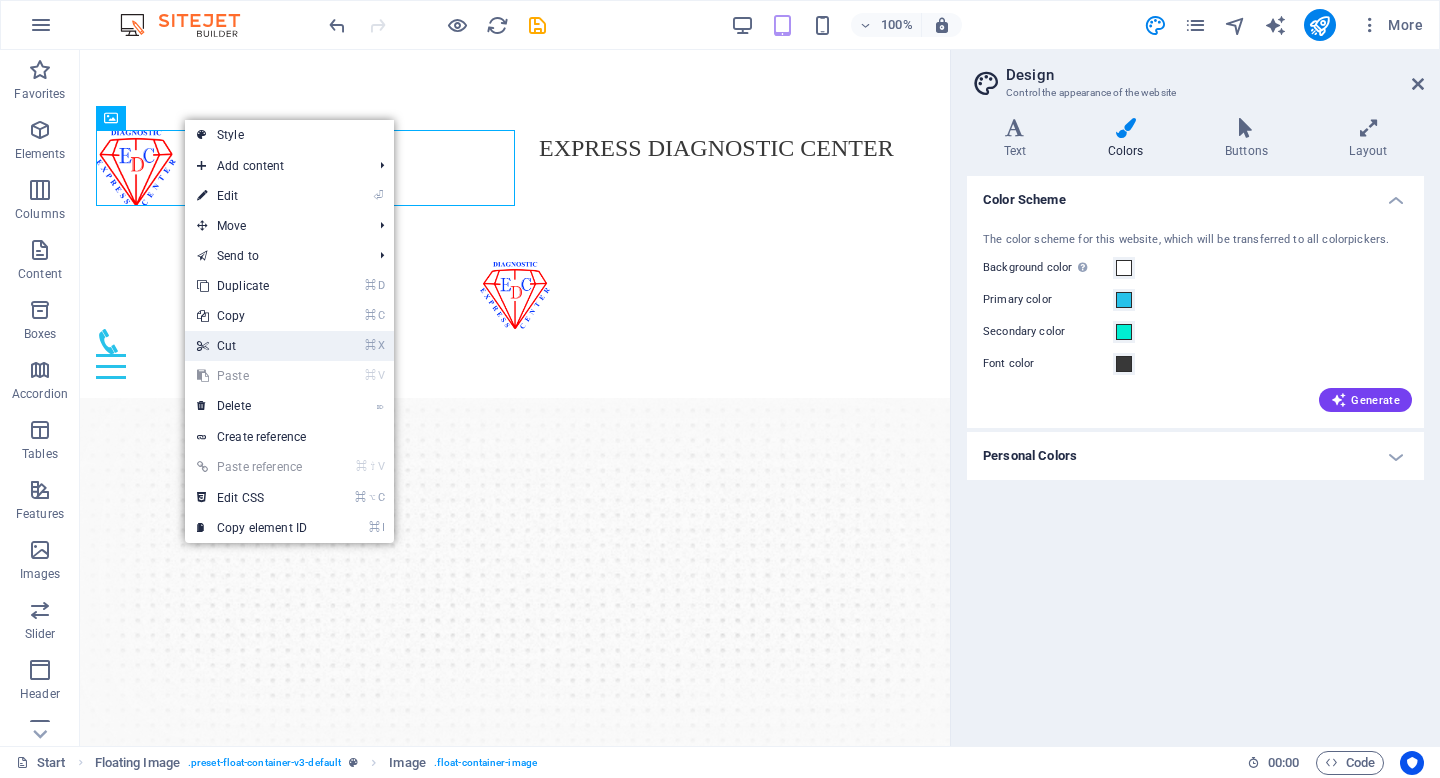 click on "⌘ X  Cut" at bounding box center [252, 346] 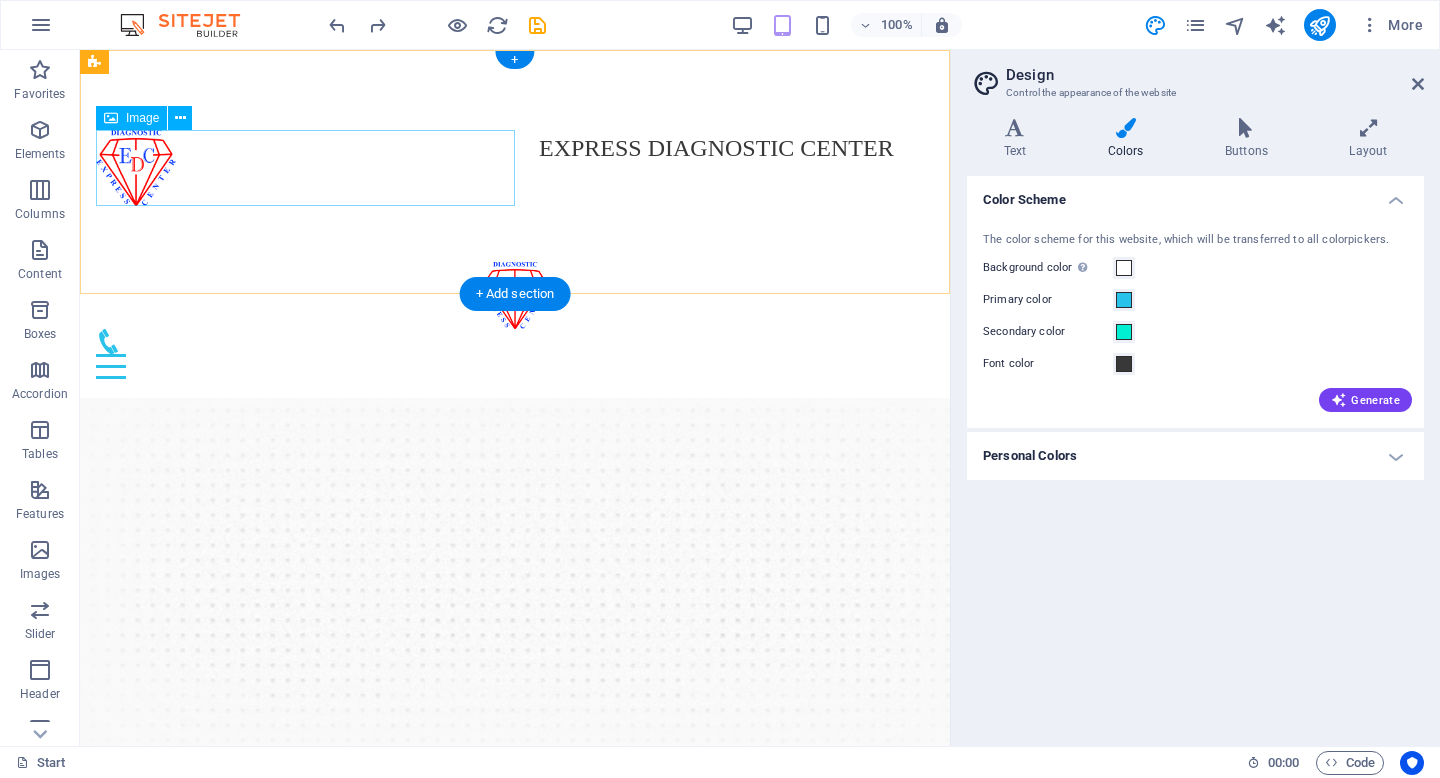 click at bounding box center [305, 168] 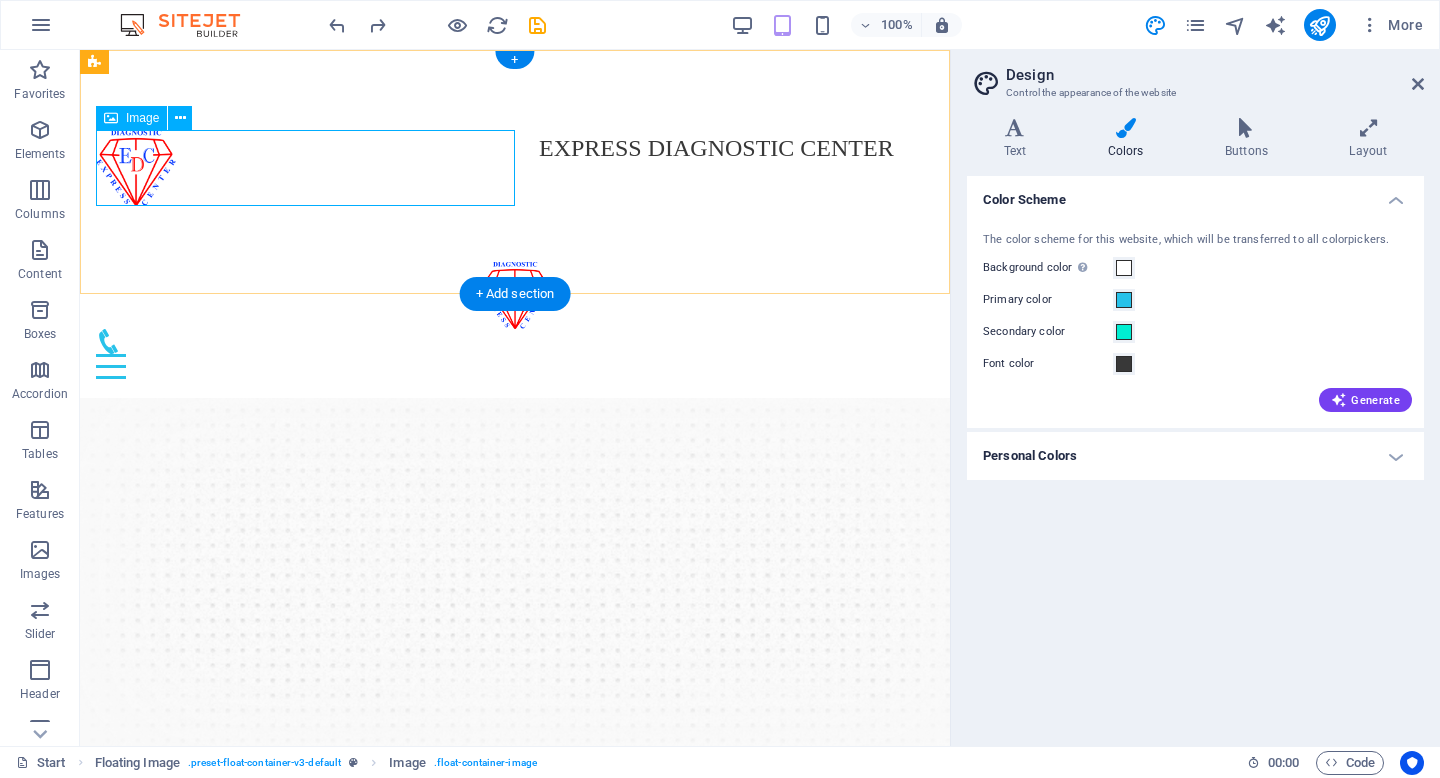 click at bounding box center (305, 168) 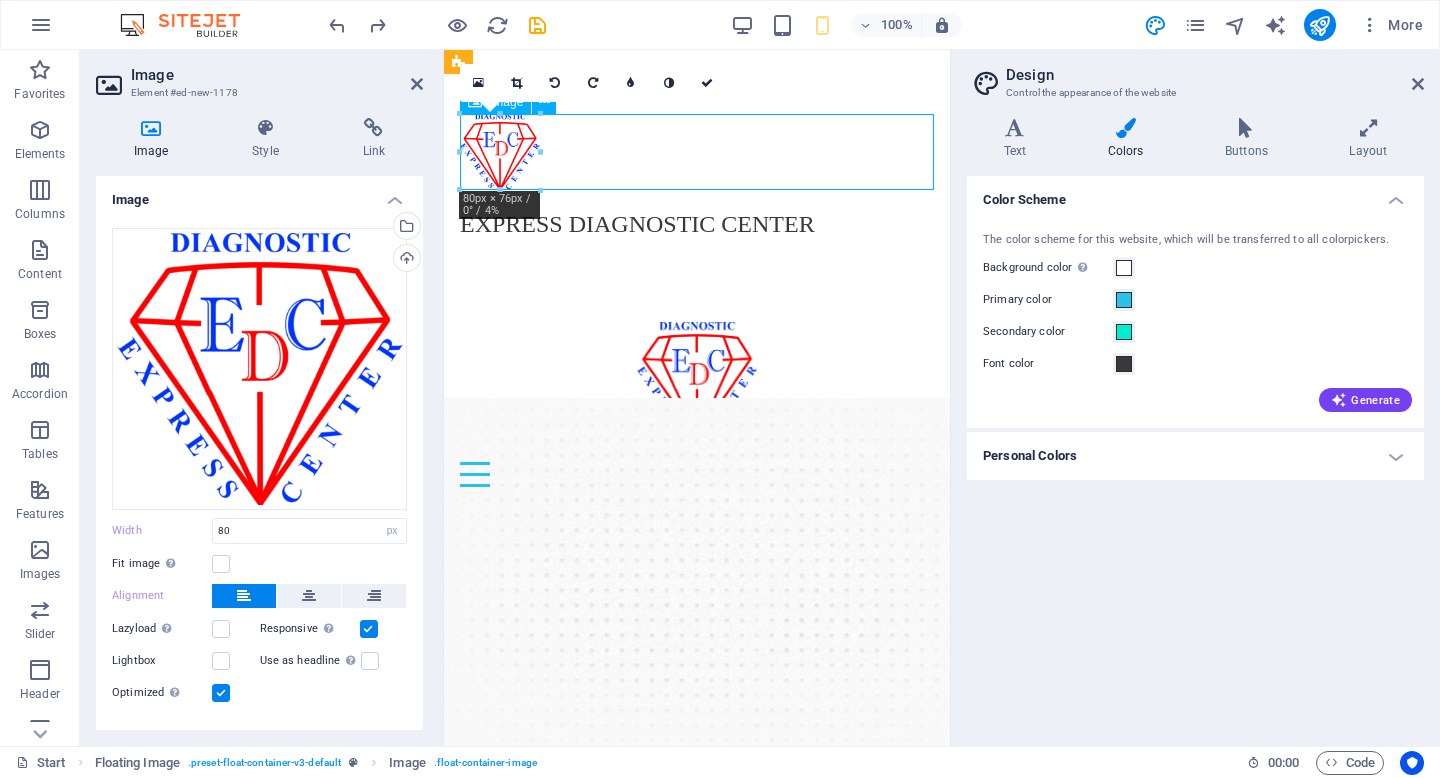 drag, startPoint x: 931, startPoint y: 167, endPoint x: 581, endPoint y: 175, distance: 350.09143 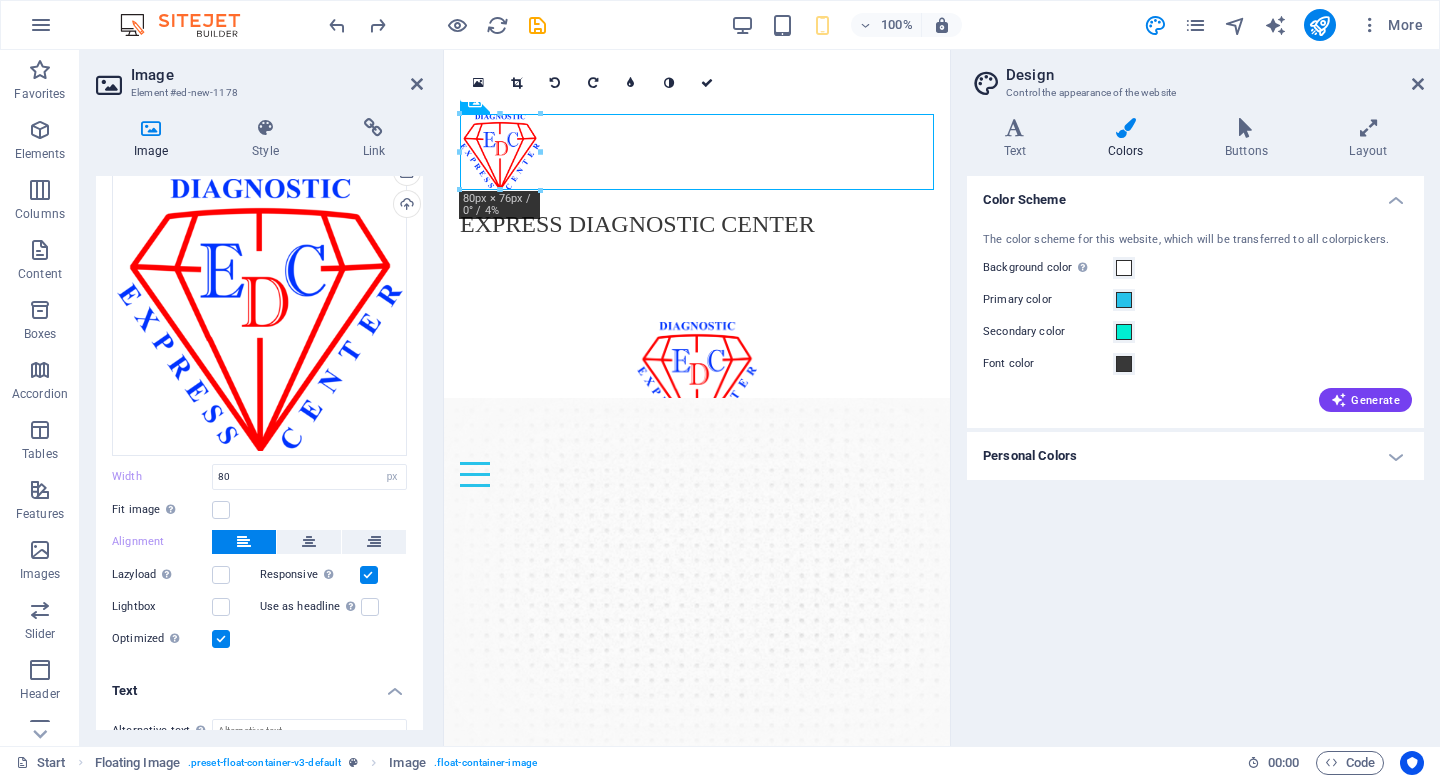 scroll, scrollTop: 56, scrollLeft: 0, axis: vertical 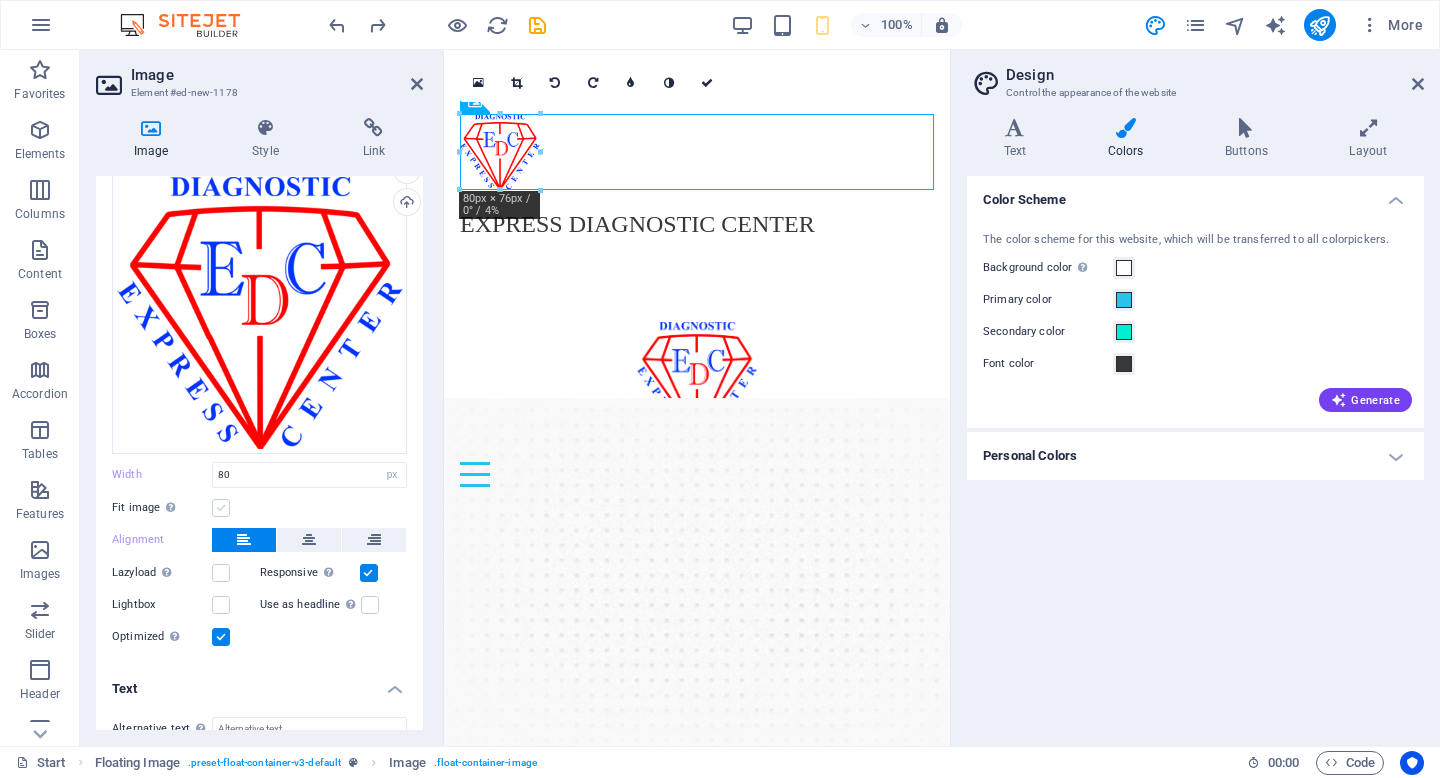 click at bounding box center (221, 508) 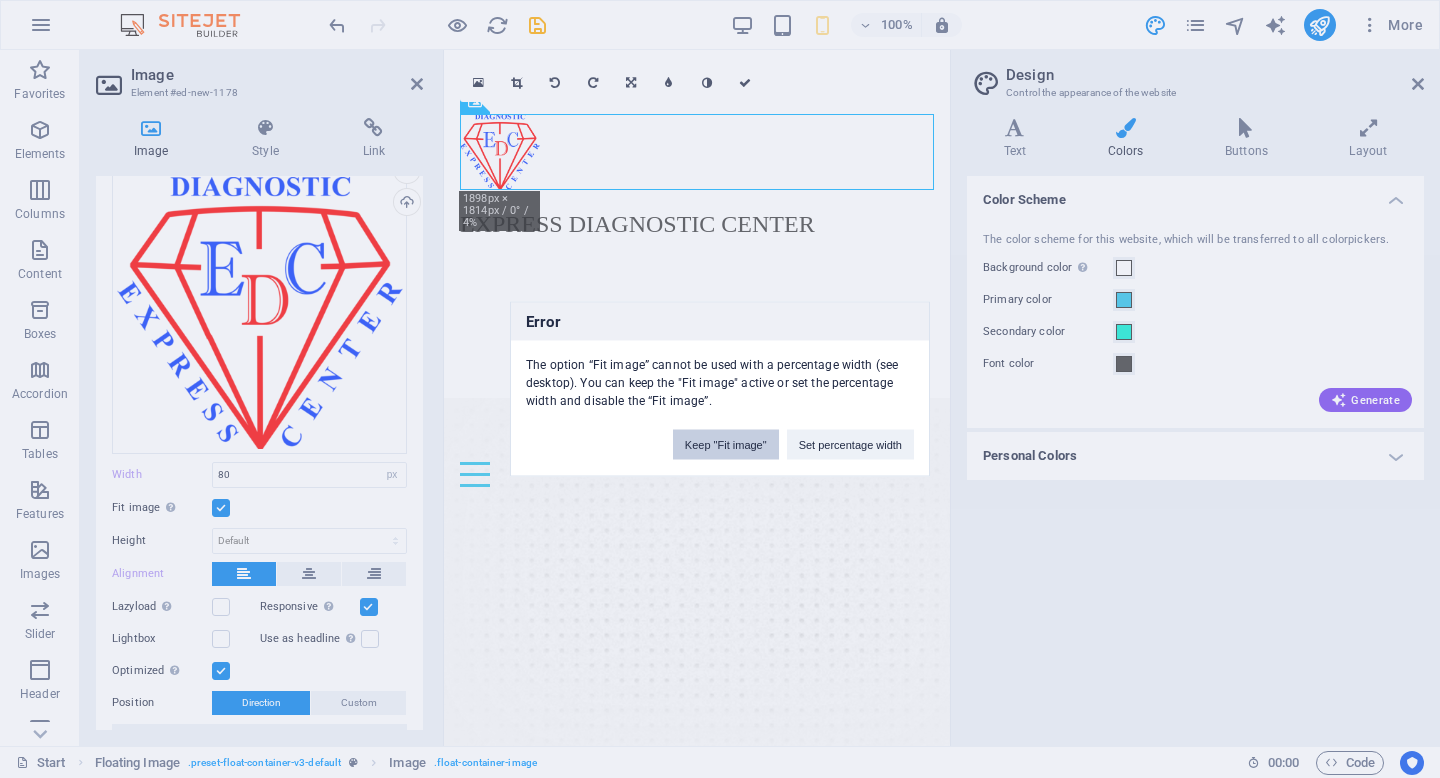 click on "Keep "Fit image"" at bounding box center [726, 445] 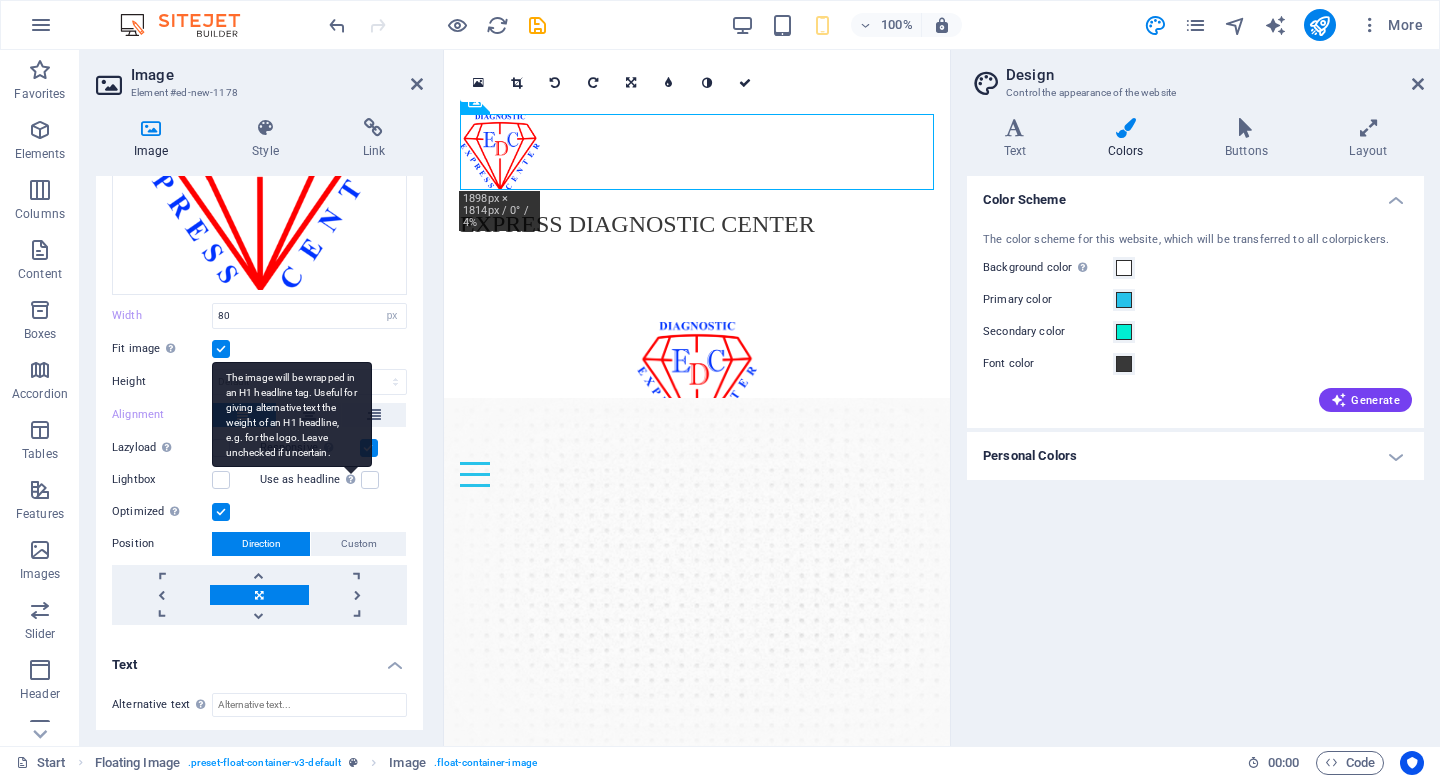 scroll, scrollTop: 245, scrollLeft: 0, axis: vertical 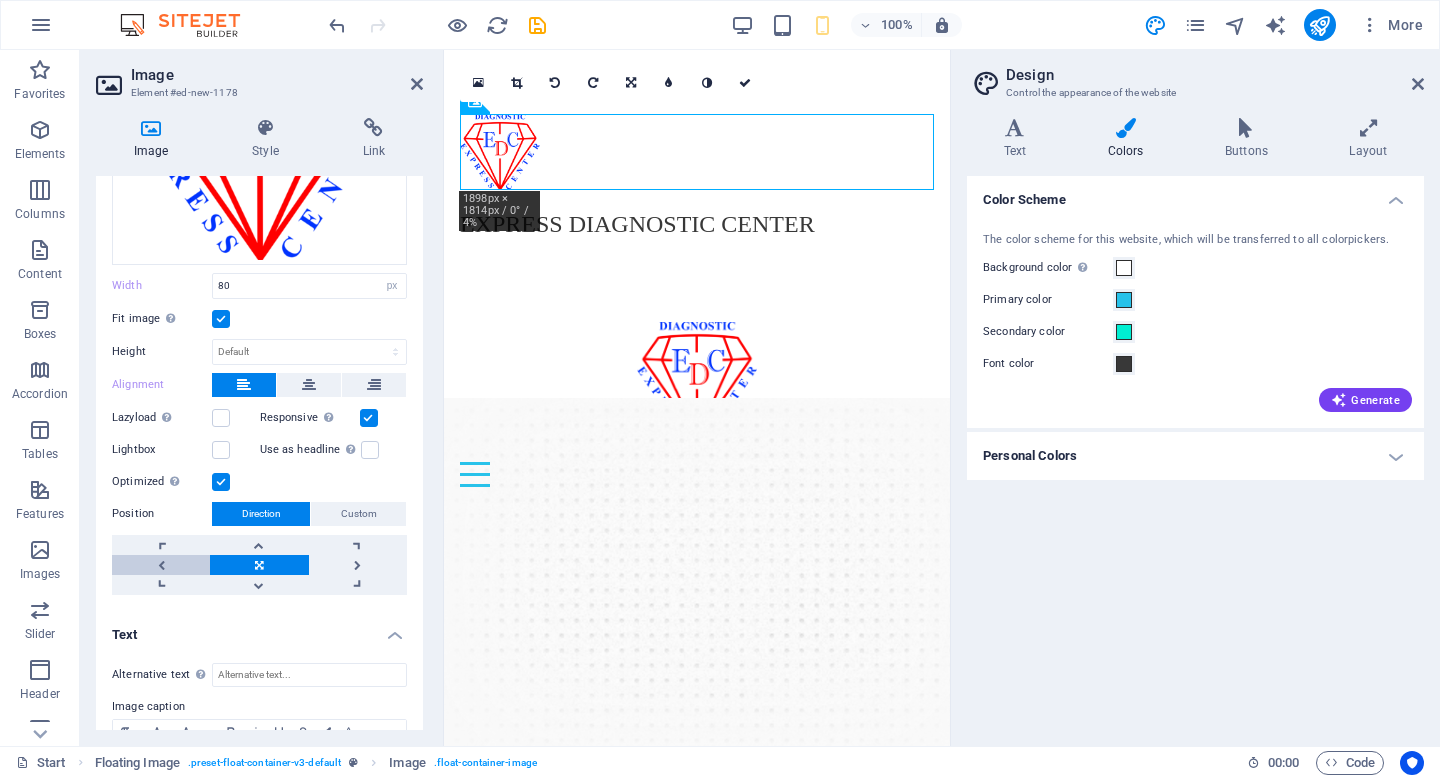 click at bounding box center [161, 565] 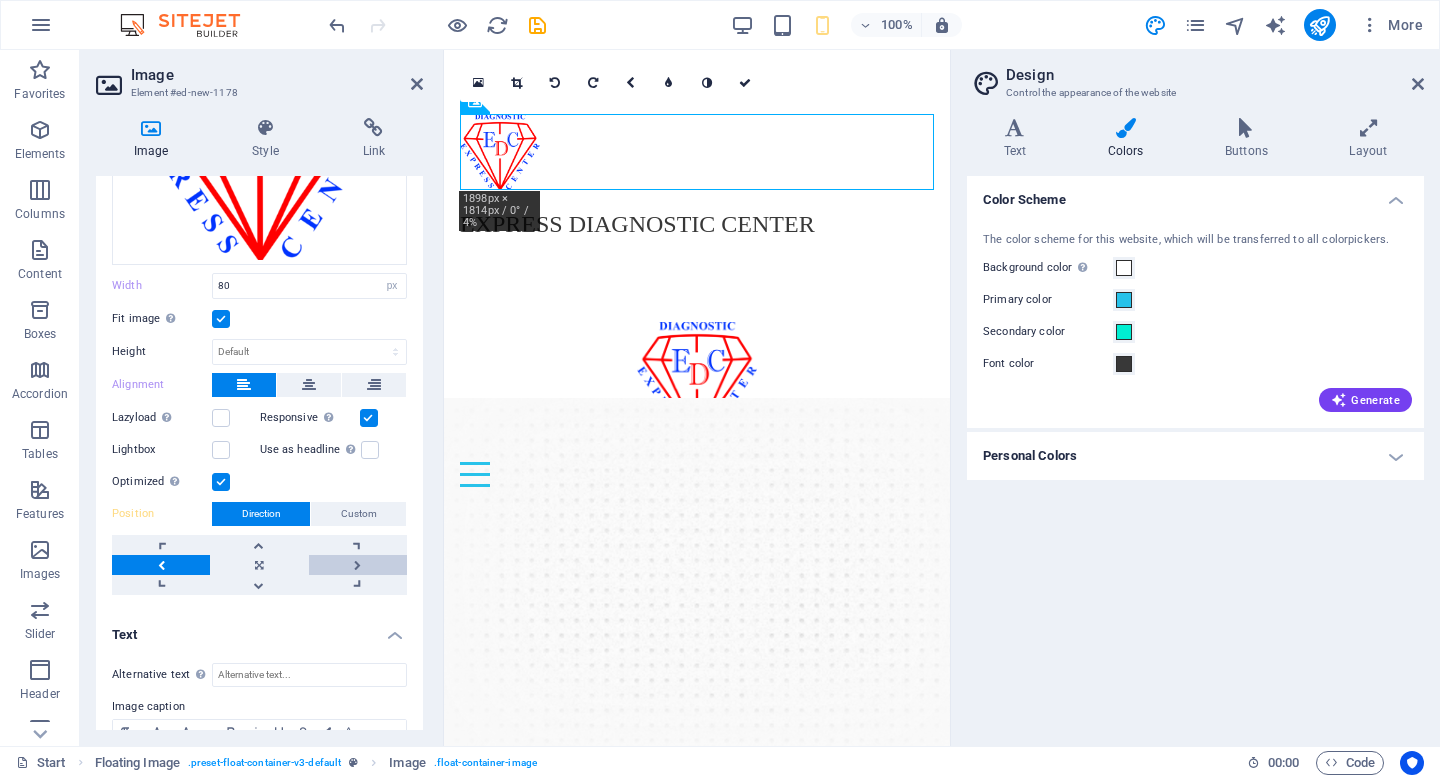 click at bounding box center [358, 565] 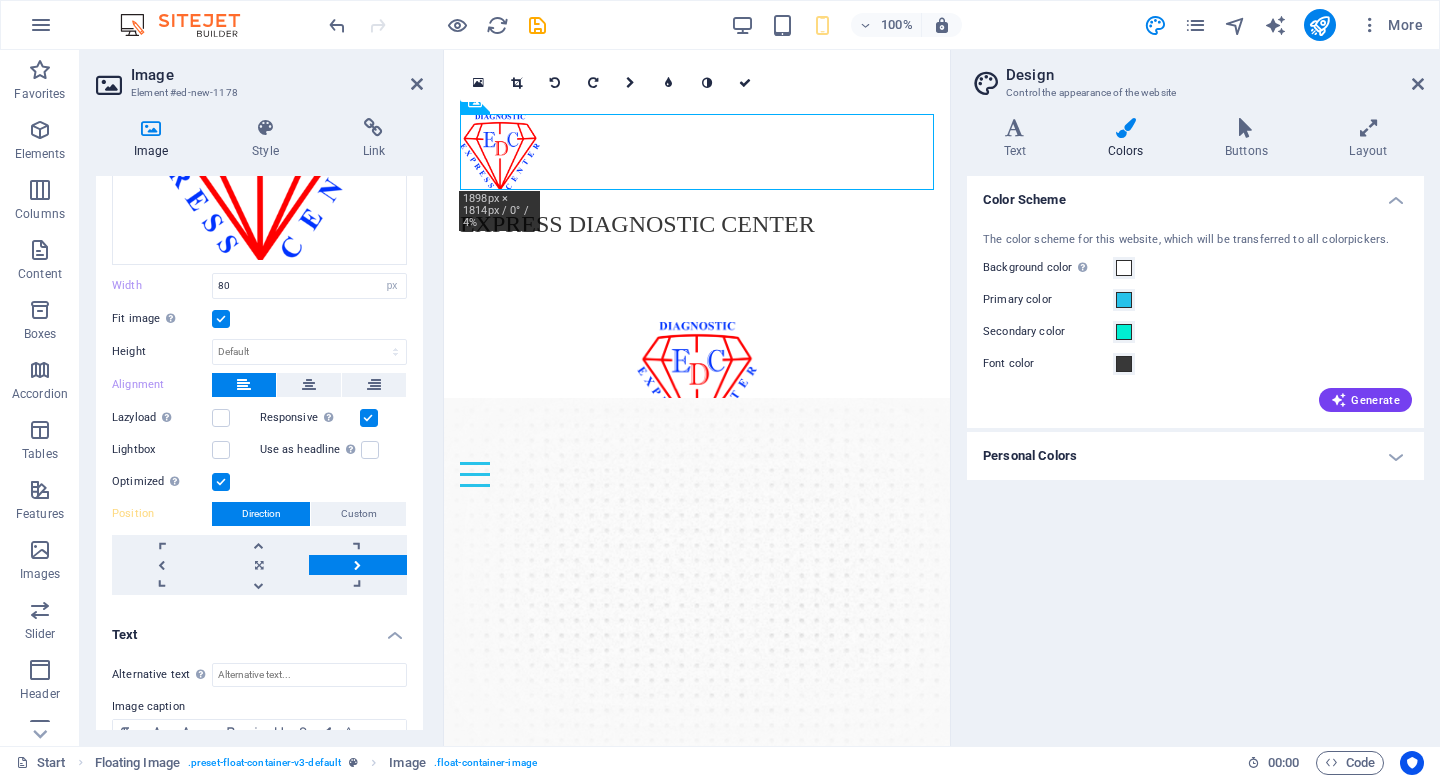 scroll, scrollTop: 358, scrollLeft: 0, axis: vertical 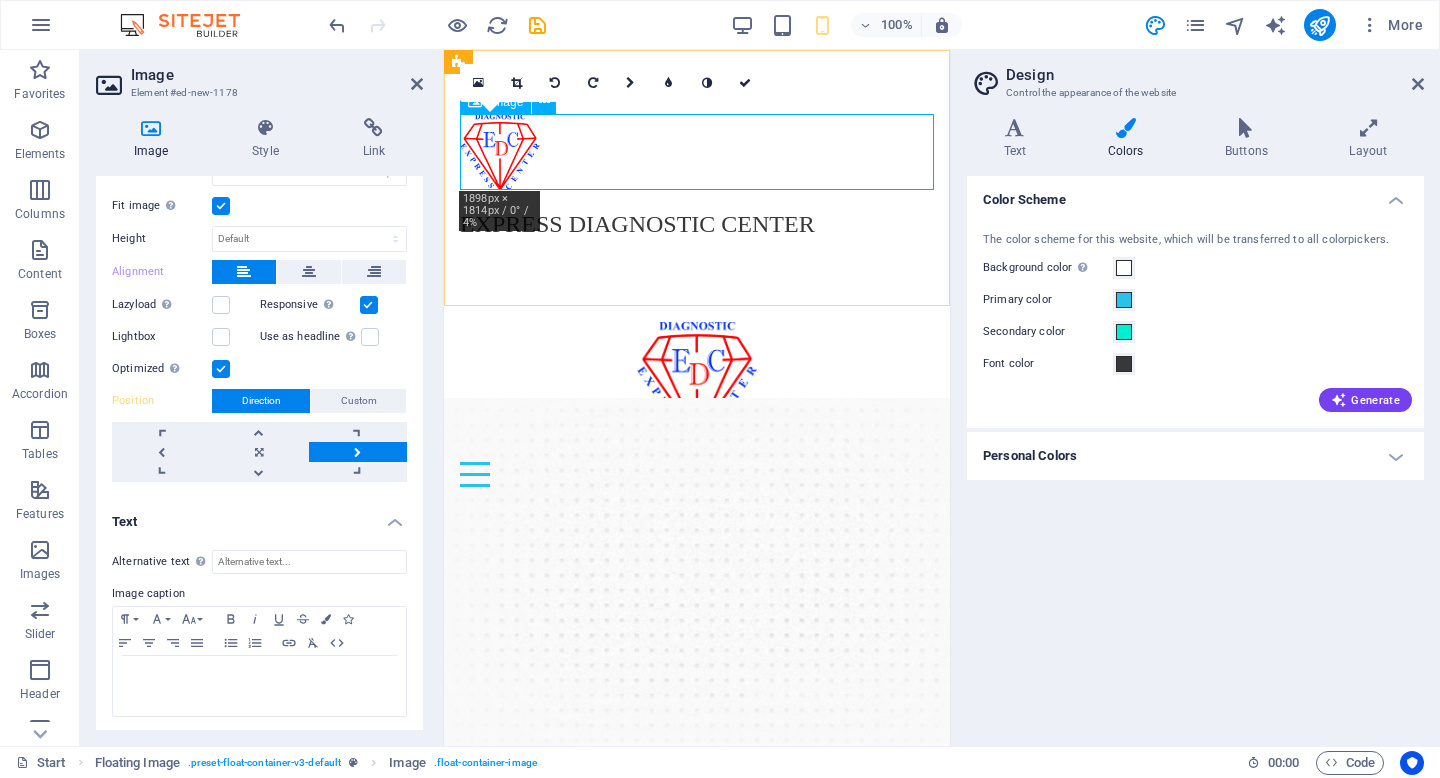 click at bounding box center (697, 152) 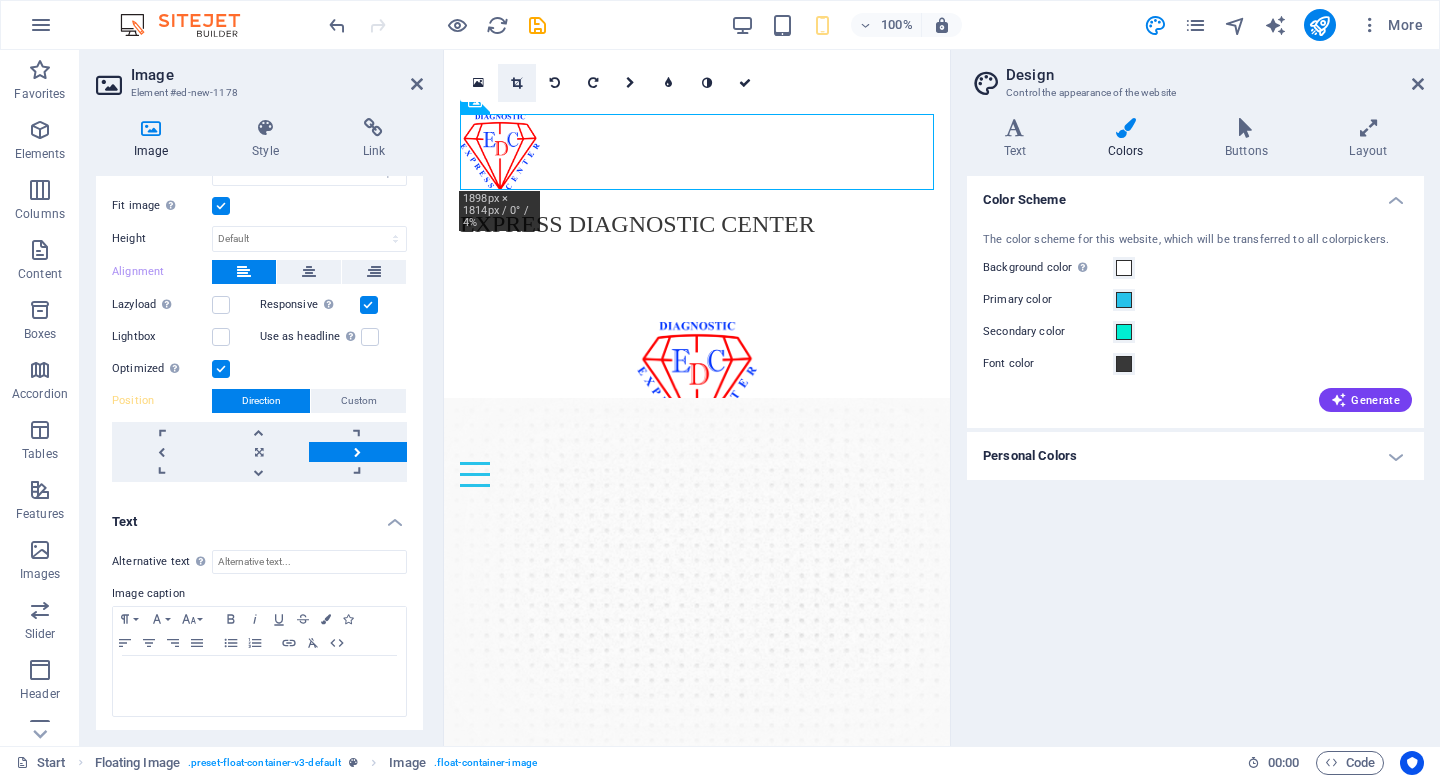 click at bounding box center [516, 83] 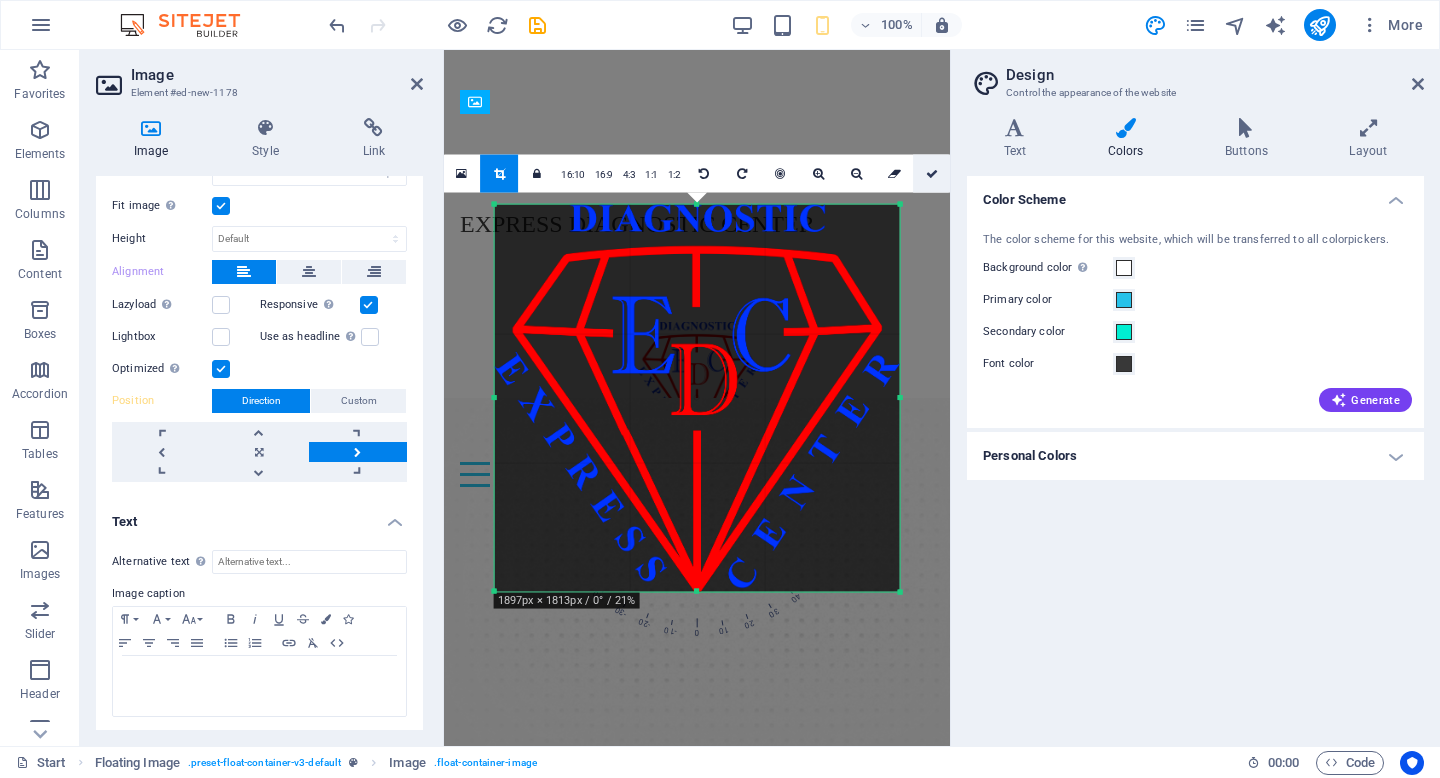 click at bounding box center (932, 174) 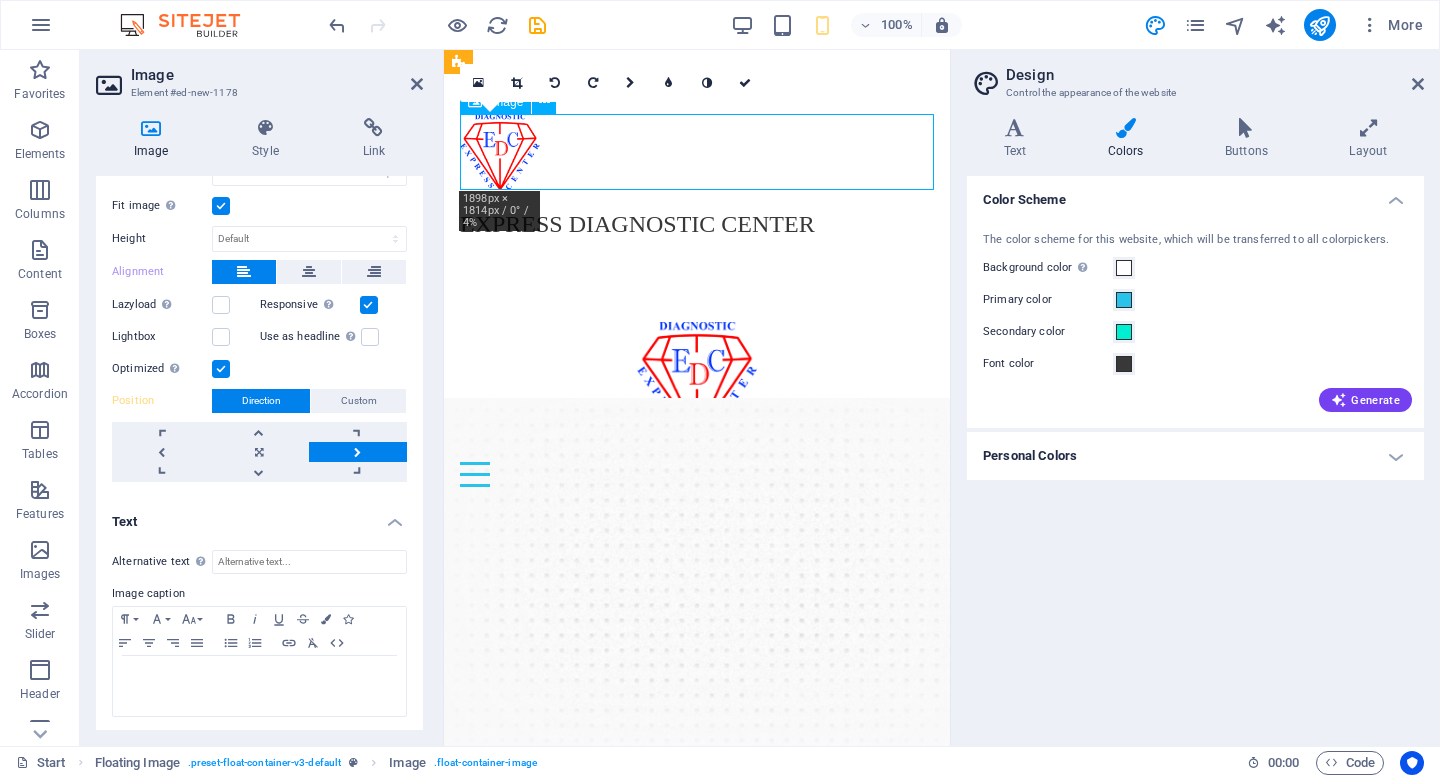 drag, startPoint x: 932, startPoint y: 147, endPoint x: 620, endPoint y: 156, distance: 312.1298 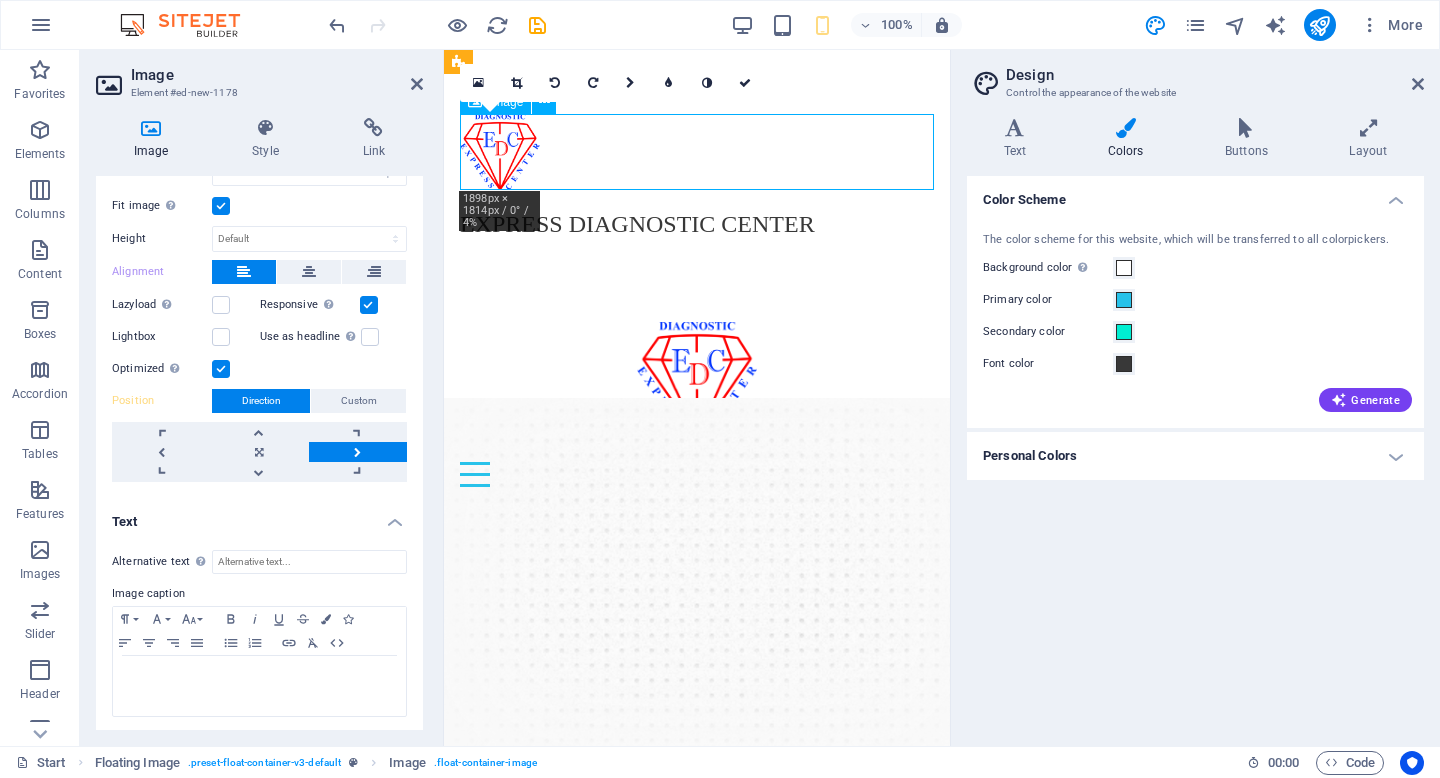 click at bounding box center [697, 152] 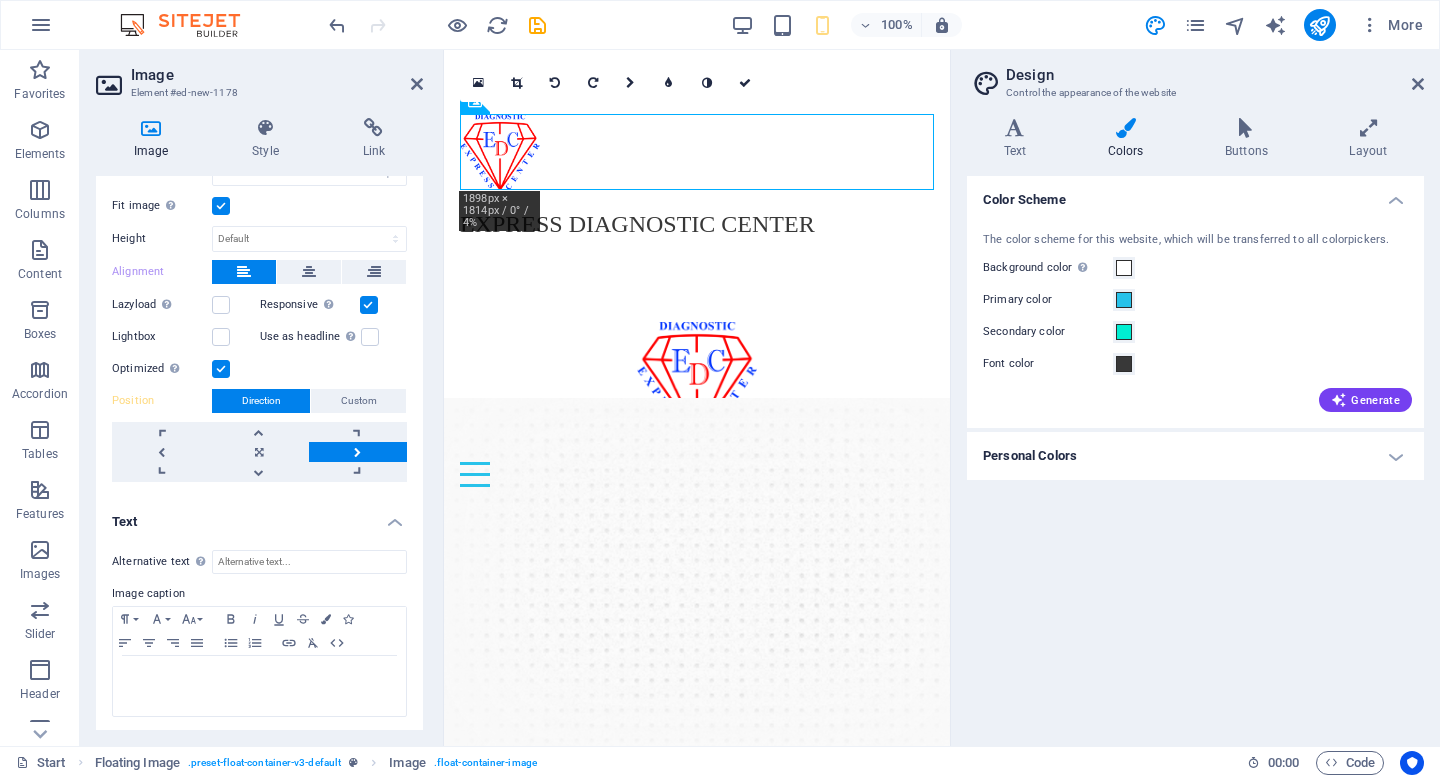 click on "Color Scheme The color scheme for this website, which will be transferred to all colorpickers. Background color Only visible if it is not covered by other backgrounds. Primary color Secondary color Font color Generate Personal Colors Custom color 1 Custom color 2 Custom color 3 Custom color 4 Custom color 5" at bounding box center [1195, 453] 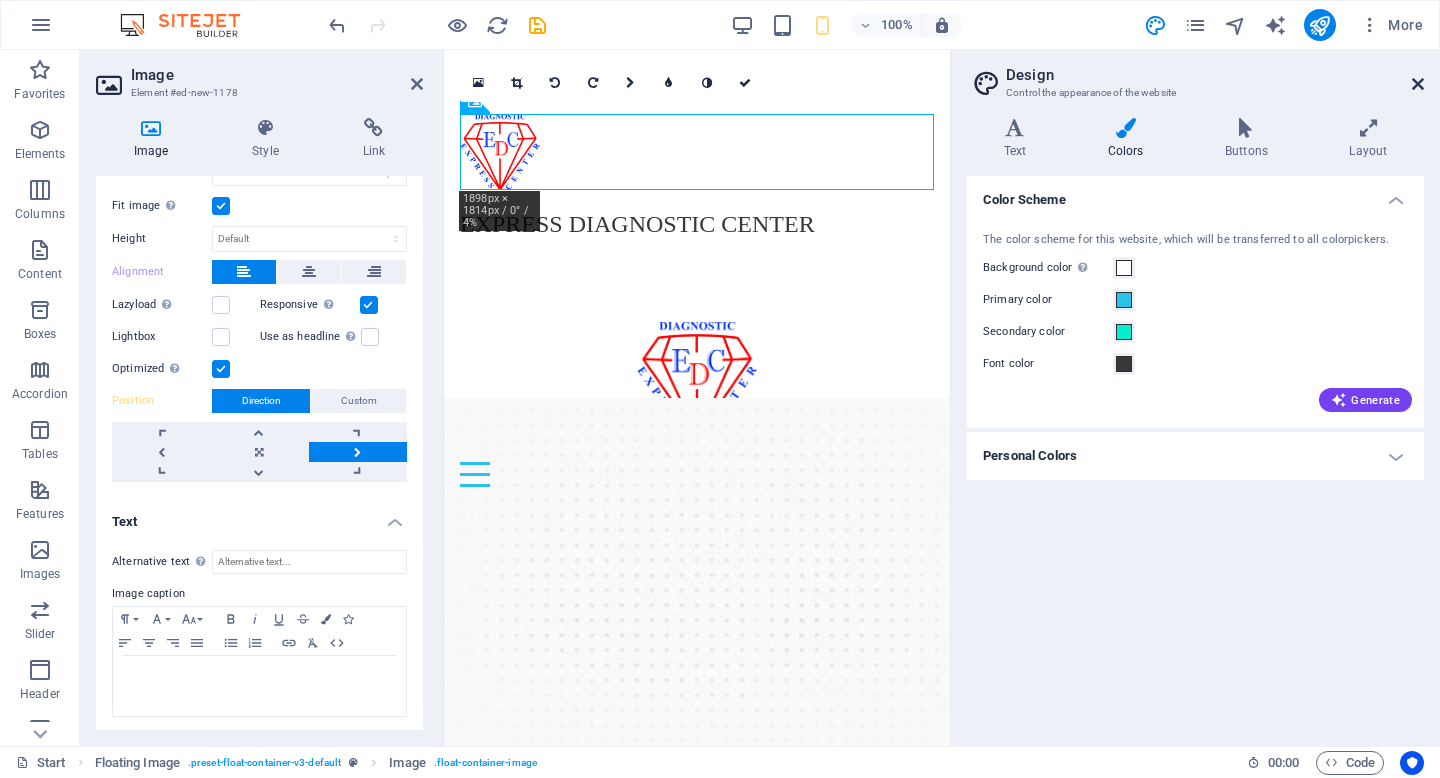 click at bounding box center (1418, 84) 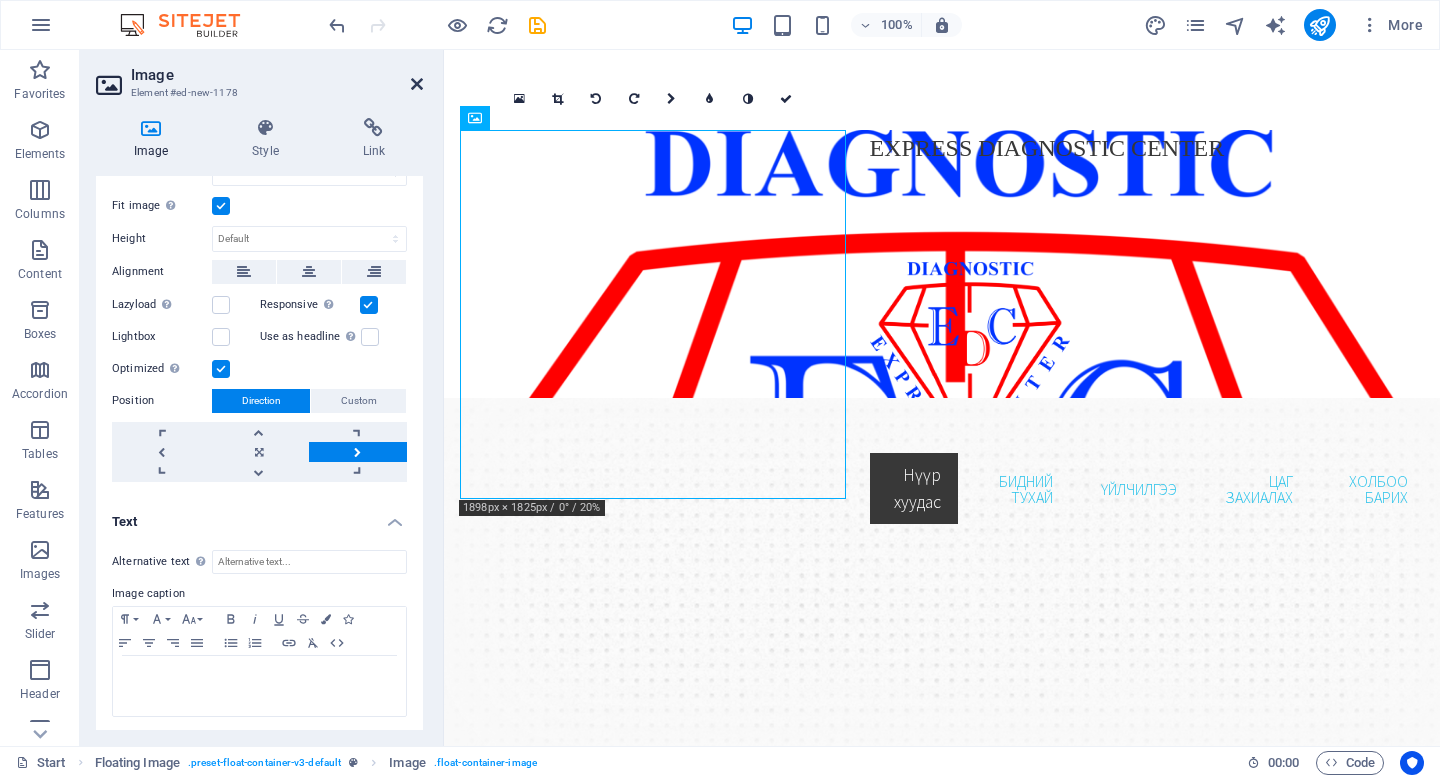 click at bounding box center [417, 84] 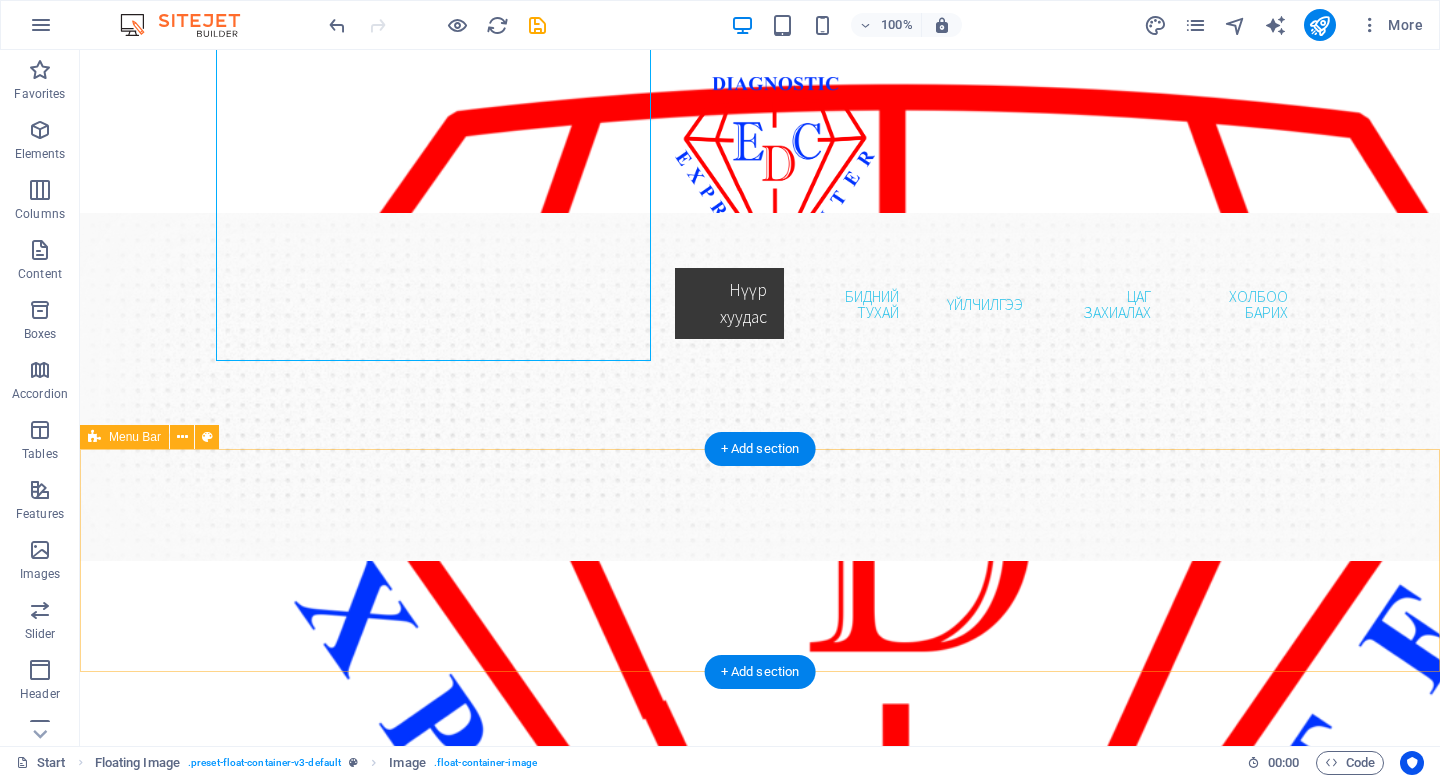 scroll, scrollTop: 0, scrollLeft: 0, axis: both 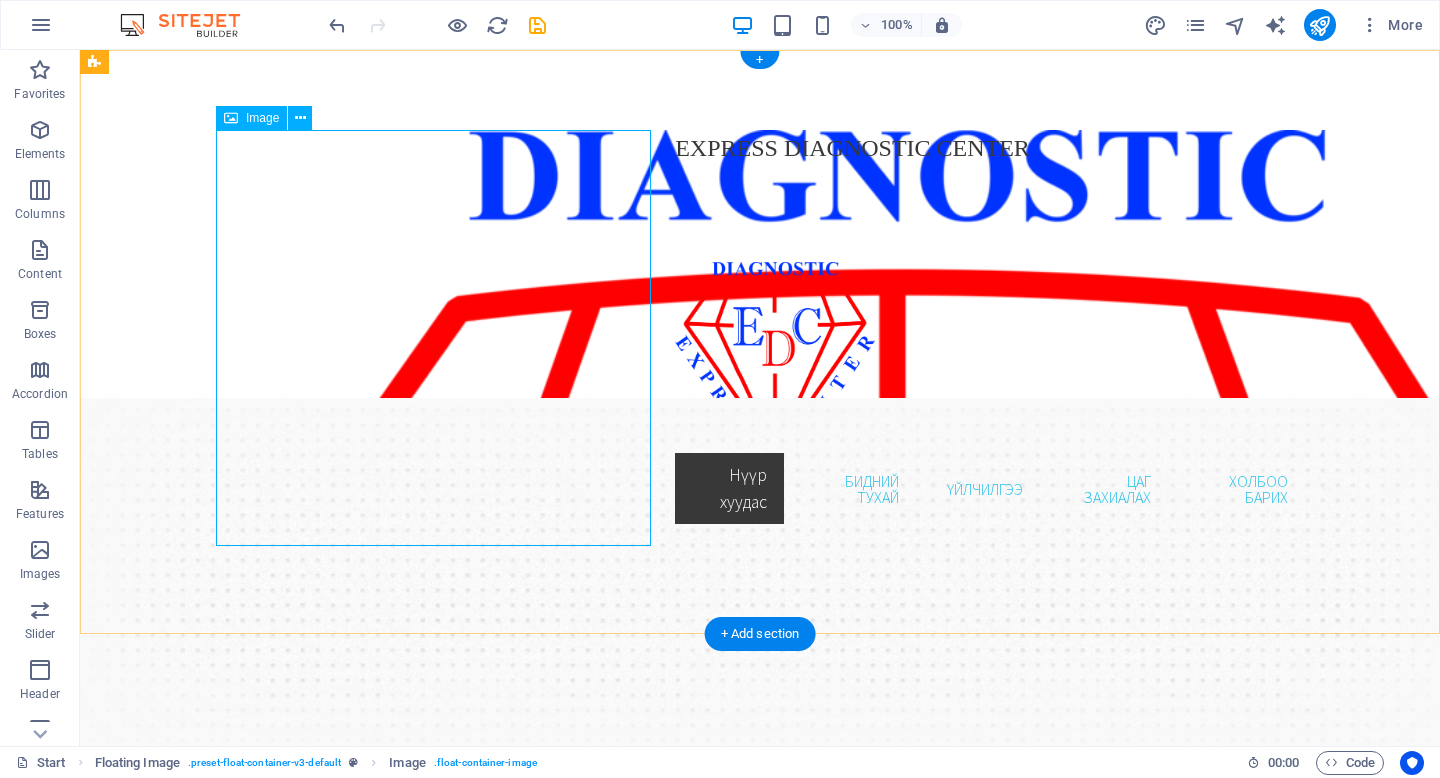 click at bounding box center (433, 780) 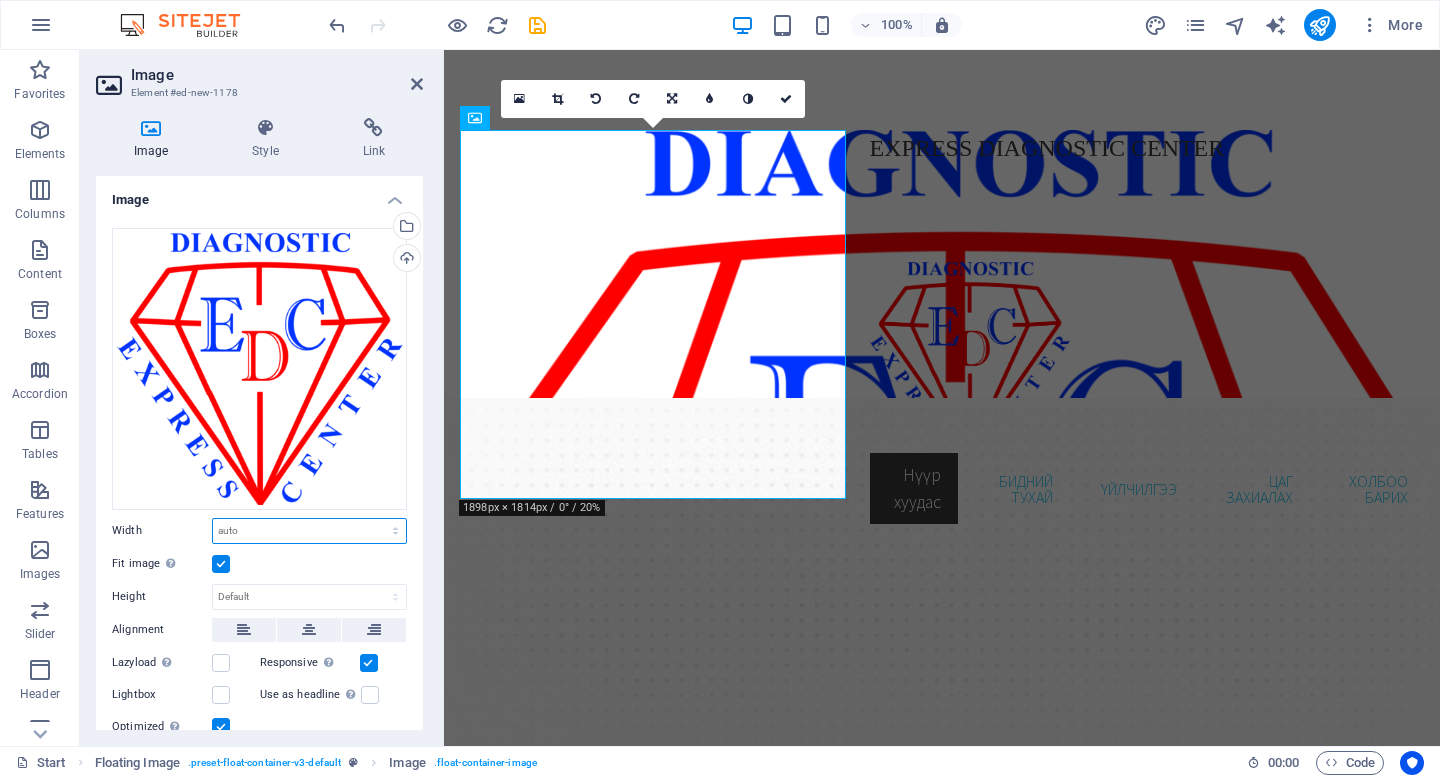 click on "Default auto px rem % em vh vw" at bounding box center [309, 531] 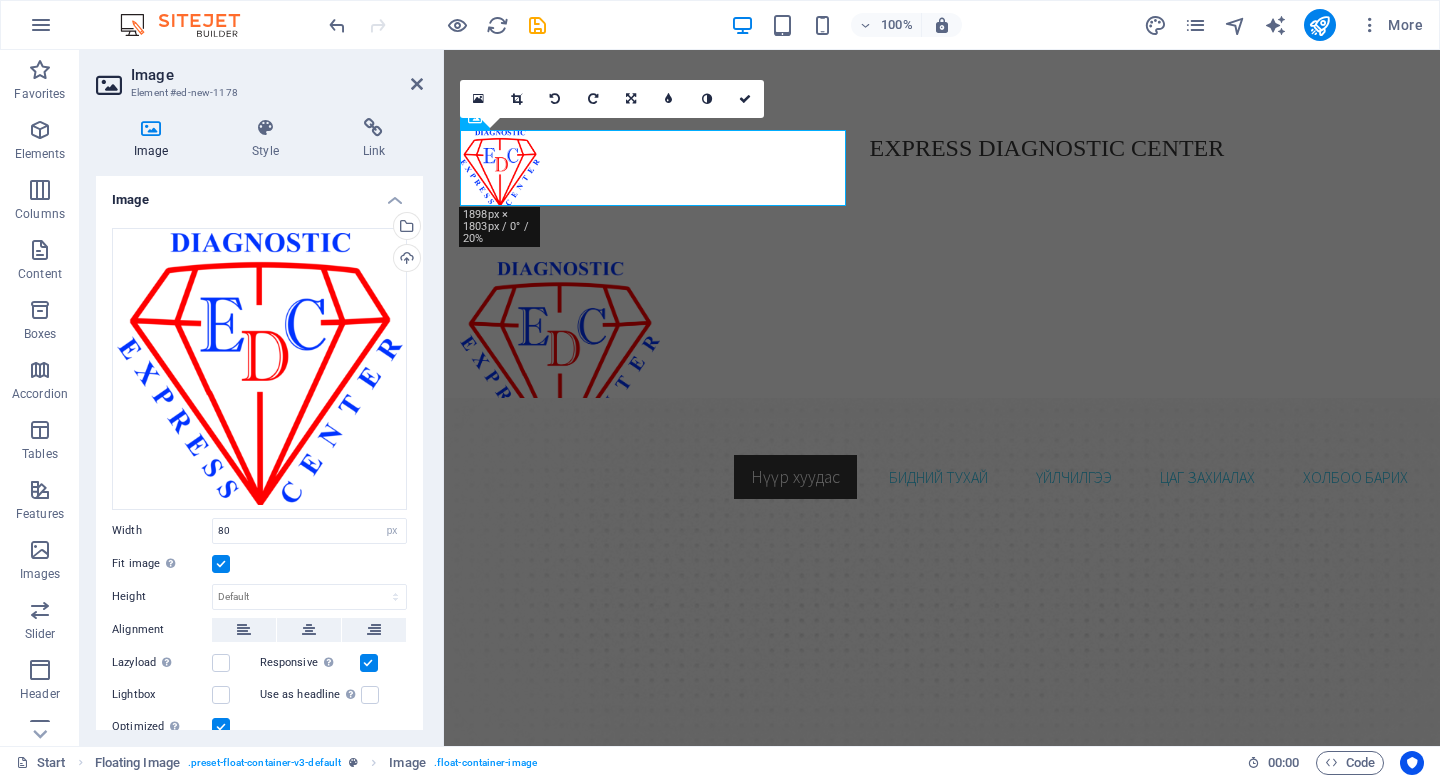 click at bounding box center (221, 564) 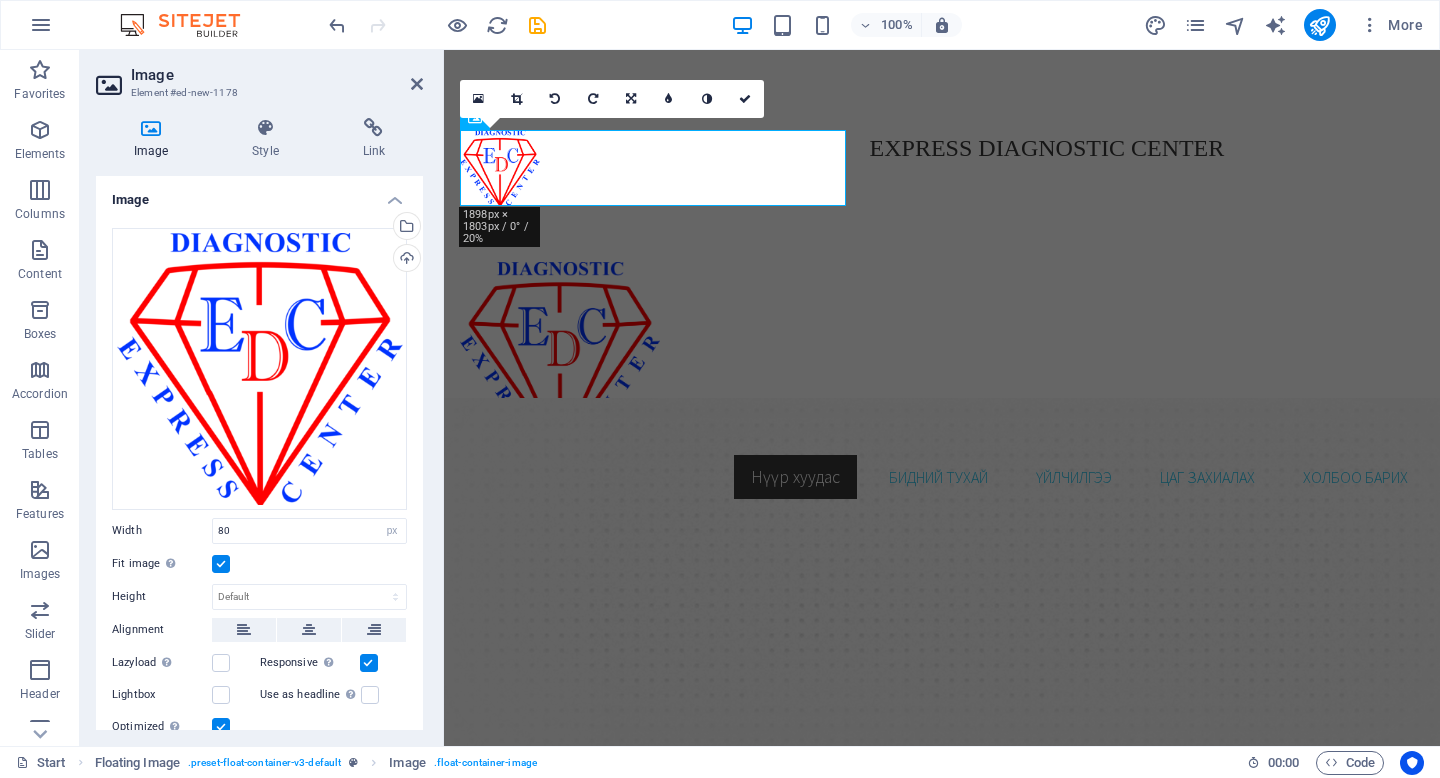 click on "Fit image Automatically fit image to a fixed width and height" at bounding box center [0, 0] 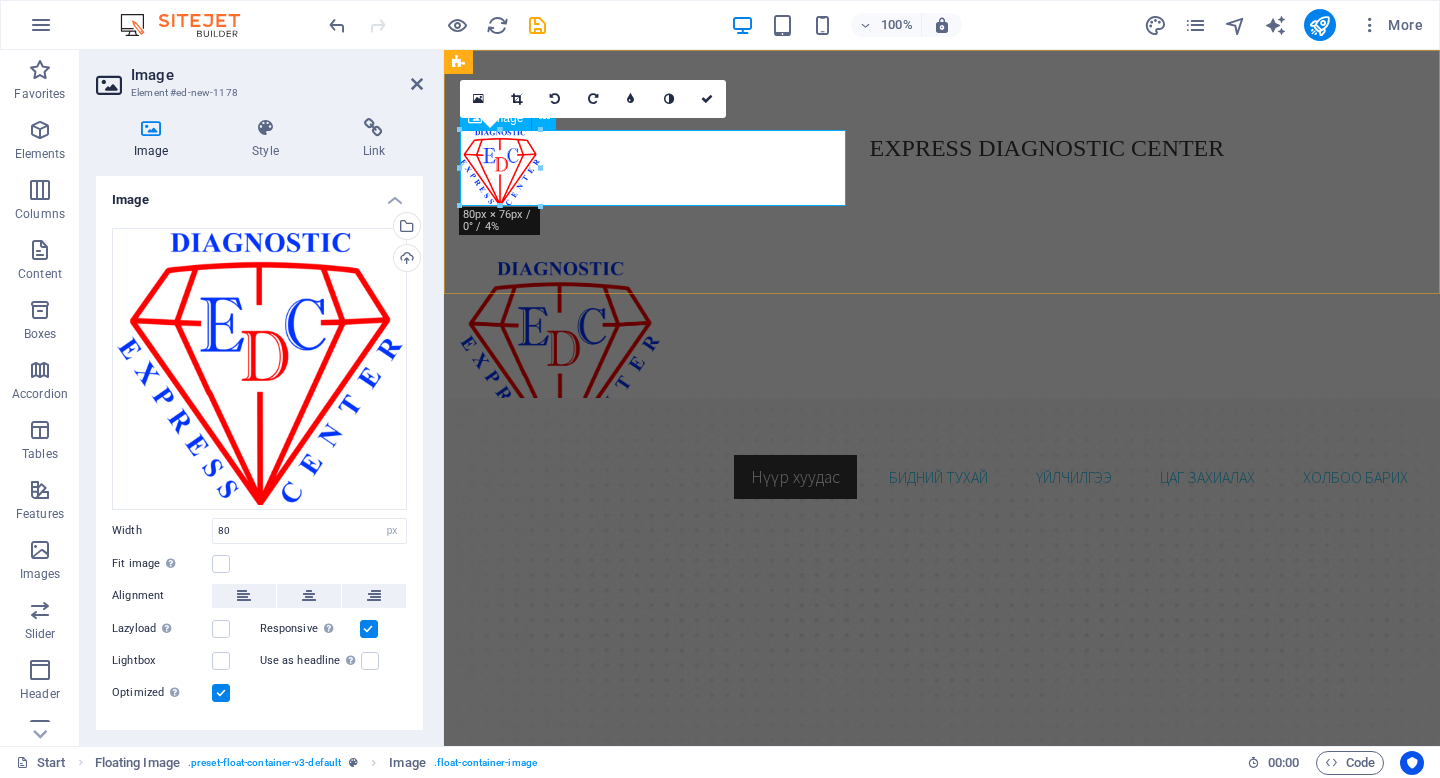 click at bounding box center (653, 168) 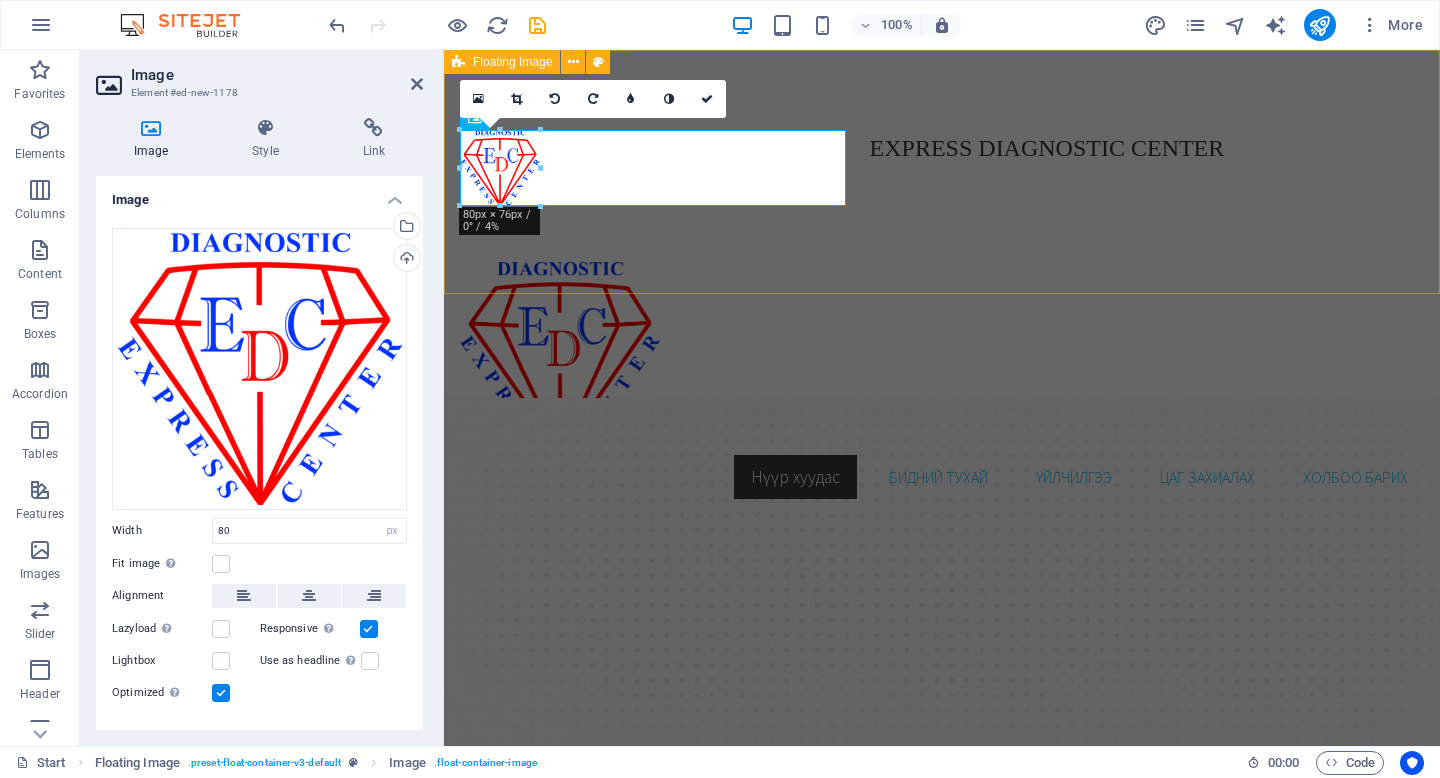 click on "EXPRESS DIAGNOSTIC CENTER" at bounding box center [942, 148] 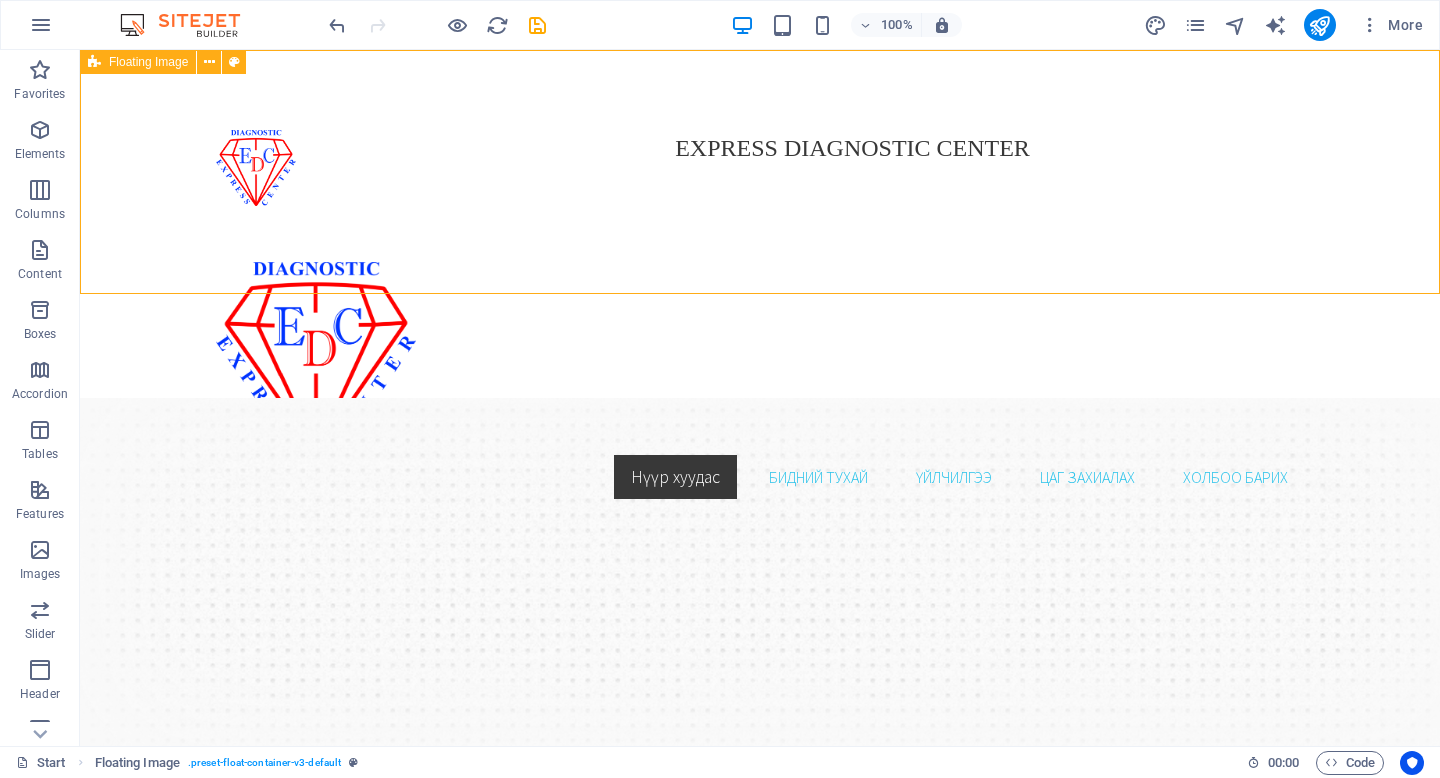 click on "EXPRESS DIAGNOSTIC CENTER" at bounding box center (760, 148) 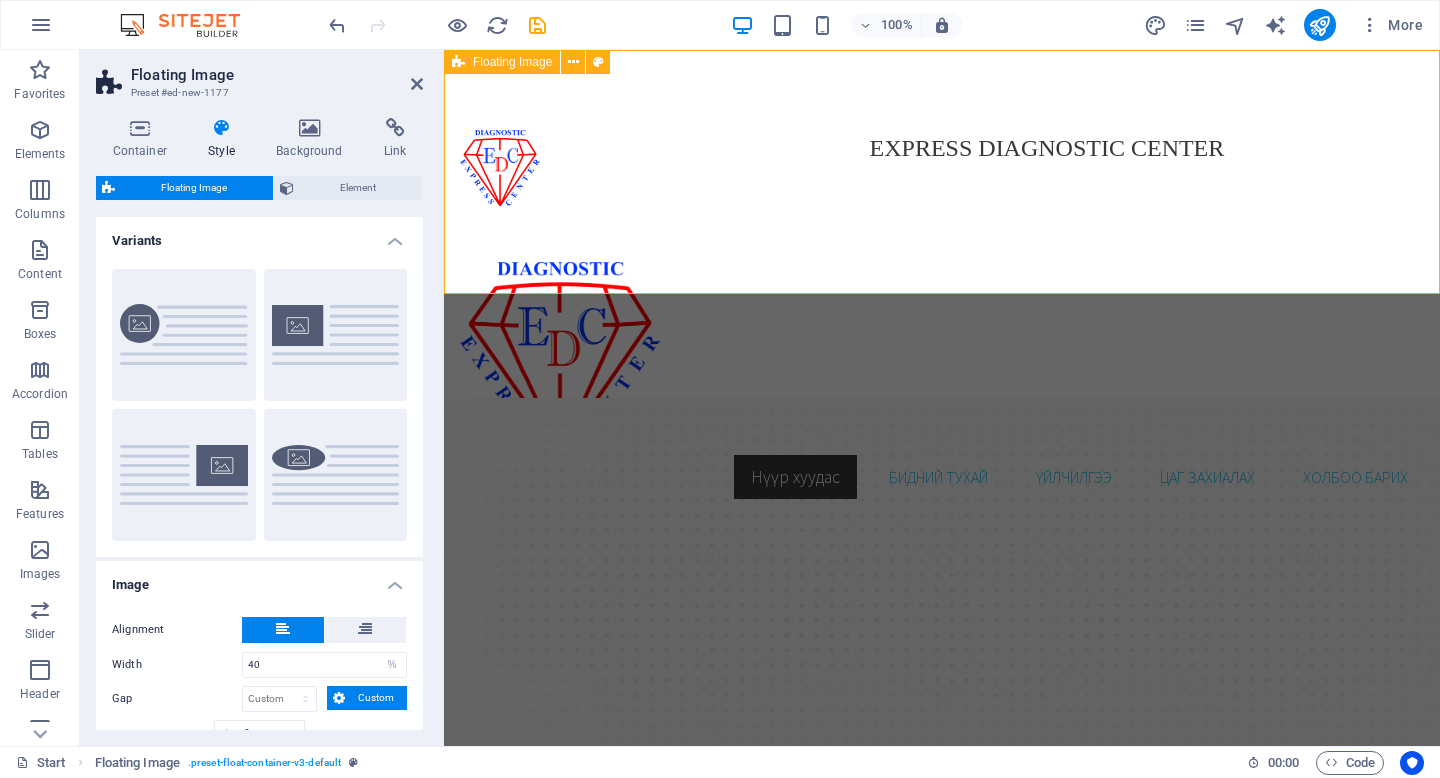 click on "EXPRESS DIAGNOSTIC CENTER" at bounding box center [942, 148] 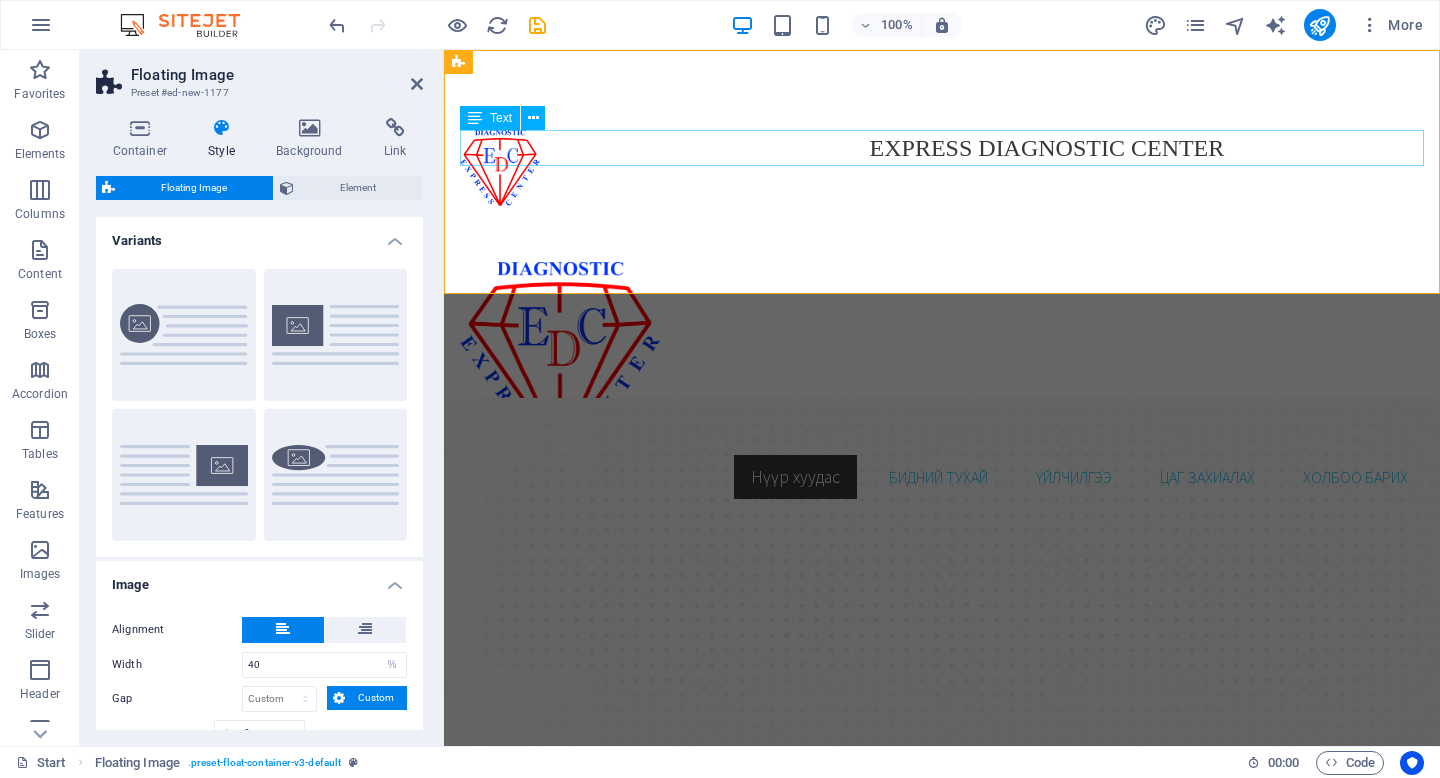 click on "EXPRESS DIAGNOSTIC CENTER" at bounding box center (942, 148) 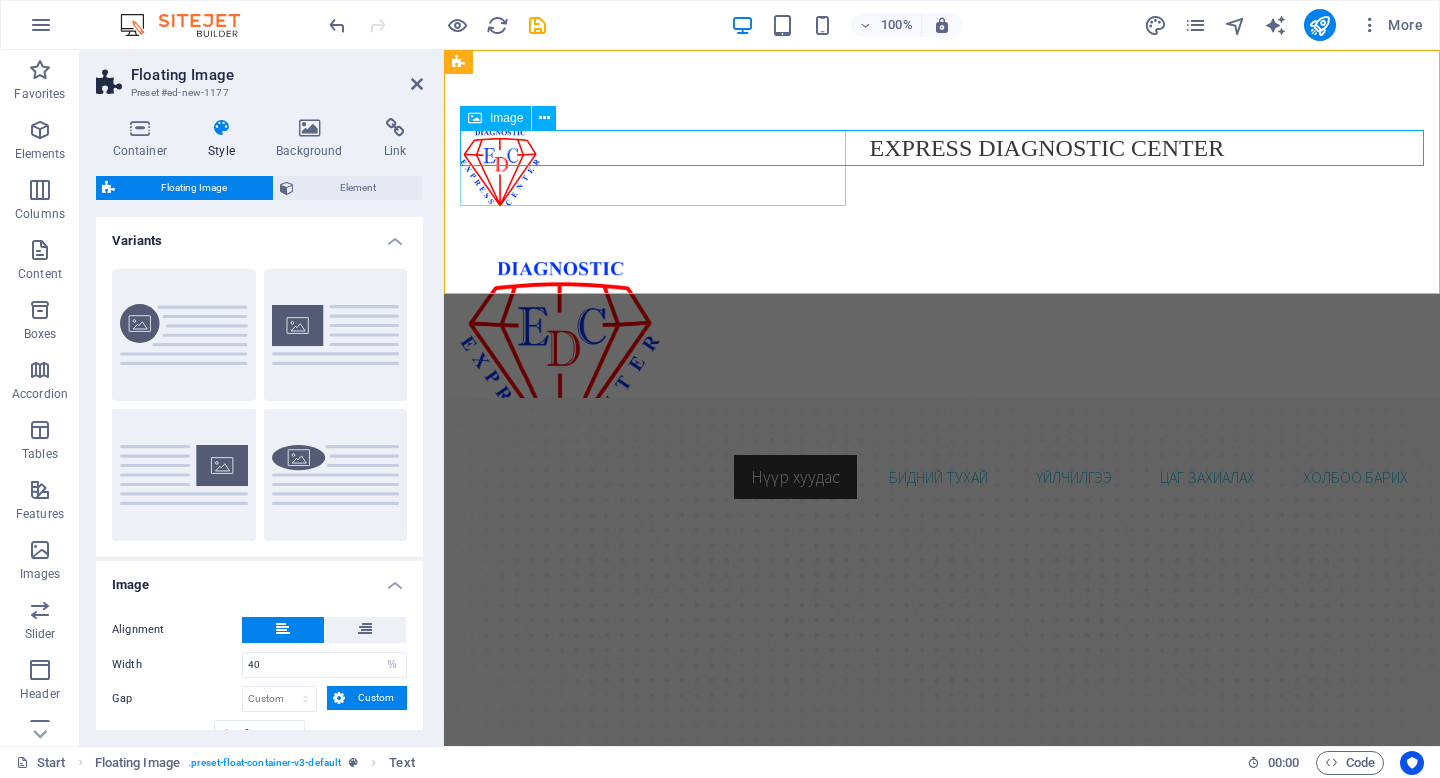 click at bounding box center [653, 168] 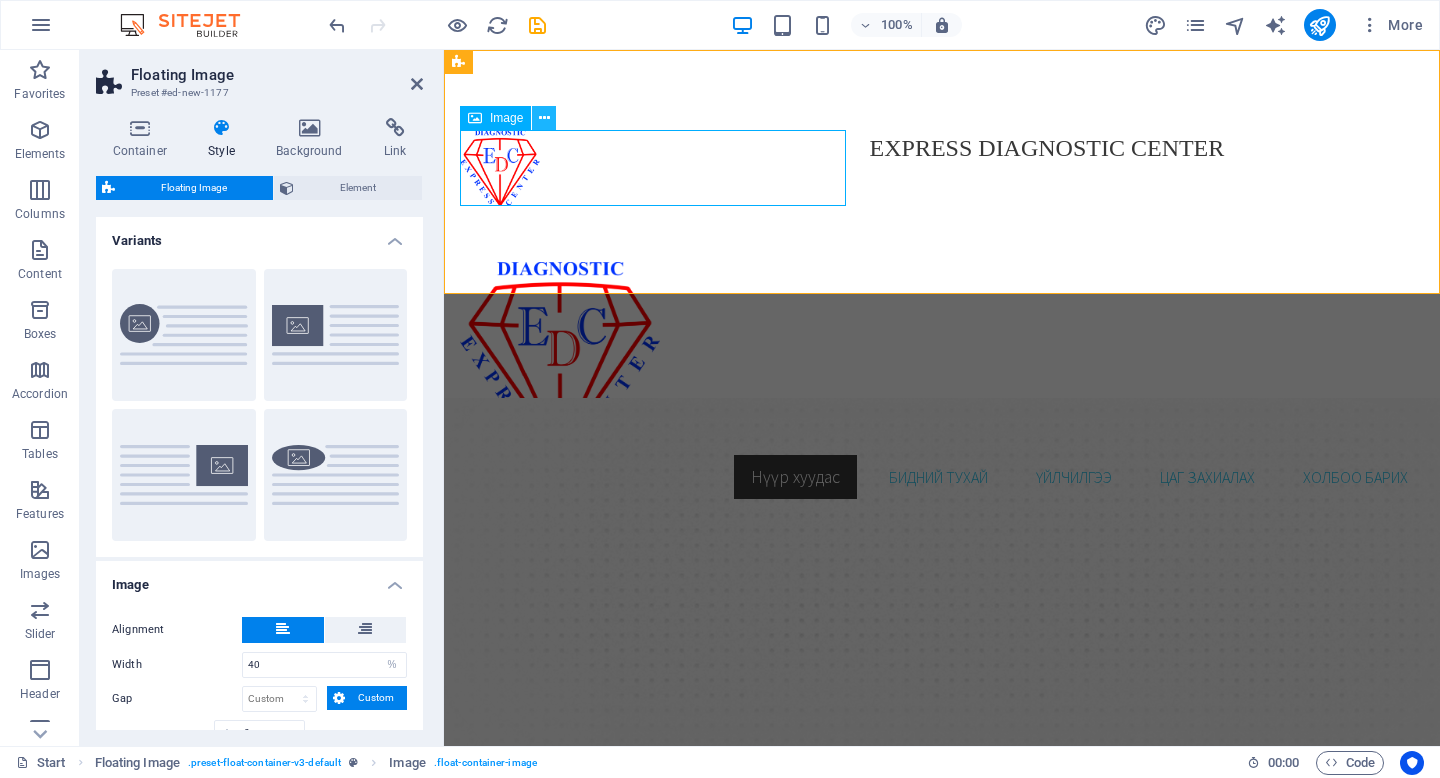 click at bounding box center (544, 118) 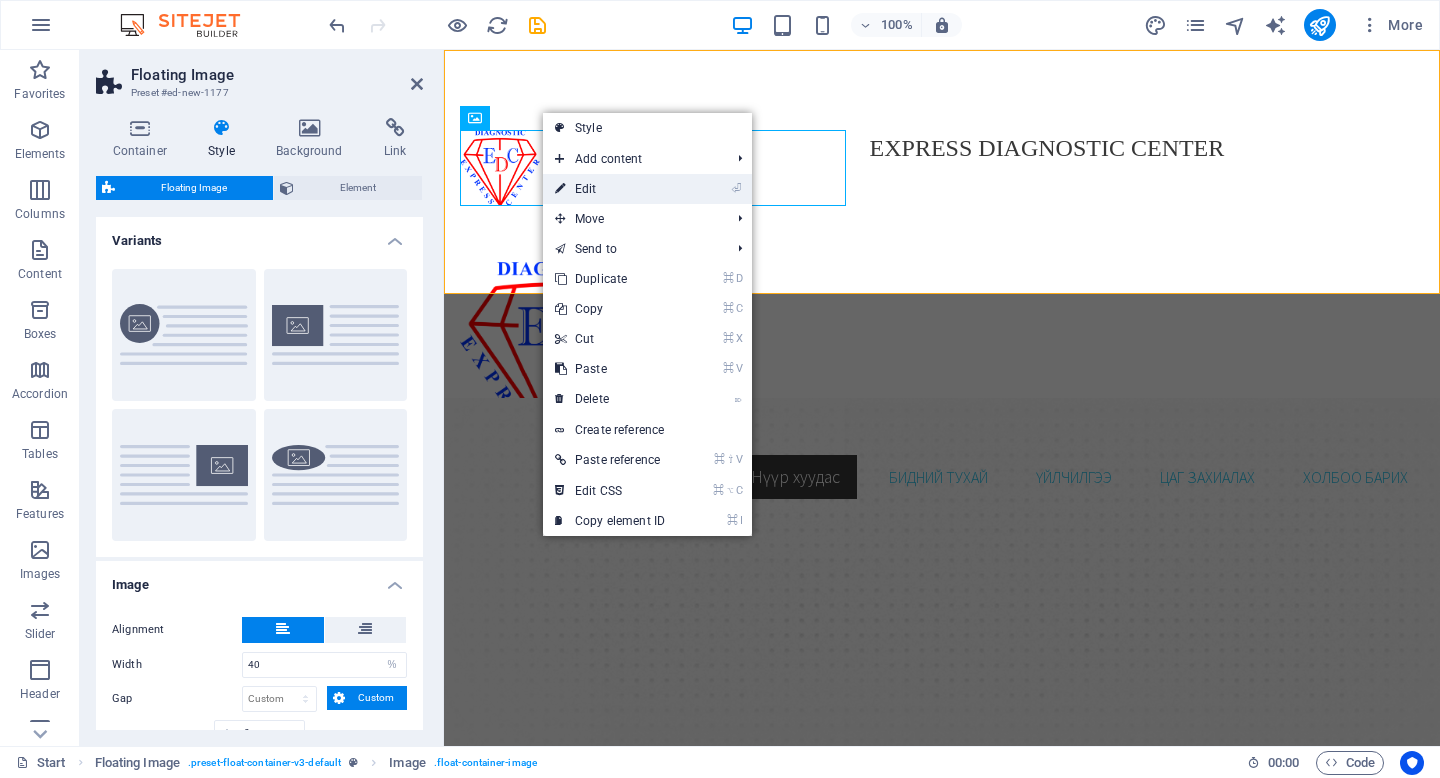 click on "⏎  Edit" at bounding box center (647, 189) 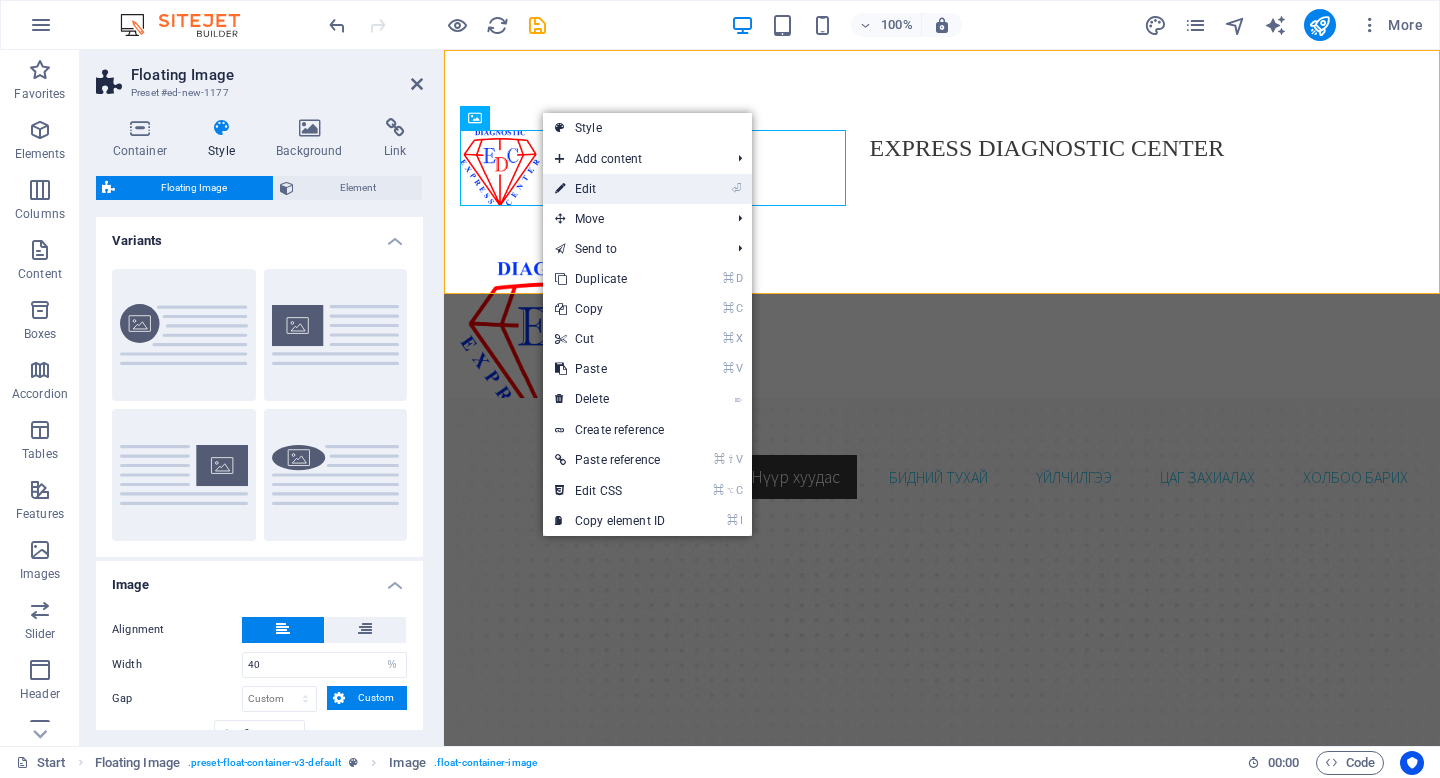 click on "⏎  Edit" at bounding box center (610, 189) 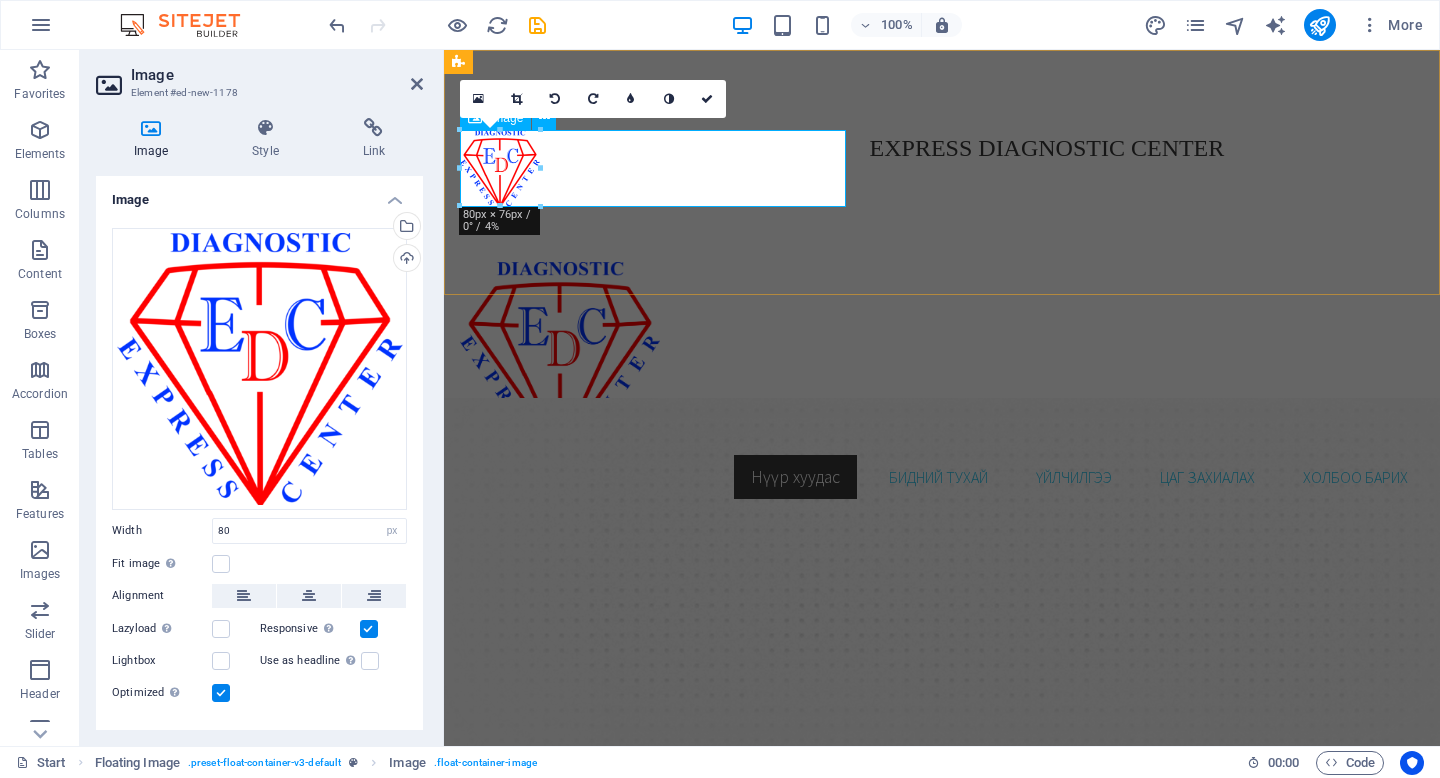 click at bounding box center [653, 168] 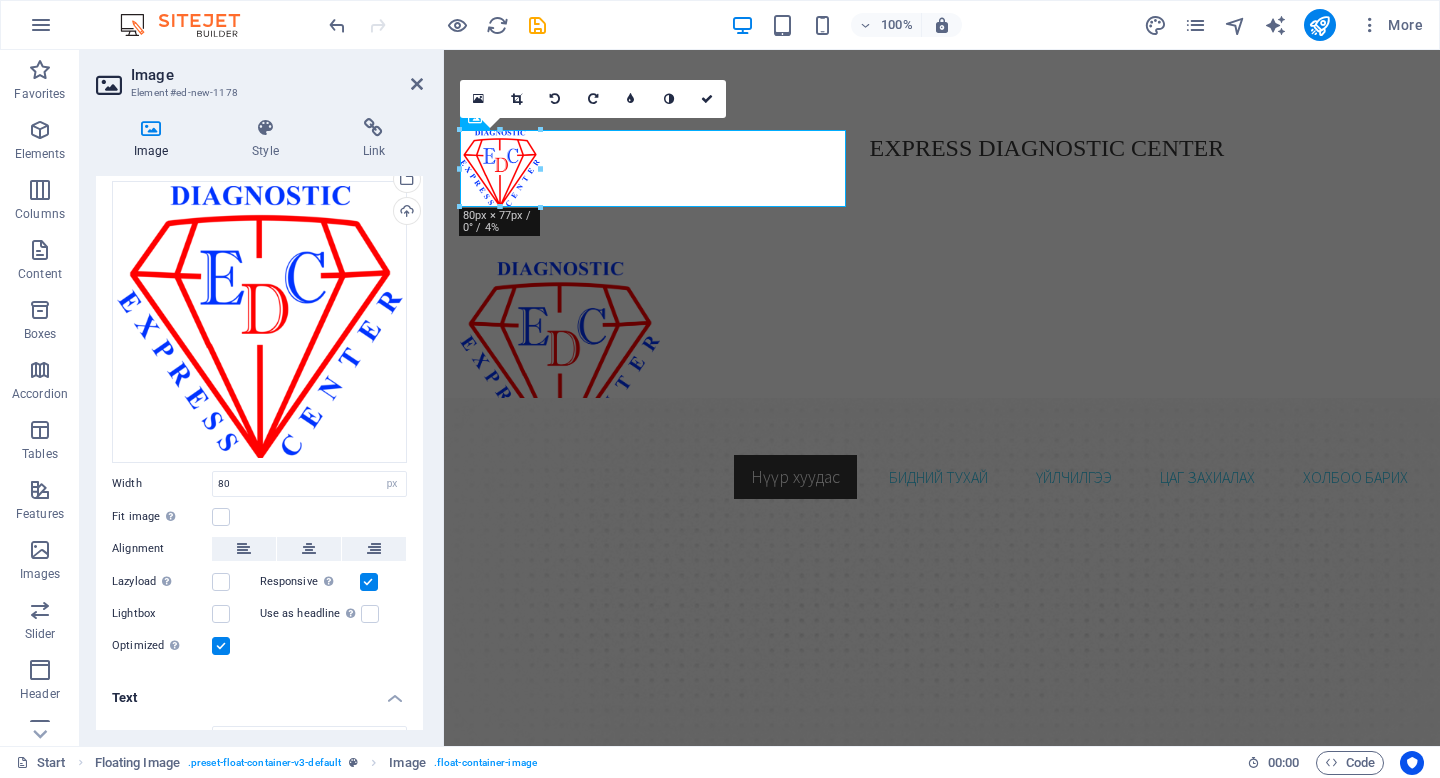 scroll, scrollTop: 0, scrollLeft: 0, axis: both 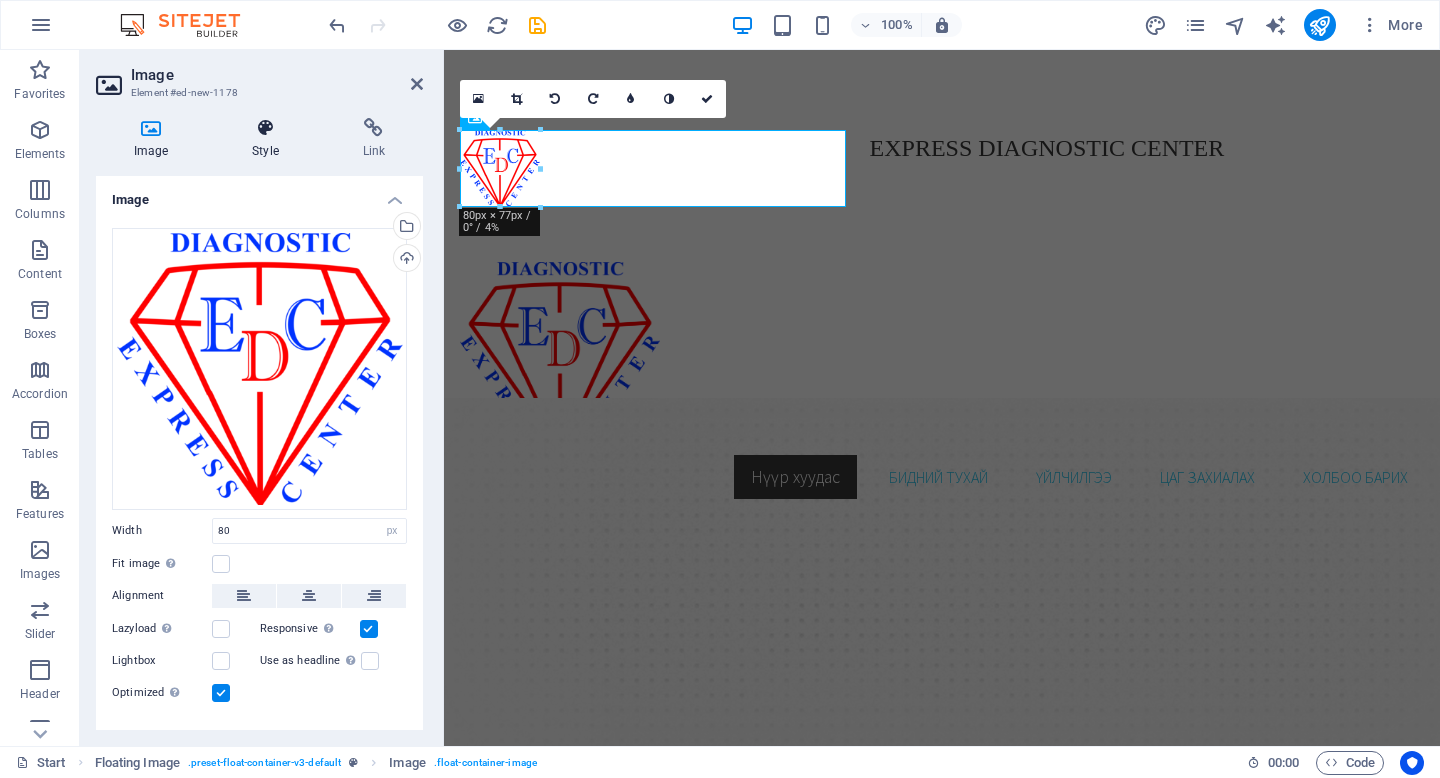 click on "Style" at bounding box center (269, 139) 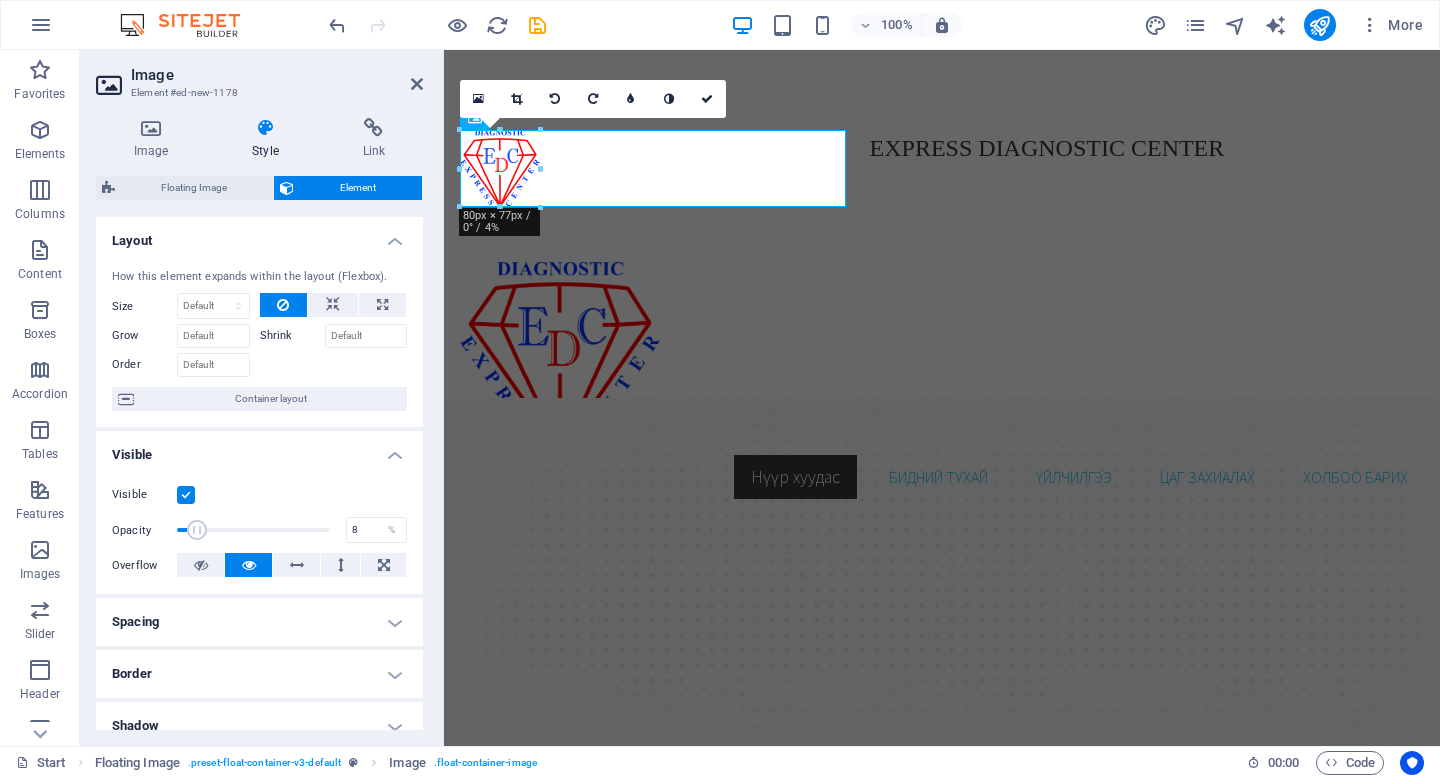 drag, startPoint x: 322, startPoint y: 529, endPoint x: 187, endPoint y: 536, distance: 135.18137 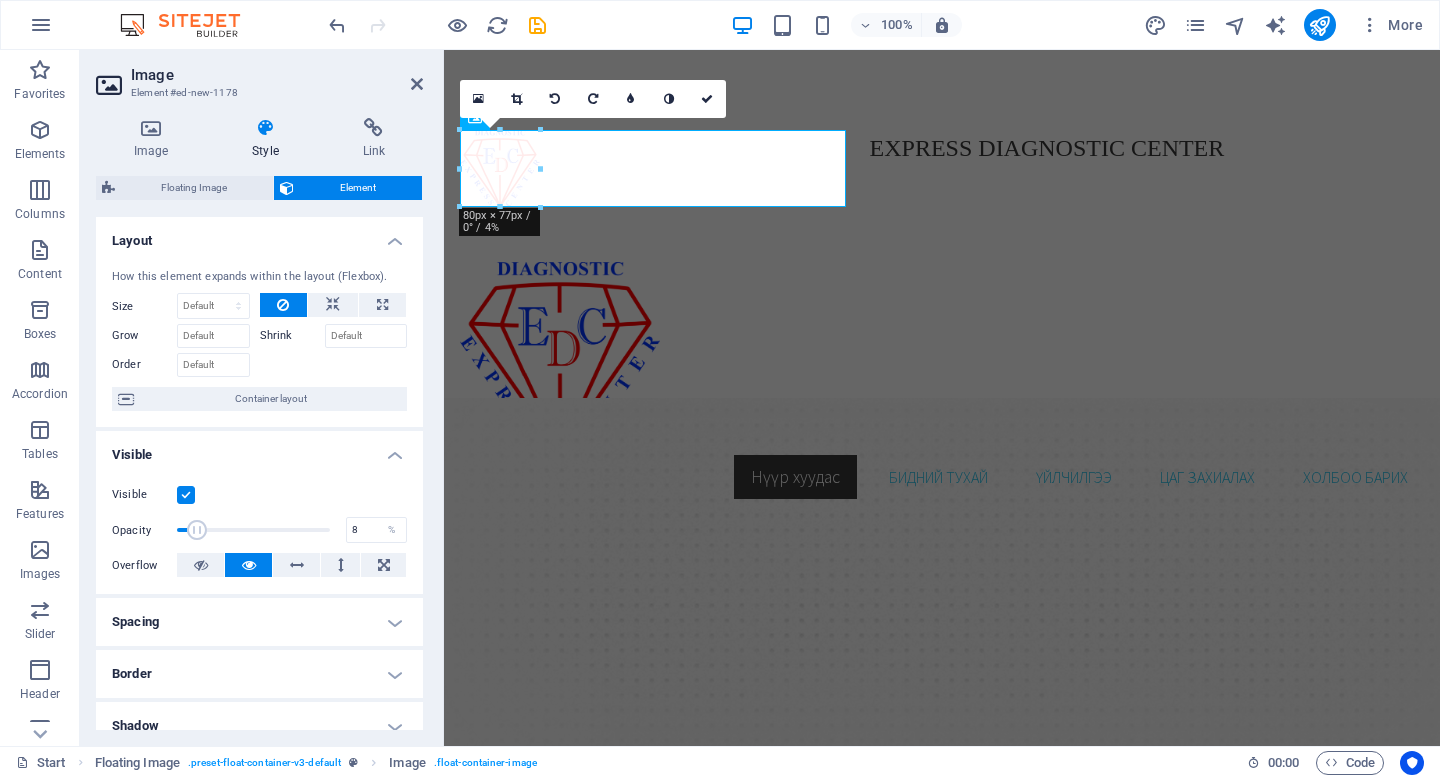 click at bounding box center (197, 530) 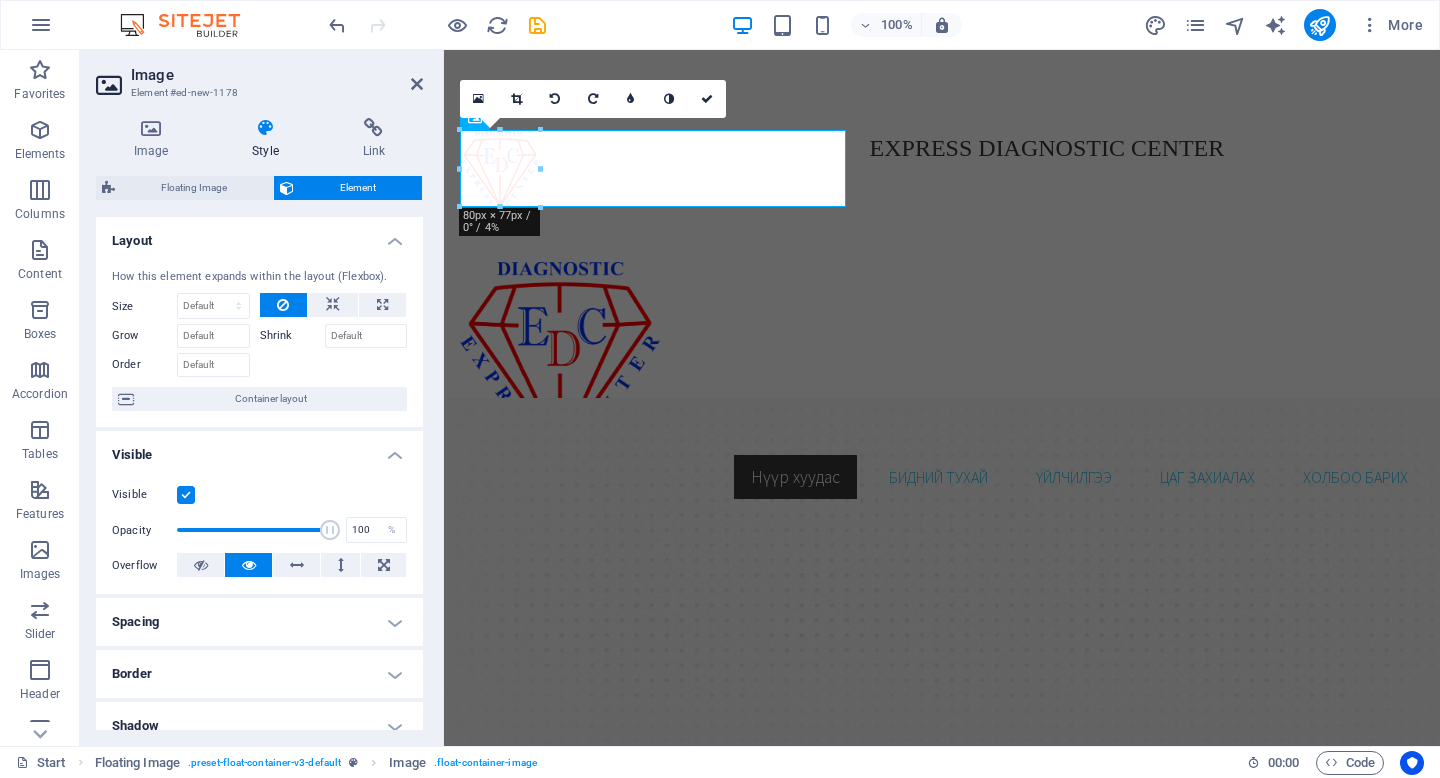 drag, startPoint x: 187, startPoint y: 536, endPoint x: 391, endPoint y: 548, distance: 204.35263 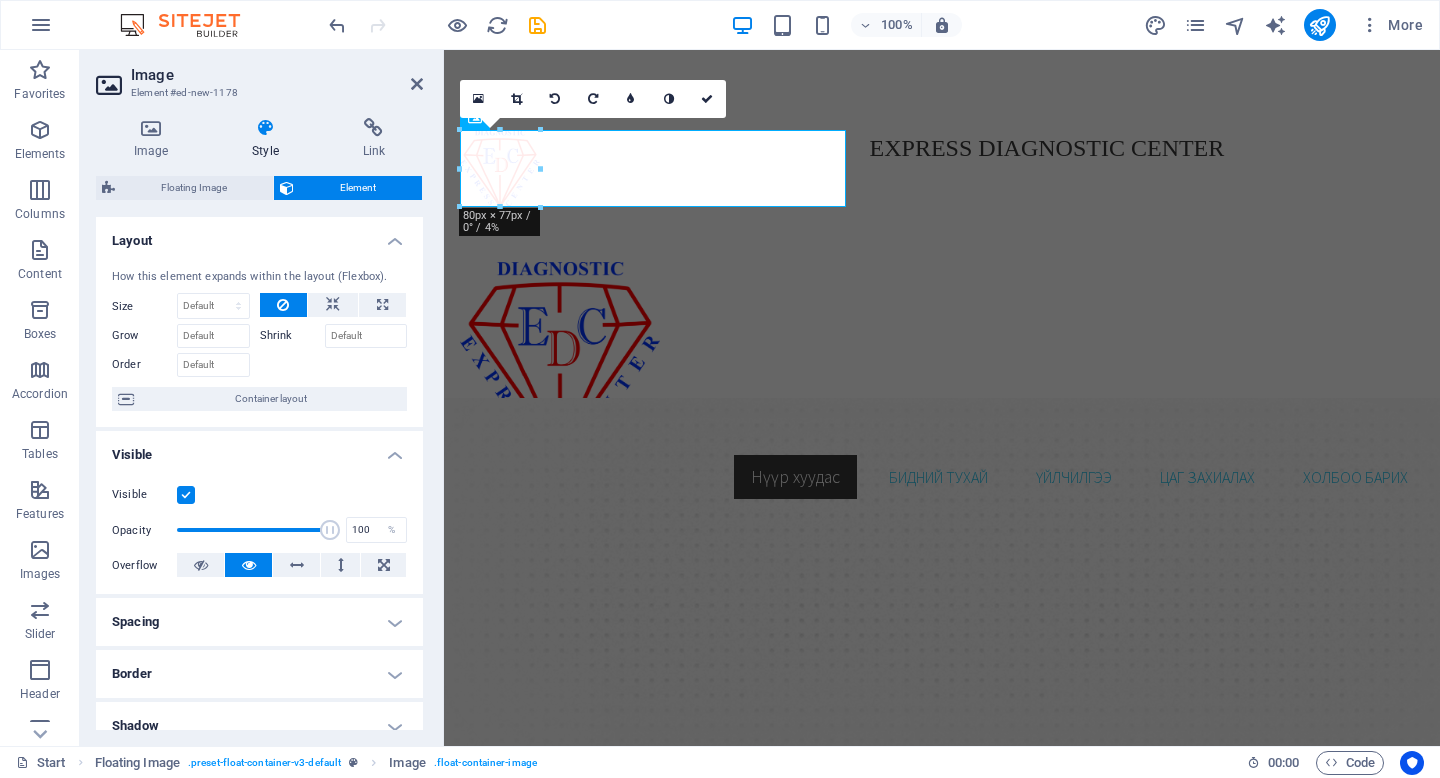 click on "Visible Opacity 100 % Overflow" at bounding box center (259, 530) 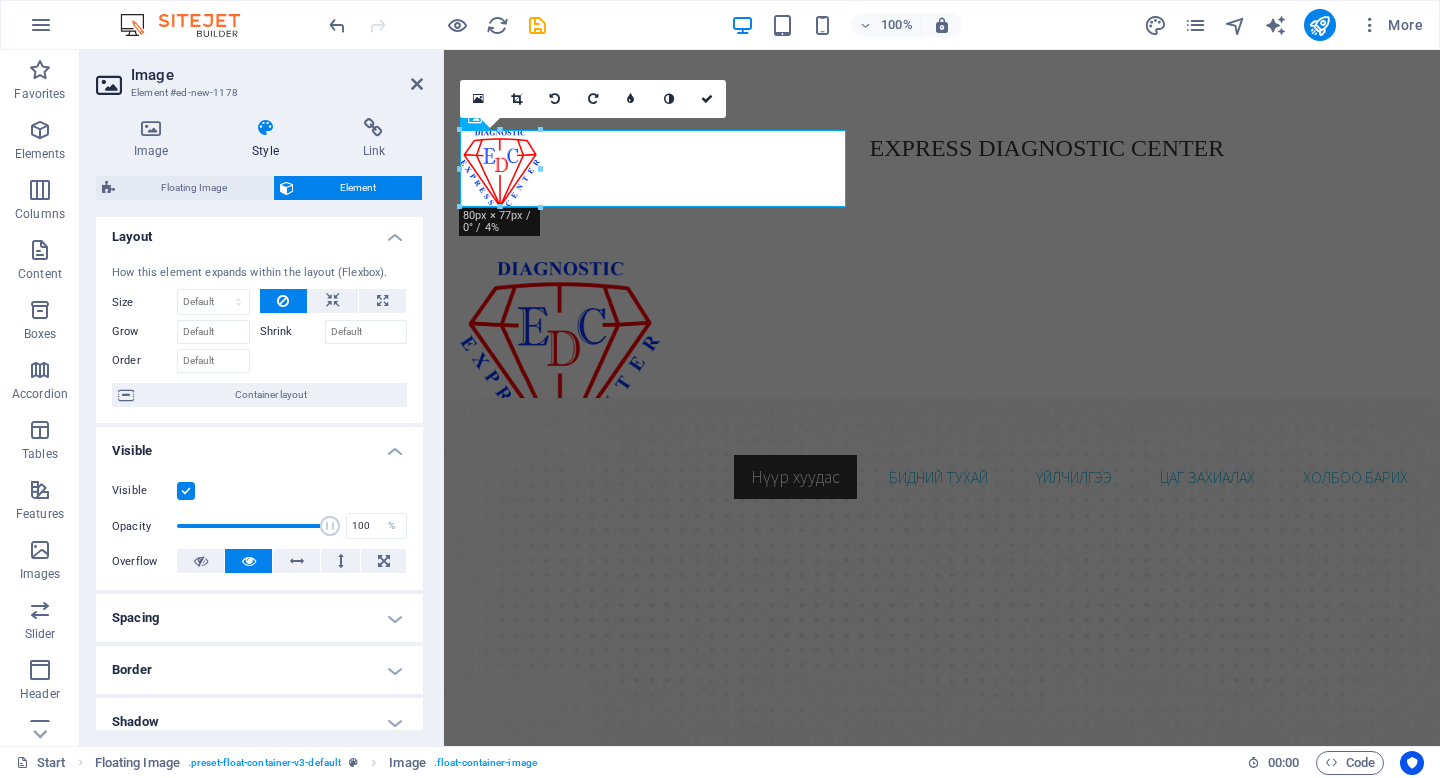 scroll, scrollTop: 0, scrollLeft: 0, axis: both 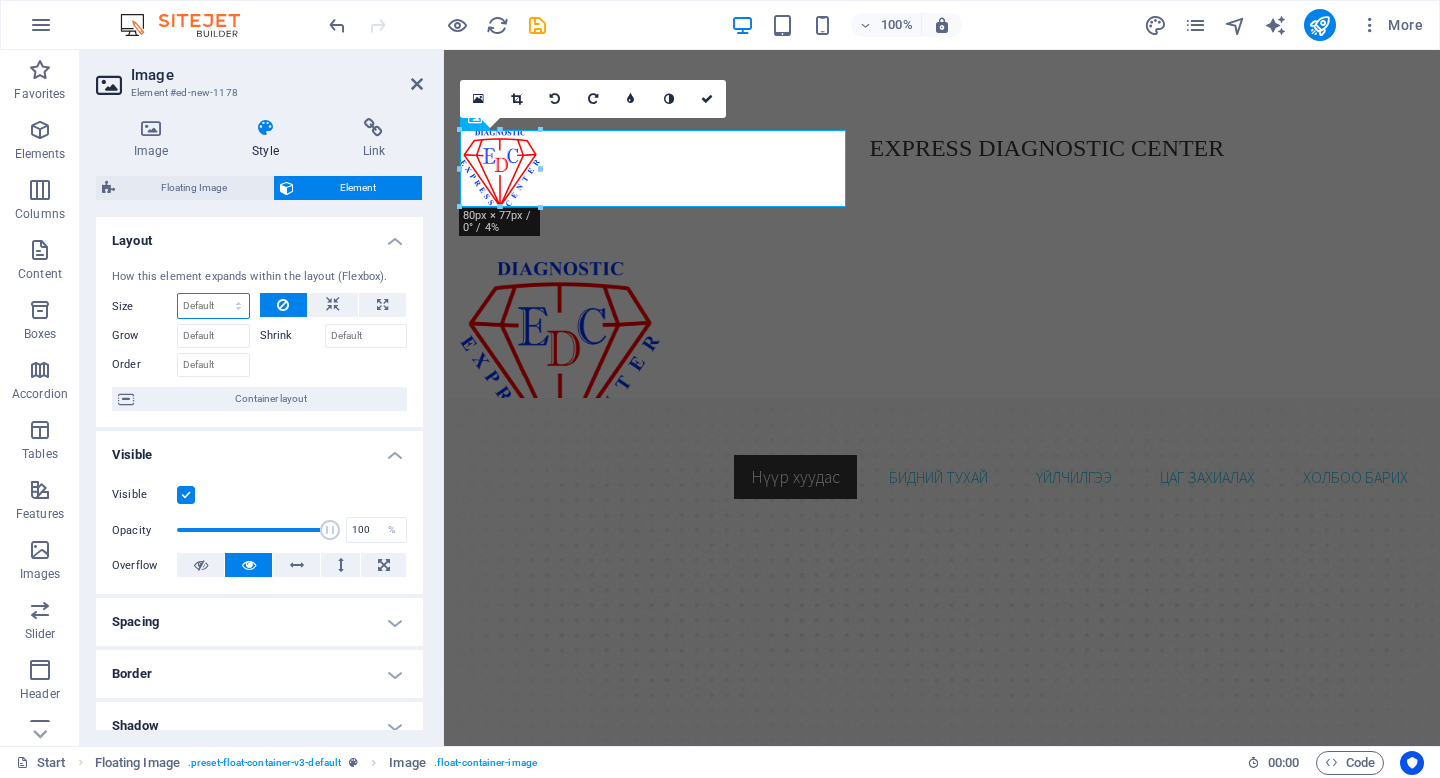 click on "Default auto px % 1/1 1/2 1/3 1/4 1/5 1/6 1/7 1/8 1/9 1/10" at bounding box center [213, 306] 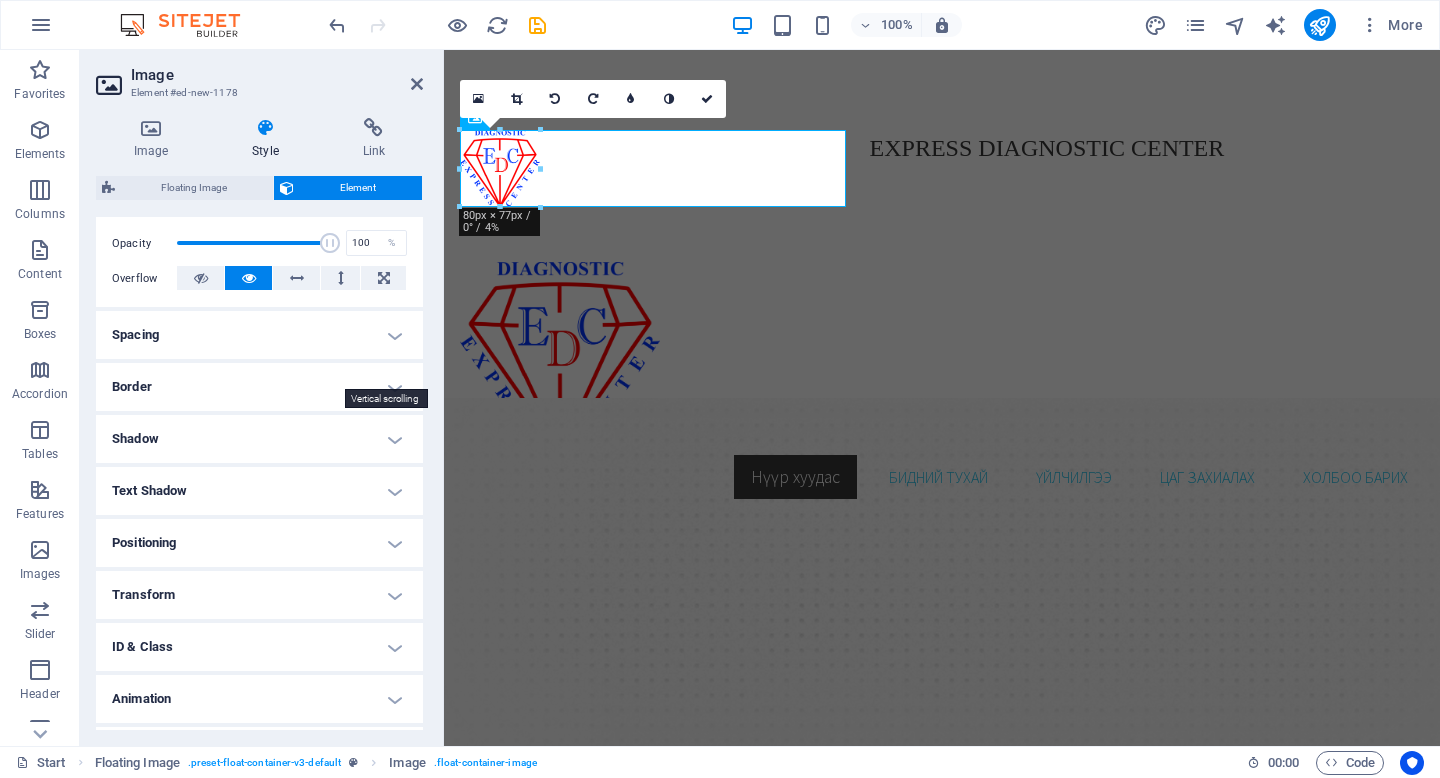 scroll, scrollTop: 304, scrollLeft: 0, axis: vertical 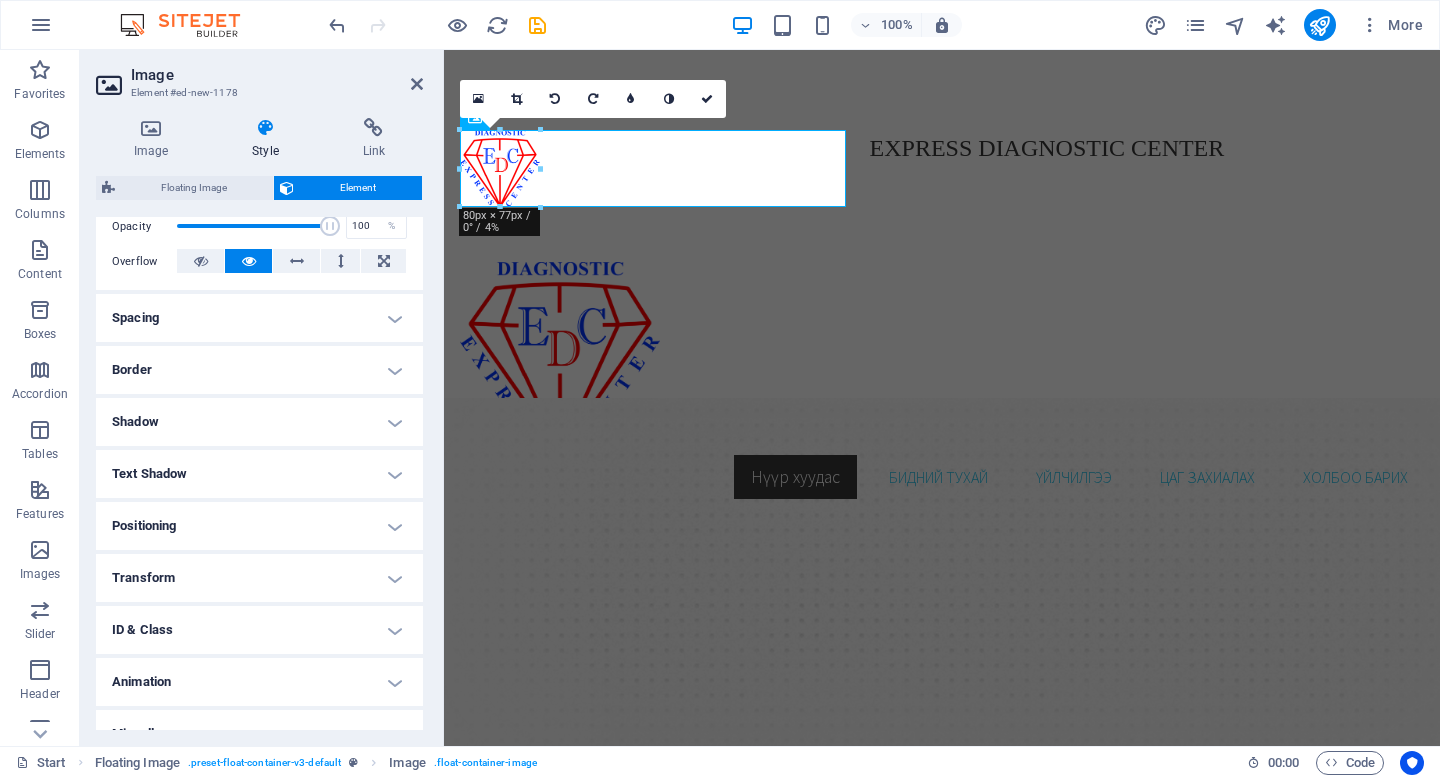 click on "Border" at bounding box center [259, 370] 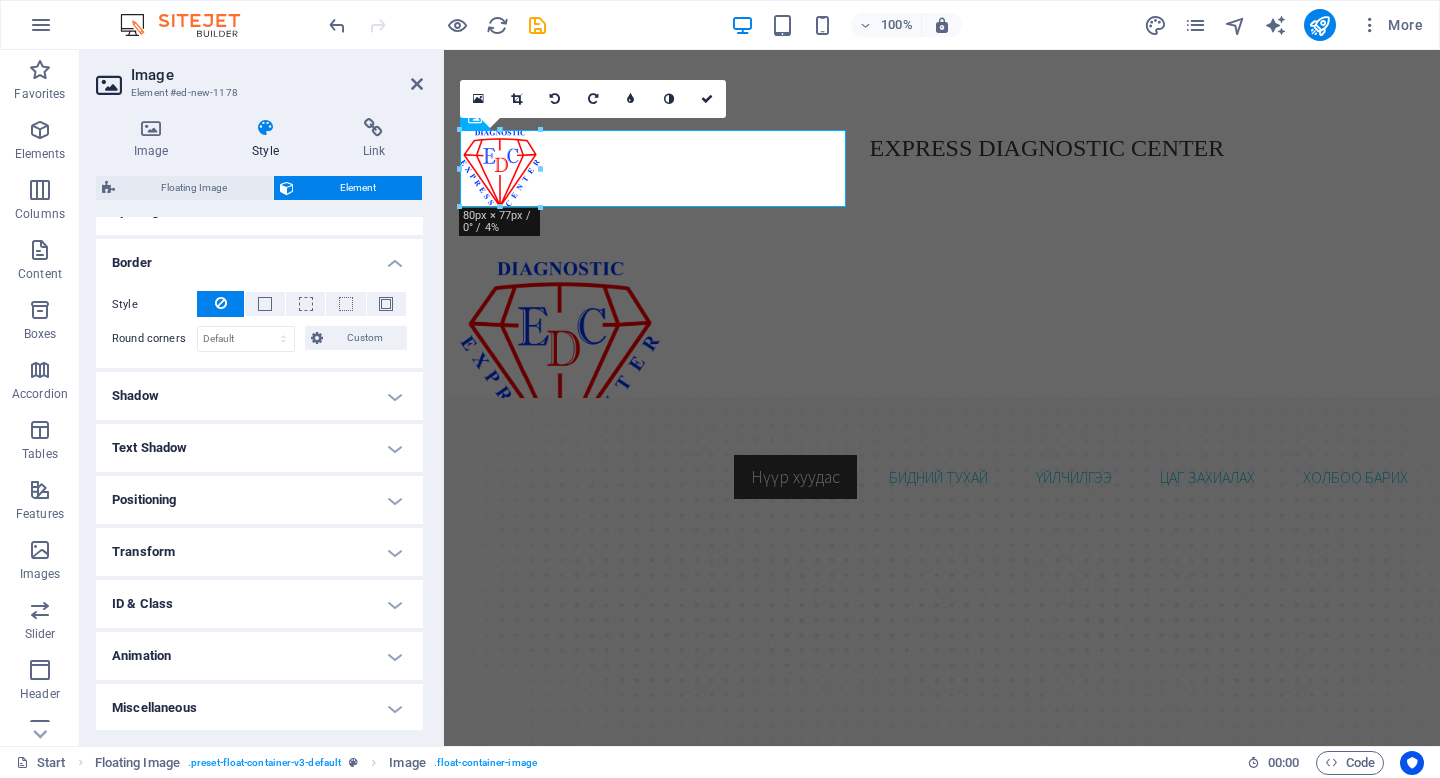 scroll, scrollTop: 412, scrollLeft: 0, axis: vertical 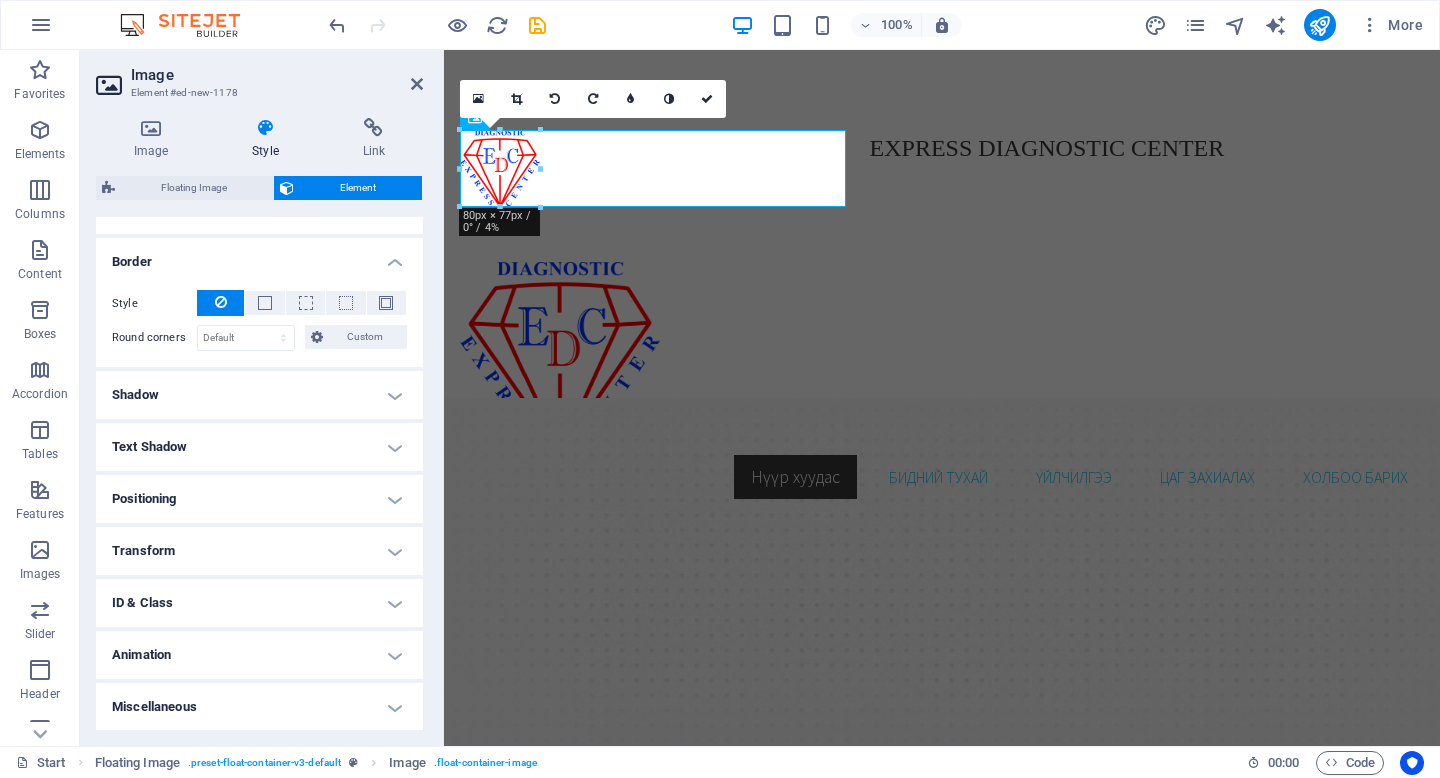 click on "Positioning" at bounding box center [259, 499] 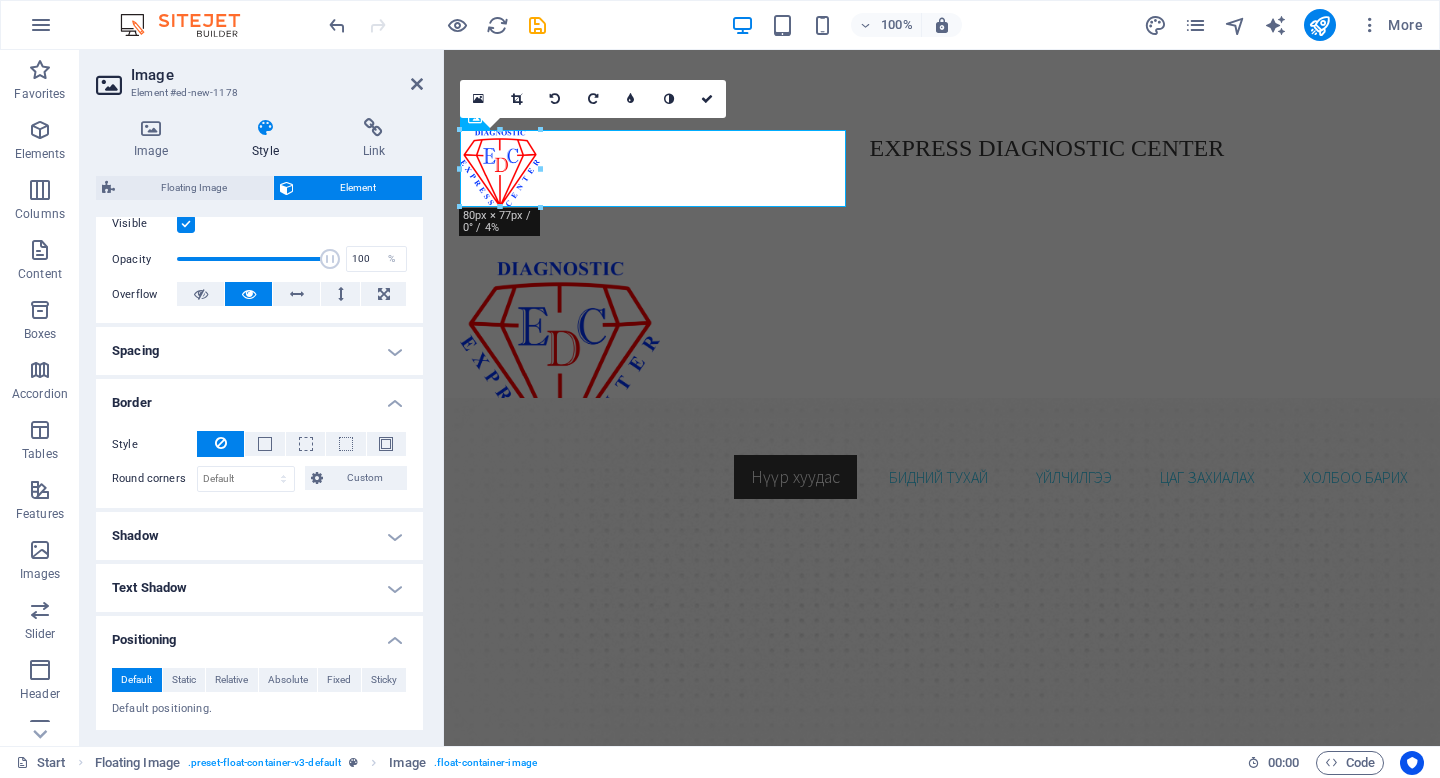scroll, scrollTop: 250, scrollLeft: 0, axis: vertical 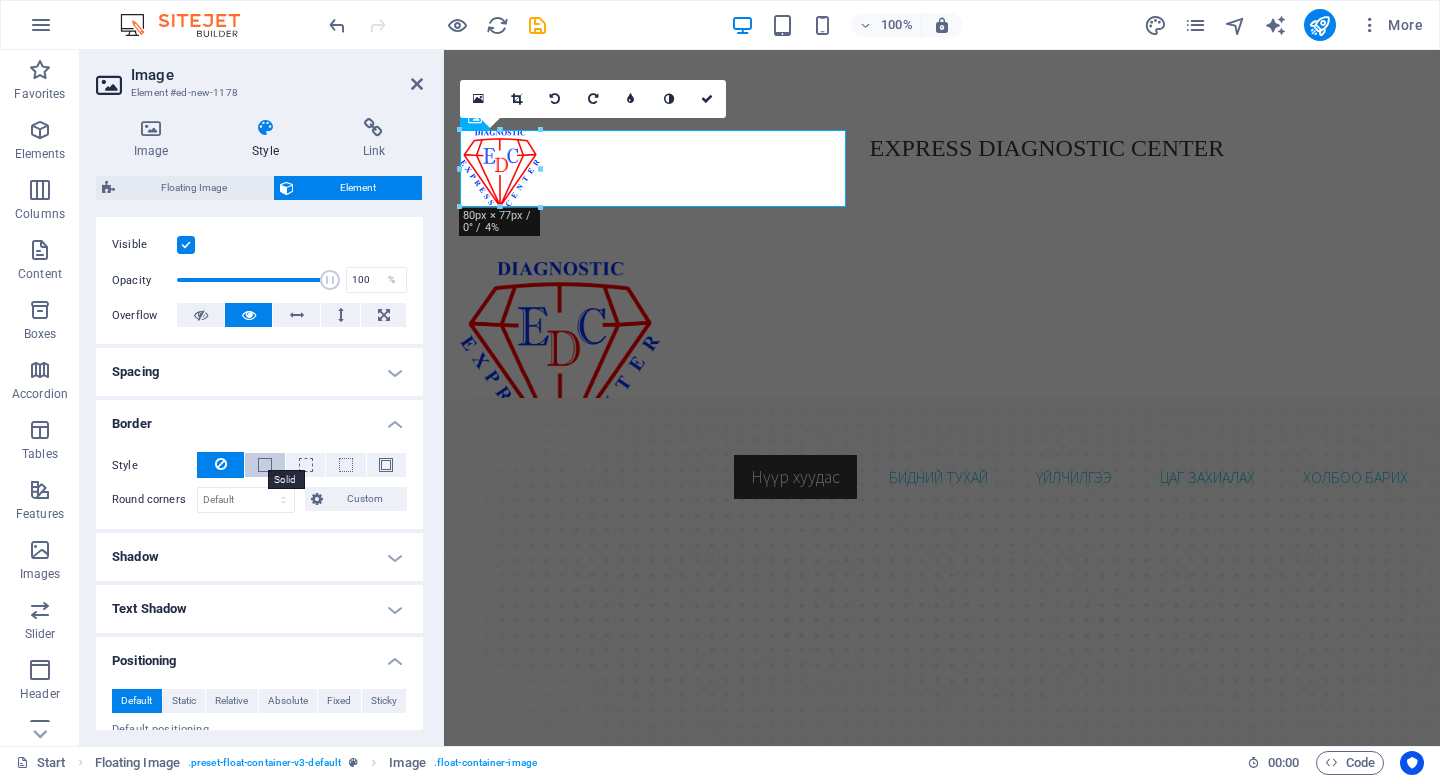 click at bounding box center (265, 465) 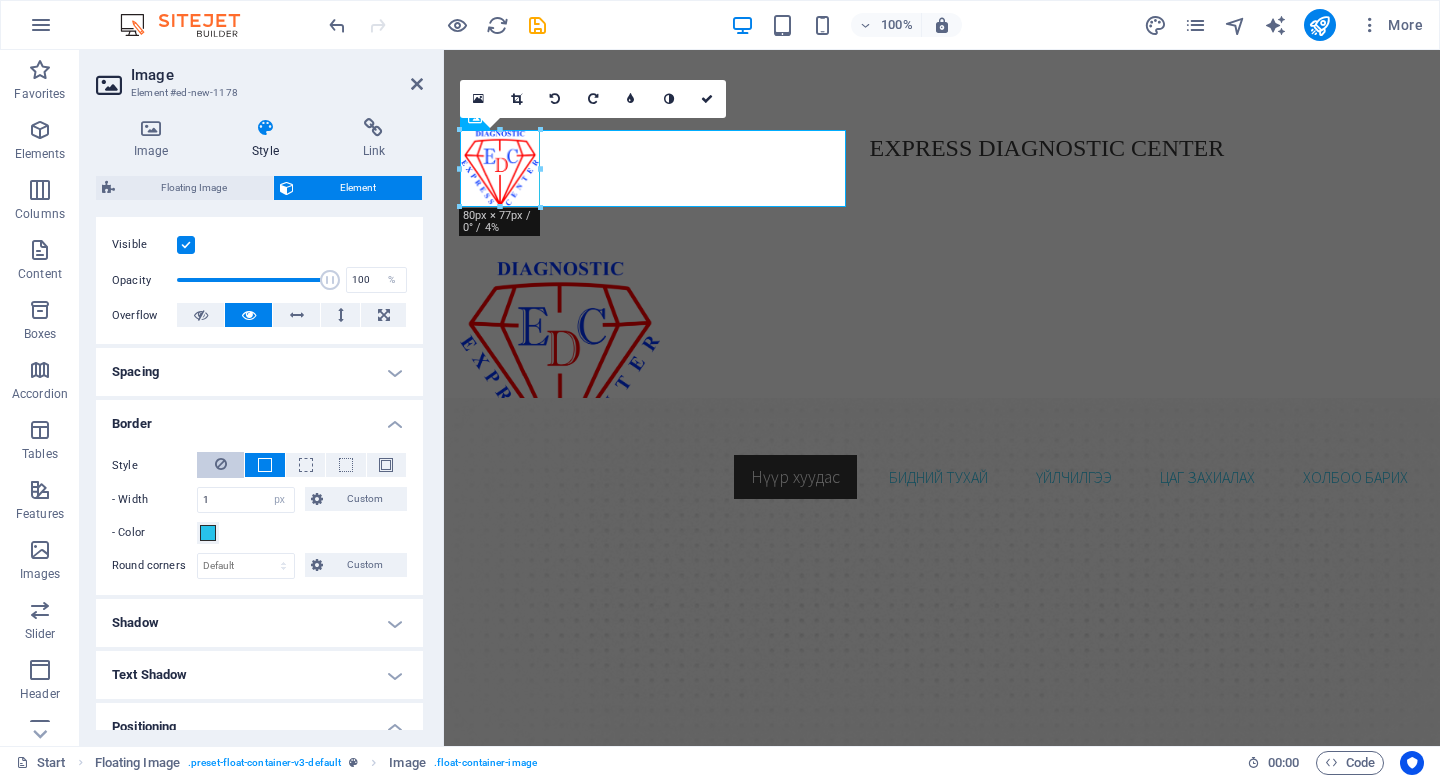click at bounding box center [220, 465] 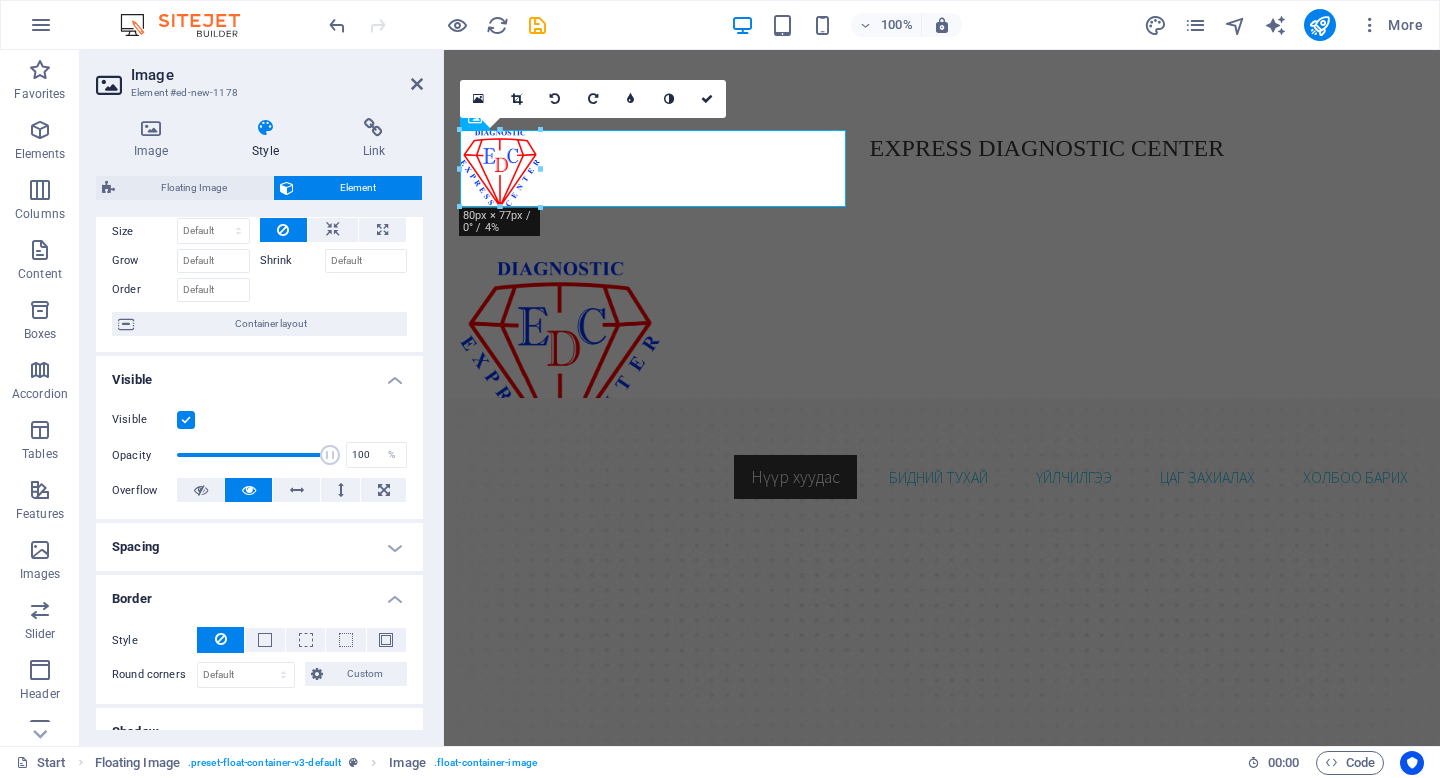 scroll, scrollTop: 0, scrollLeft: 0, axis: both 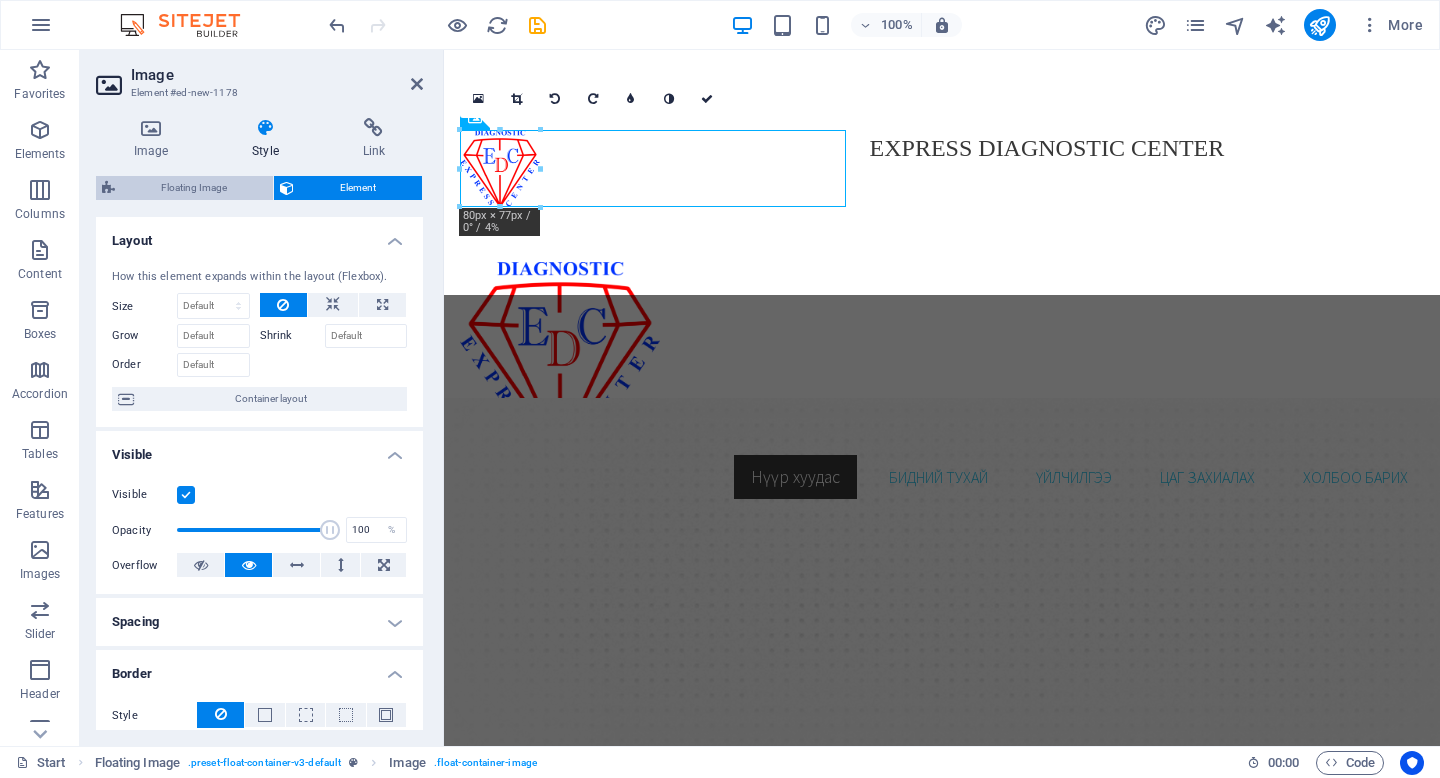 click on "Floating Image" at bounding box center [194, 188] 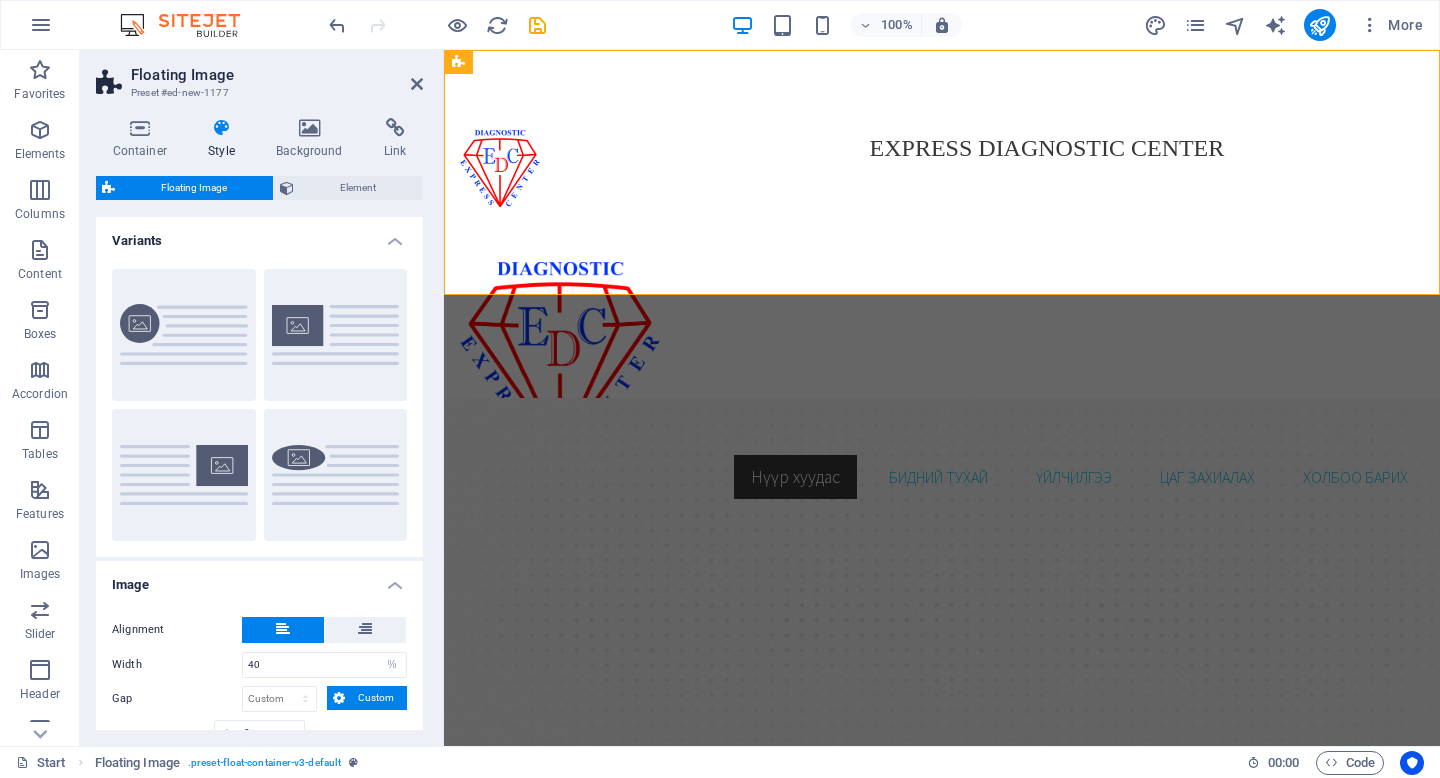 scroll, scrollTop: 187, scrollLeft: 0, axis: vertical 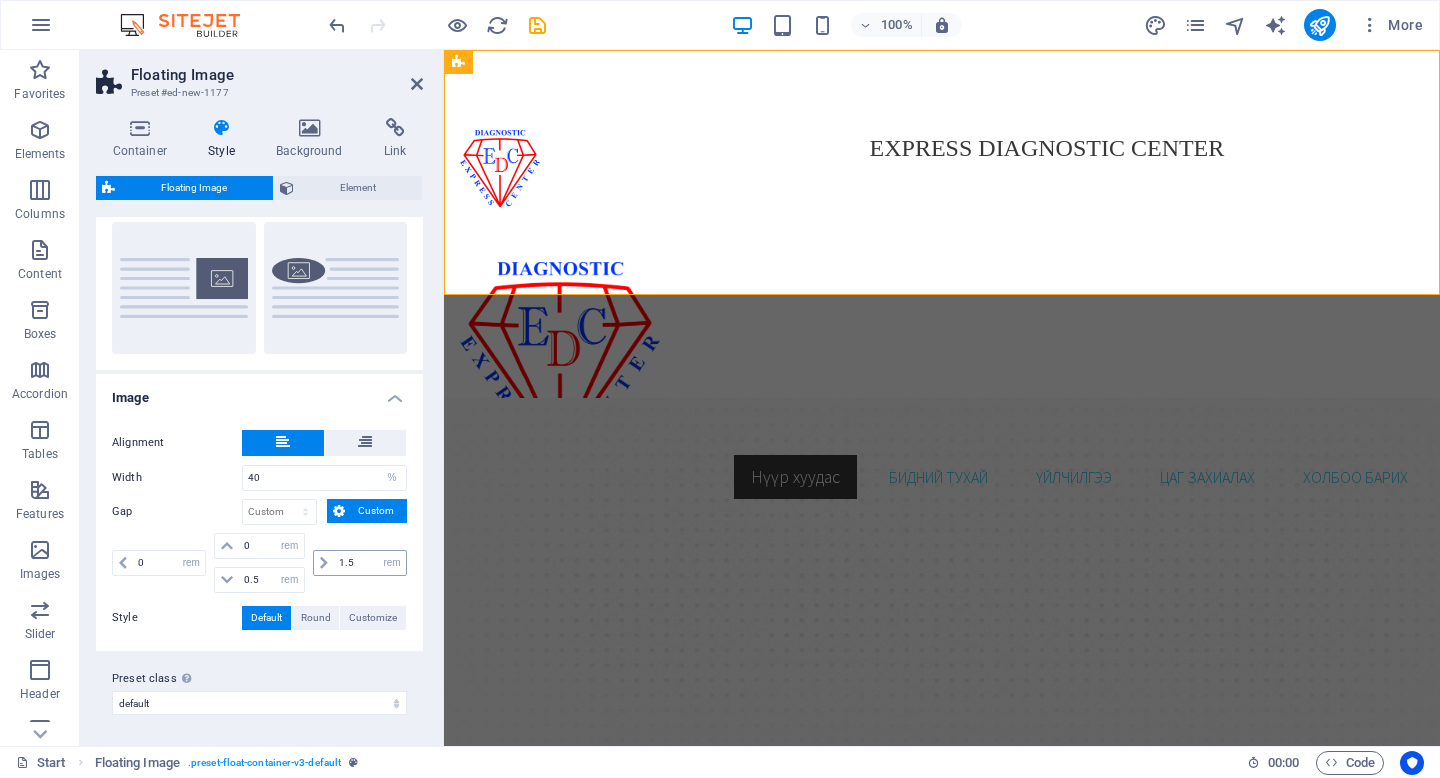 click at bounding box center (324, 563) 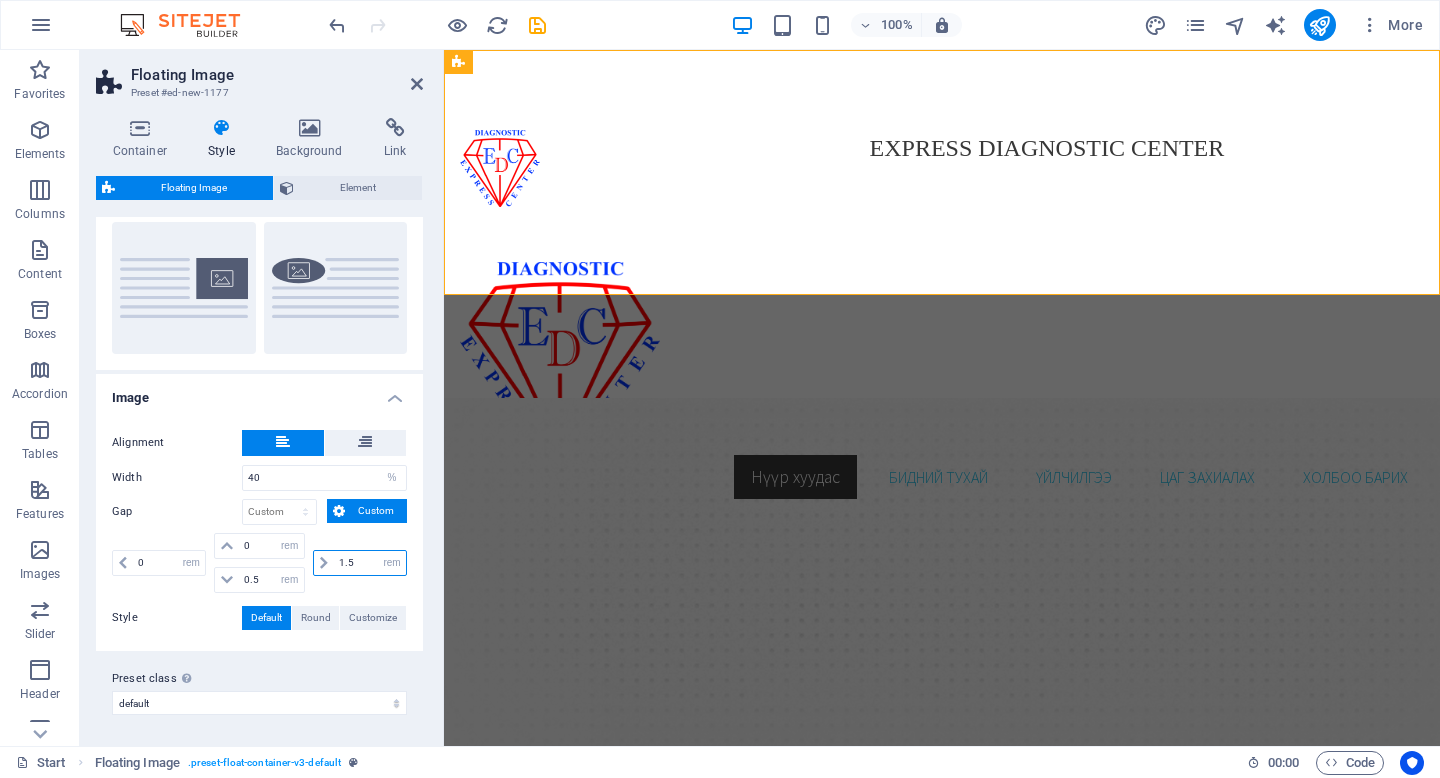click on "1.5" at bounding box center [370, 563] 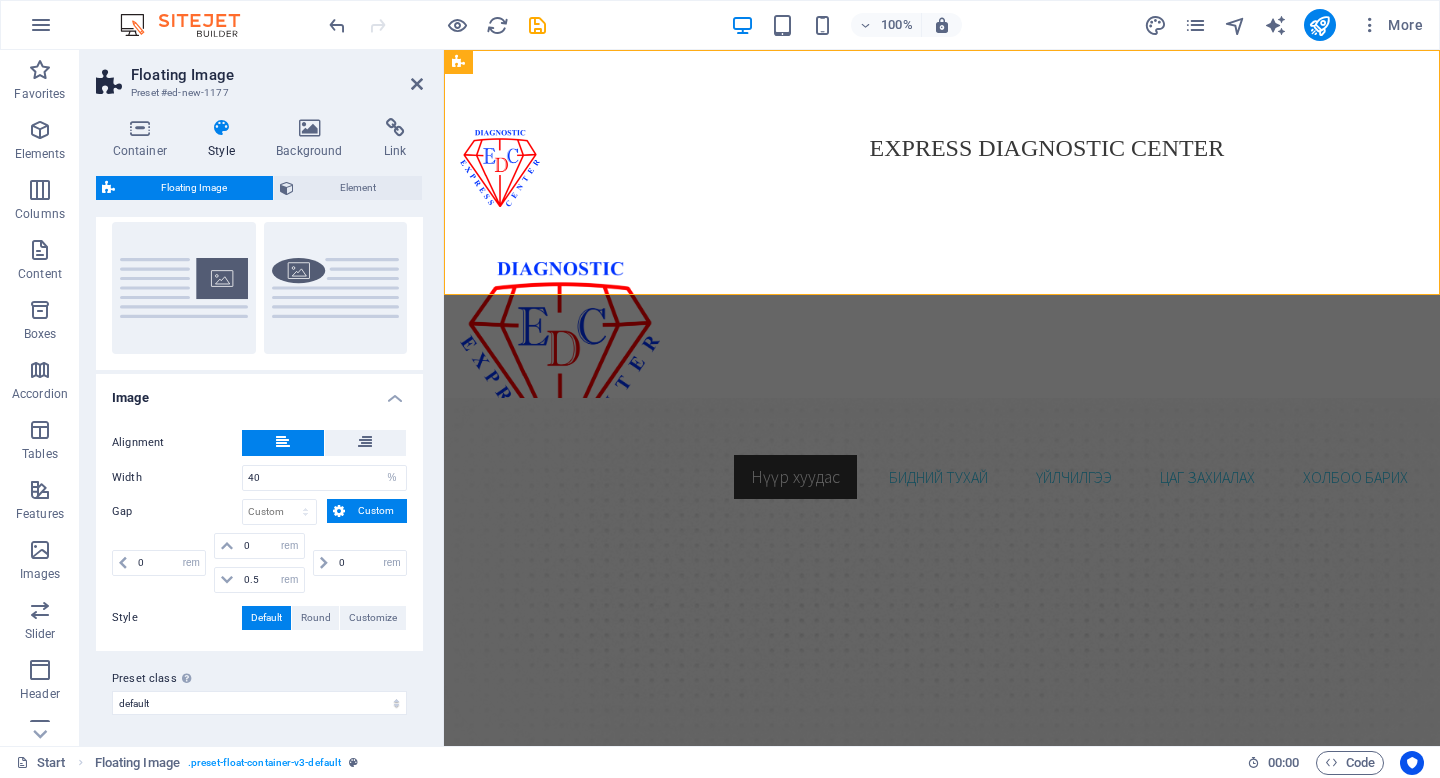 click on "Alignment Width 40 px rem % vh vw Gap px rem % vh vw Custom Custom 0 px rem % vh vw 0 px rem % vh vw 0.5 px rem % vh vw 0 px rem % vh vw Style Default Round Customize Round corners 50 px rem % vh vw Custom Custom 50 px rem % vh vw 50 px rem % vh vw 50 px rem % vh vw 50 px rem % vh vw Shape height 50 px rem % vh vw Shape width 30 px rem % vh vw Position horizontal 50 px rem % vh vw Position vertical 50 px rem % vh vw Deactivate on mobile" at bounding box center (259, 530) 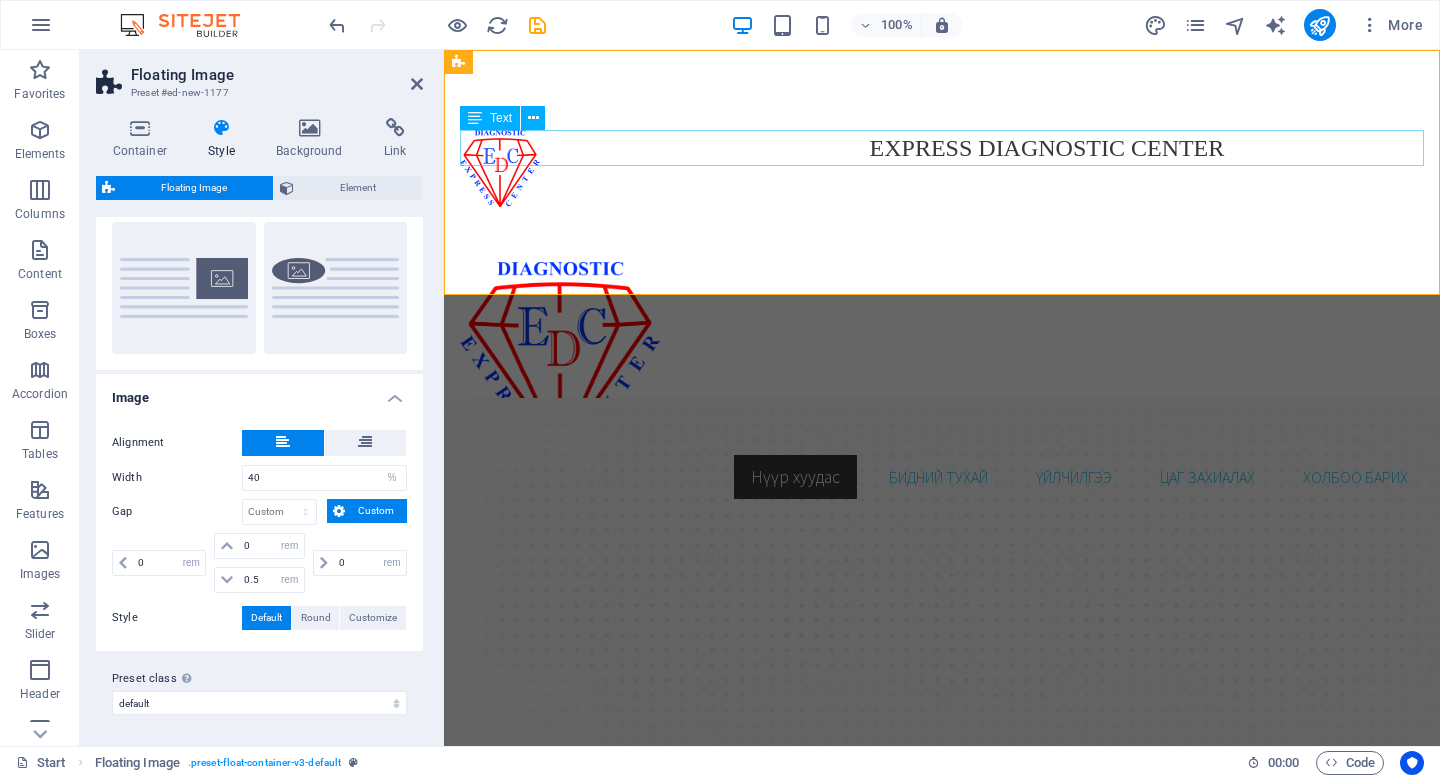click on "EXPRESS DIAGNOSTIC CENTER" at bounding box center [942, 148] 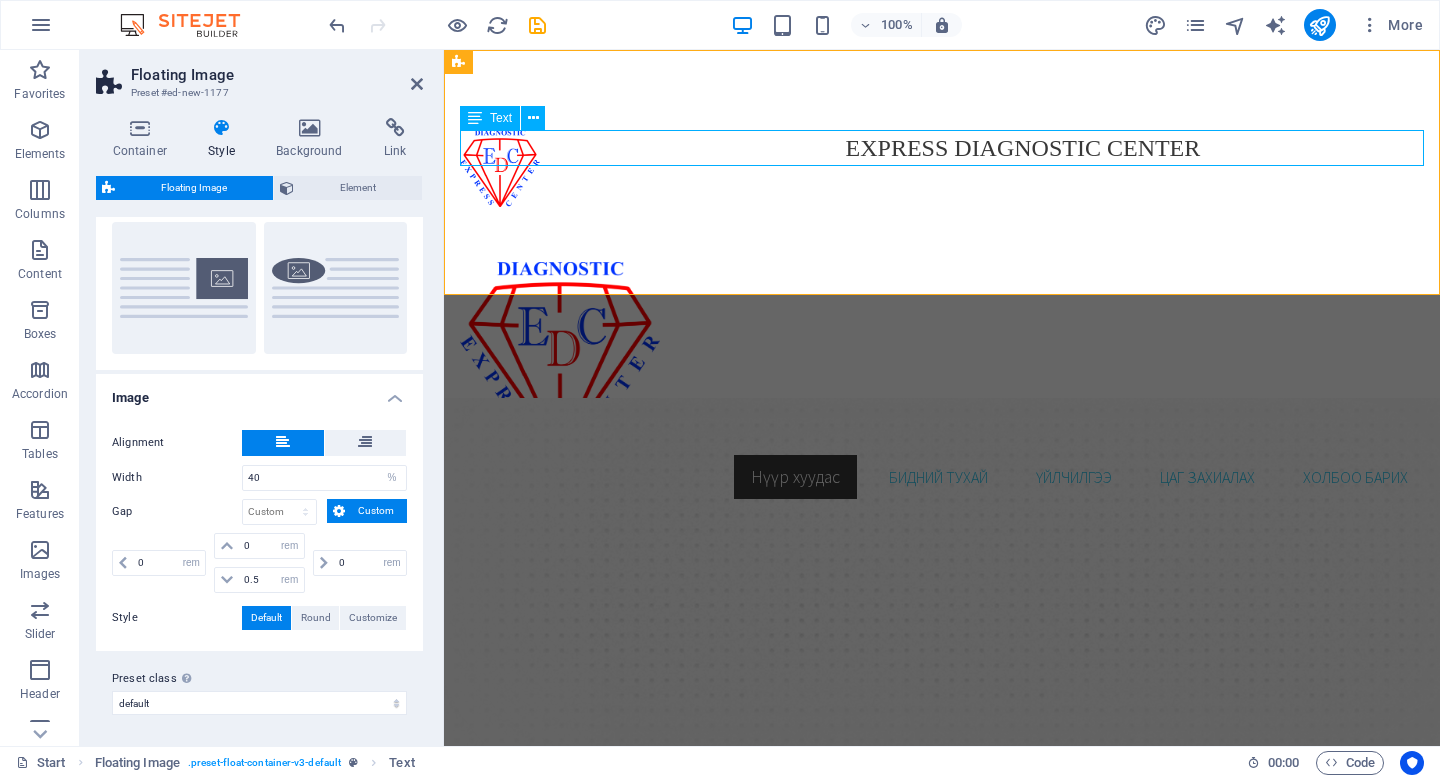 click on "EXPRESS DIAGNOSTIC CENTER" at bounding box center [942, 148] 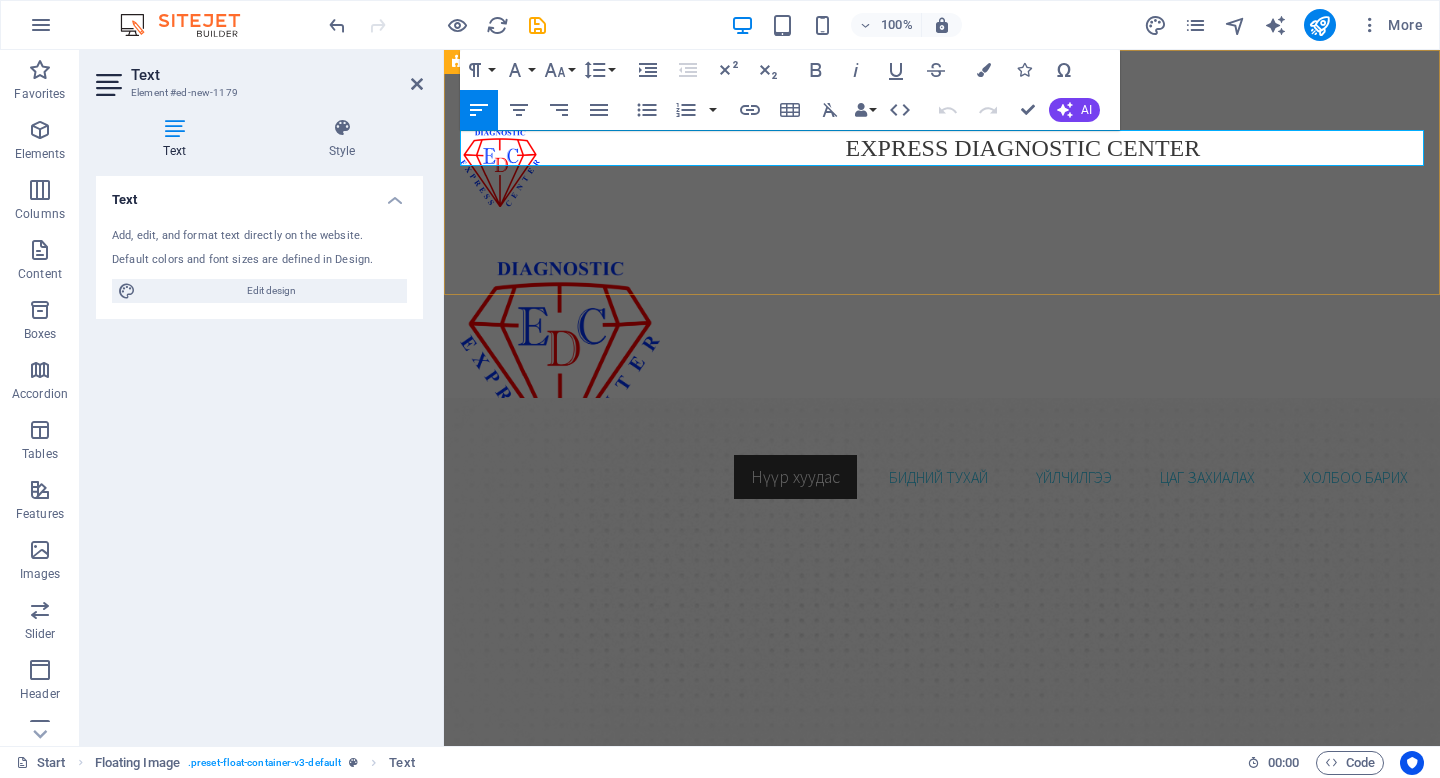 click on "EXPRESS DIAGNOSTIC CENTER" at bounding box center (942, 148) 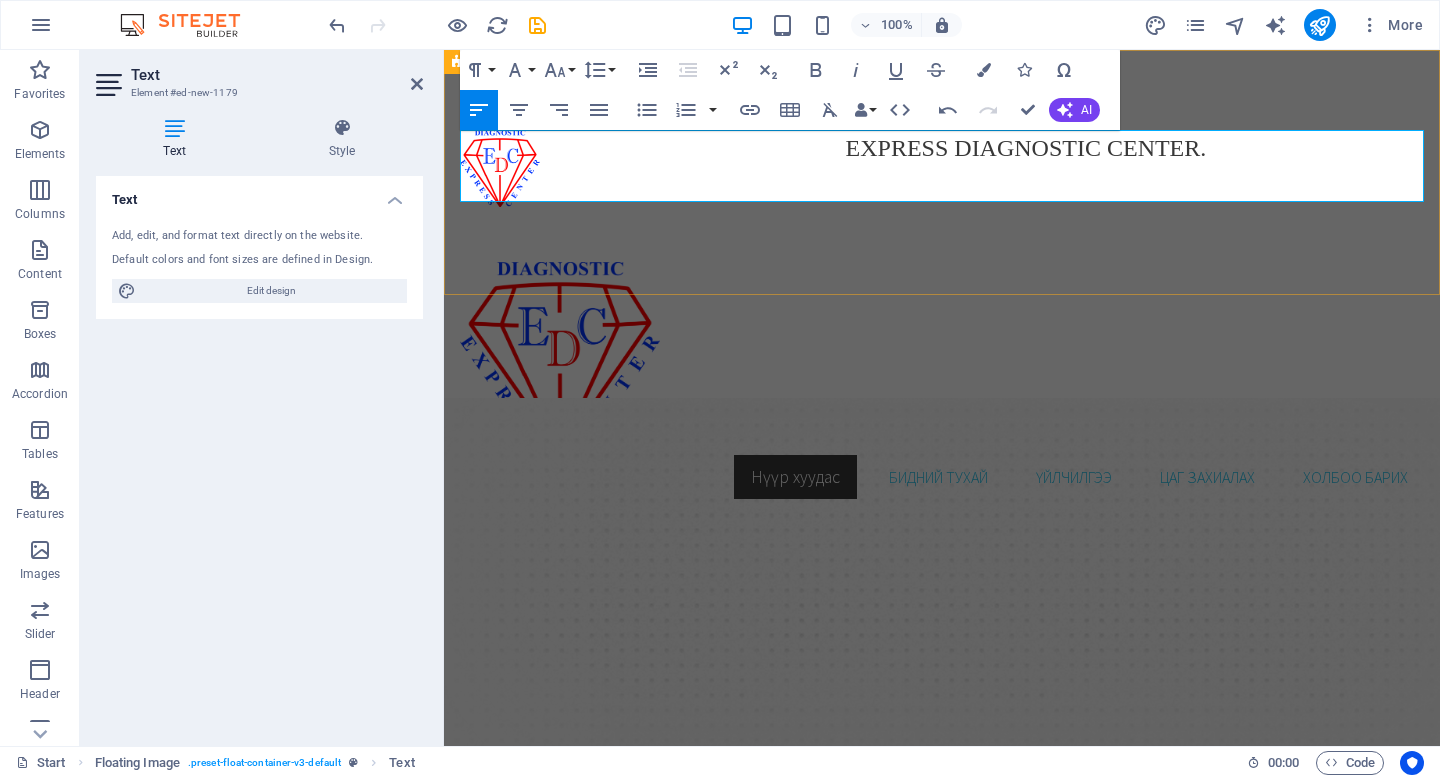 drag, startPoint x: 1199, startPoint y: 190, endPoint x: 1217, endPoint y: 151, distance: 42.953465 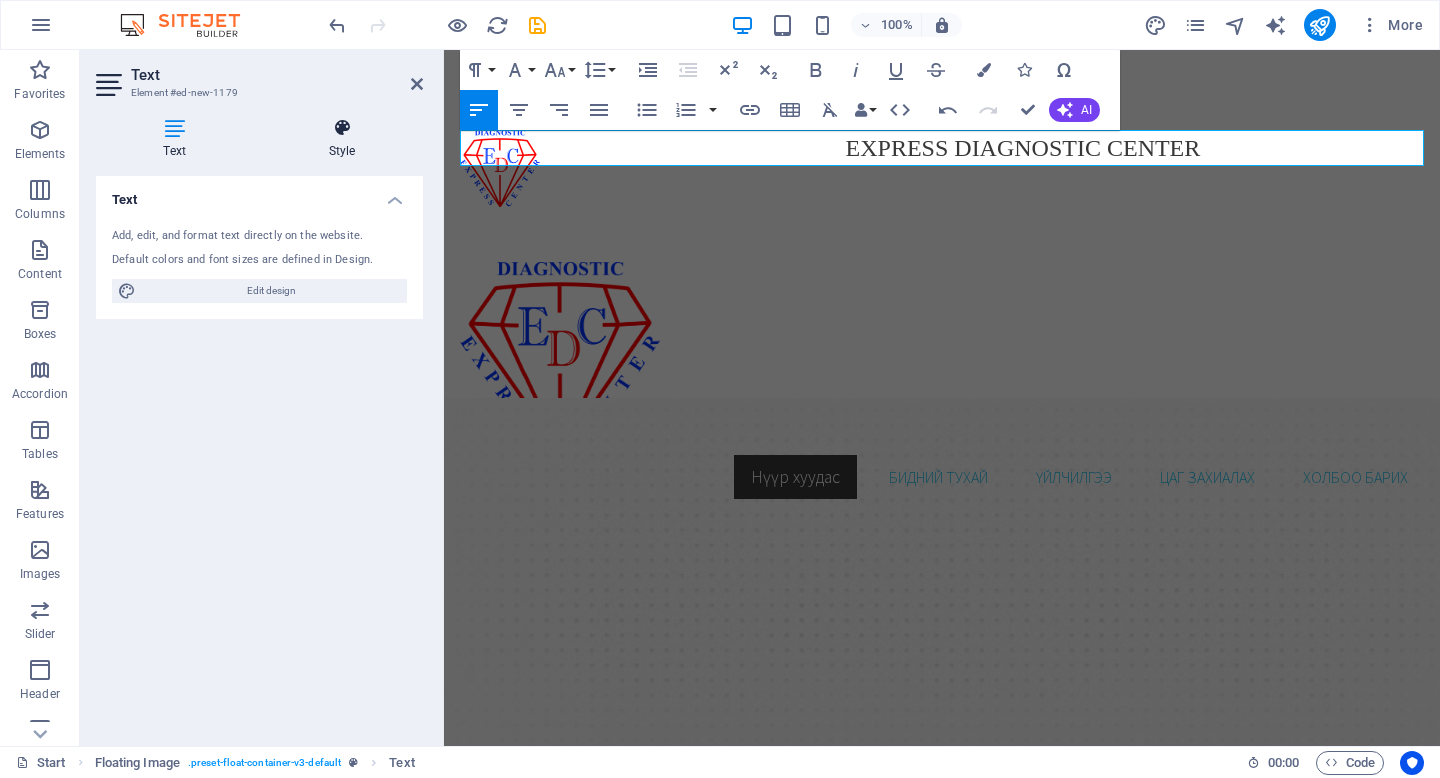 click on "Style" at bounding box center [342, 139] 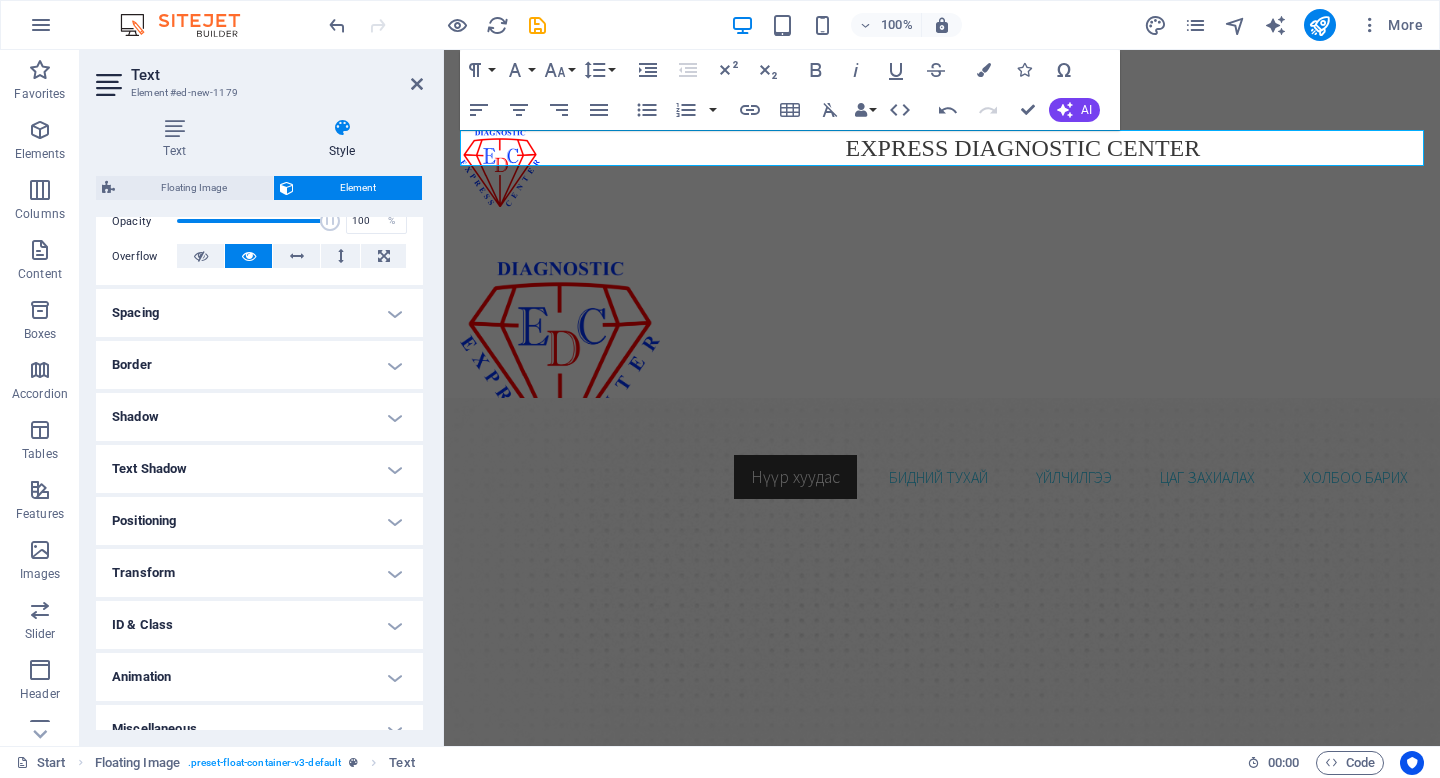 scroll, scrollTop: 332, scrollLeft: 0, axis: vertical 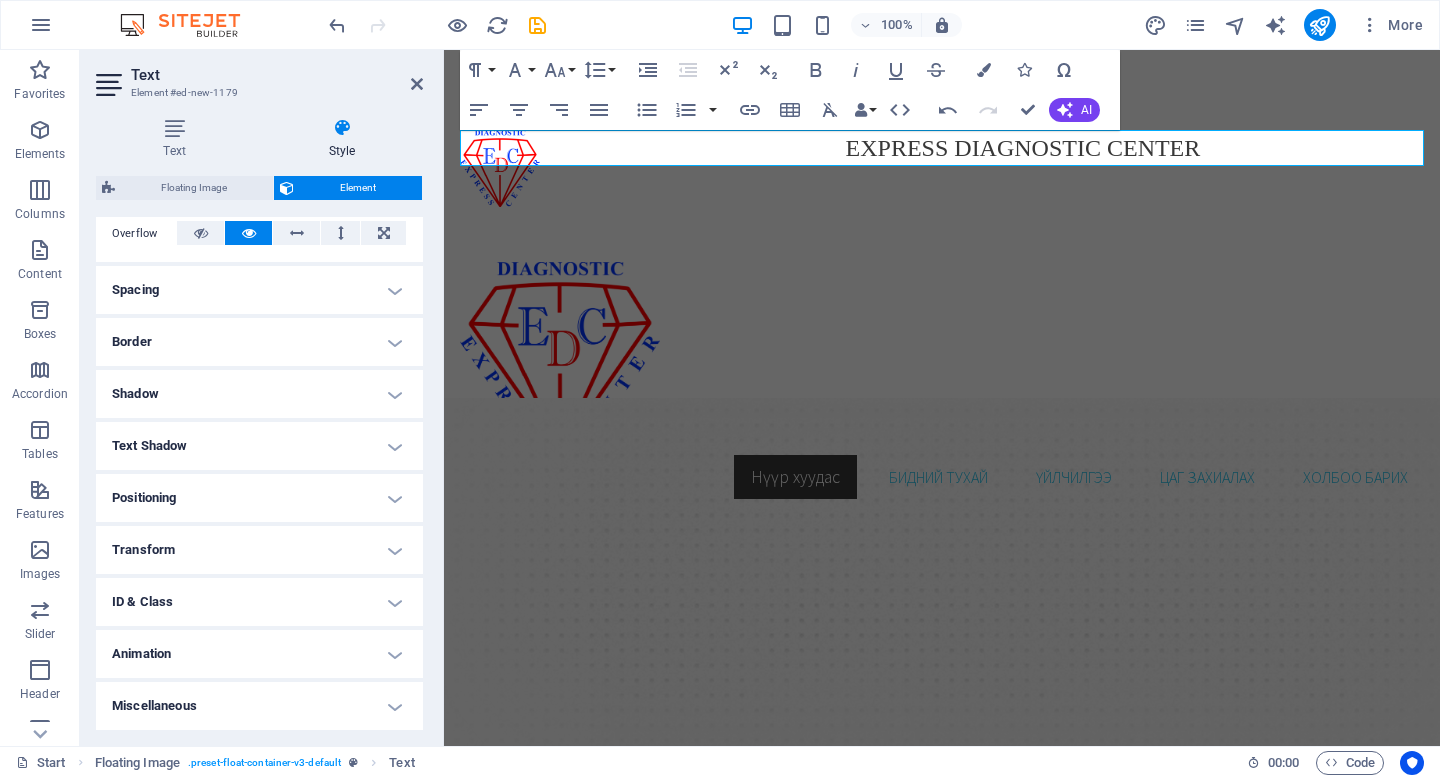 click on "Positioning" at bounding box center (259, 498) 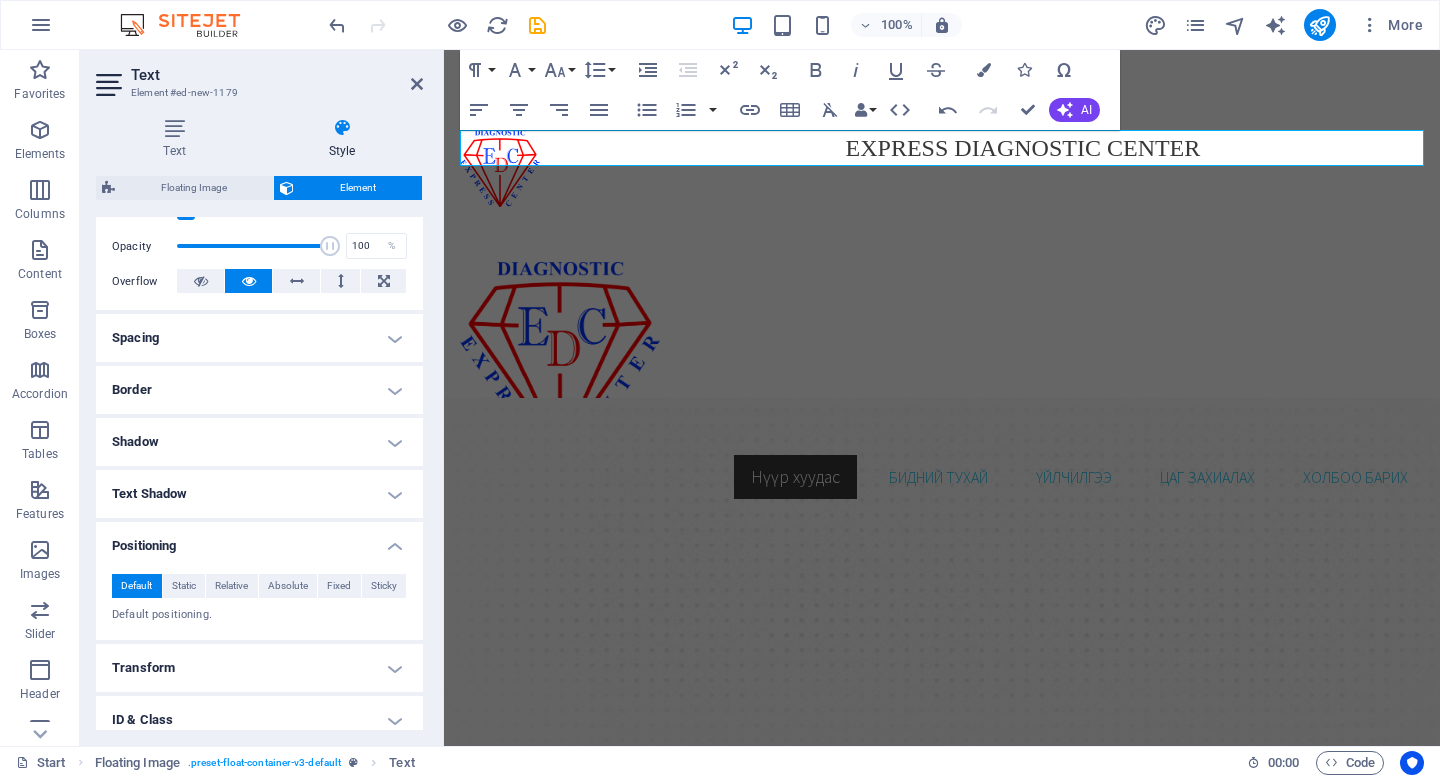 scroll, scrollTop: 277, scrollLeft: 0, axis: vertical 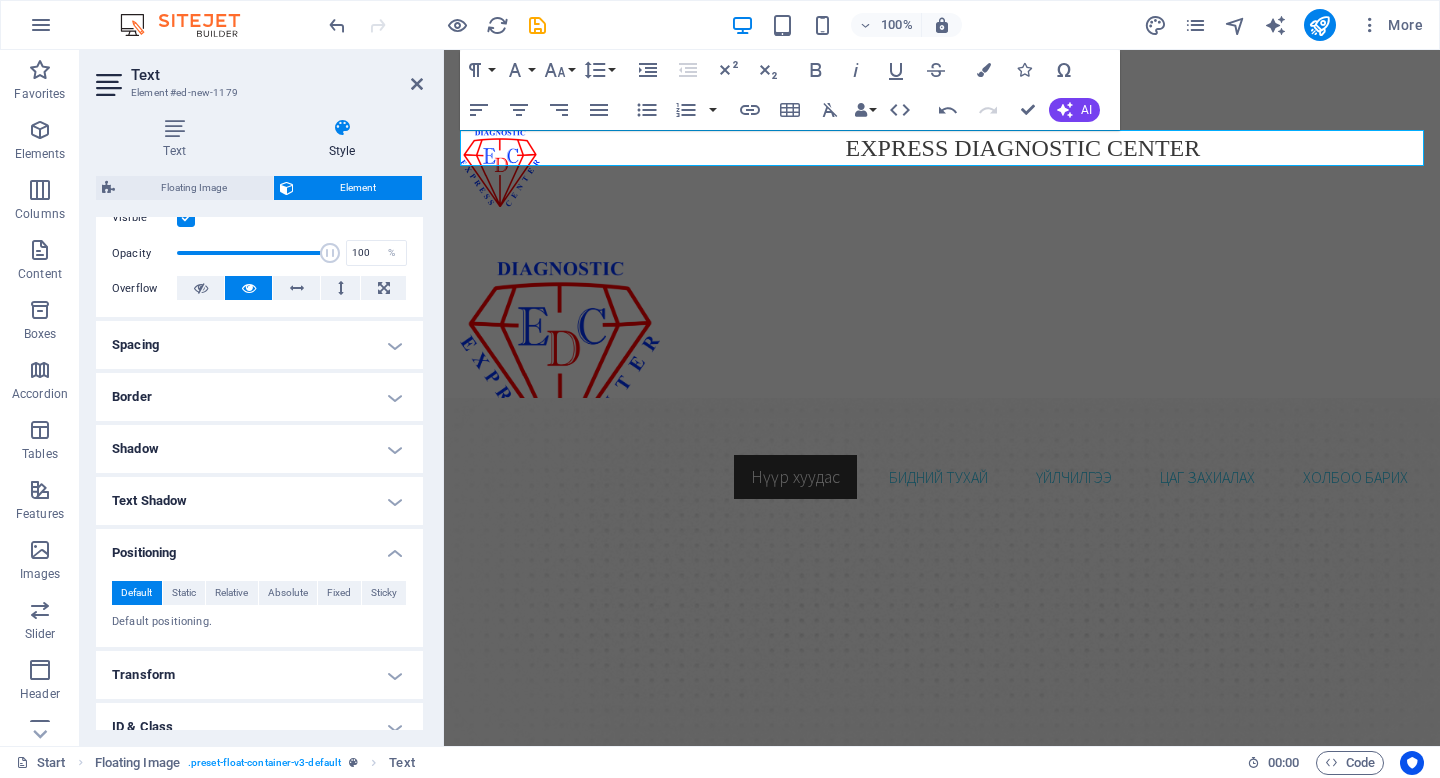 click on "Shadow" at bounding box center [259, 449] 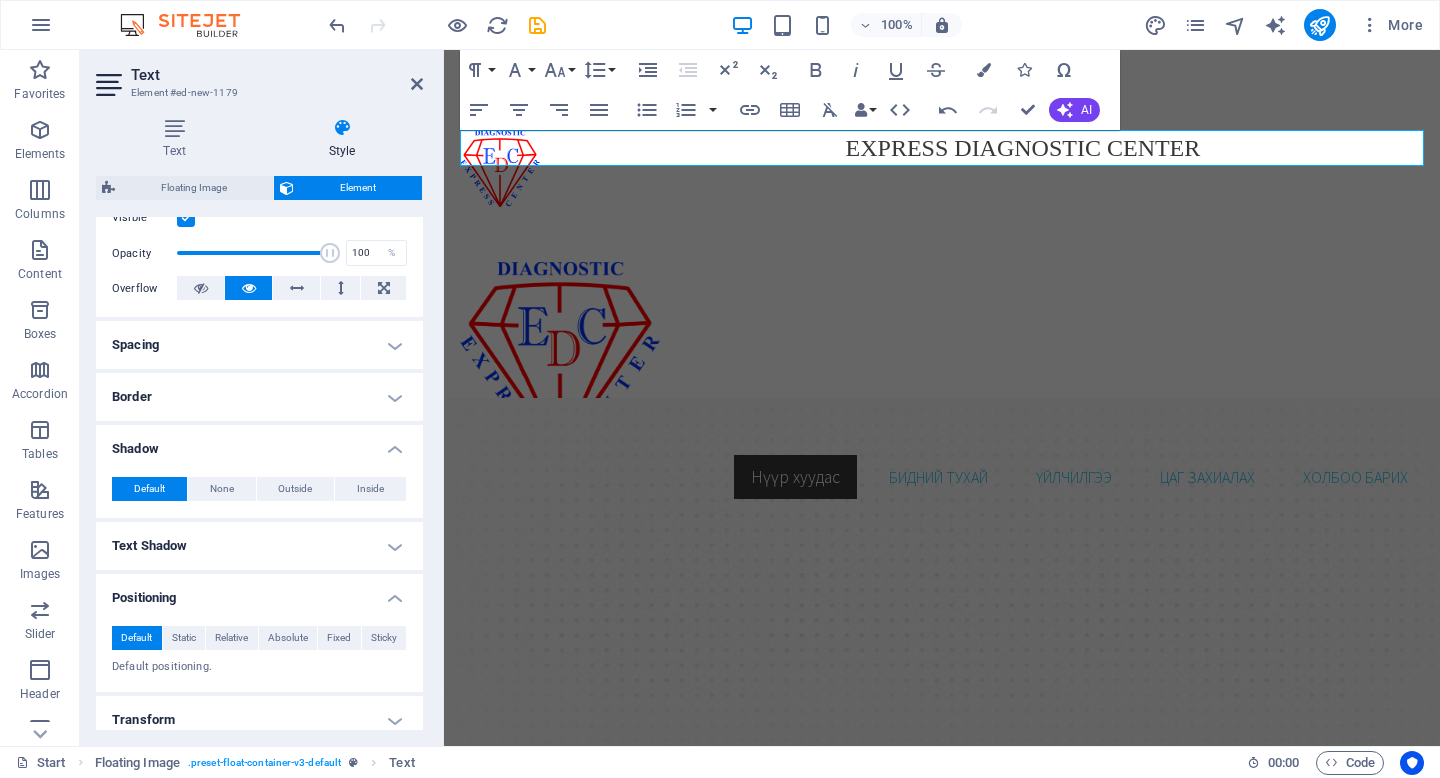 click on "Border" at bounding box center (259, 397) 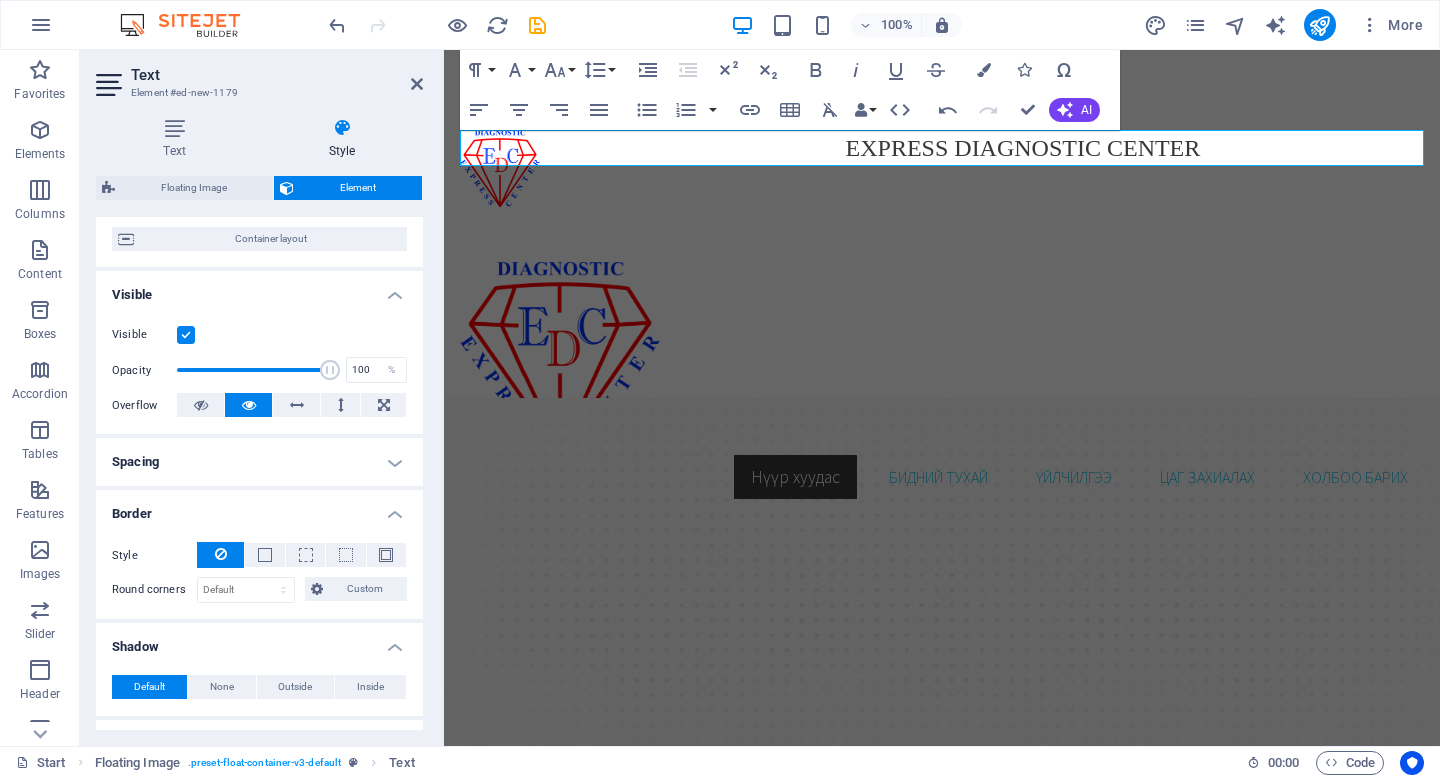 scroll, scrollTop: 154, scrollLeft: 0, axis: vertical 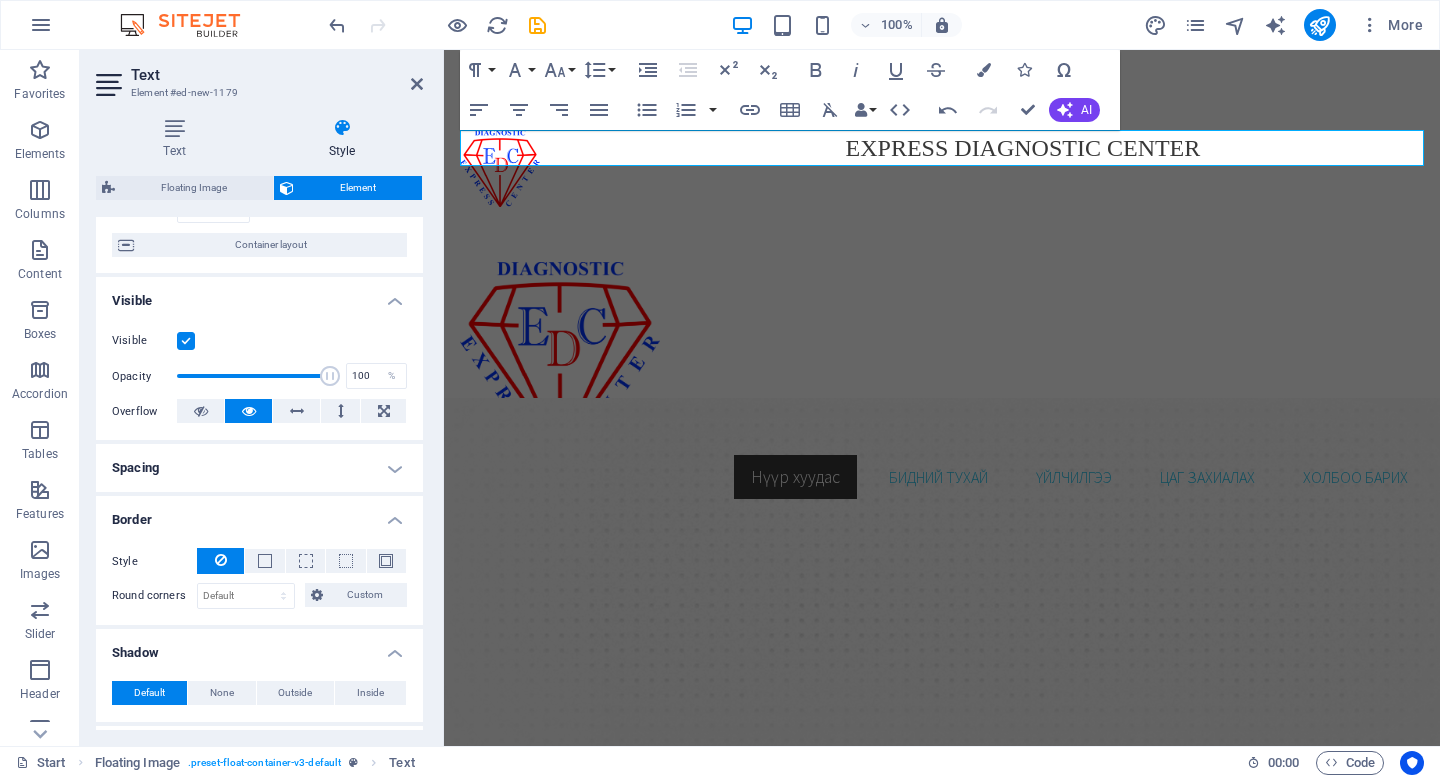 click on "Spacing" at bounding box center [259, 468] 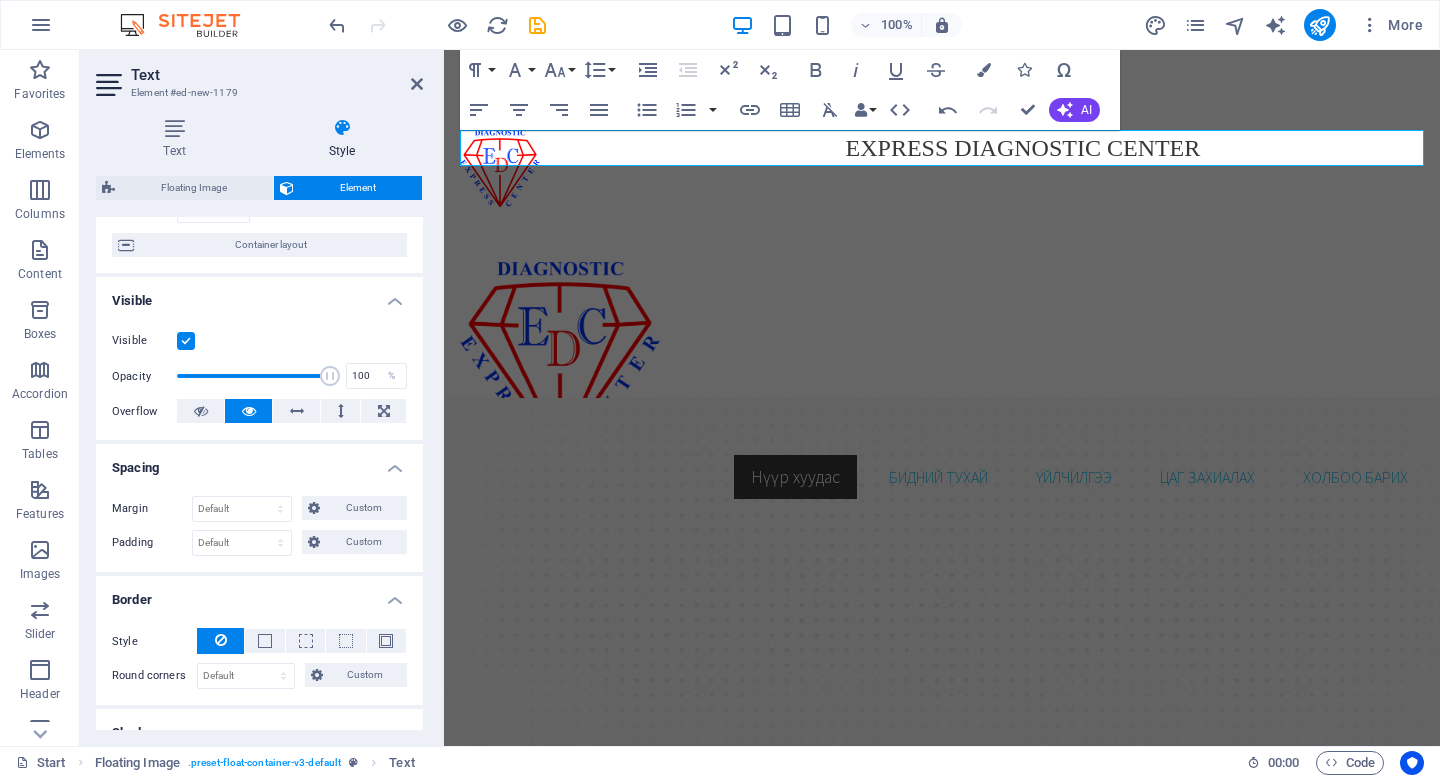 scroll, scrollTop: 0, scrollLeft: 0, axis: both 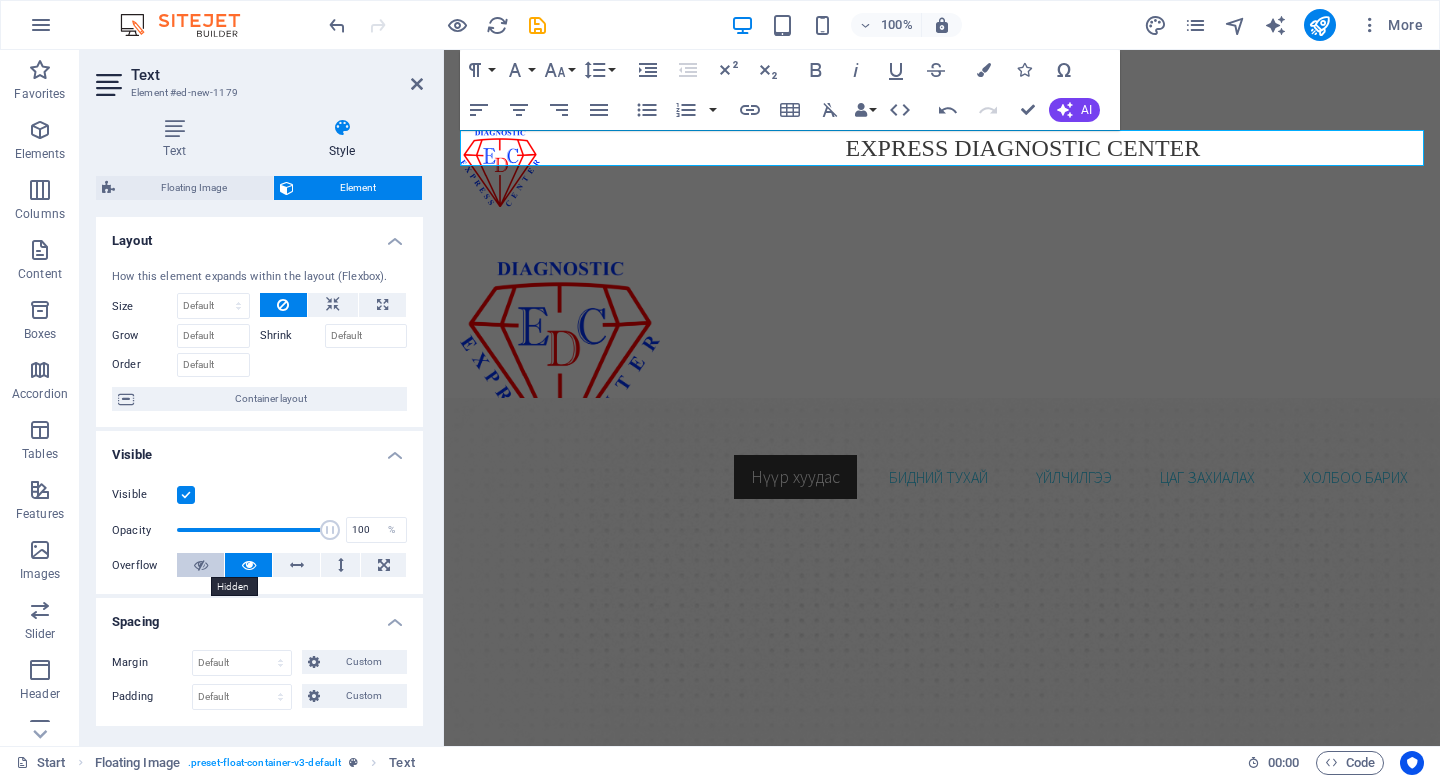 click at bounding box center (200, 565) 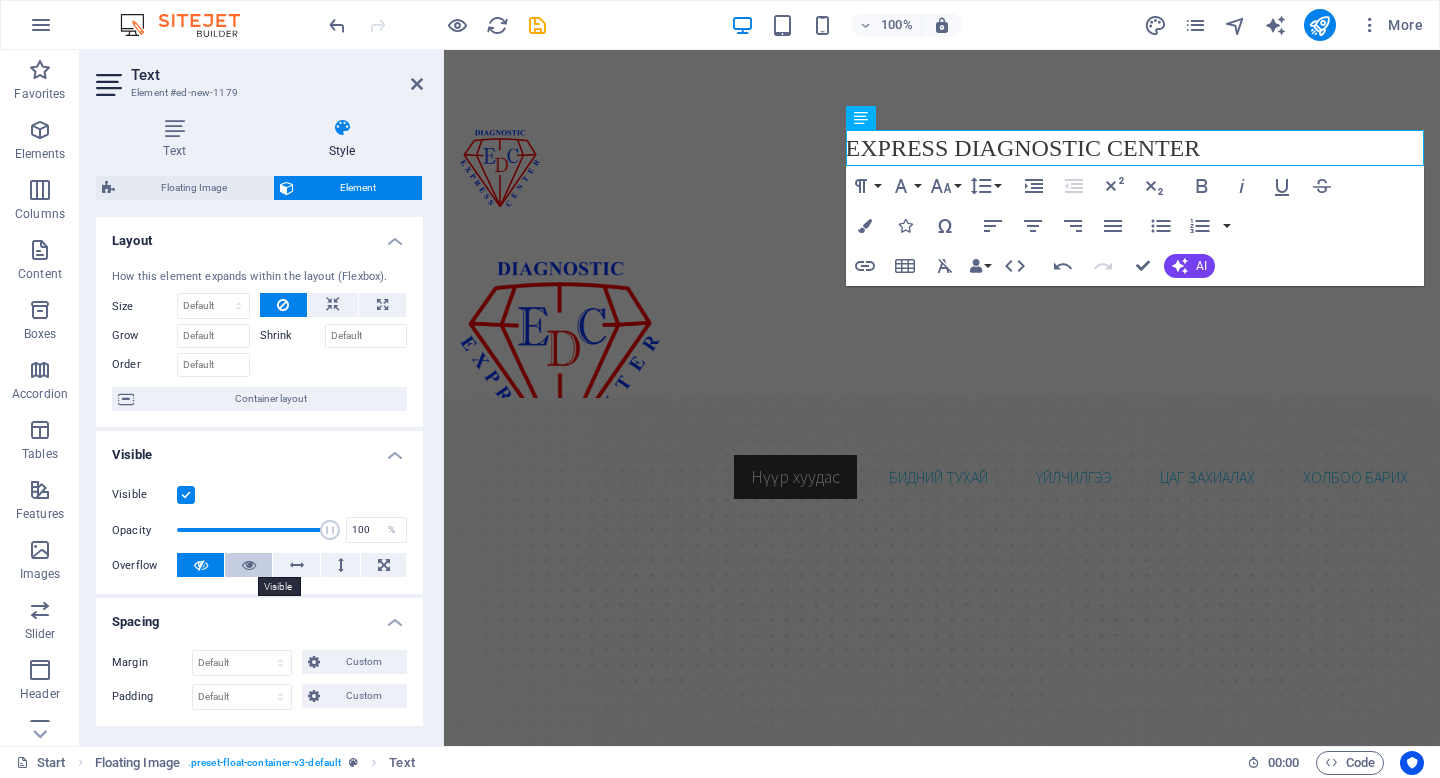 click at bounding box center [248, 565] 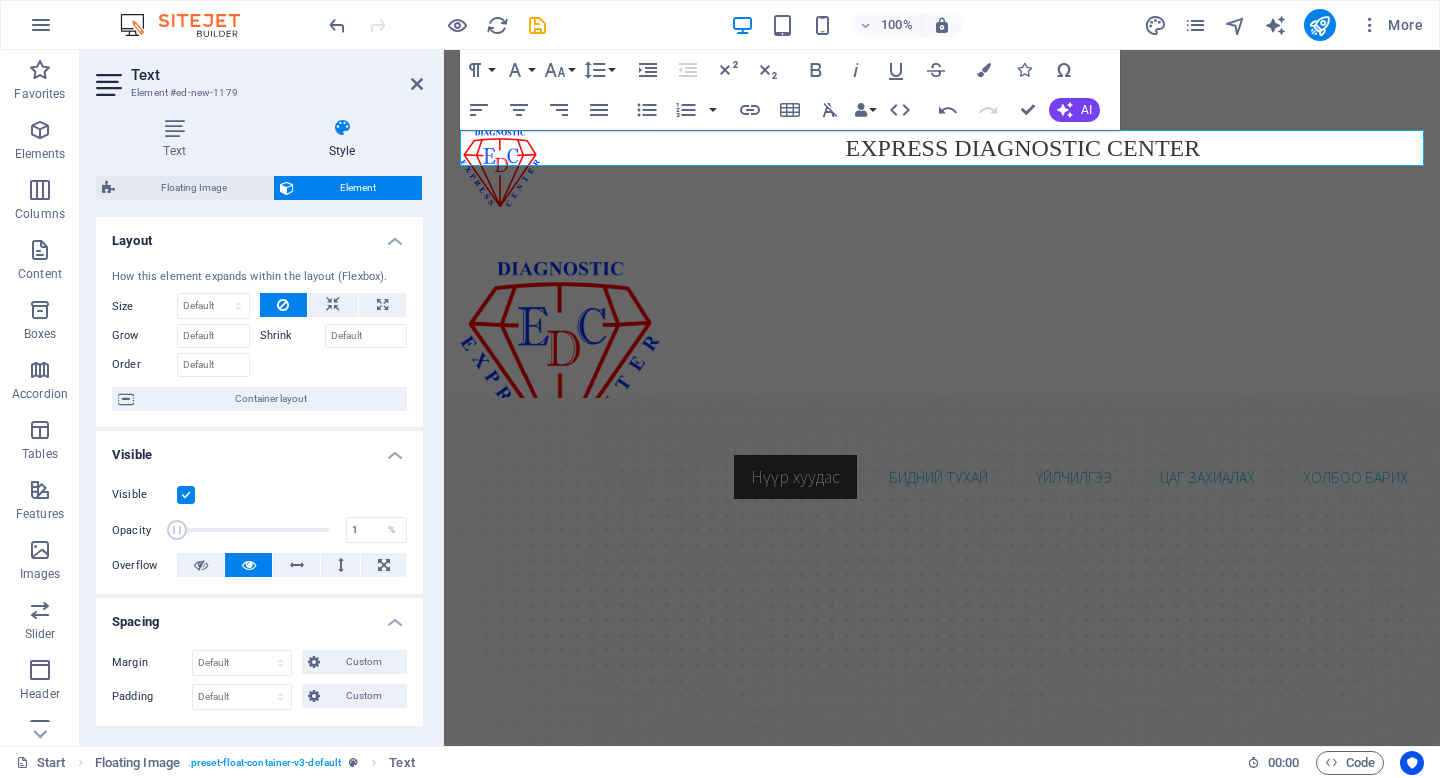drag, startPoint x: 328, startPoint y: 528, endPoint x: 88, endPoint y: 526, distance: 240.00833 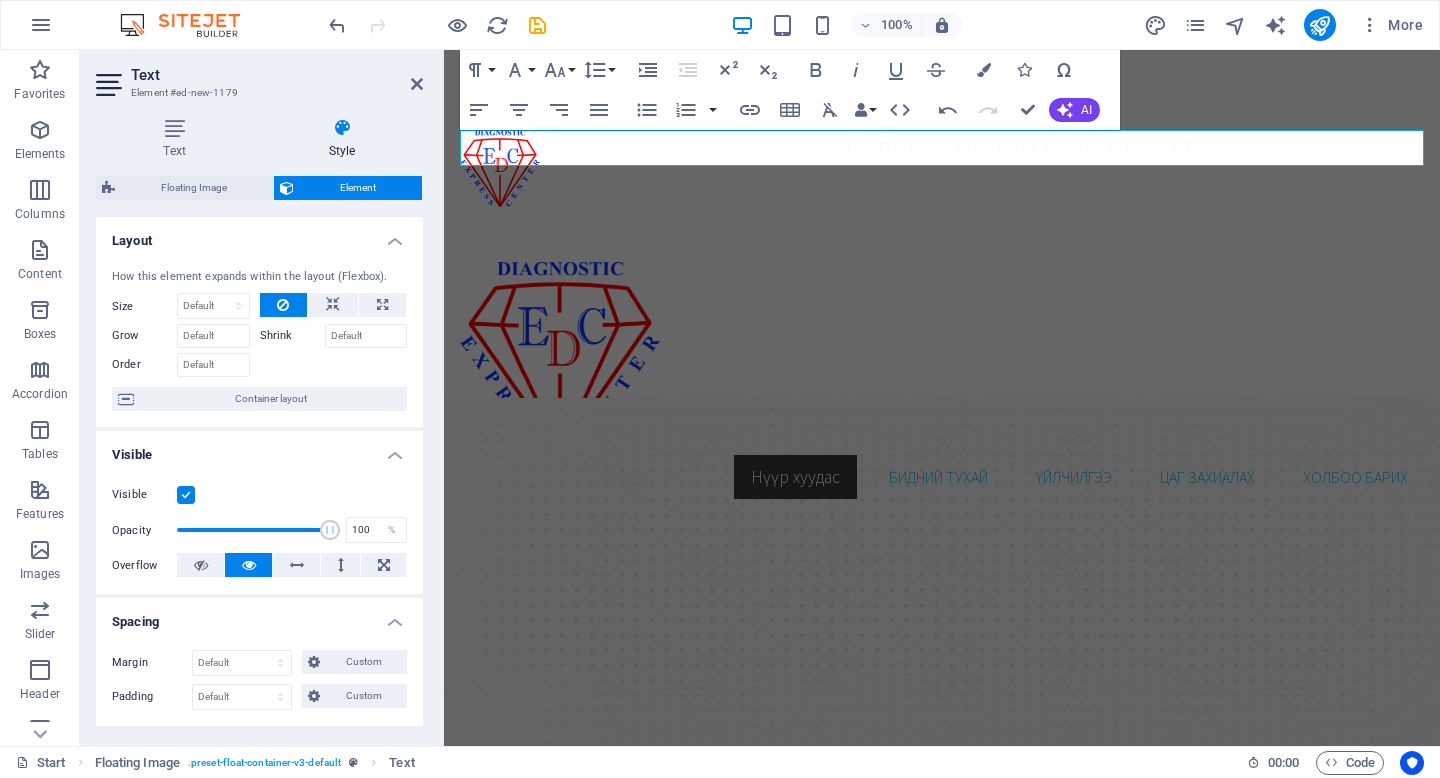 drag, startPoint x: 178, startPoint y: 531, endPoint x: 355, endPoint y: 543, distance: 177.40631 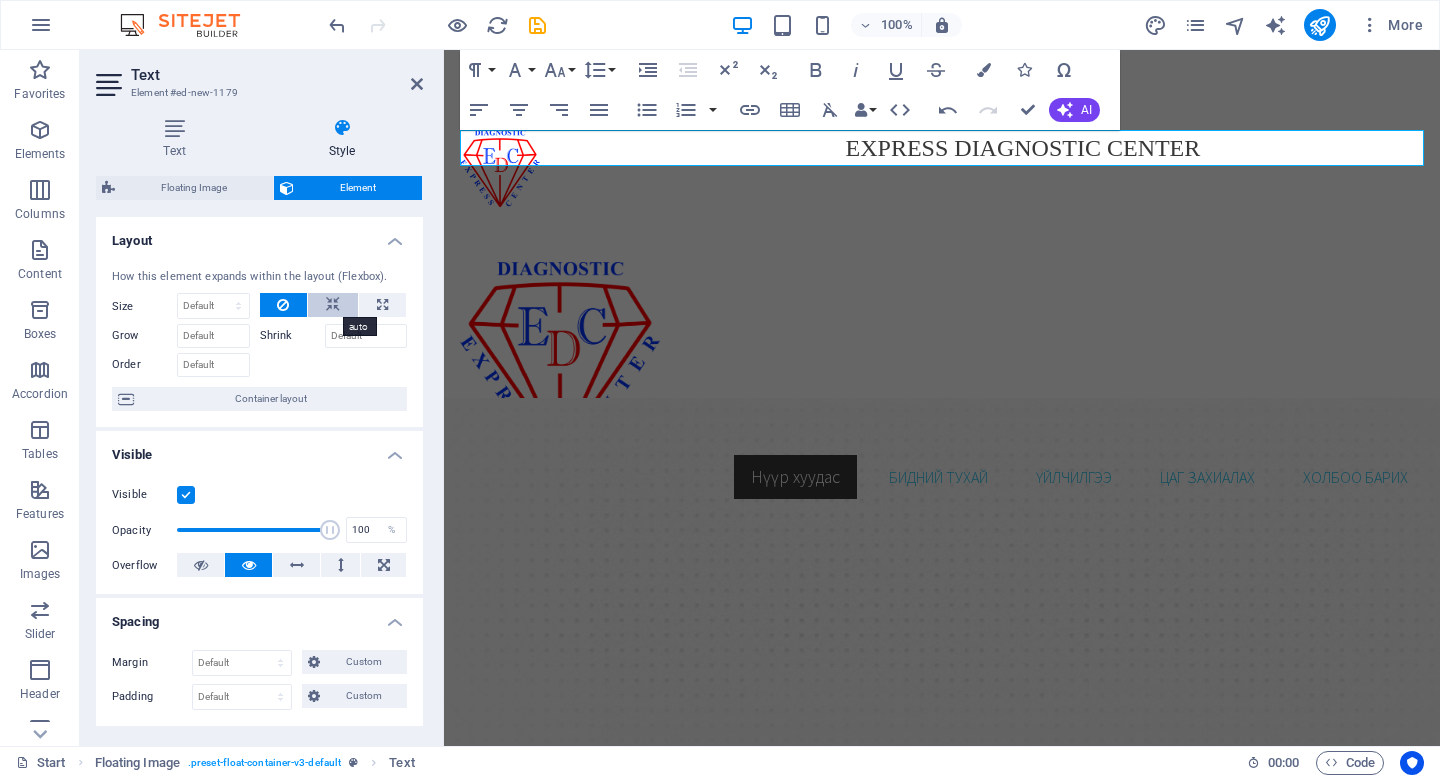 click at bounding box center (333, 305) 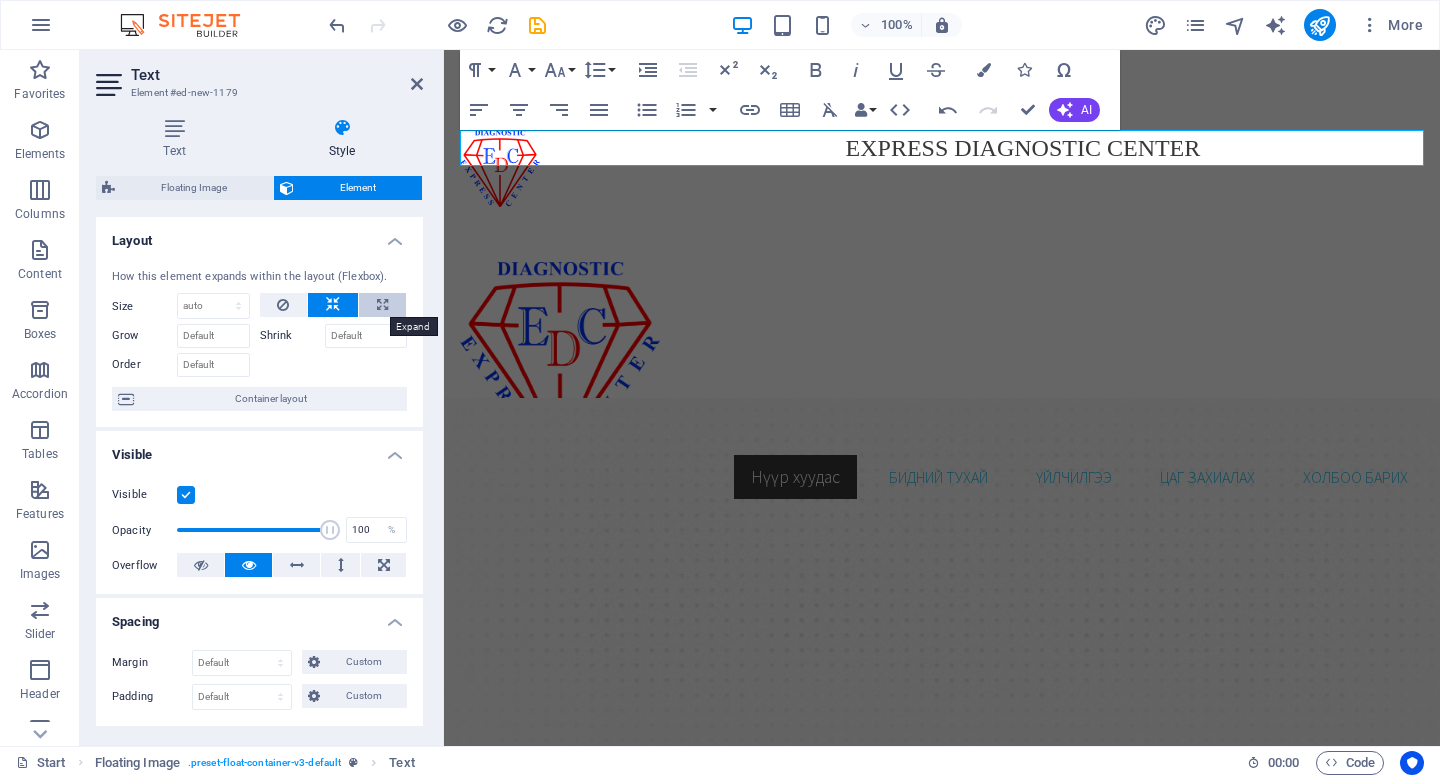 click at bounding box center [382, 305] 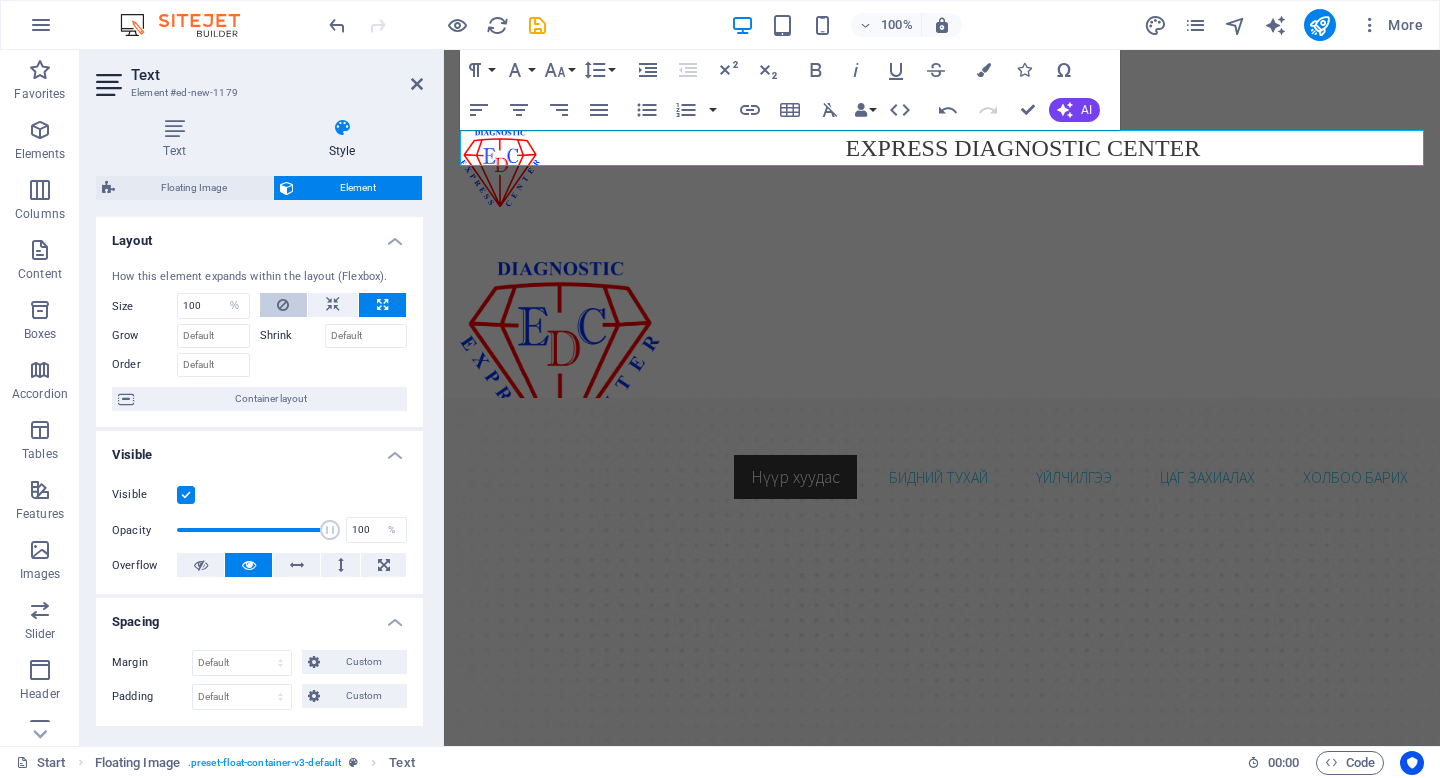 click at bounding box center (284, 305) 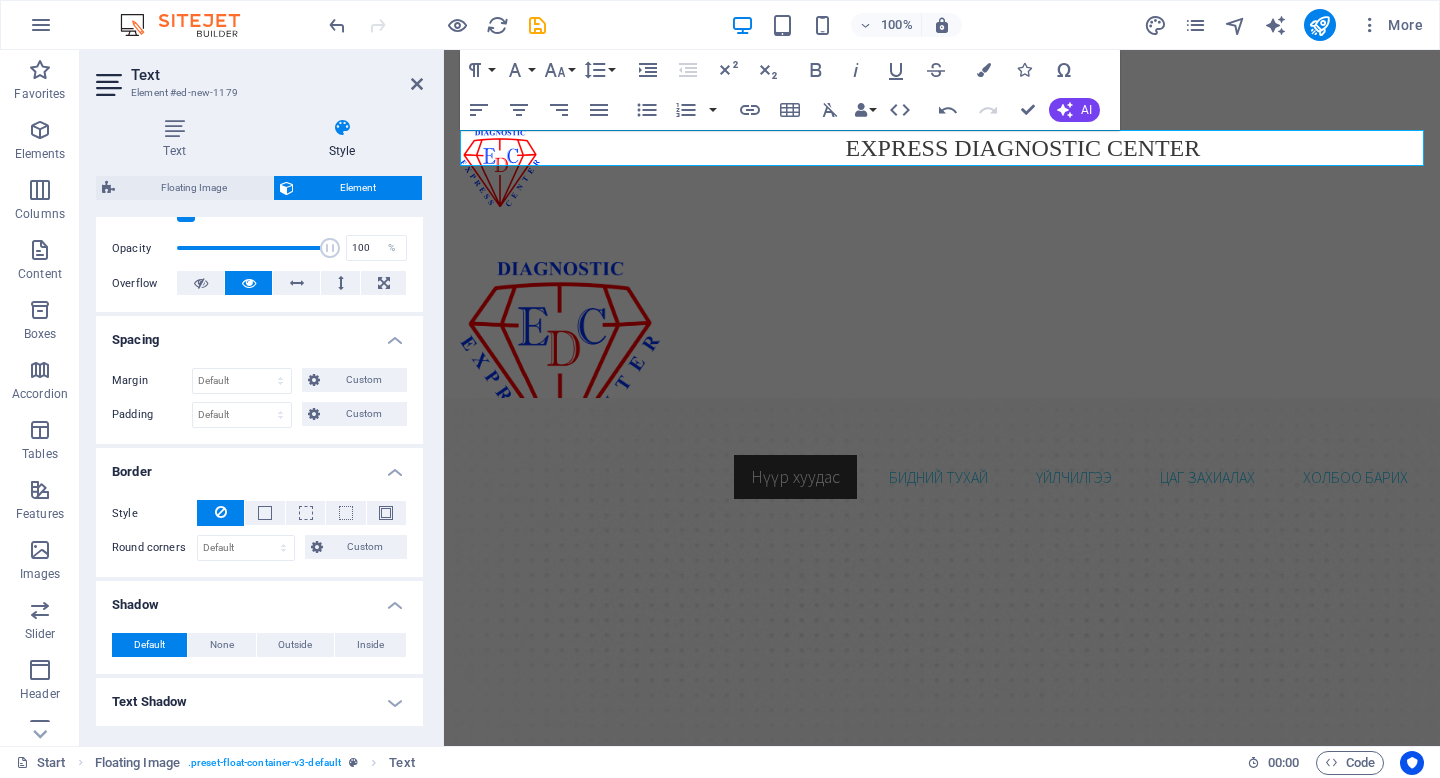 scroll, scrollTop: 278, scrollLeft: 0, axis: vertical 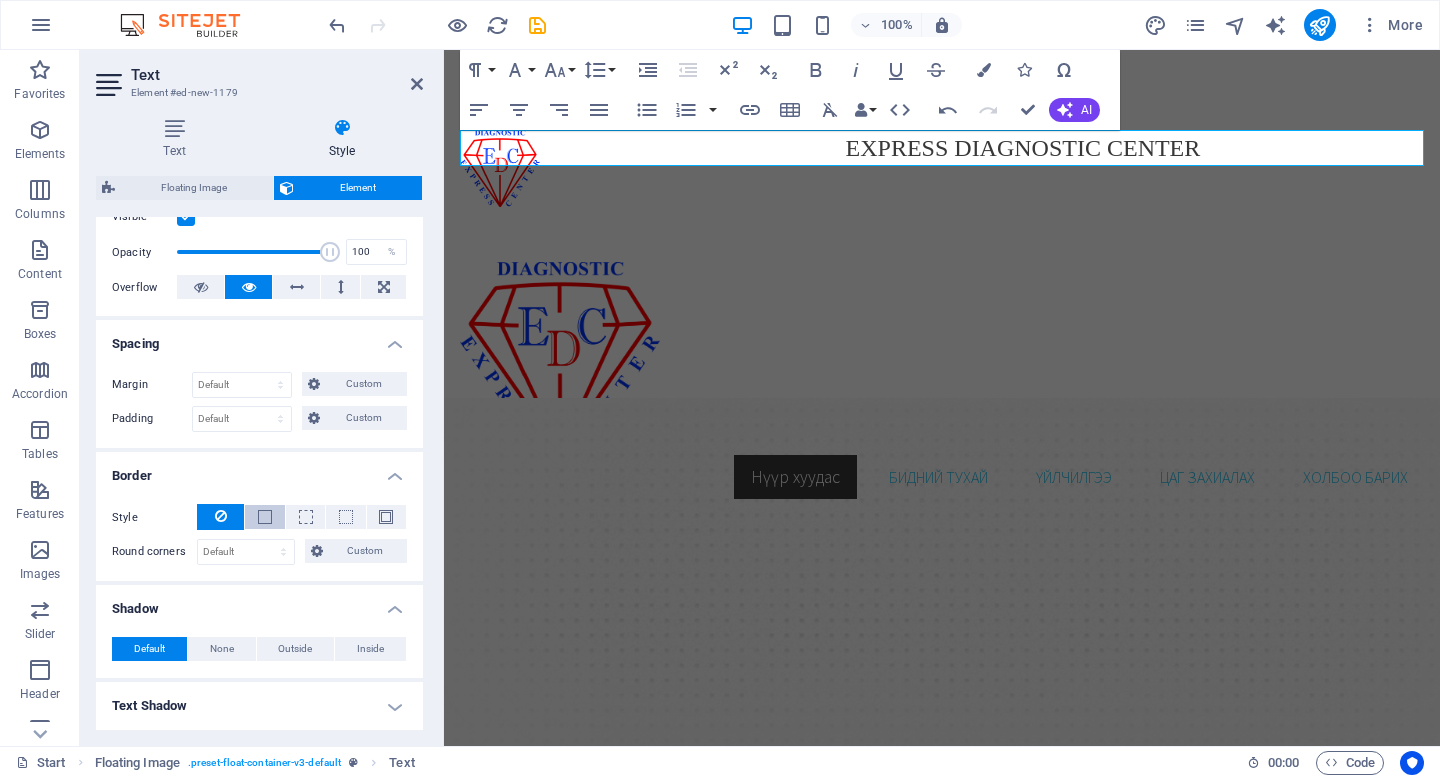 click at bounding box center [265, 517] 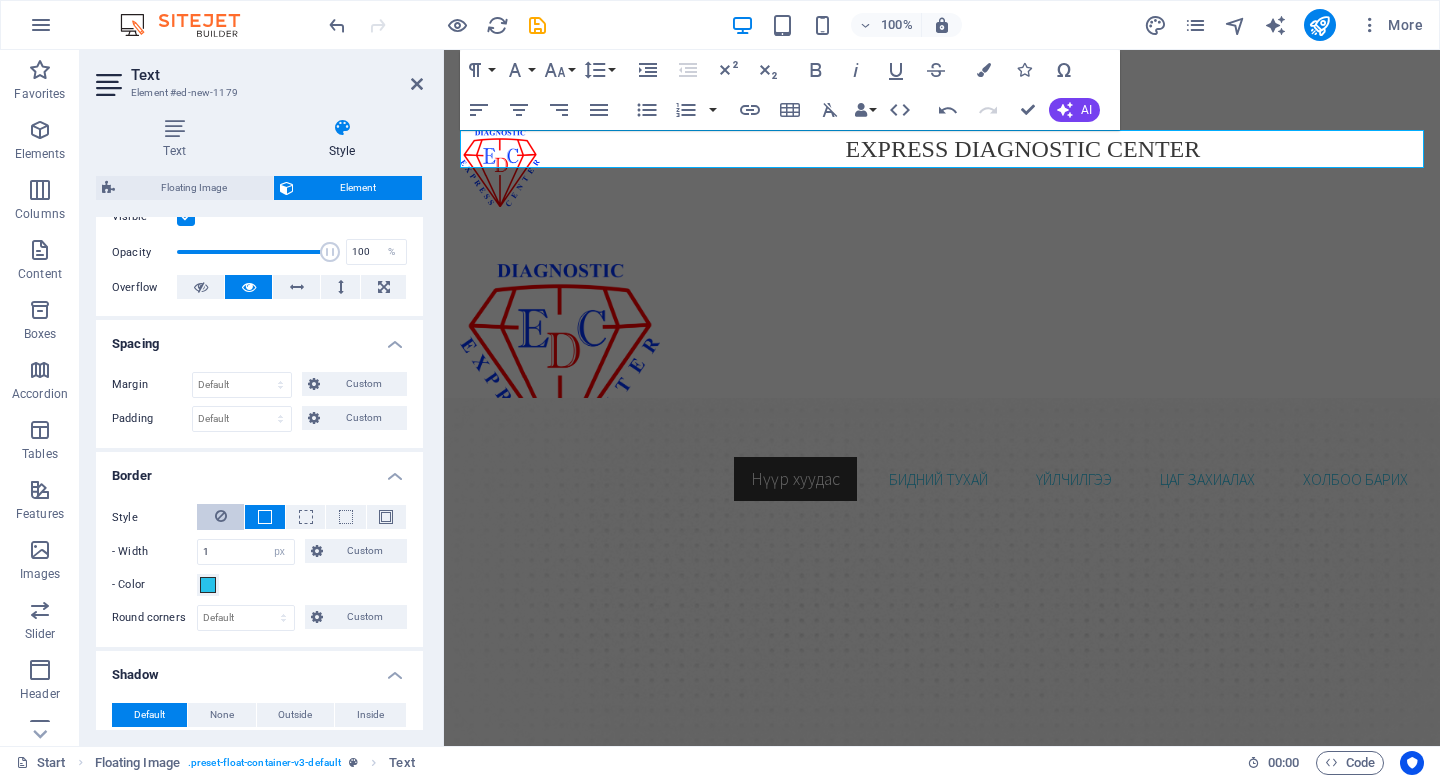 click at bounding box center (221, 516) 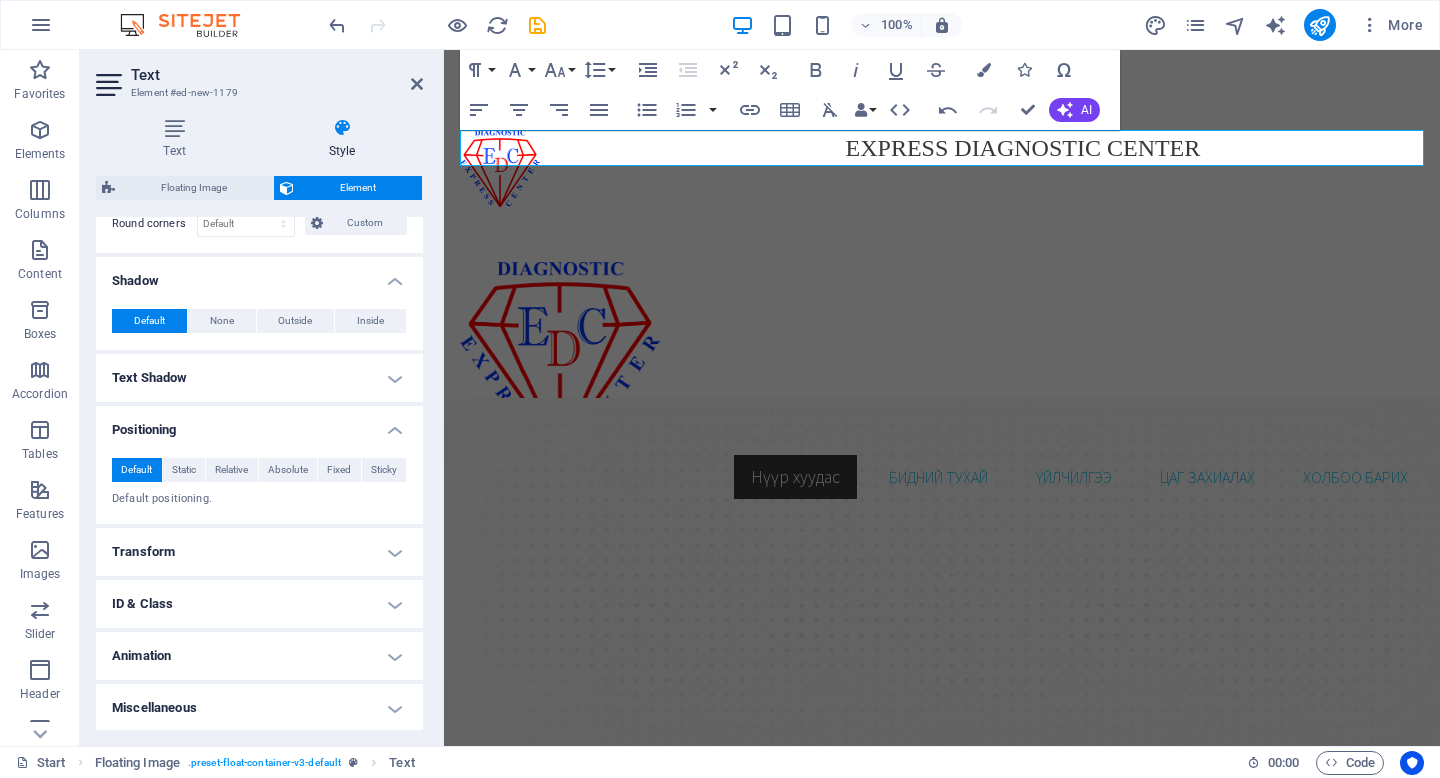 scroll, scrollTop: 607, scrollLeft: 0, axis: vertical 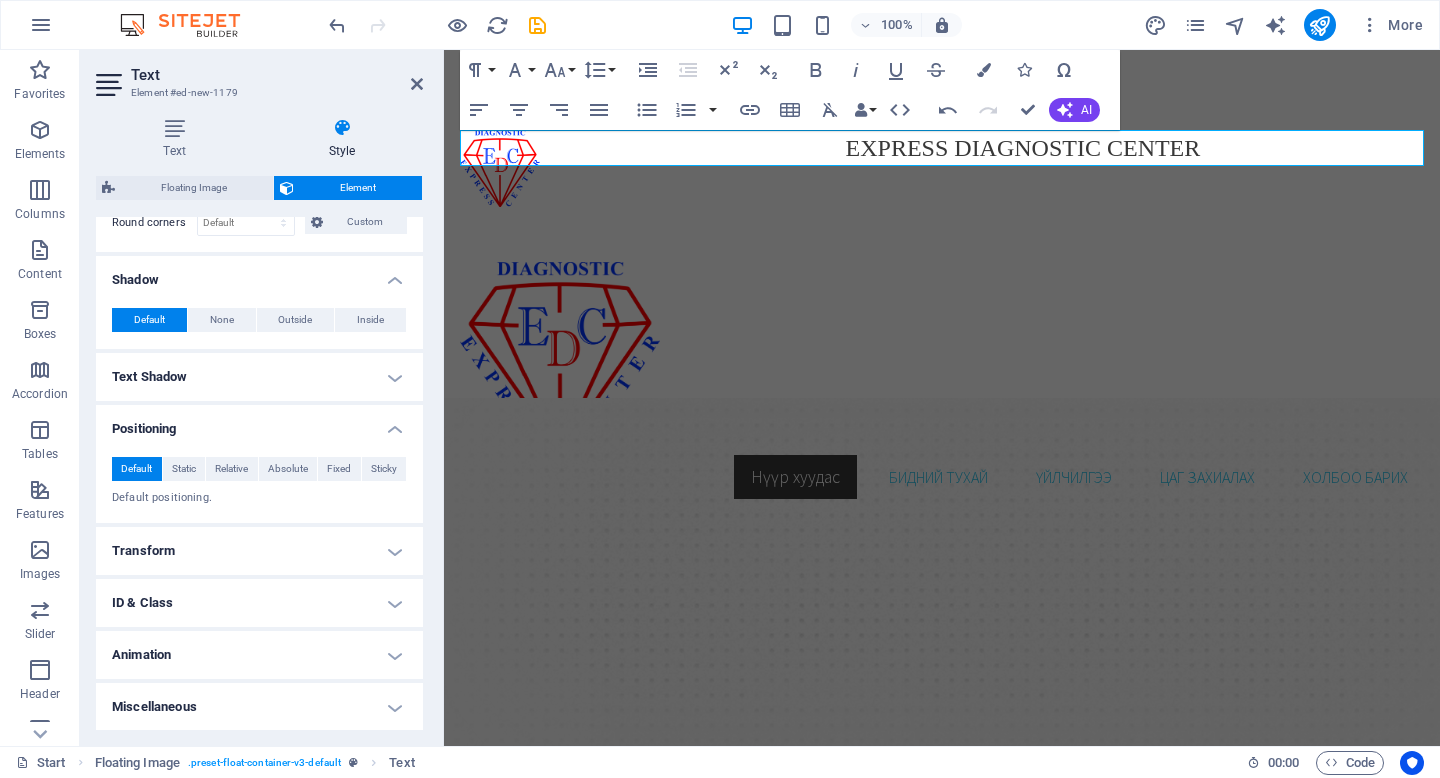 click on "Transform" at bounding box center (259, 551) 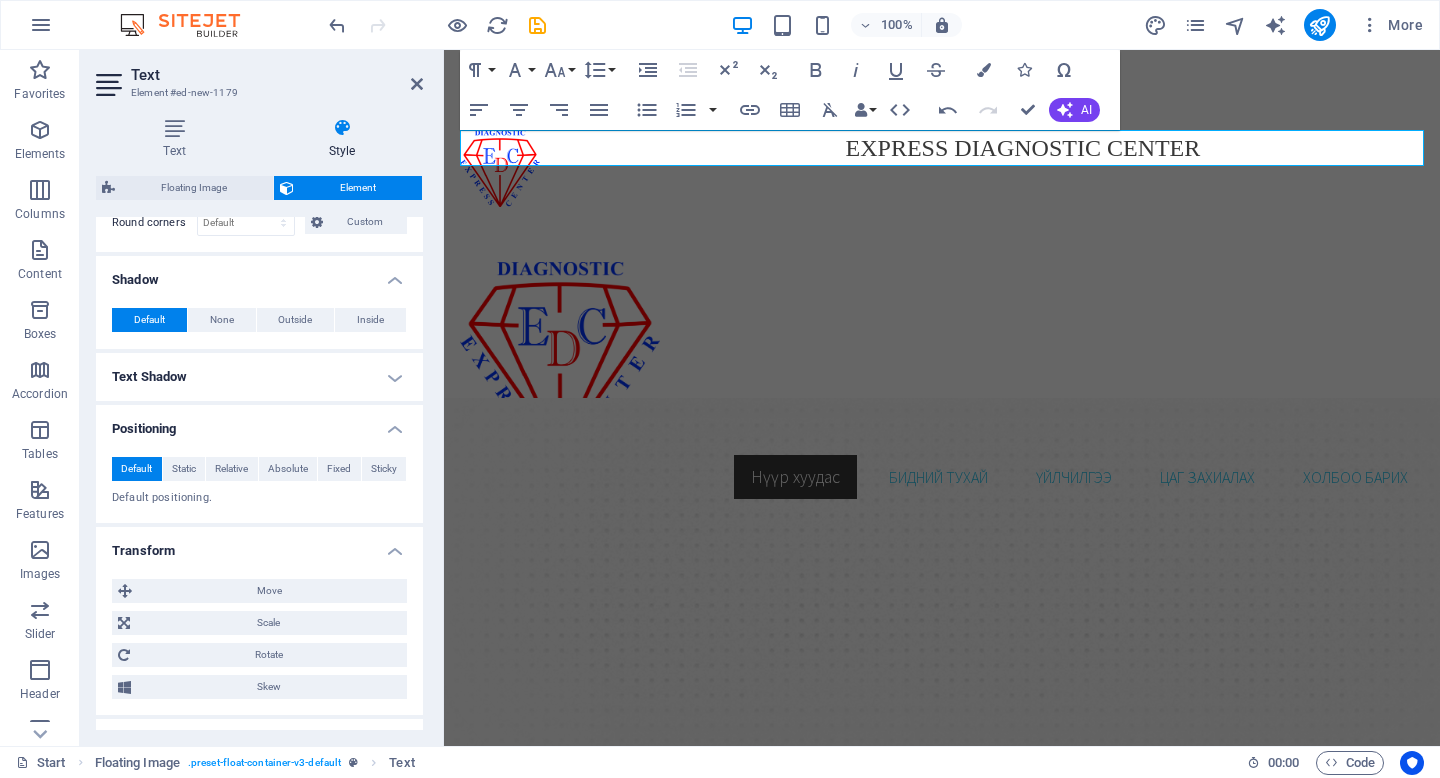 scroll, scrollTop: 736, scrollLeft: 0, axis: vertical 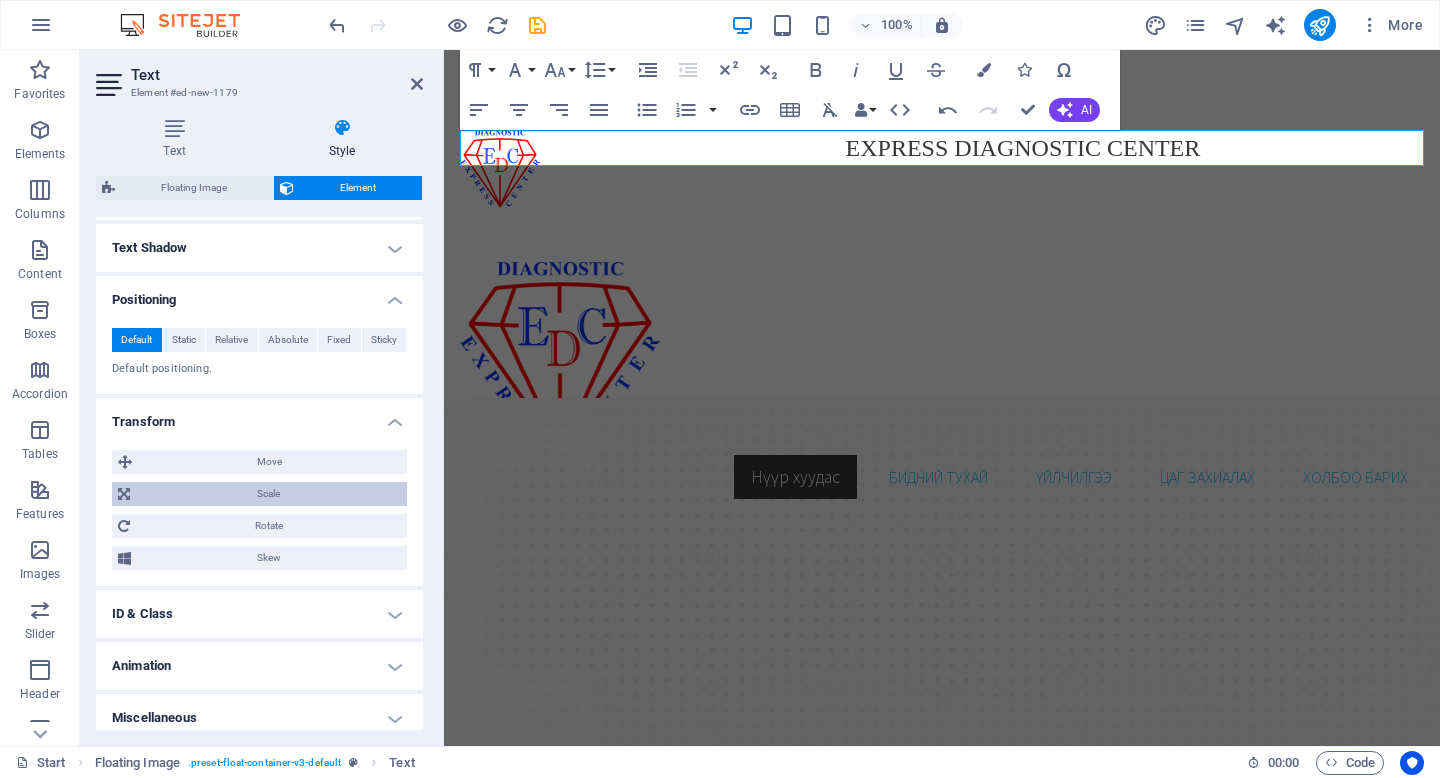 click on "Scale" at bounding box center (268, 494) 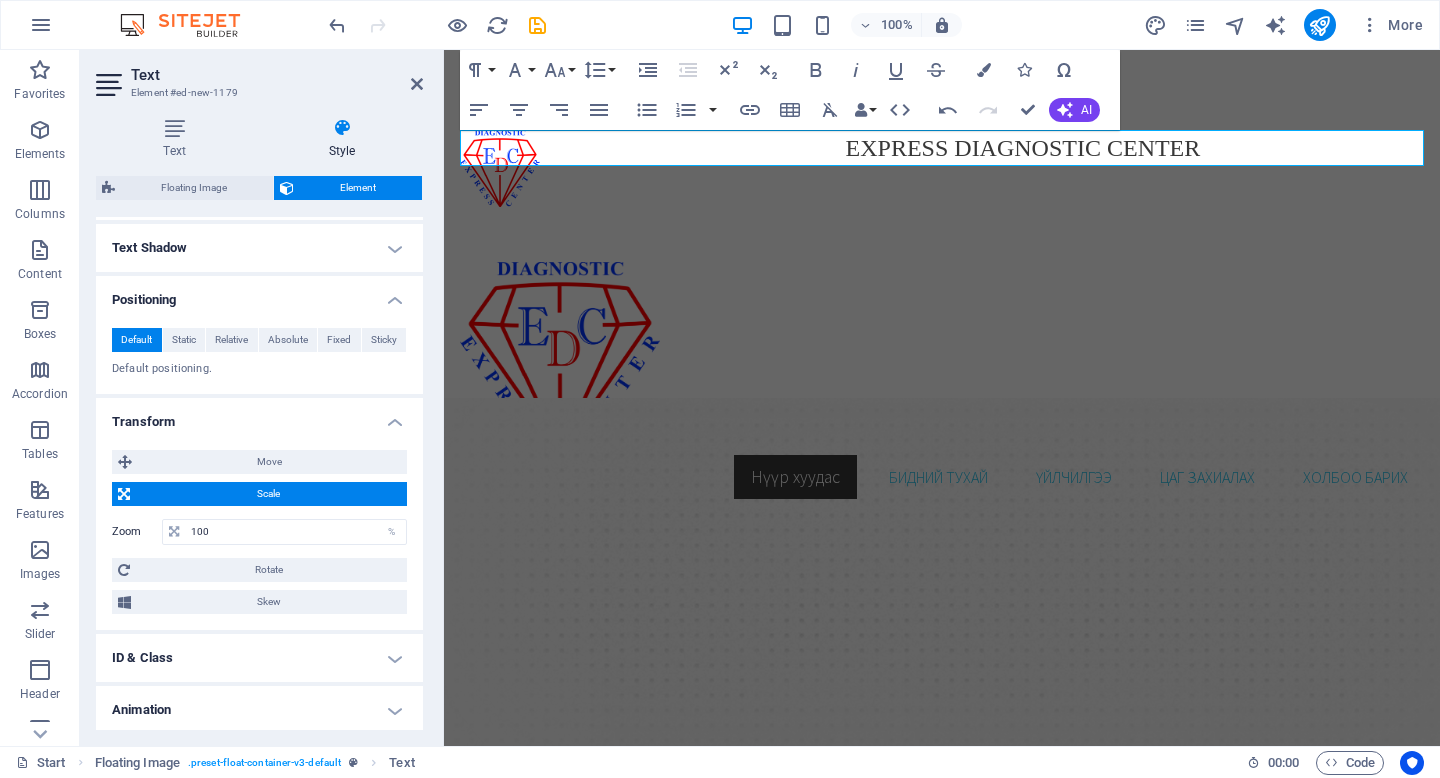 click on "Scale" at bounding box center [268, 494] 